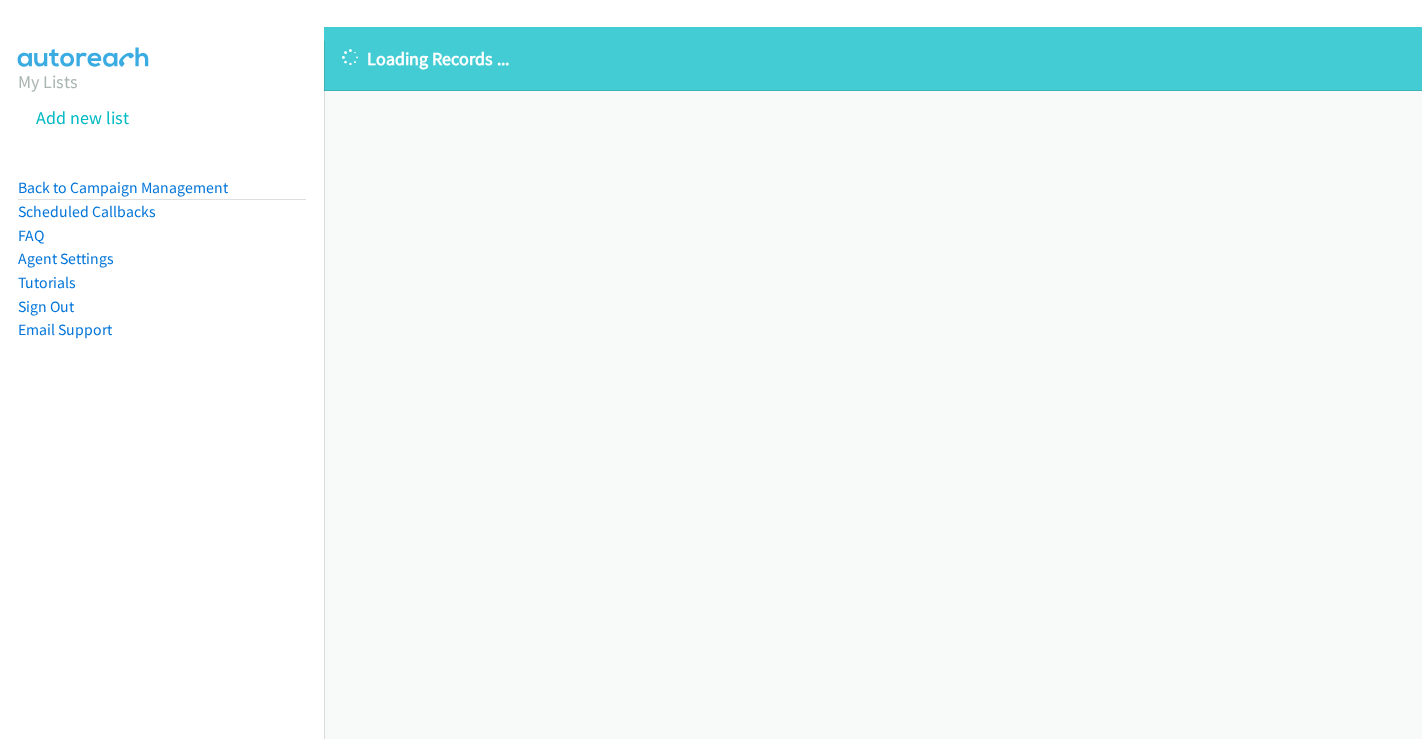 scroll, scrollTop: 0, scrollLeft: 0, axis: both 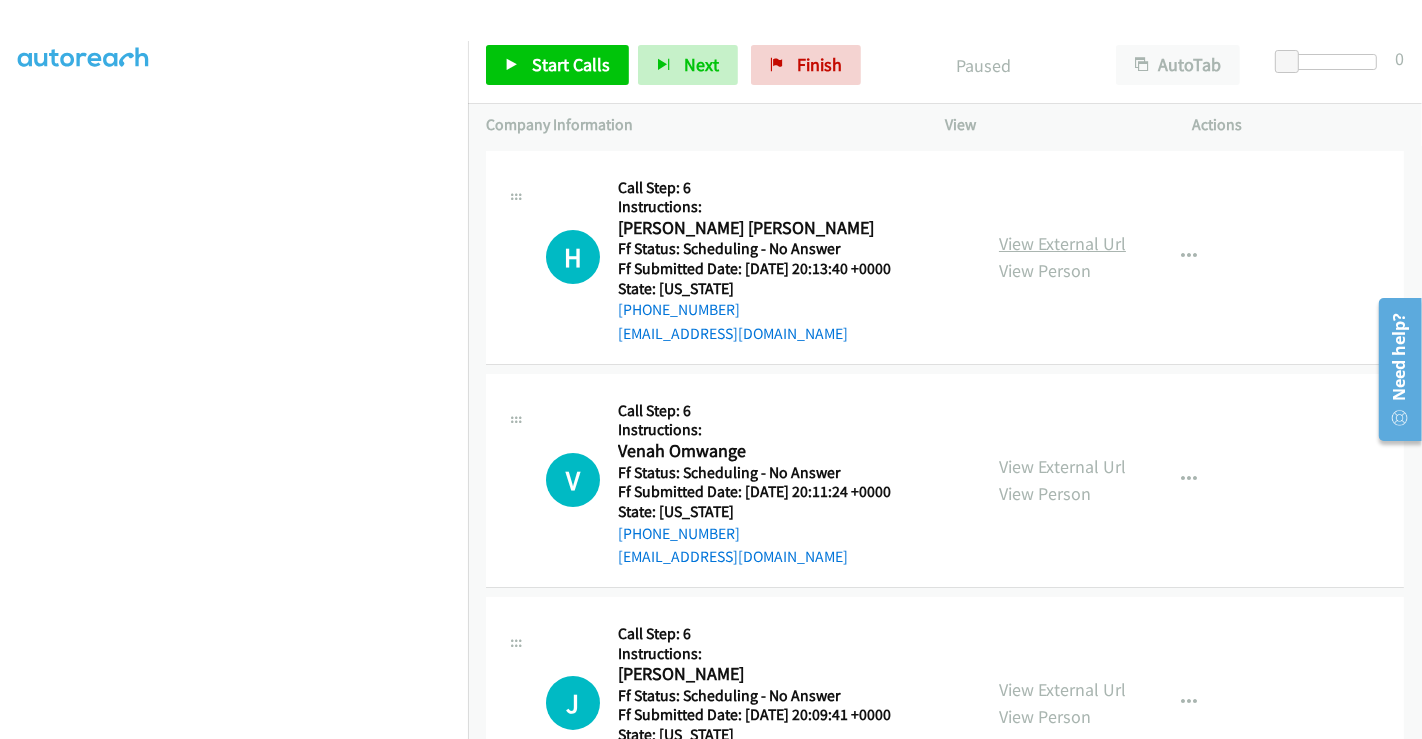 click on "View External Url" at bounding box center [1062, 243] 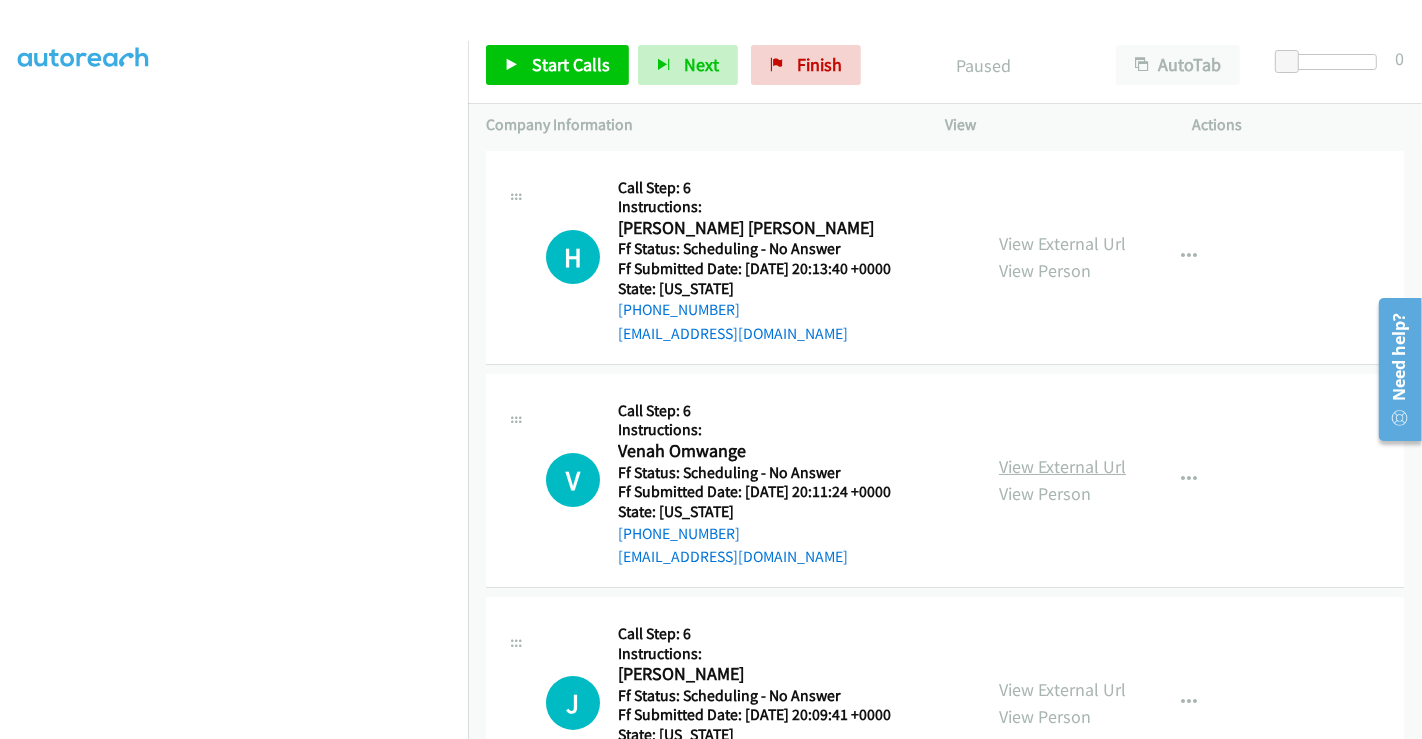 click on "View External Url" at bounding box center [1062, 466] 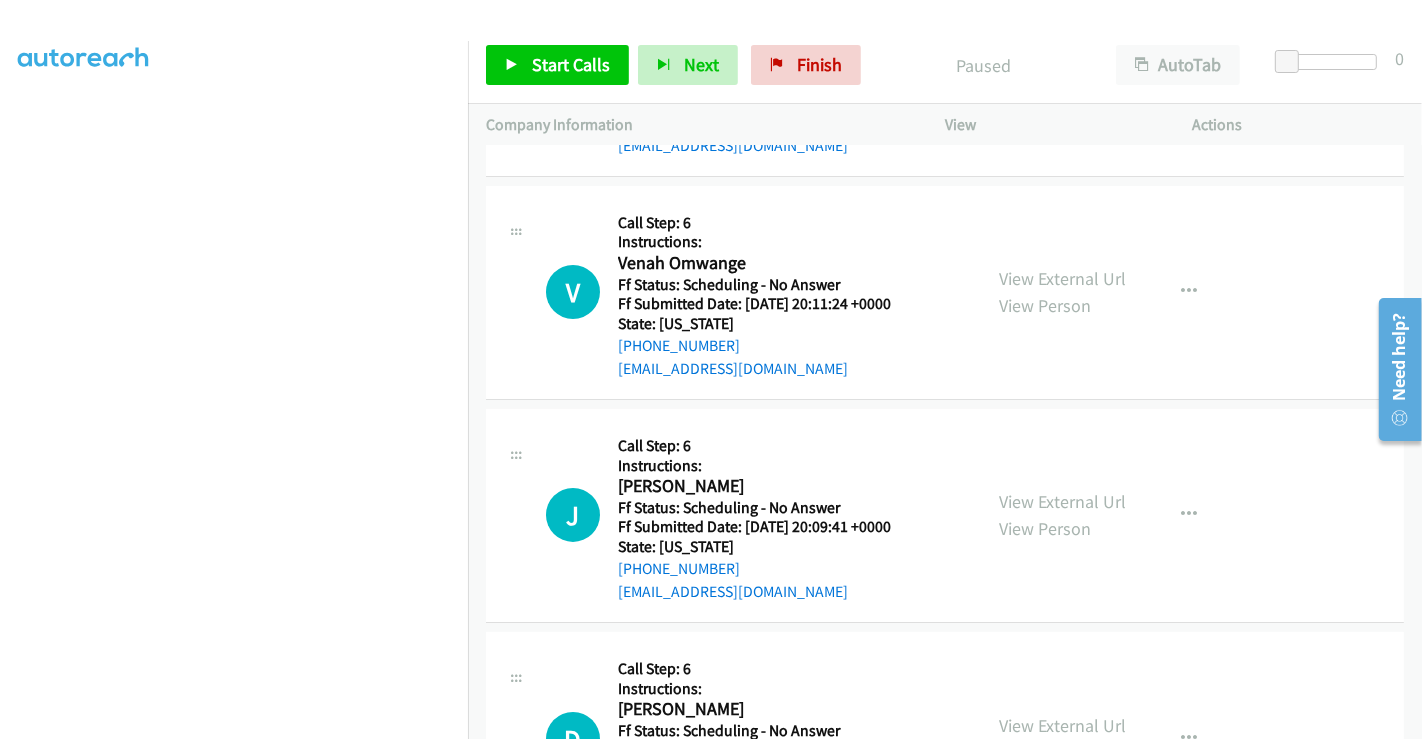 scroll, scrollTop: 333, scrollLeft: 0, axis: vertical 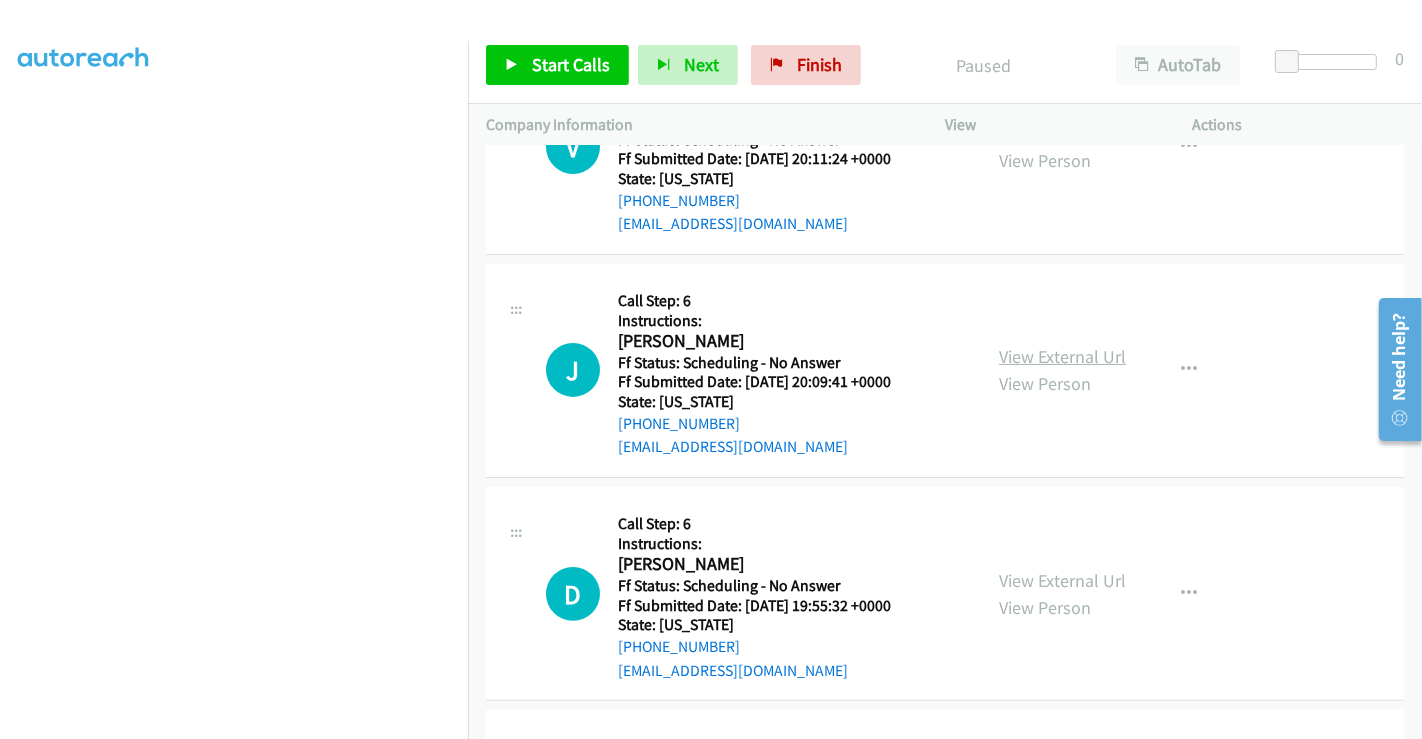 click on "View External Url" at bounding box center (1062, 356) 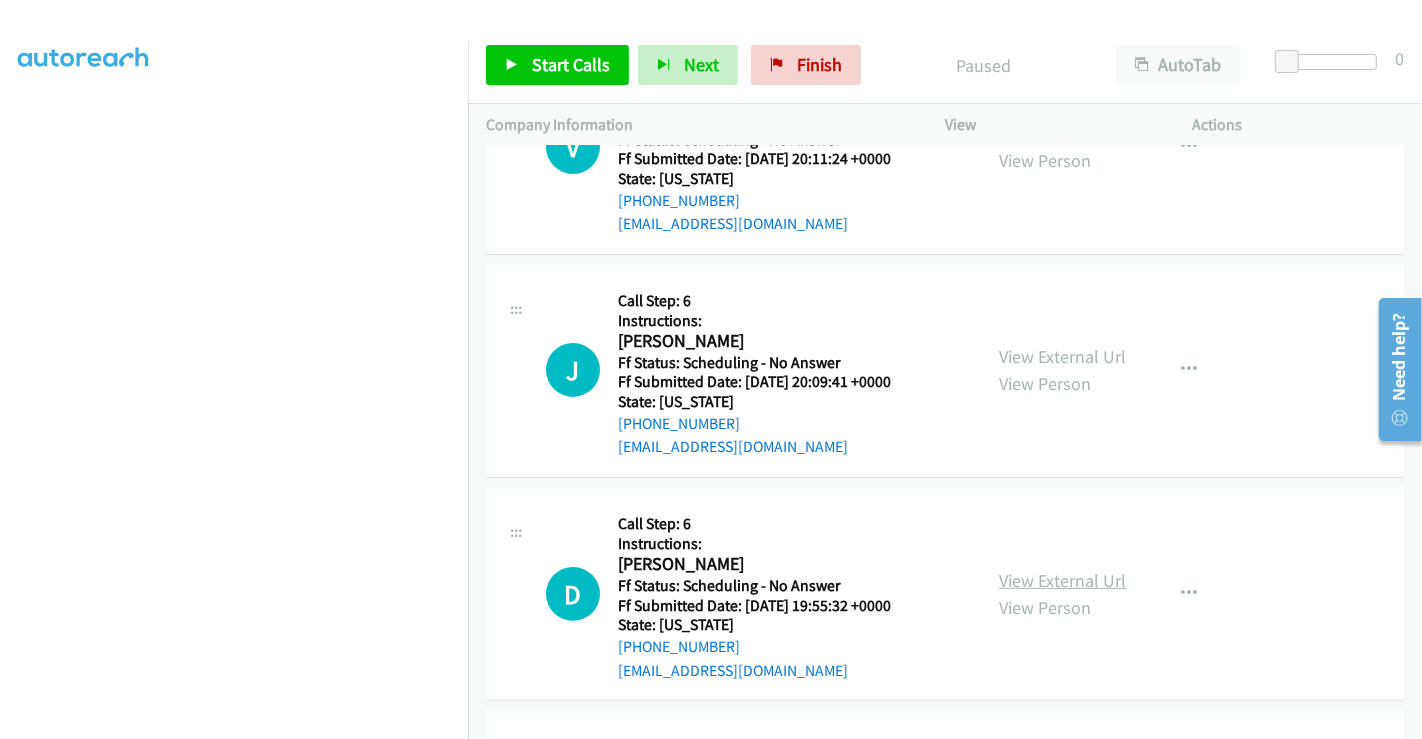 click on "View External Url" at bounding box center (1062, 580) 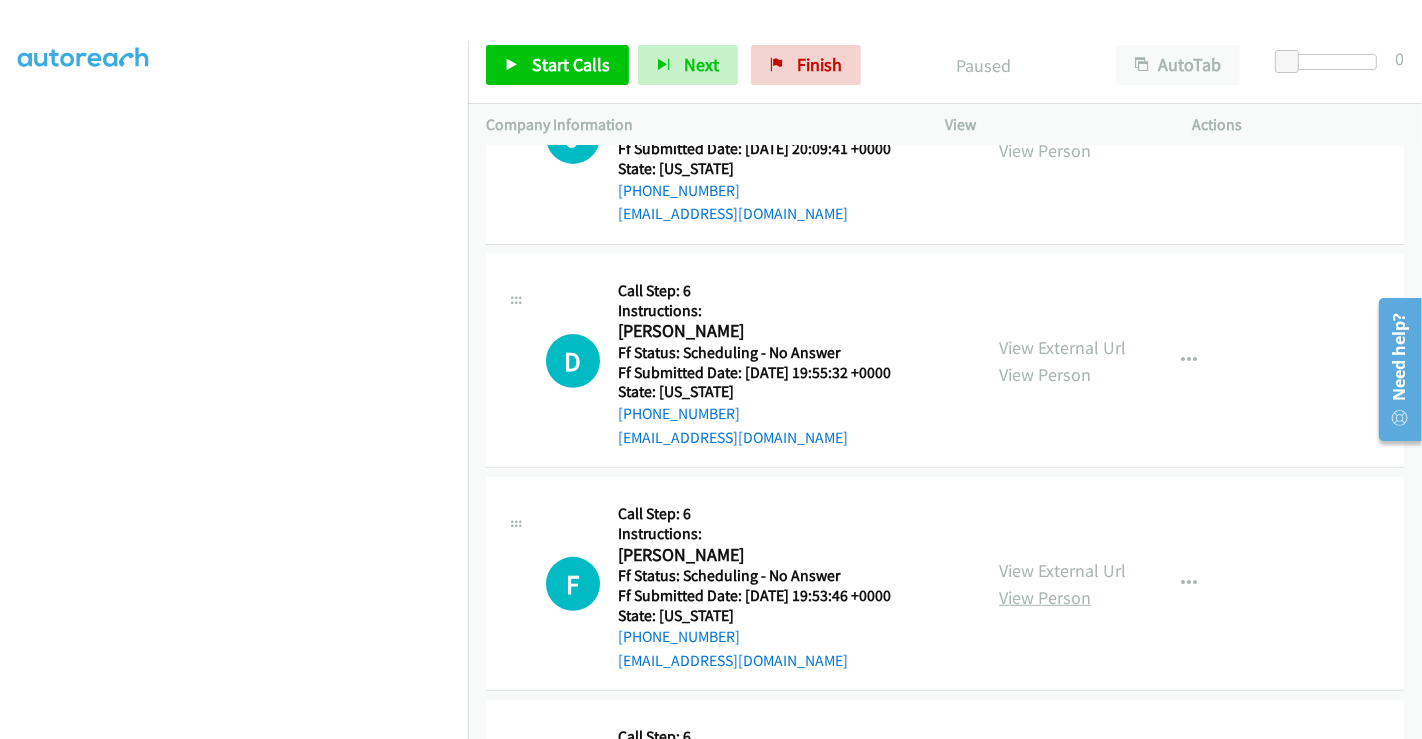 scroll, scrollTop: 666, scrollLeft: 0, axis: vertical 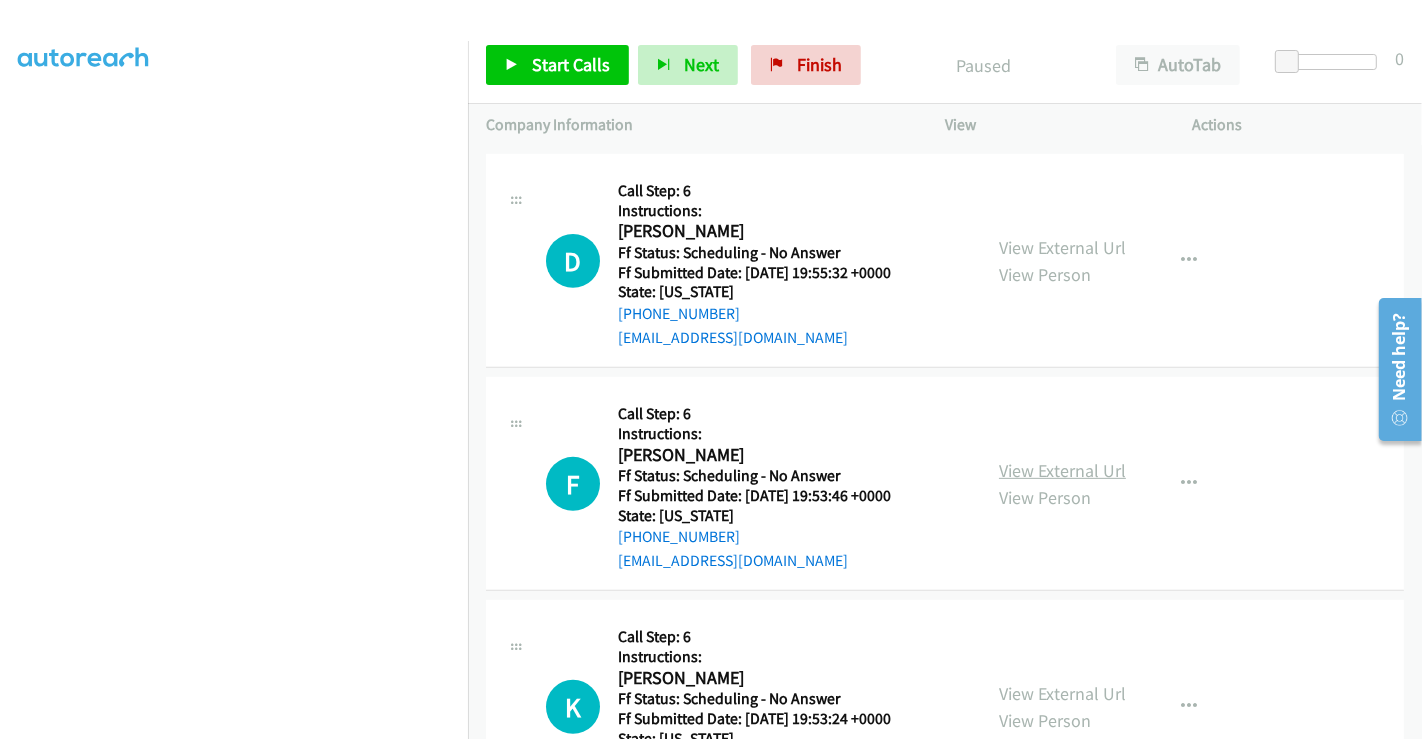 click on "View External Url" at bounding box center (1062, 470) 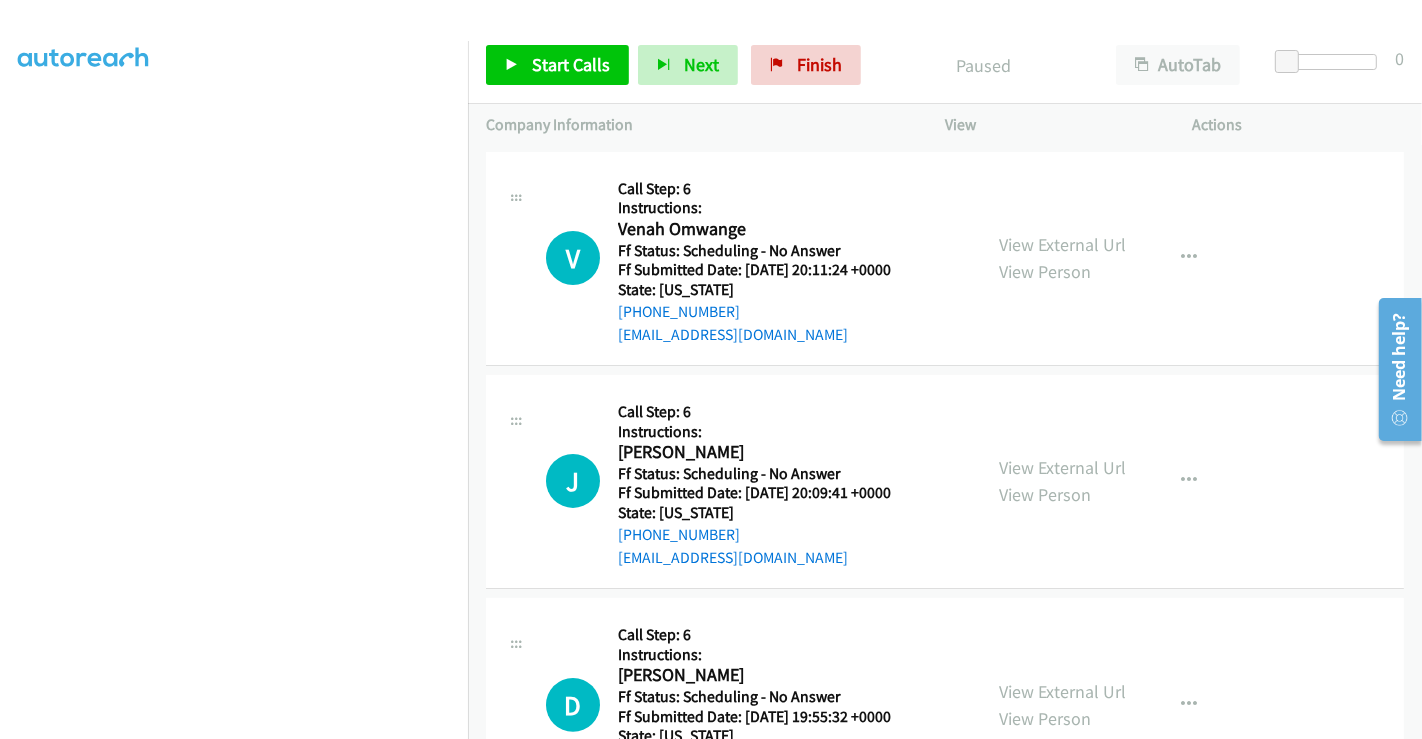 scroll, scrollTop: 0, scrollLeft: 0, axis: both 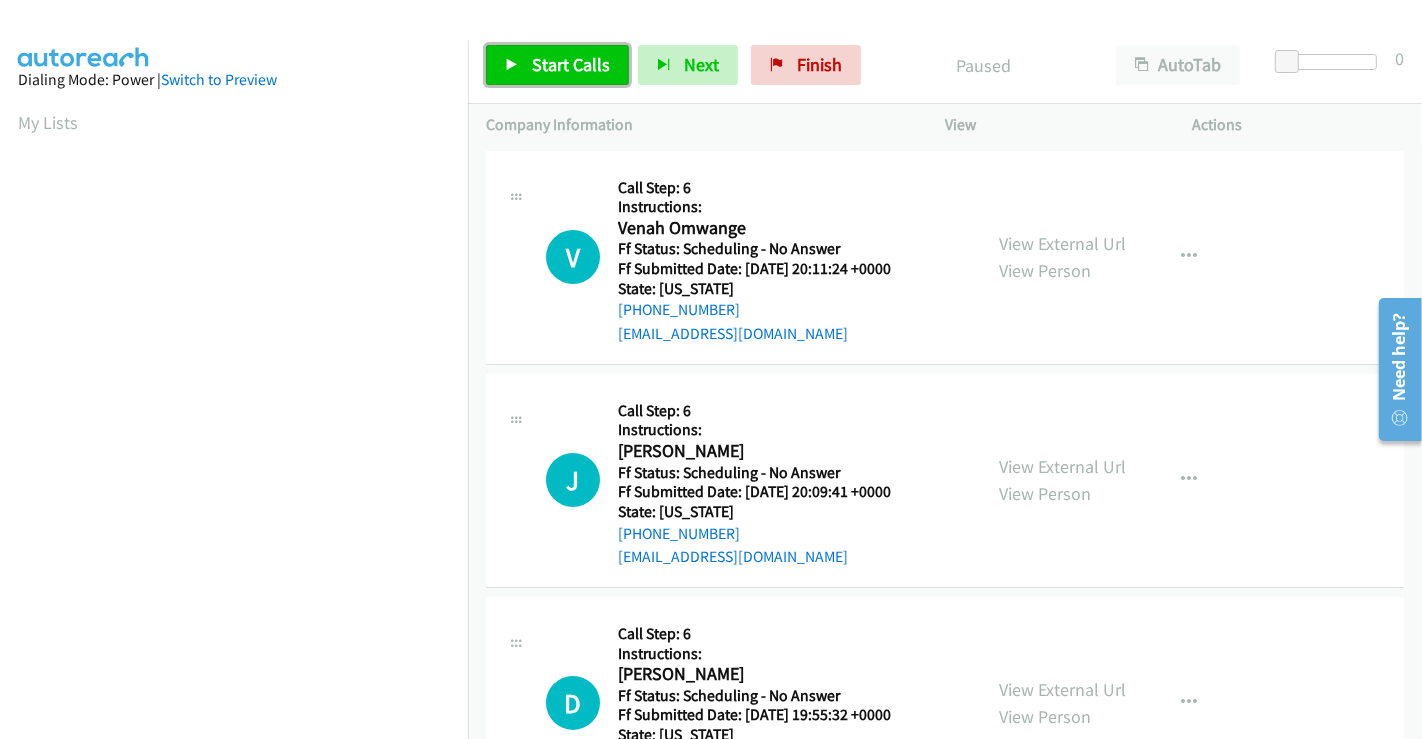 click on "Start Calls" at bounding box center [571, 64] 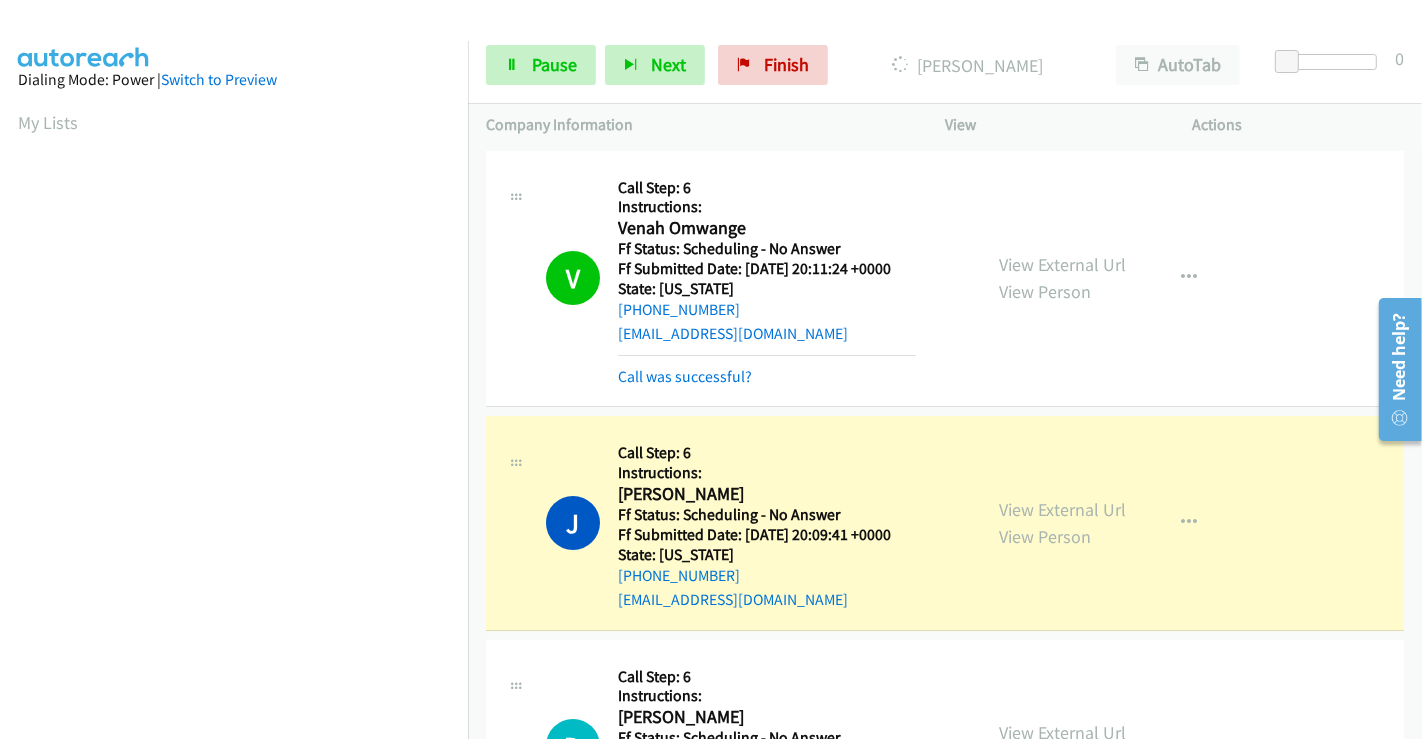 scroll, scrollTop: 385, scrollLeft: 0, axis: vertical 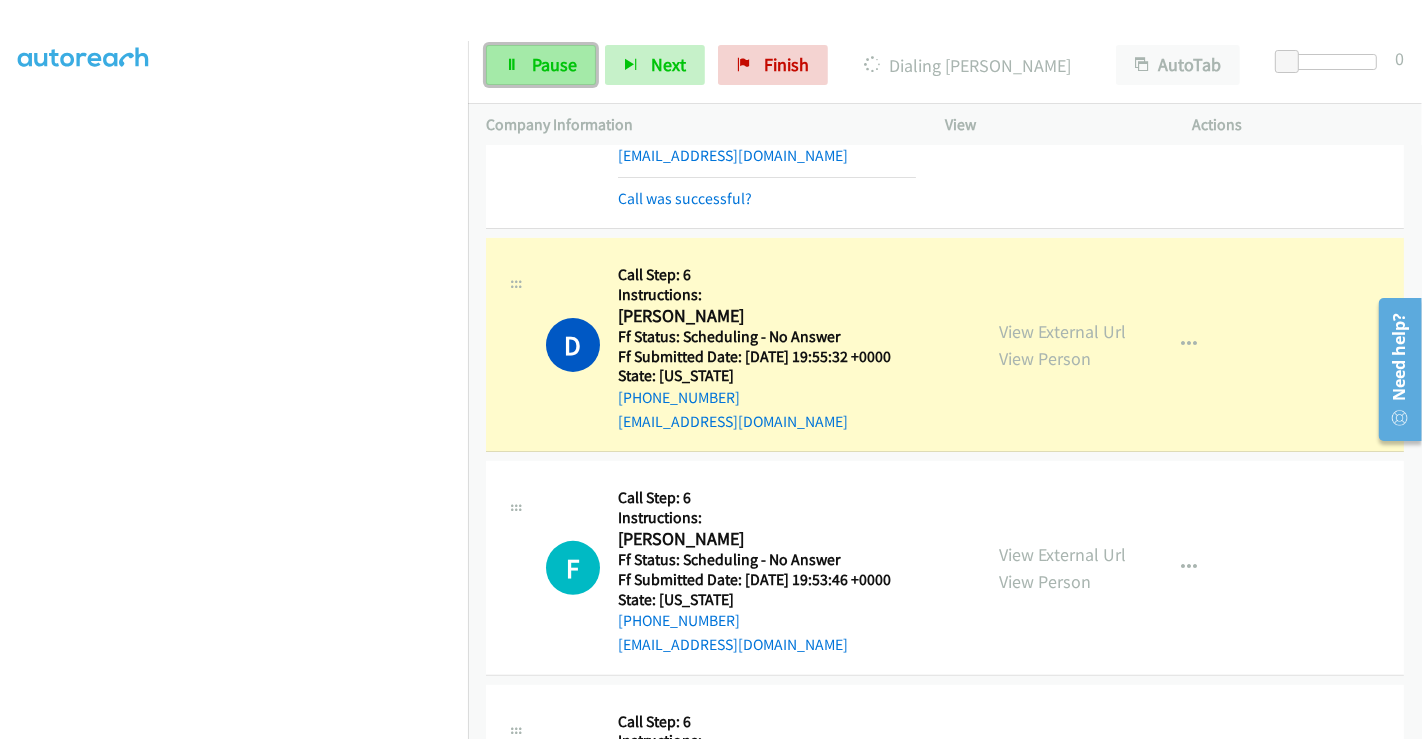 click on "Pause" at bounding box center [554, 64] 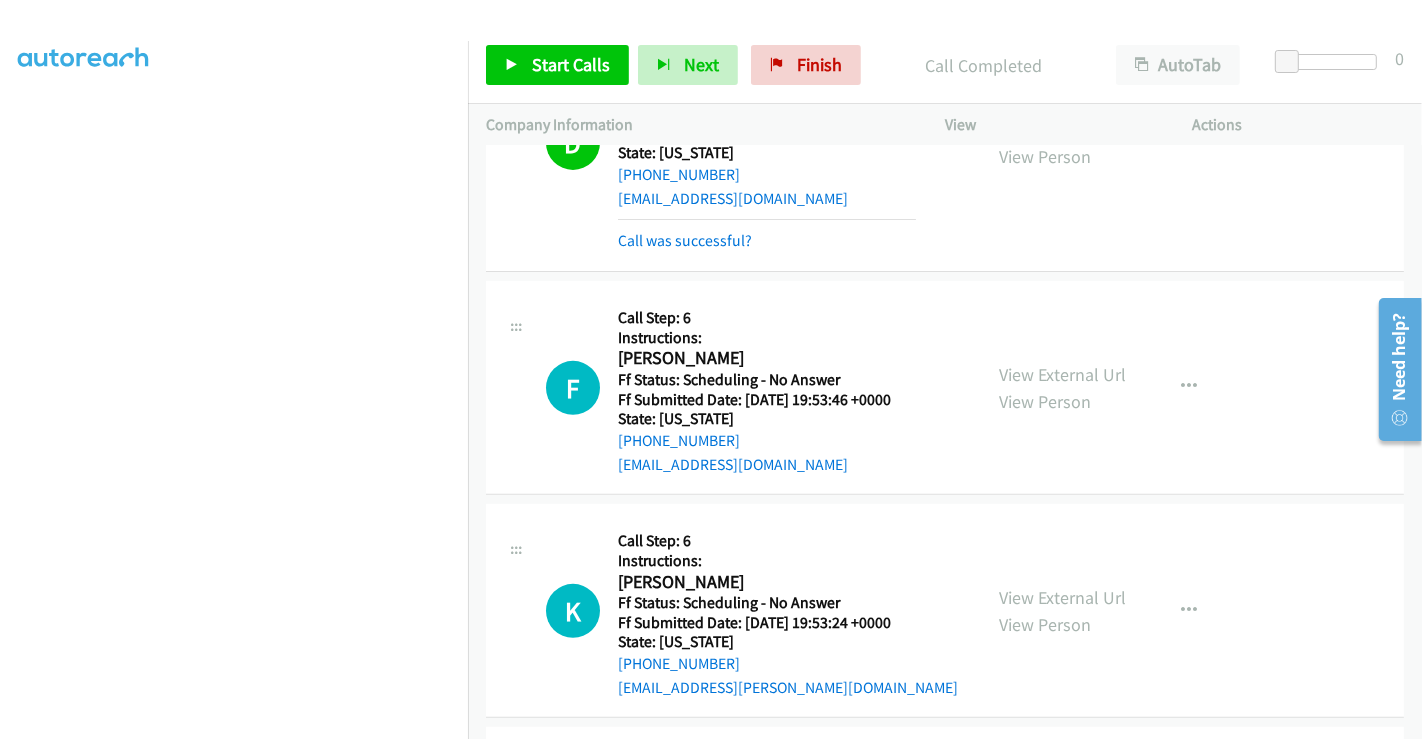 scroll, scrollTop: 666, scrollLeft: 0, axis: vertical 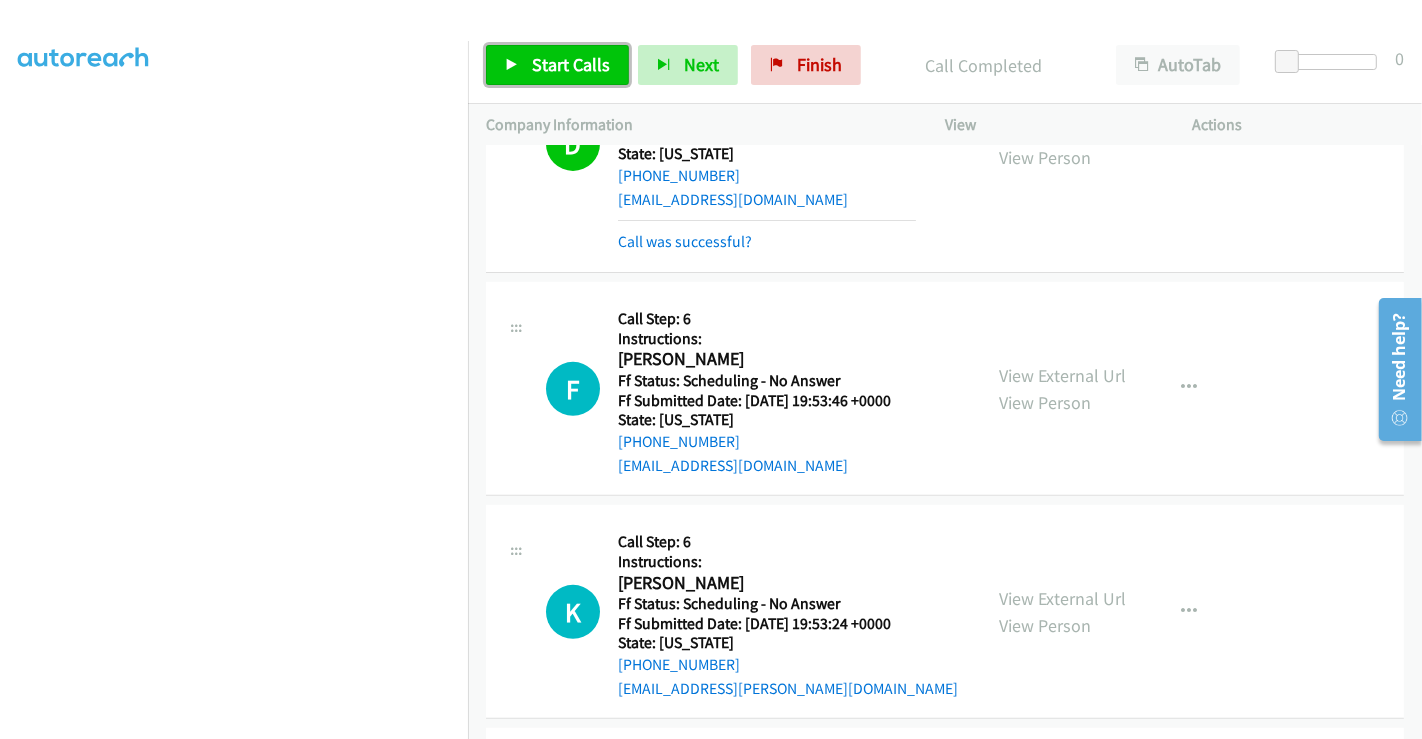 click on "Start Calls" at bounding box center (571, 64) 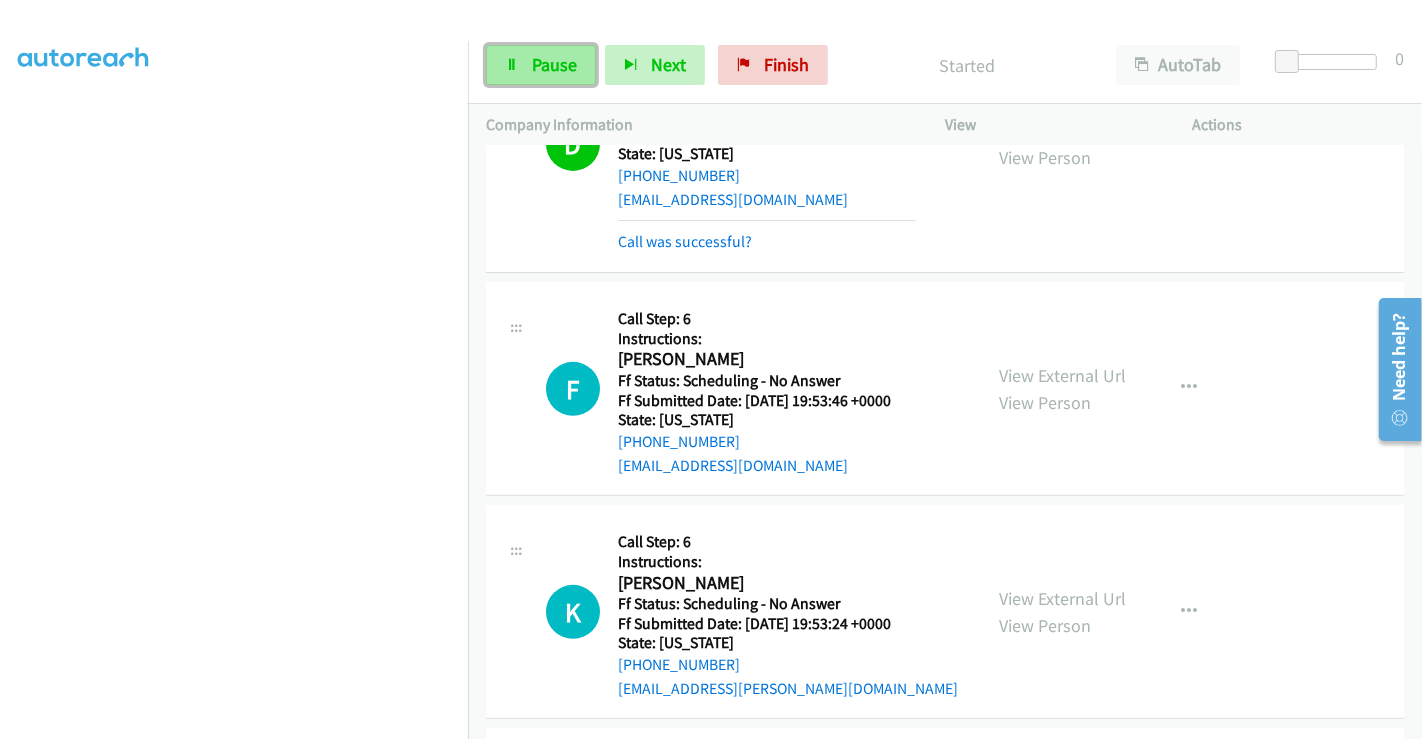 click on "Pause" at bounding box center [554, 64] 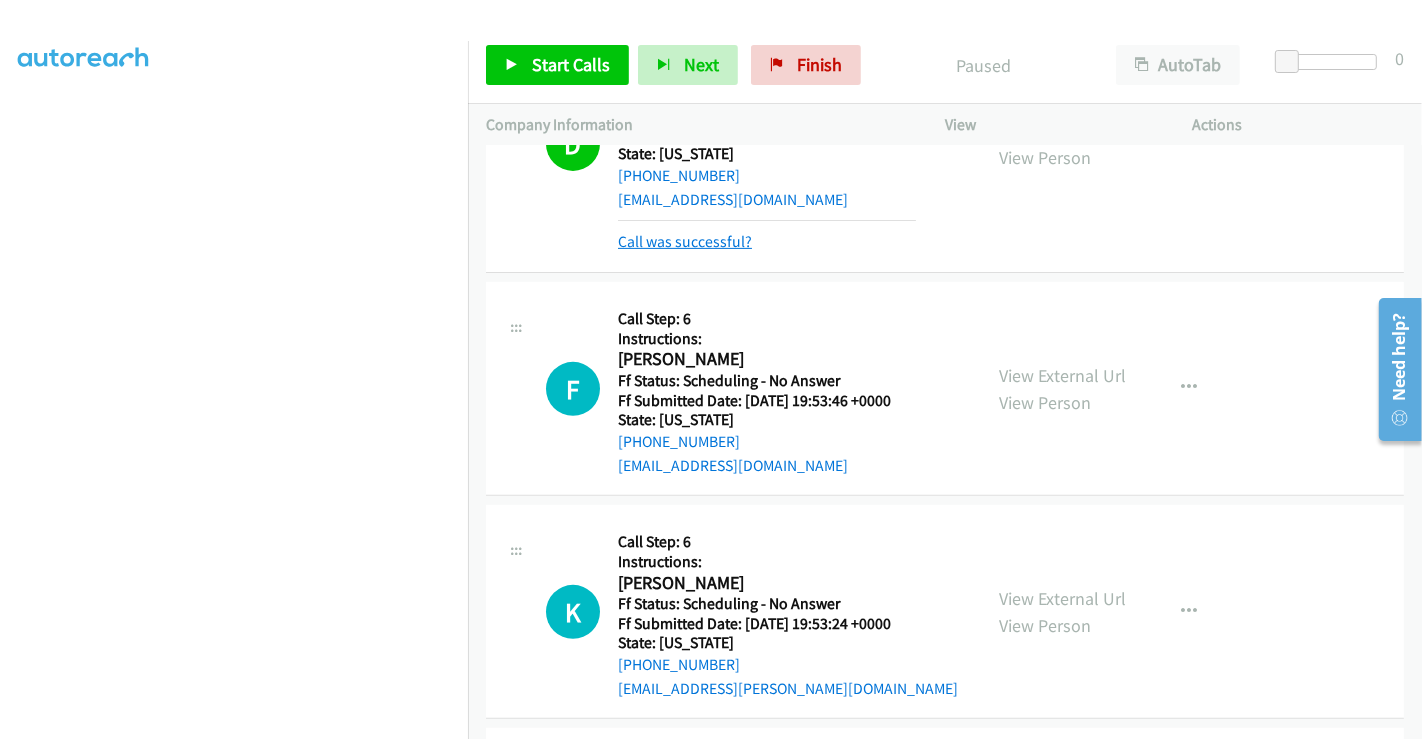 scroll, scrollTop: 666, scrollLeft: 0, axis: vertical 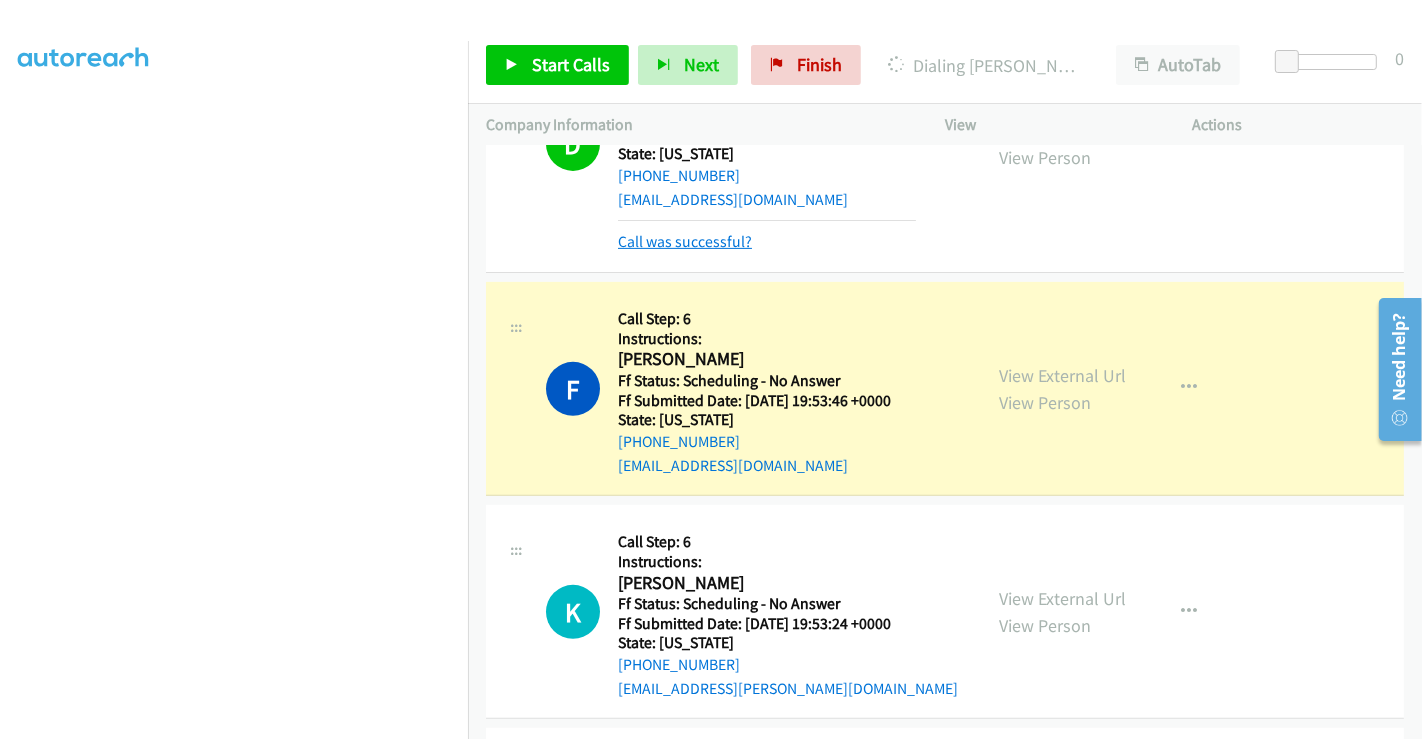 click on "Call was successful?" at bounding box center [685, 241] 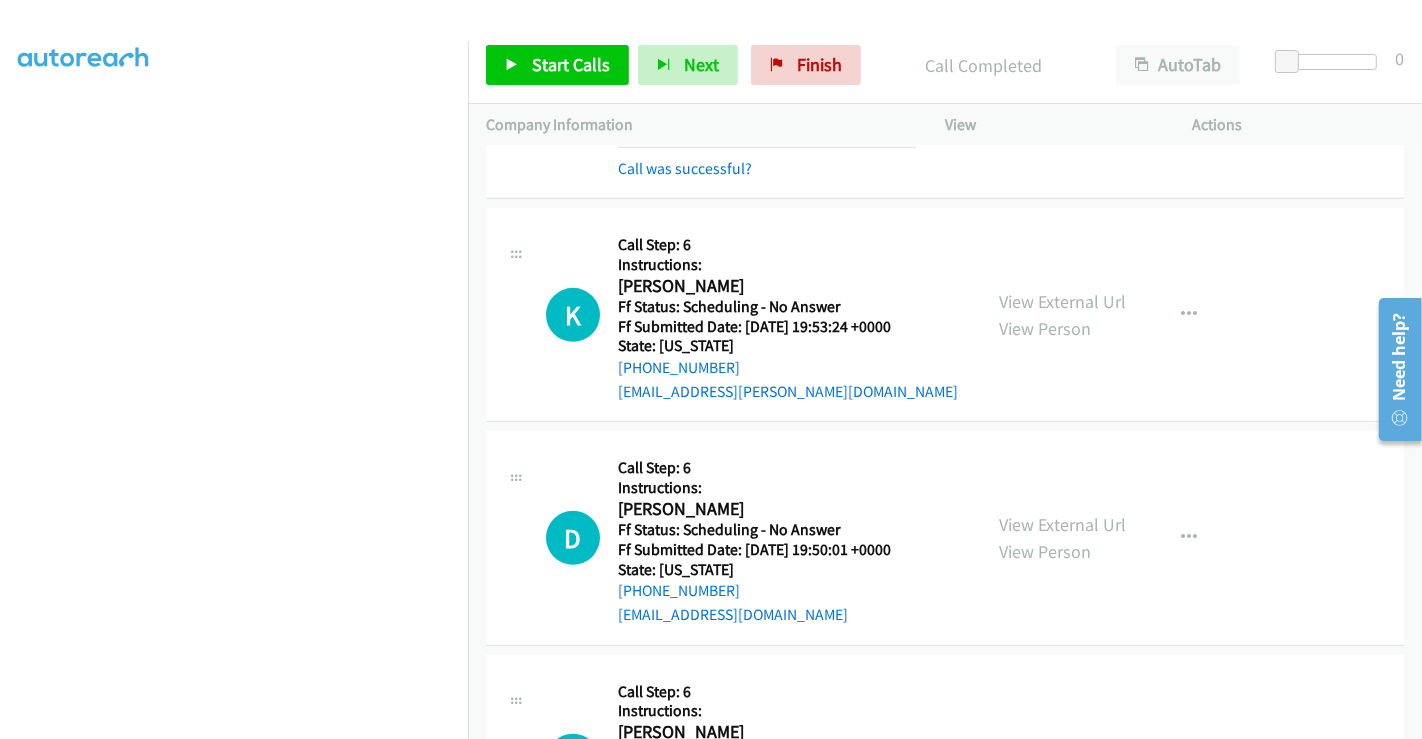 scroll, scrollTop: 1014, scrollLeft: 0, axis: vertical 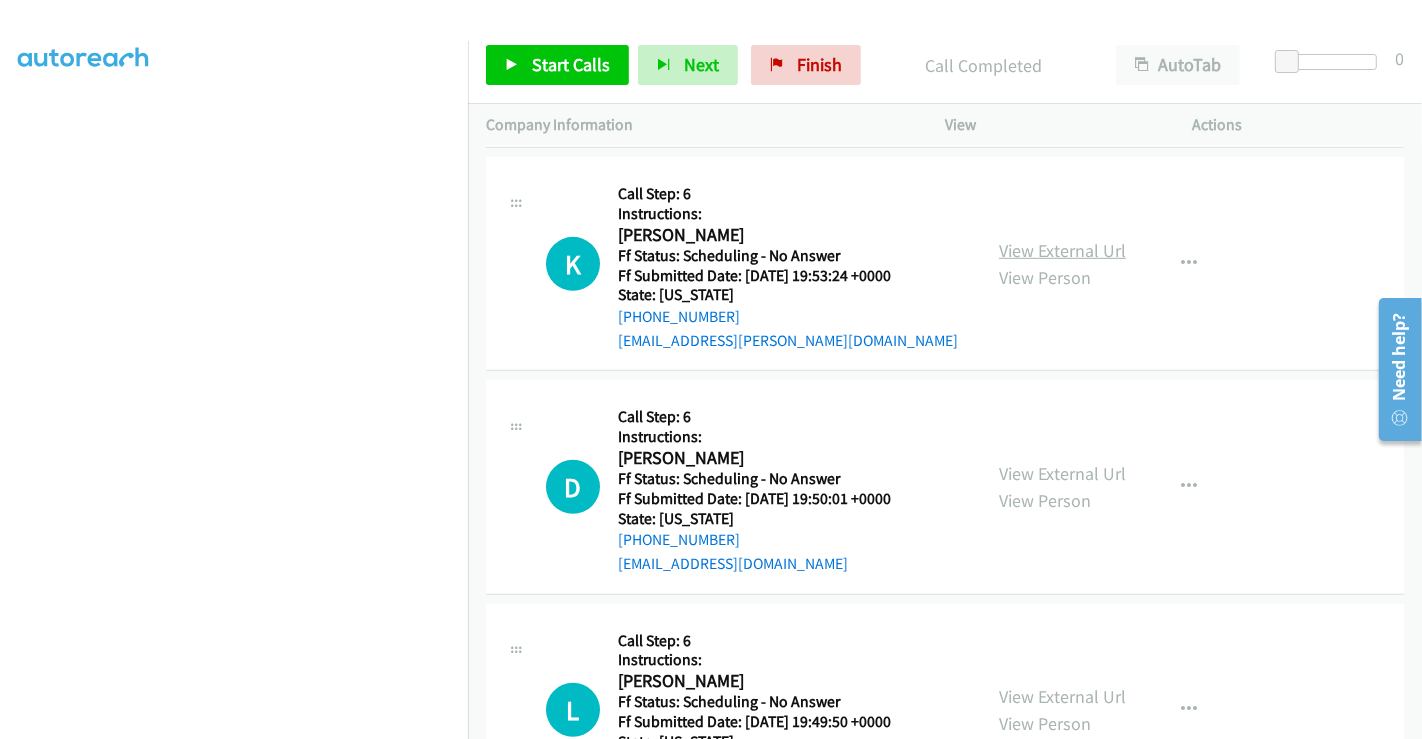 click on "View External Url" at bounding box center (1062, 250) 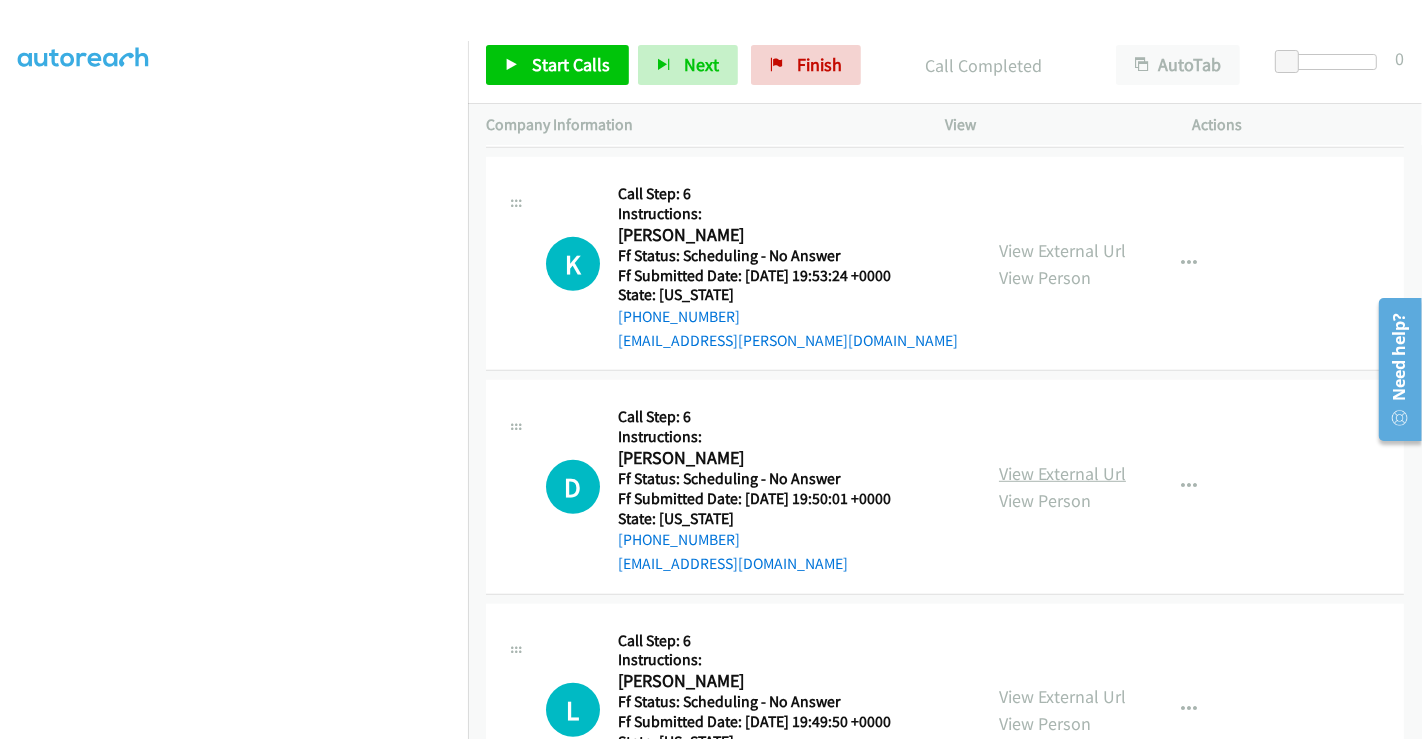 click on "View External Url" at bounding box center [1062, 473] 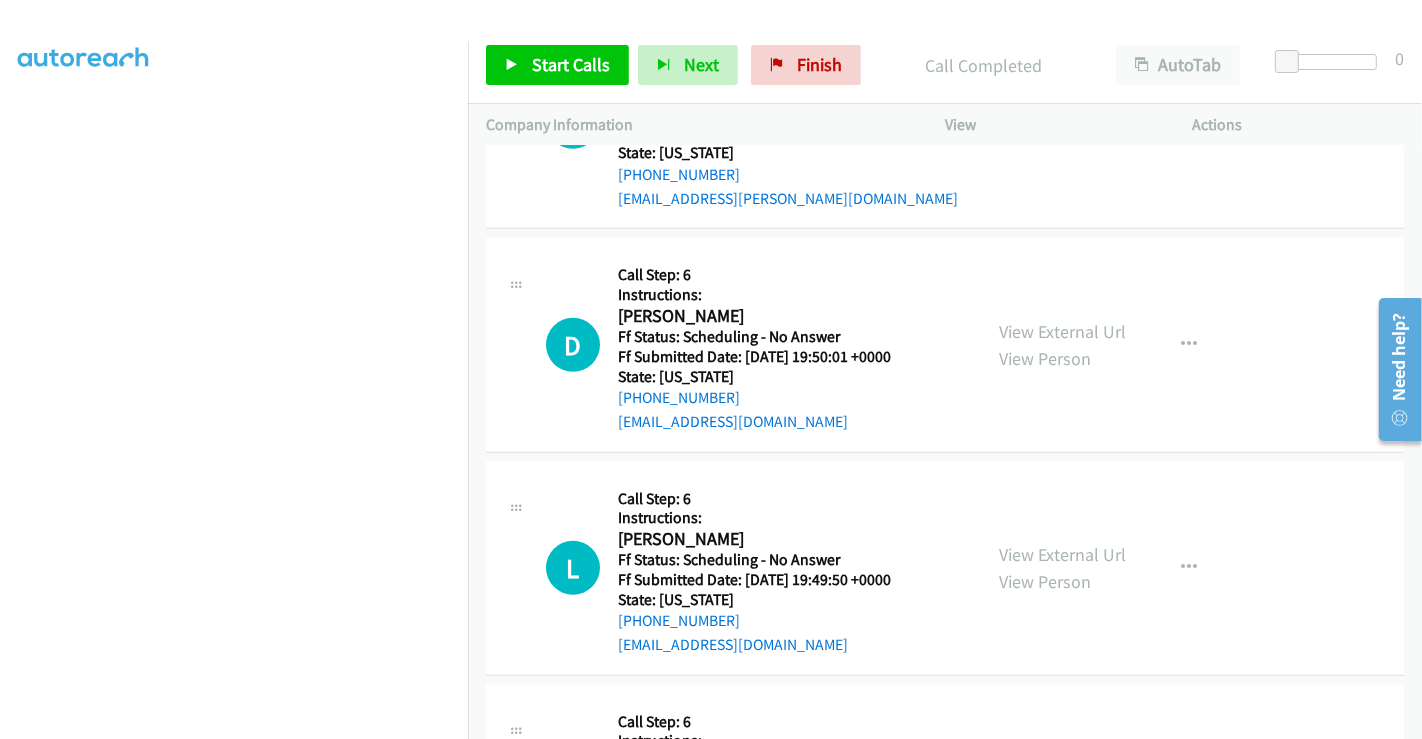 scroll, scrollTop: 1237, scrollLeft: 0, axis: vertical 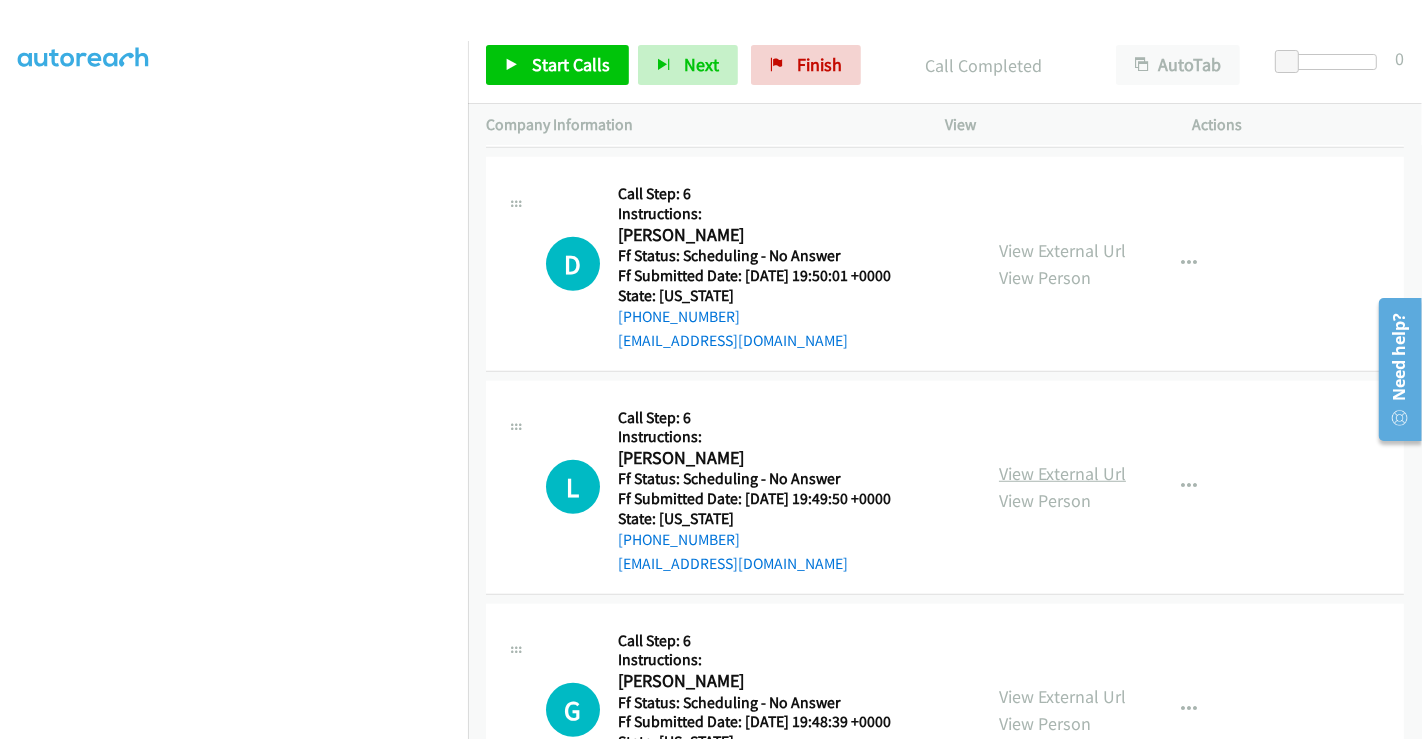 click on "View External Url" at bounding box center [1062, 473] 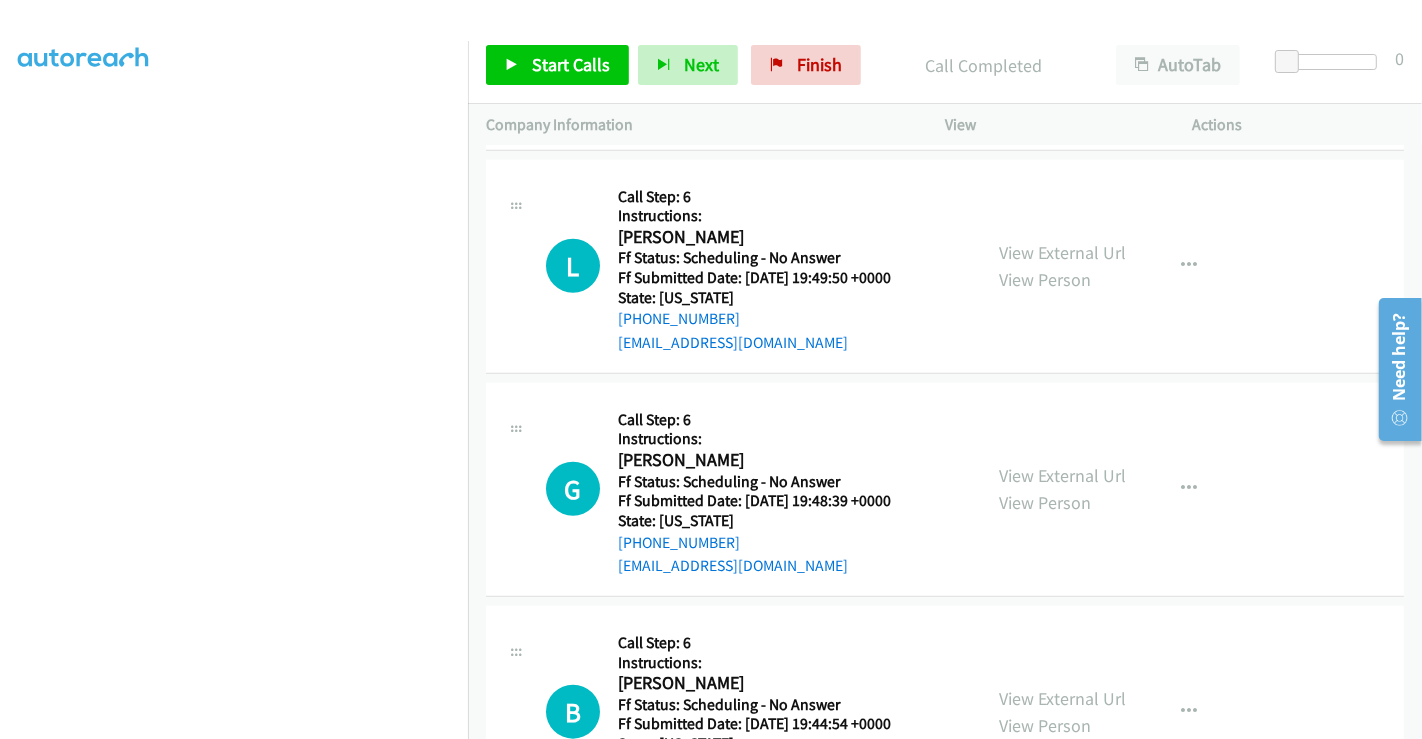 scroll, scrollTop: 1459, scrollLeft: 0, axis: vertical 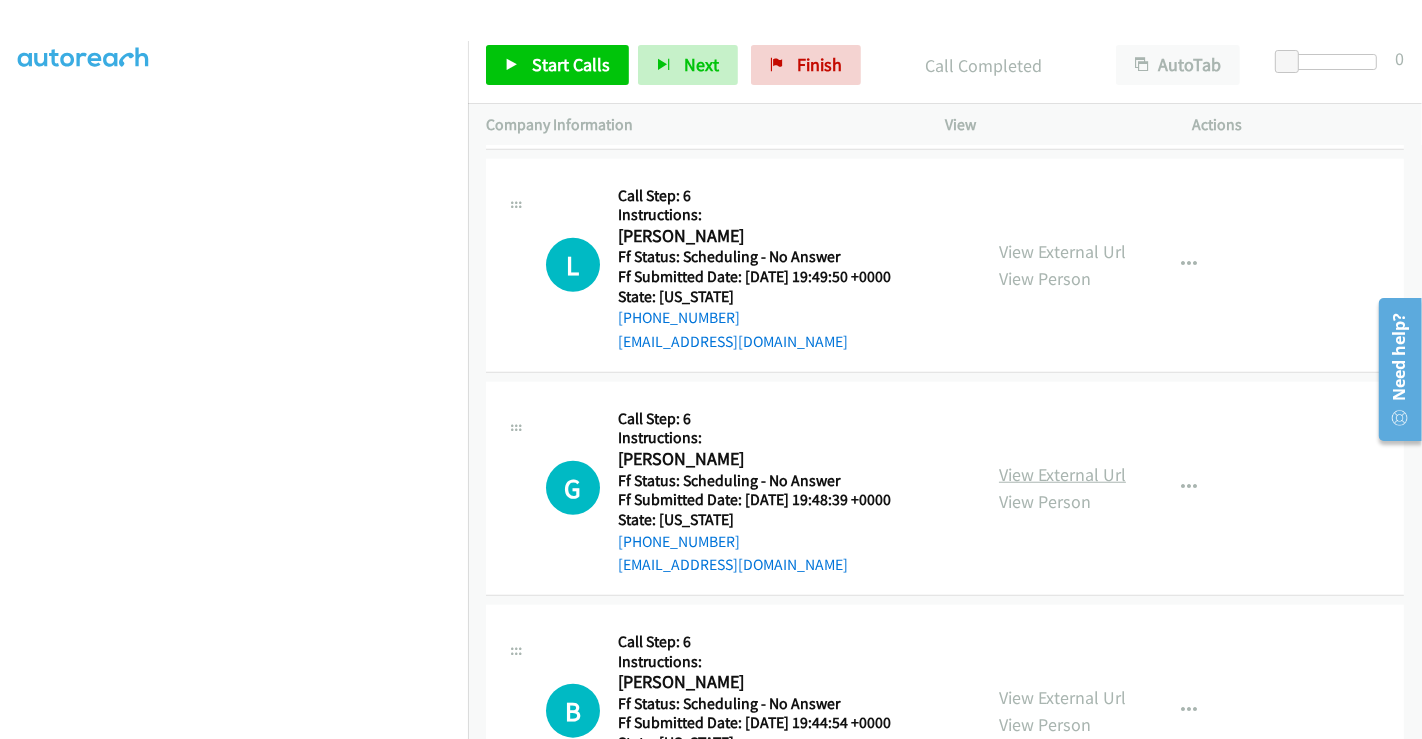 click on "View External Url" at bounding box center [1062, 474] 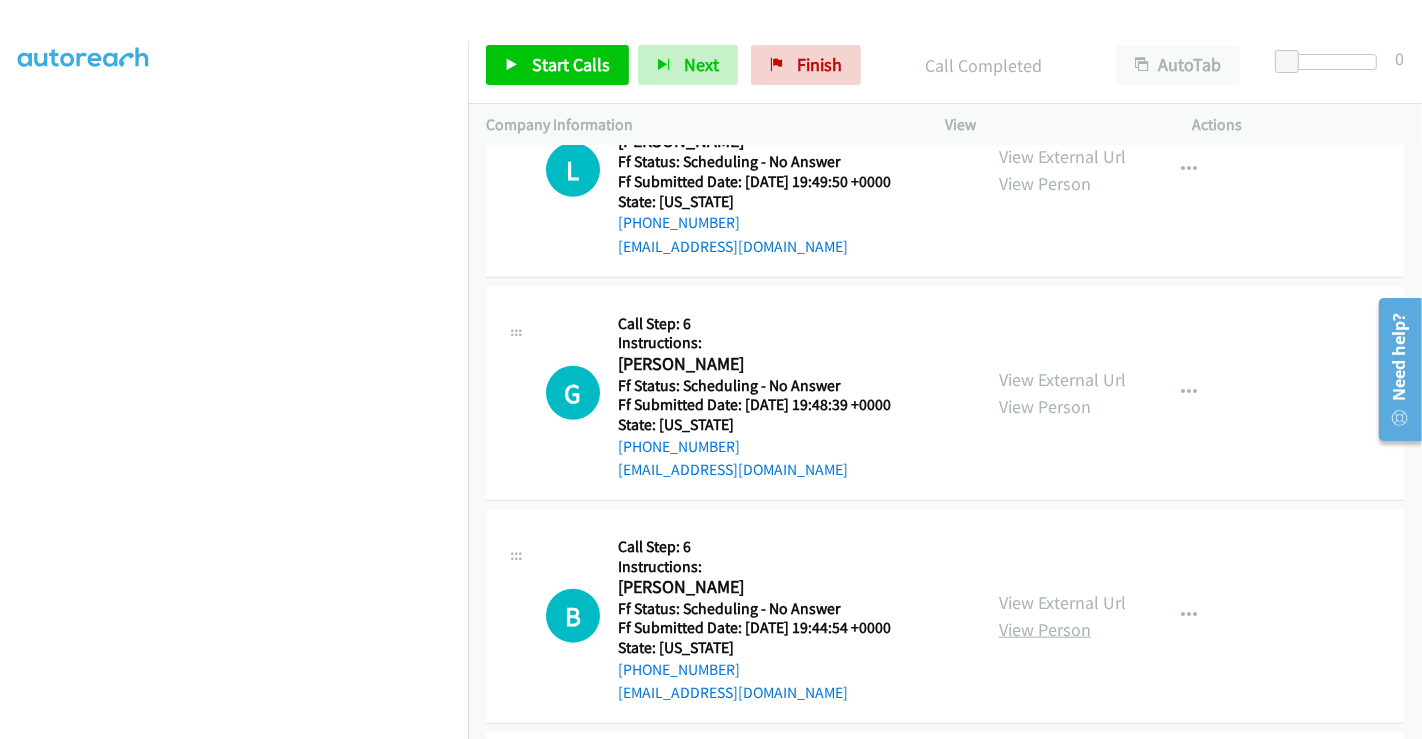 scroll, scrollTop: 1681, scrollLeft: 0, axis: vertical 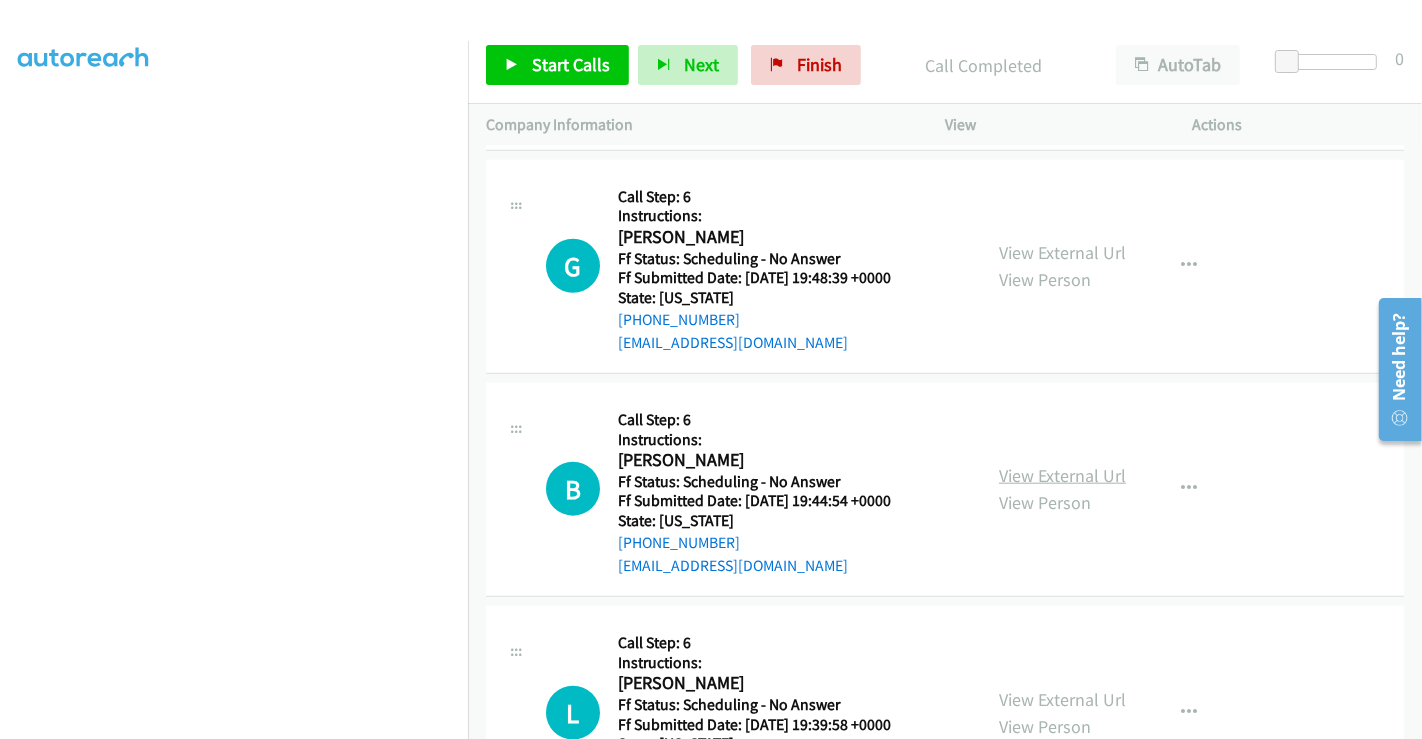 click on "View External Url" at bounding box center [1062, 475] 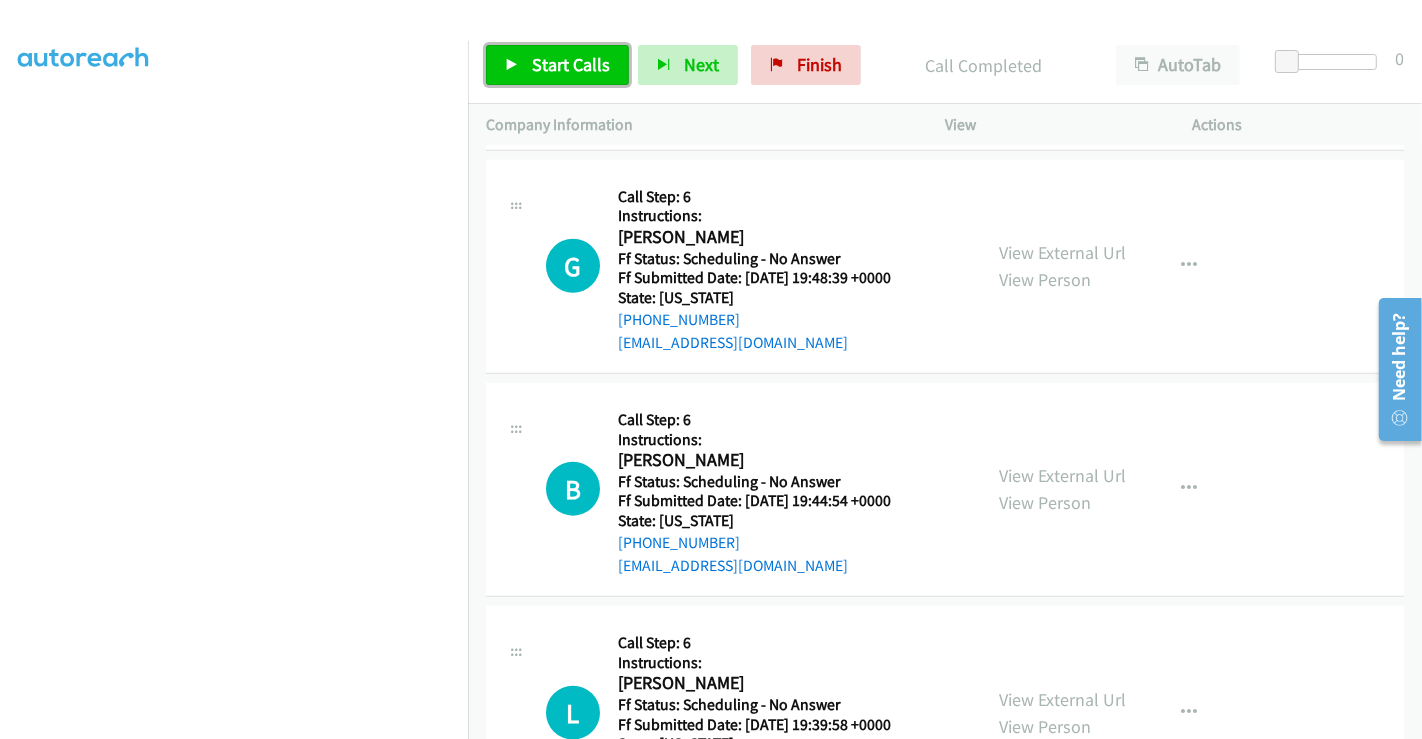 click on "Start Calls" at bounding box center [571, 64] 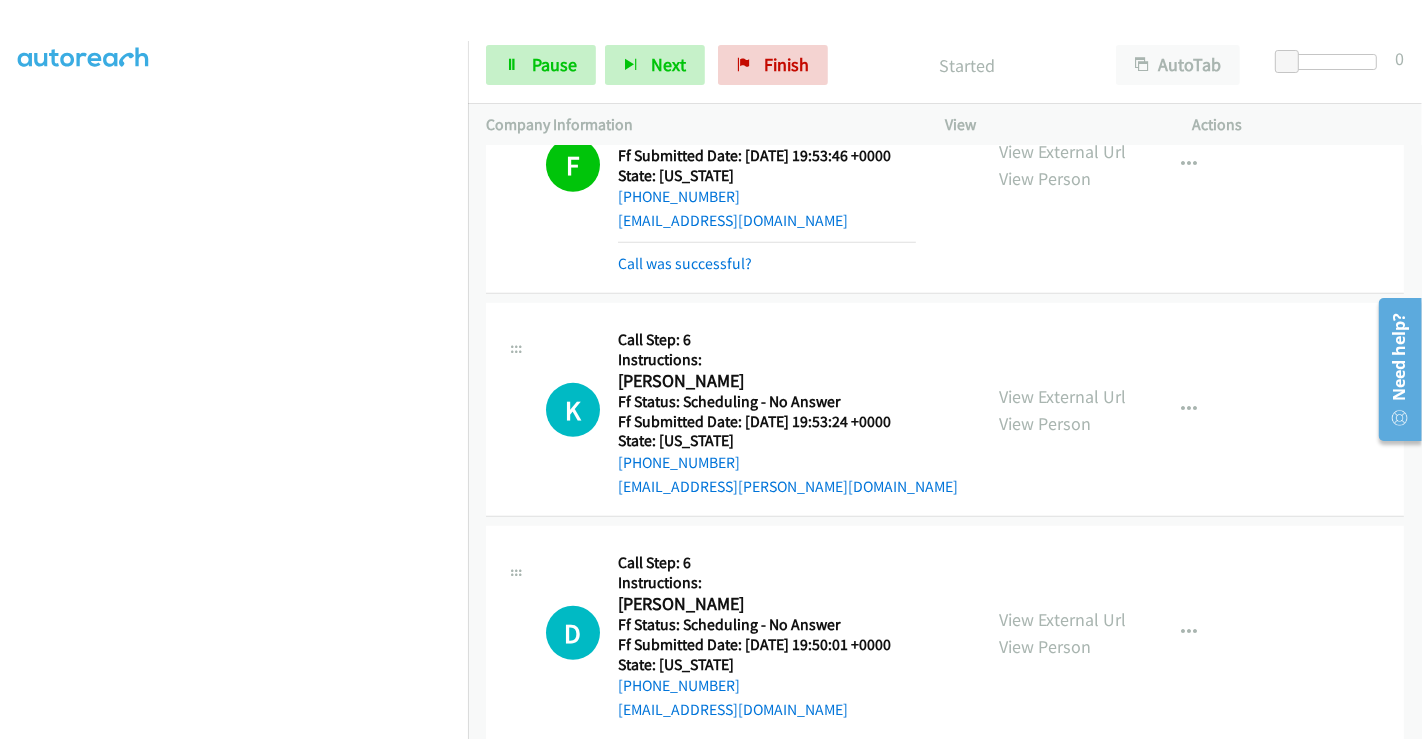 scroll, scrollTop: 903, scrollLeft: 0, axis: vertical 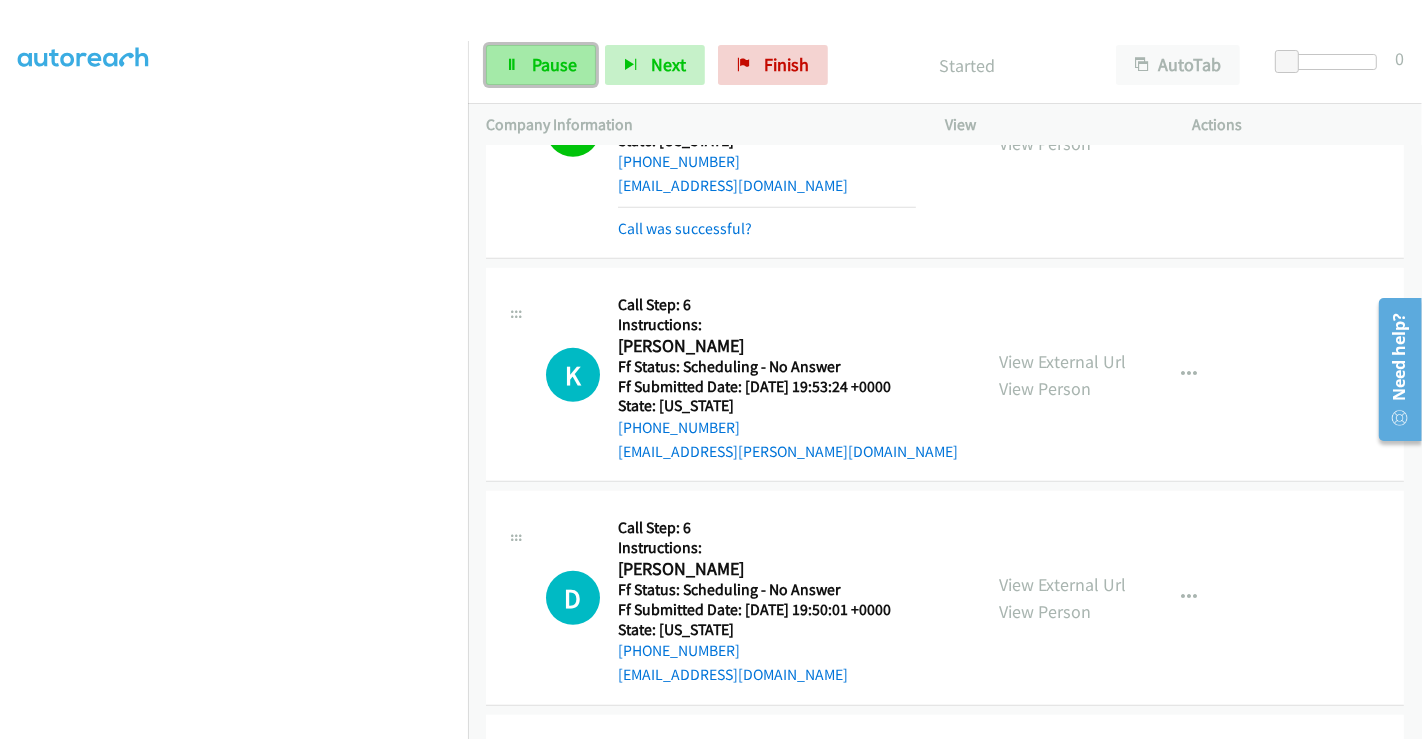 click on "Pause" at bounding box center [554, 64] 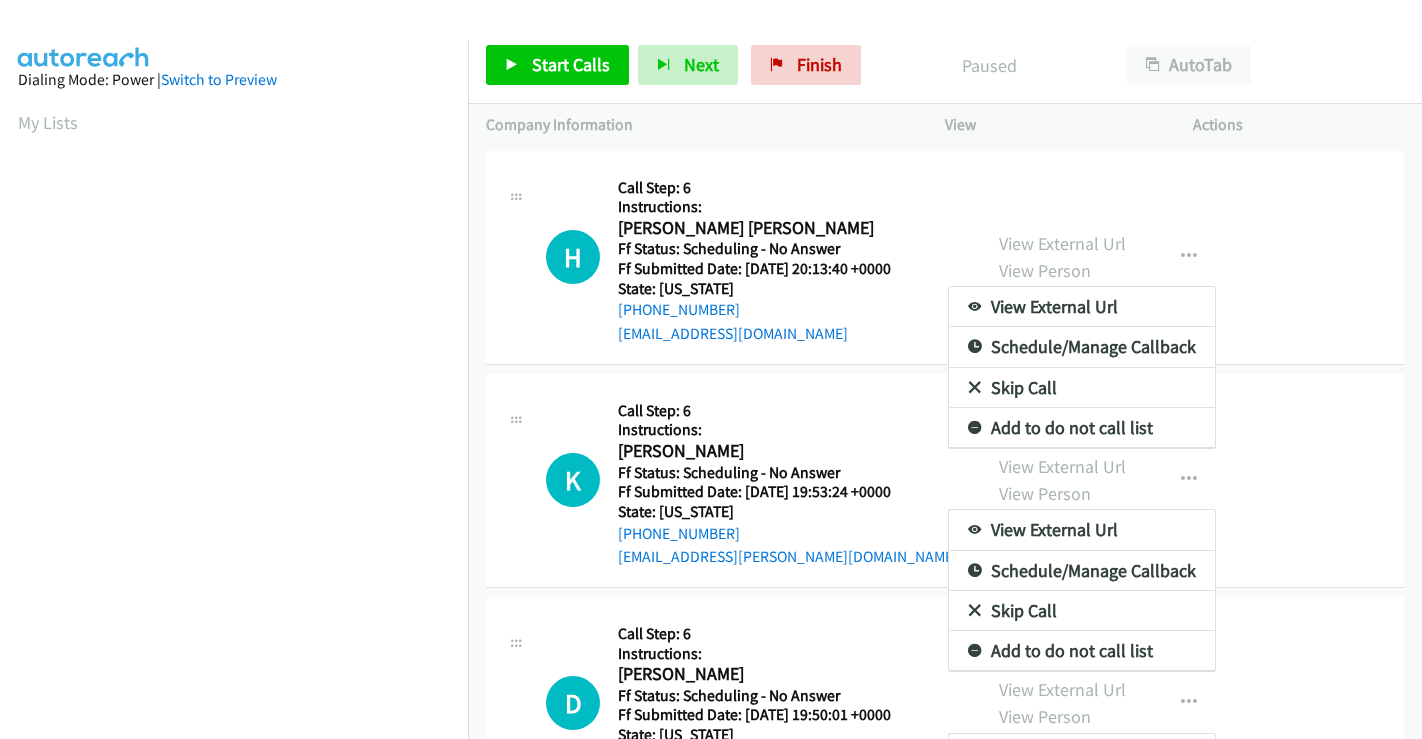 scroll, scrollTop: 0, scrollLeft: 0, axis: both 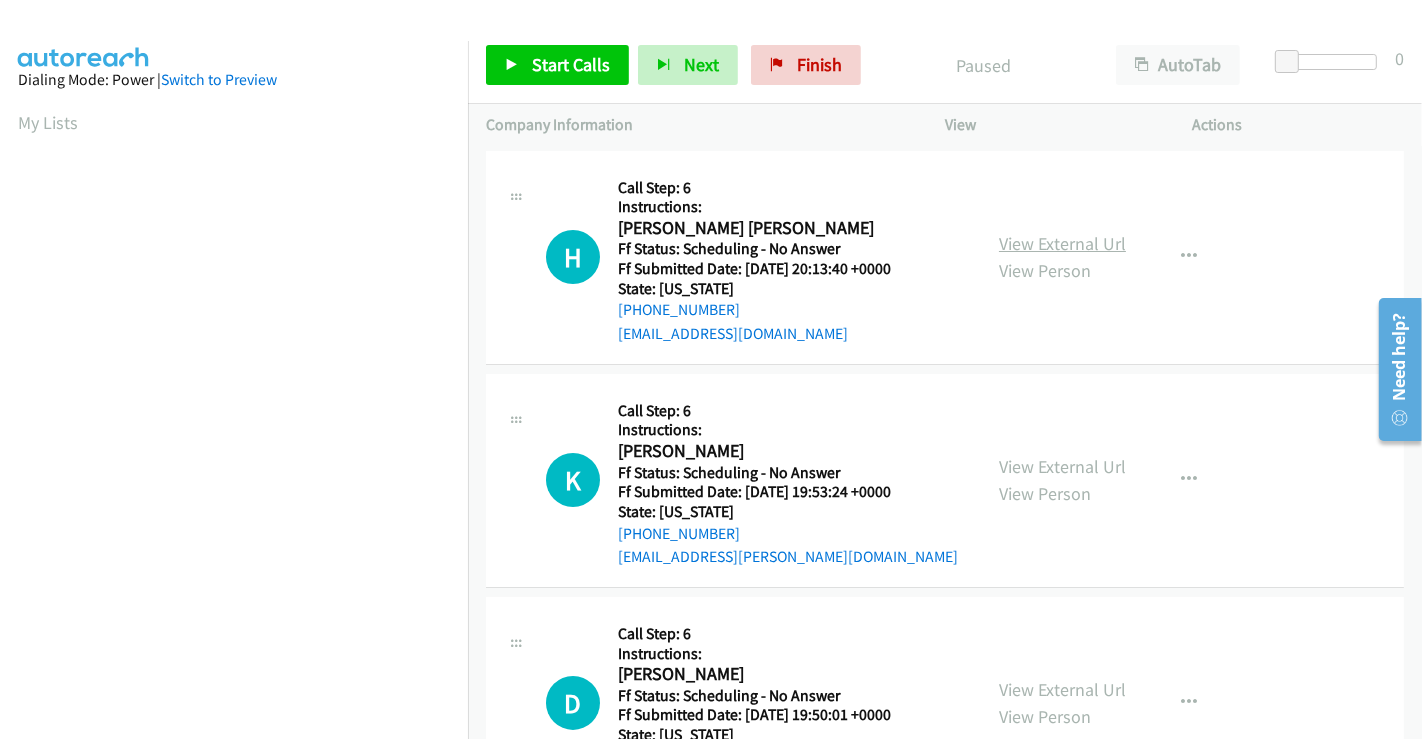 click on "View External Url" at bounding box center [1062, 243] 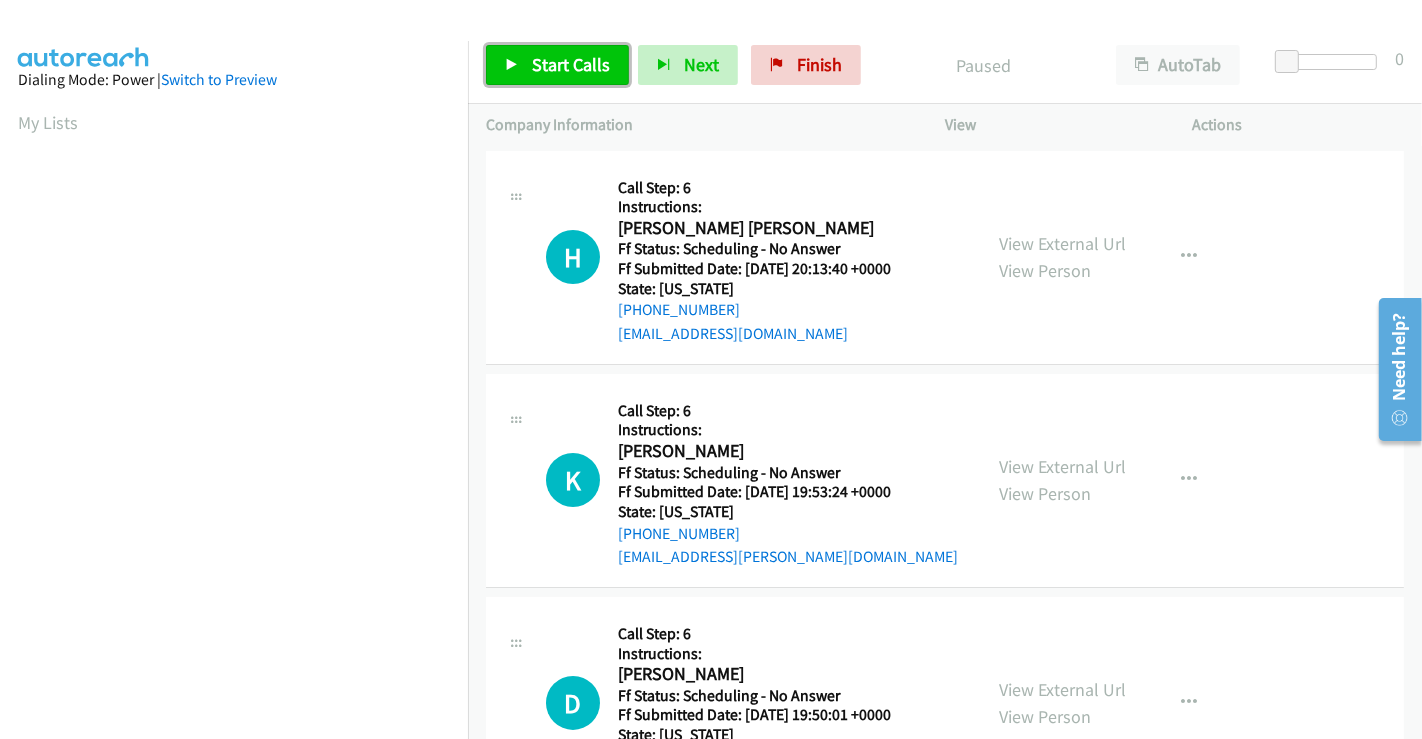 click on "Start Calls" at bounding box center [571, 64] 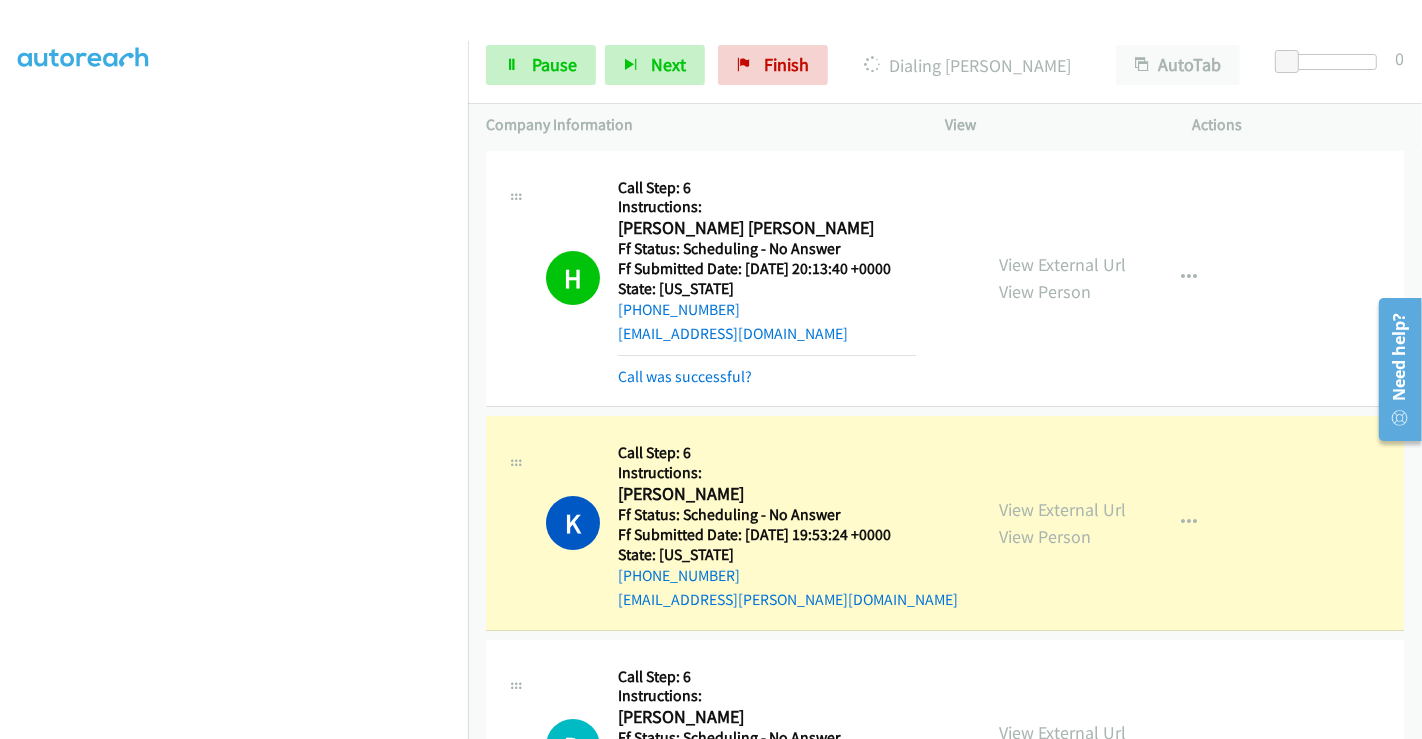 scroll, scrollTop: 385, scrollLeft: 0, axis: vertical 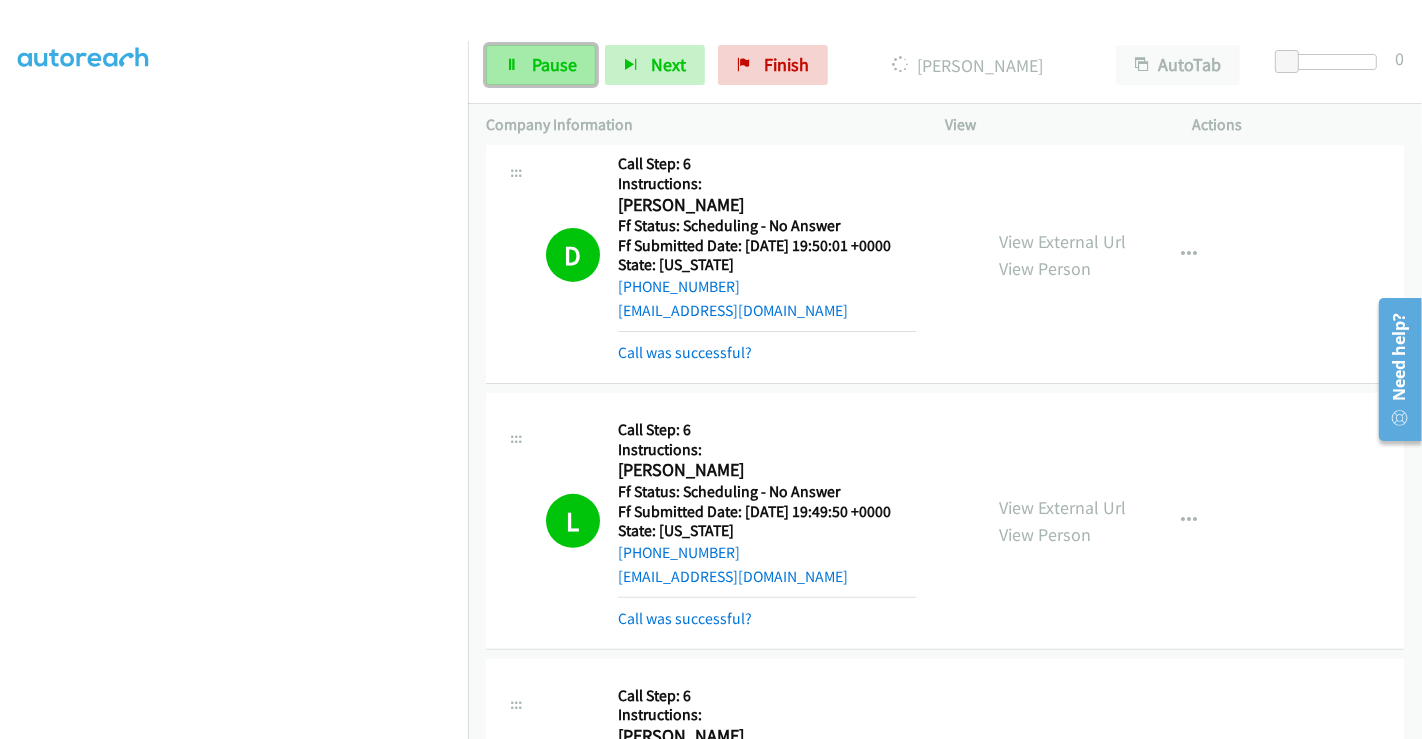 click on "Pause" at bounding box center (554, 64) 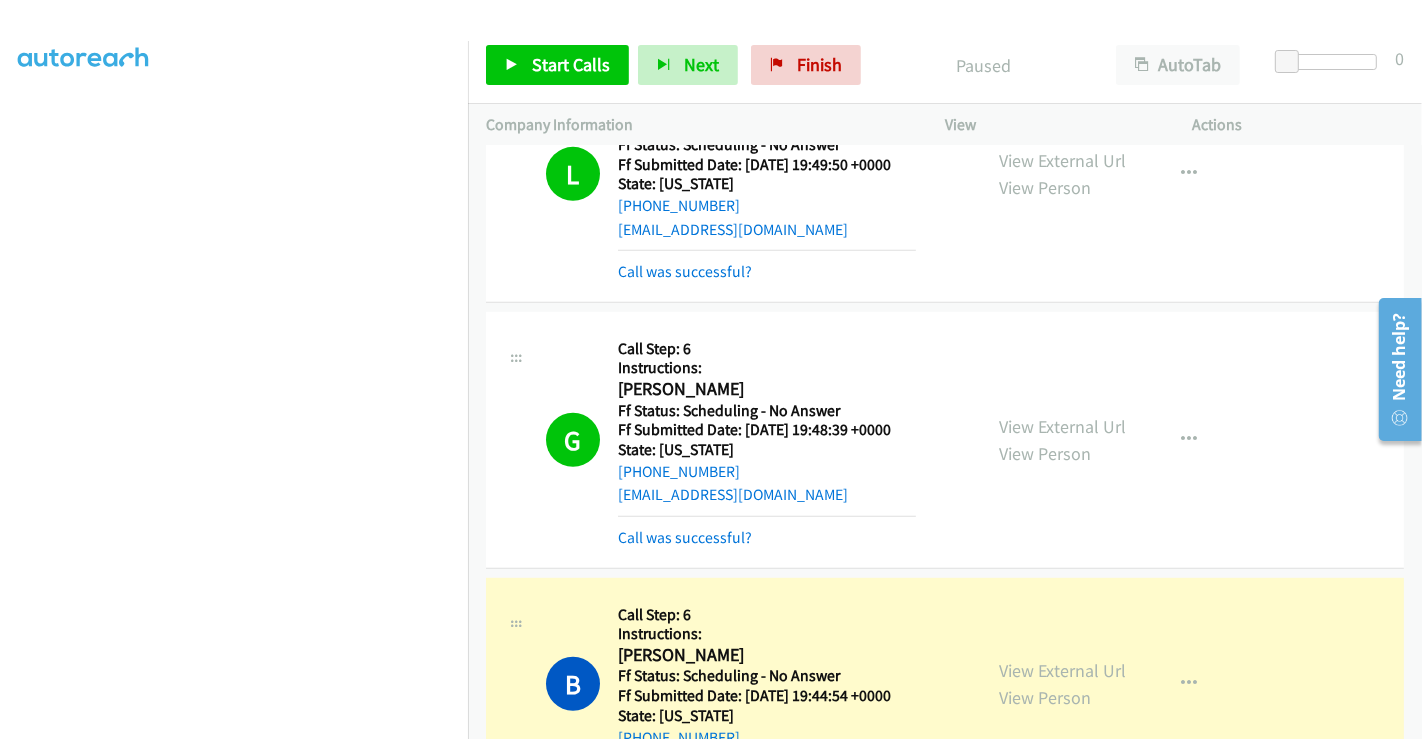 scroll, scrollTop: 1111, scrollLeft: 0, axis: vertical 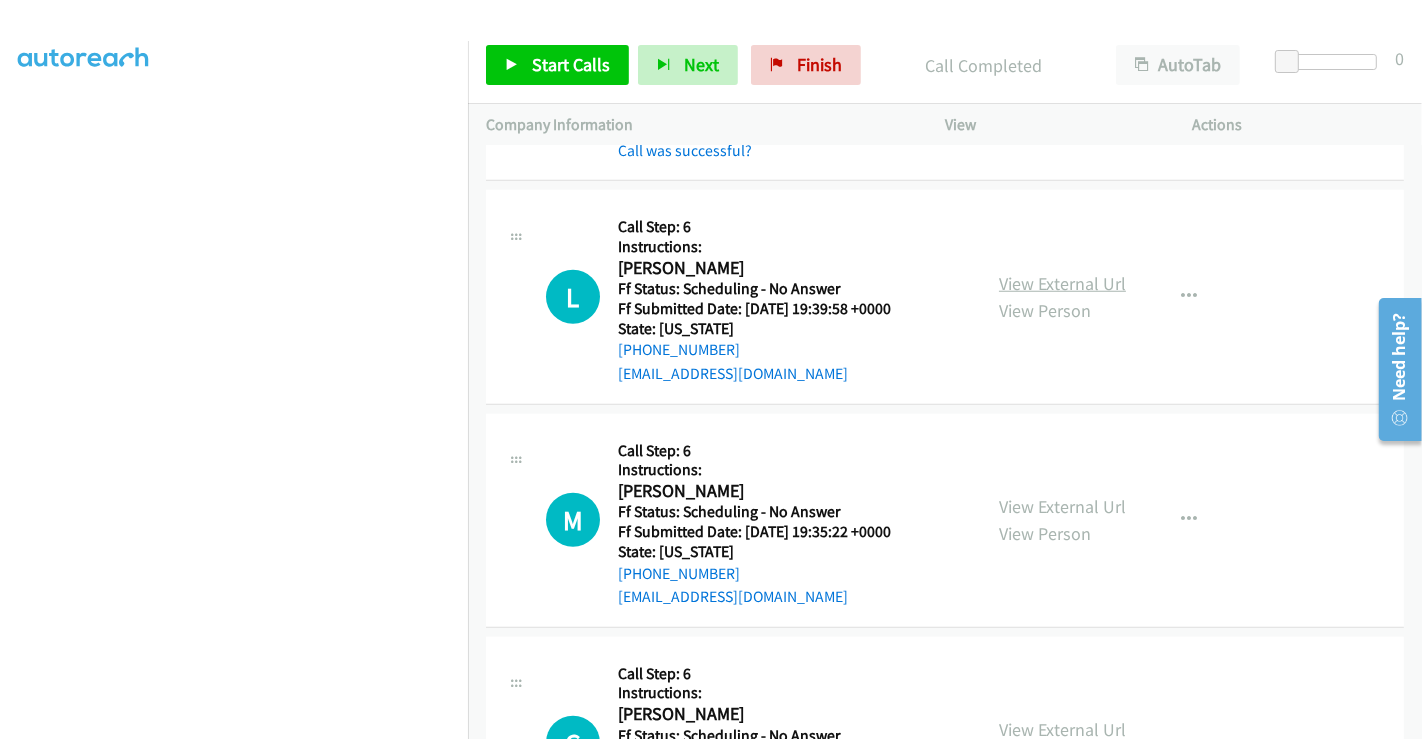 click on "View External Url" at bounding box center [1062, 283] 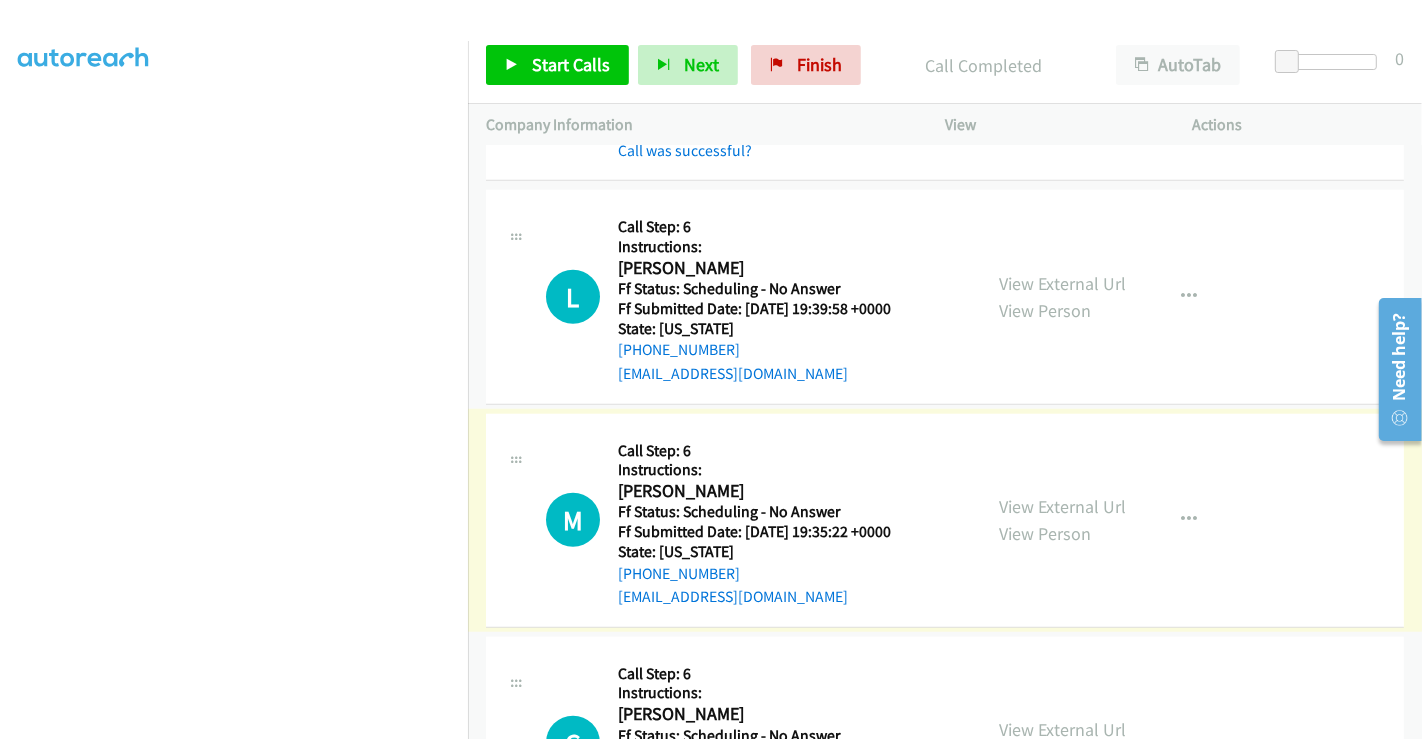 click on "View External Url" at bounding box center (1062, 506) 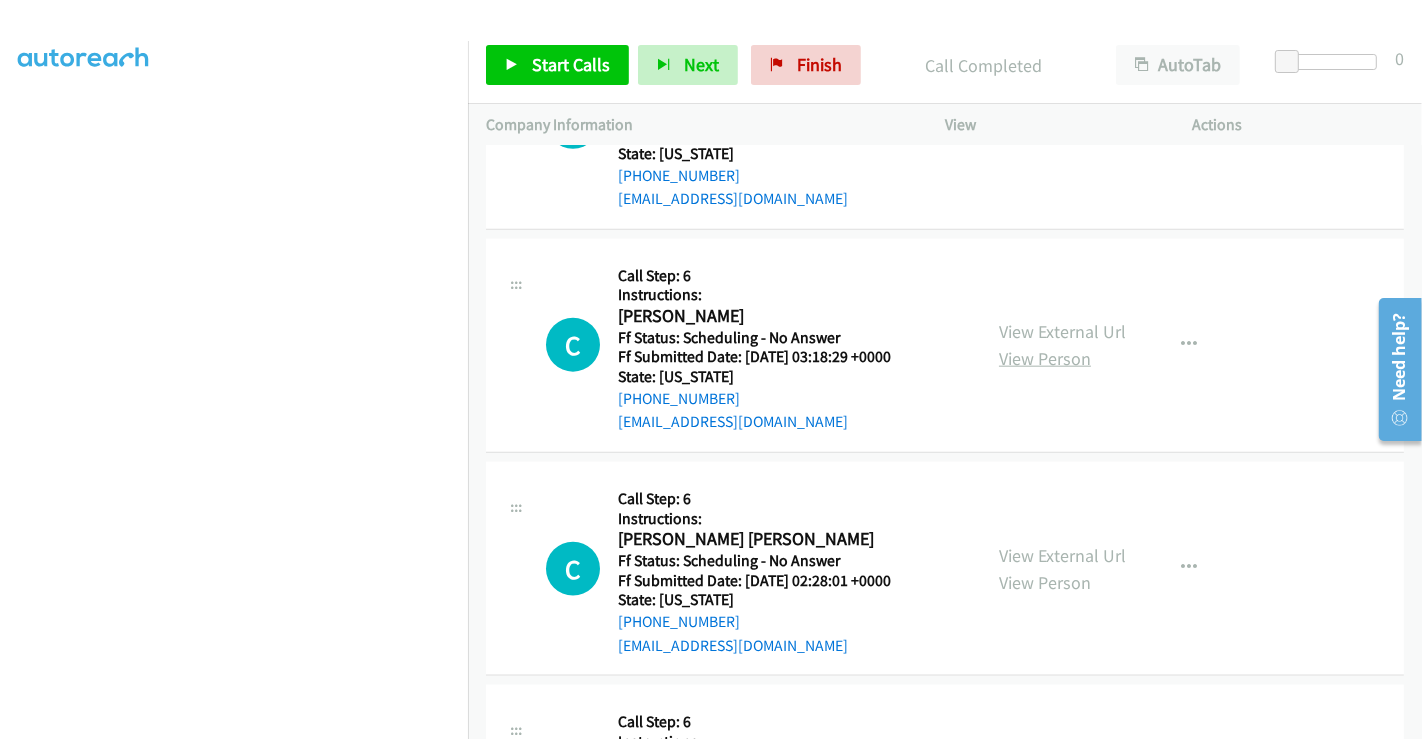 scroll, scrollTop: 2000, scrollLeft: 0, axis: vertical 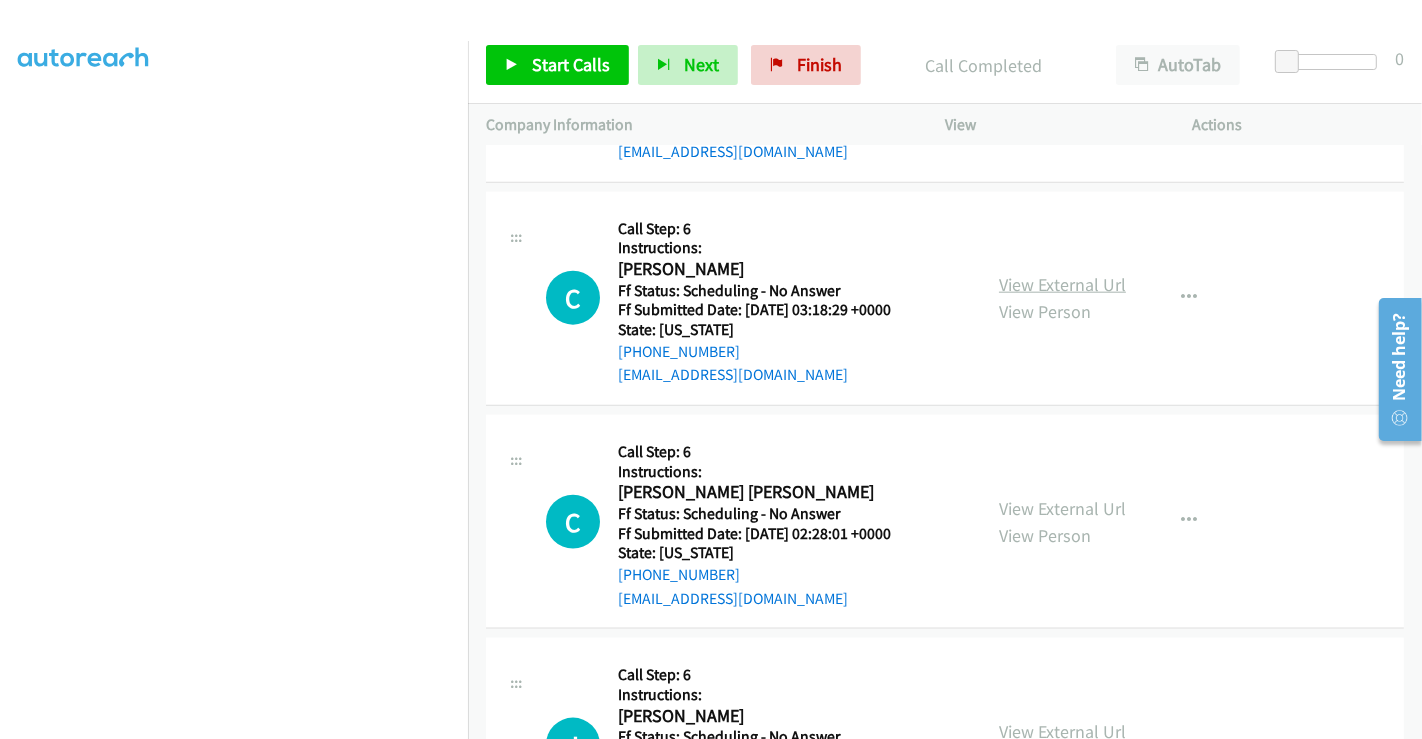 click on "View External Url" at bounding box center [1062, 284] 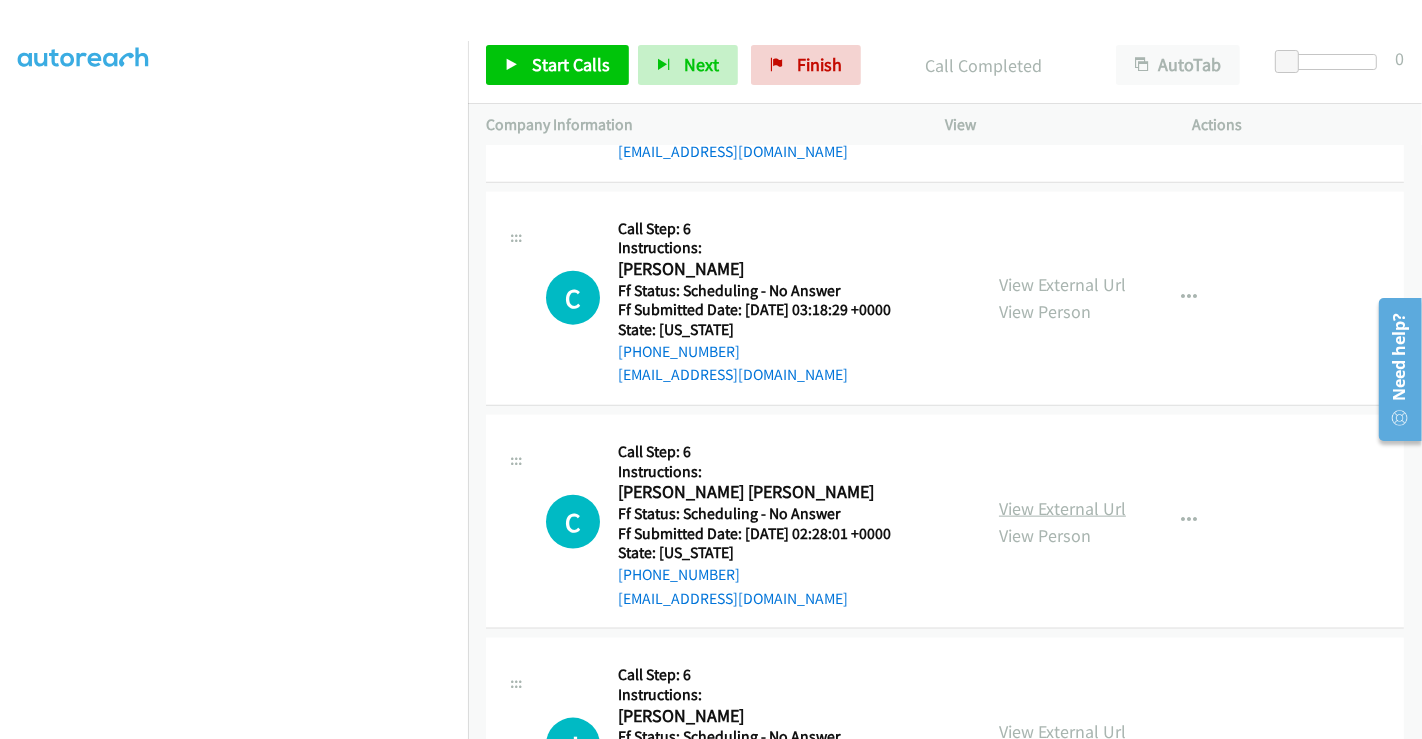 click on "View External Url" at bounding box center [1062, 508] 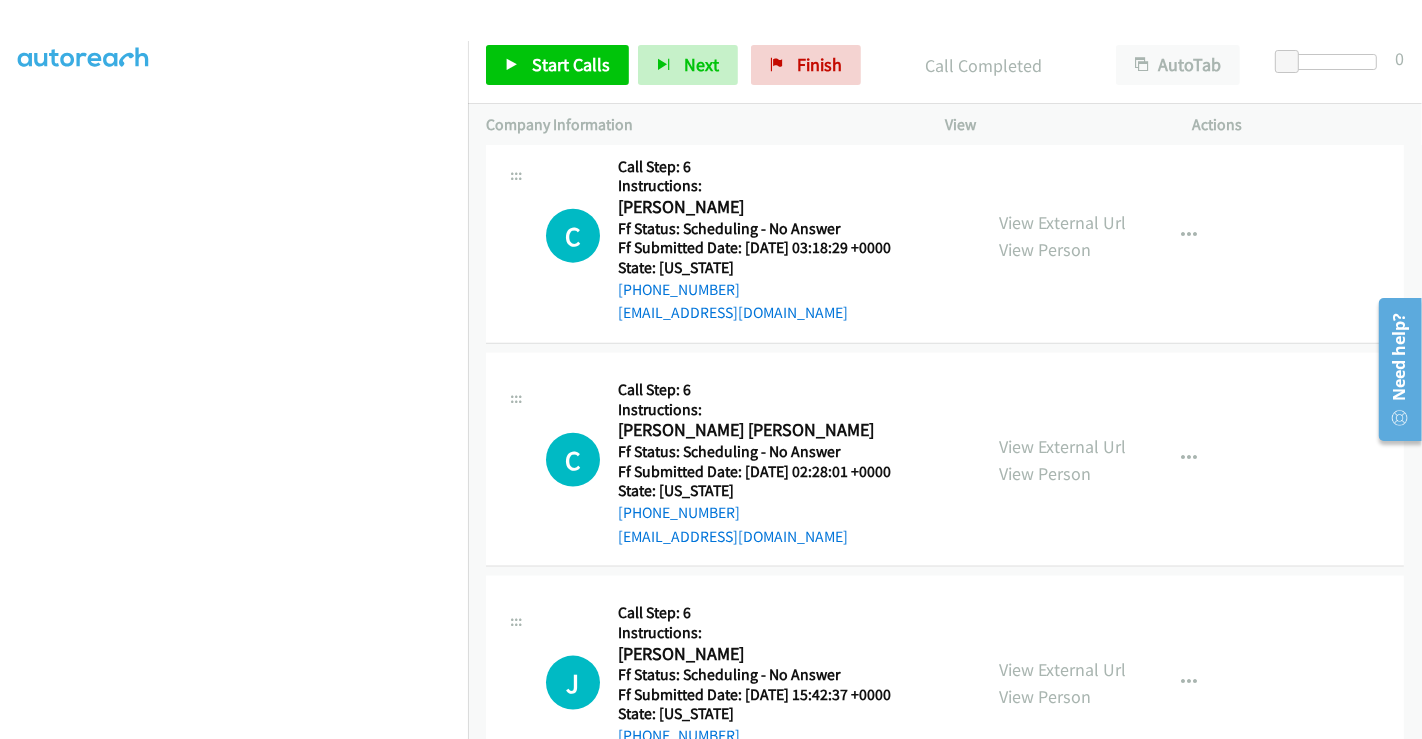 scroll, scrollTop: 2222, scrollLeft: 0, axis: vertical 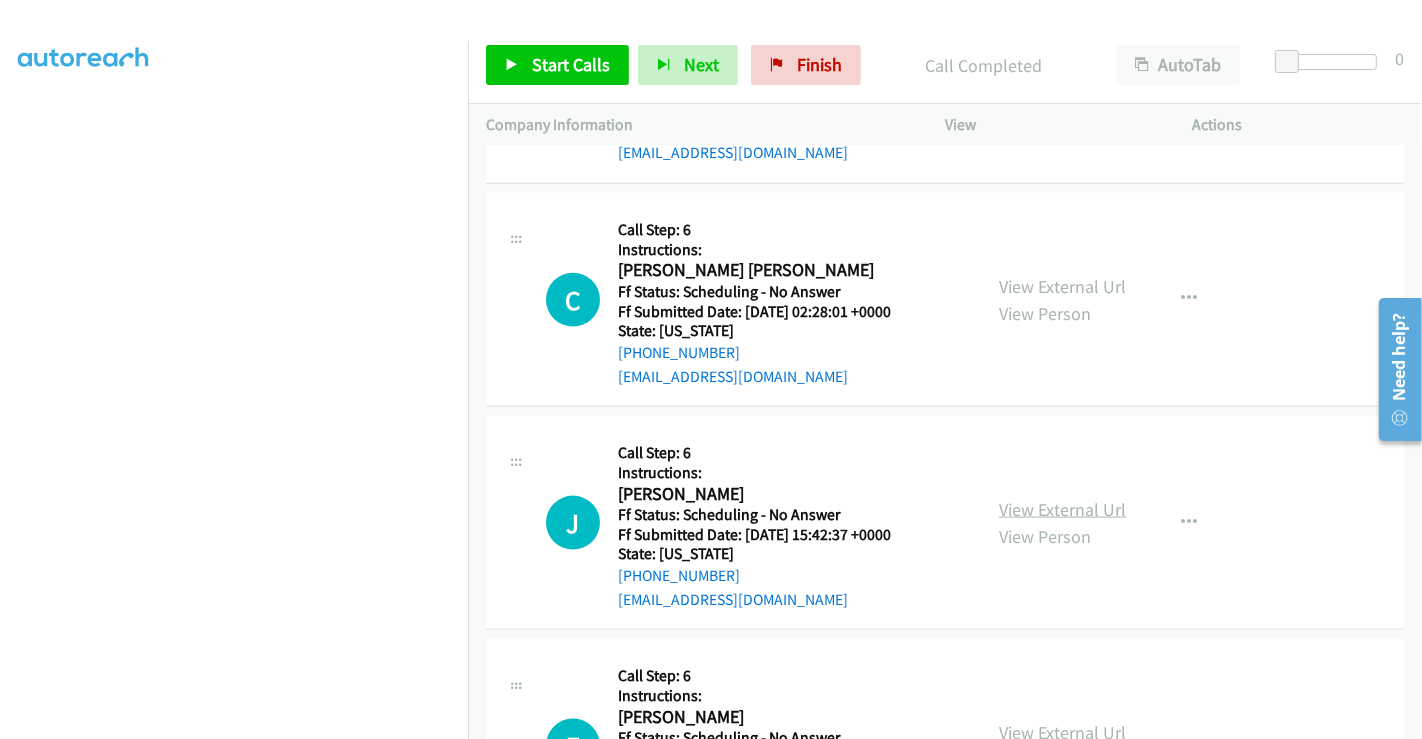 click on "View External Url" at bounding box center (1062, 509) 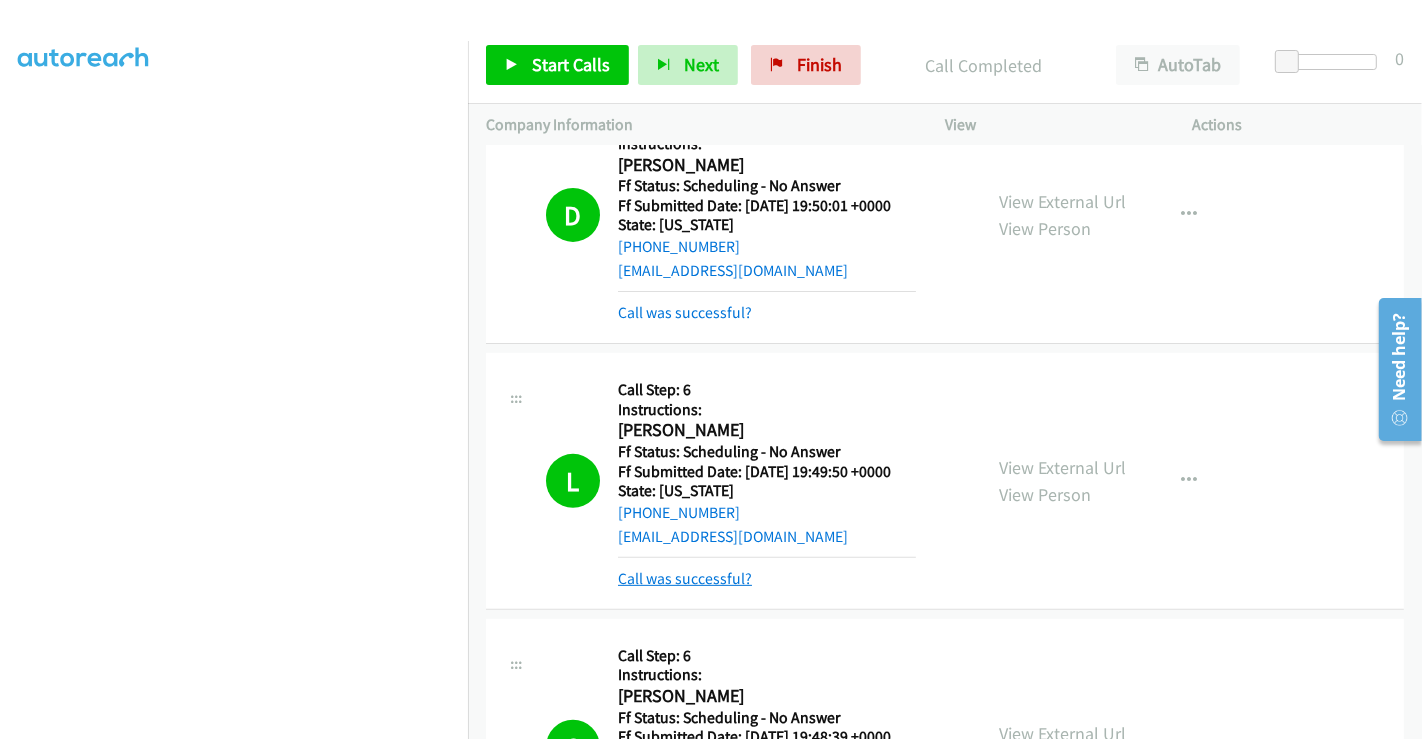 scroll, scrollTop: 588, scrollLeft: 0, axis: vertical 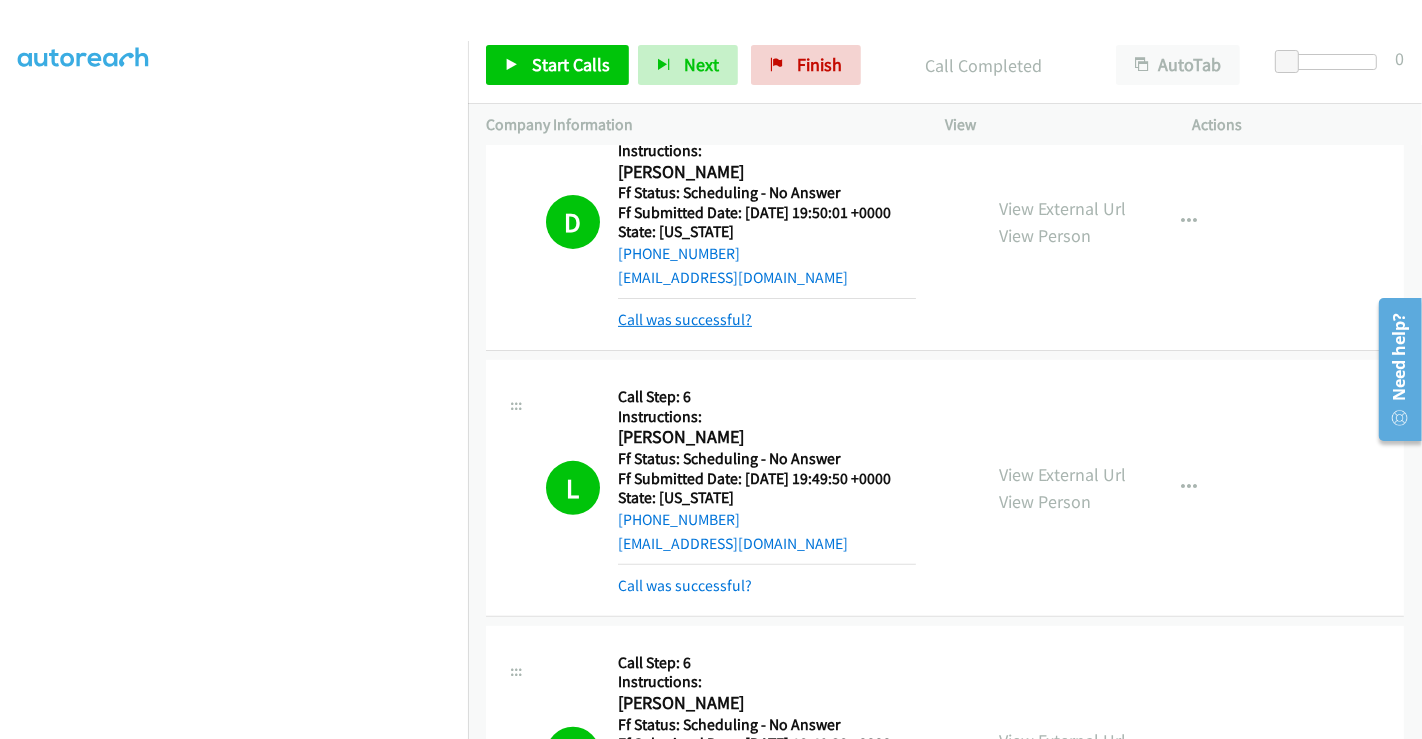 click on "Call was successful?" at bounding box center (685, 319) 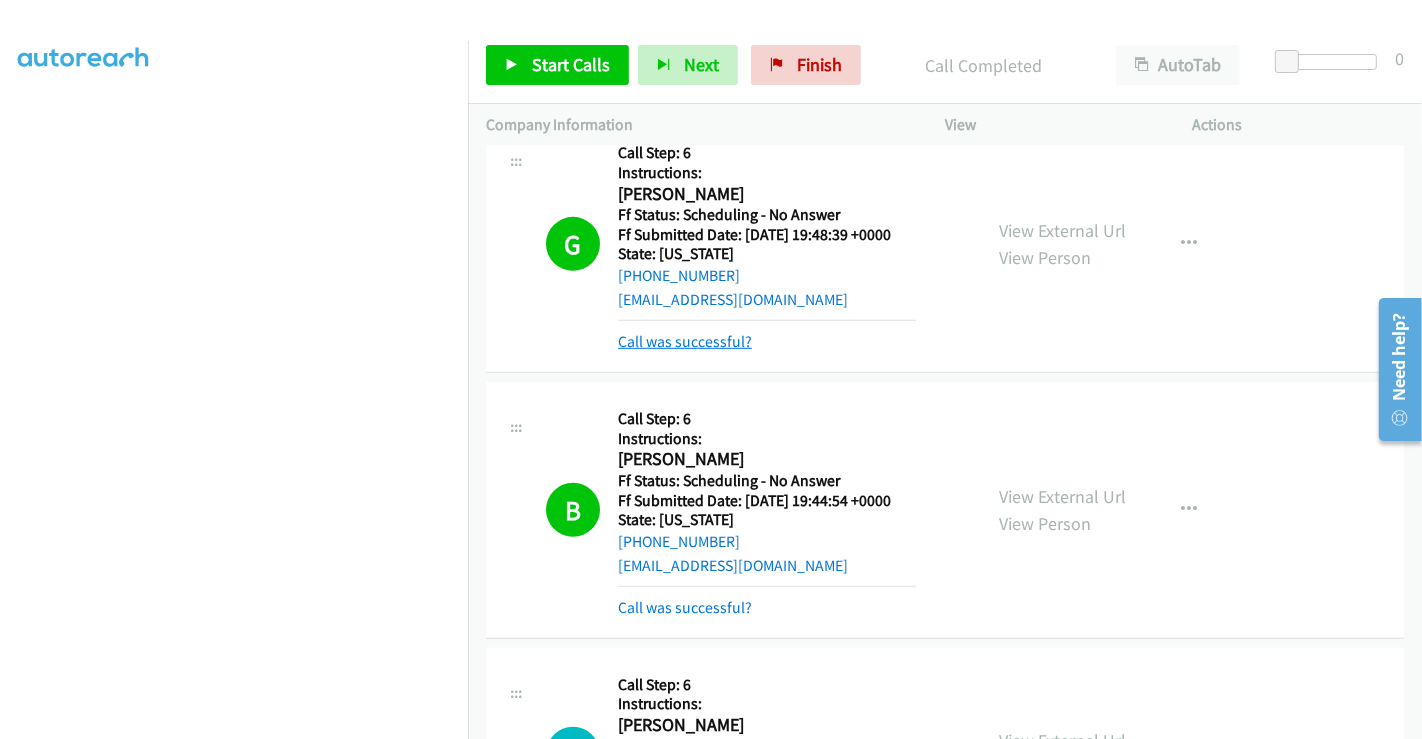 scroll, scrollTop: 1366, scrollLeft: 0, axis: vertical 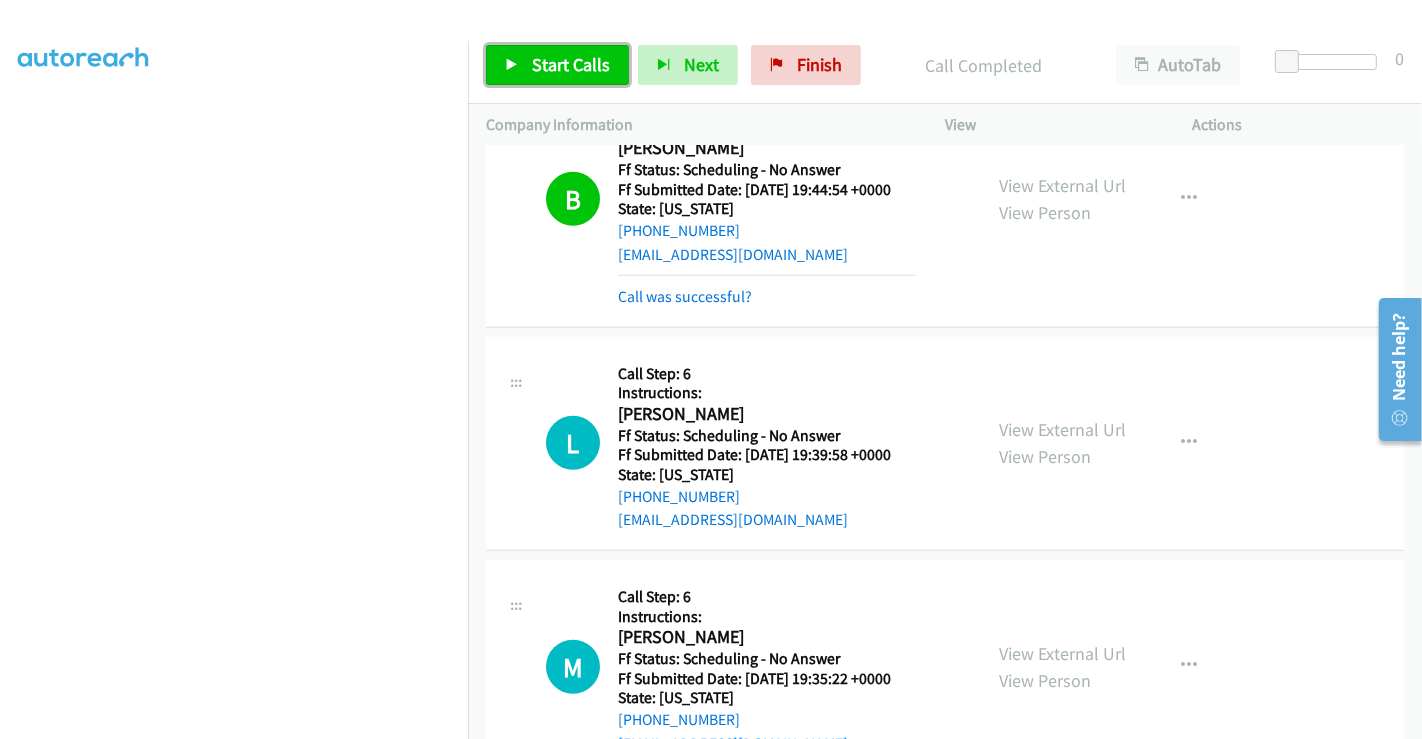 click on "Start Calls" at bounding box center [557, 65] 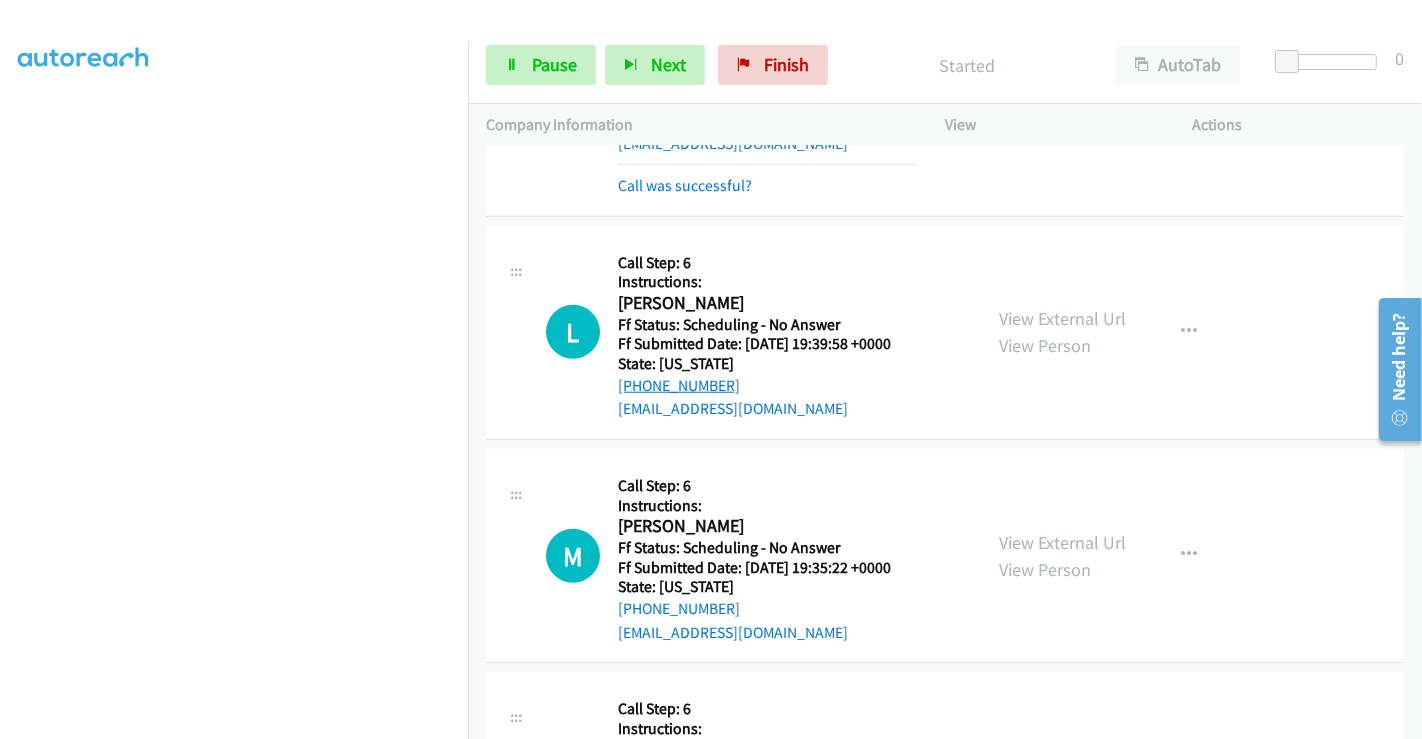 scroll, scrollTop: 1588, scrollLeft: 0, axis: vertical 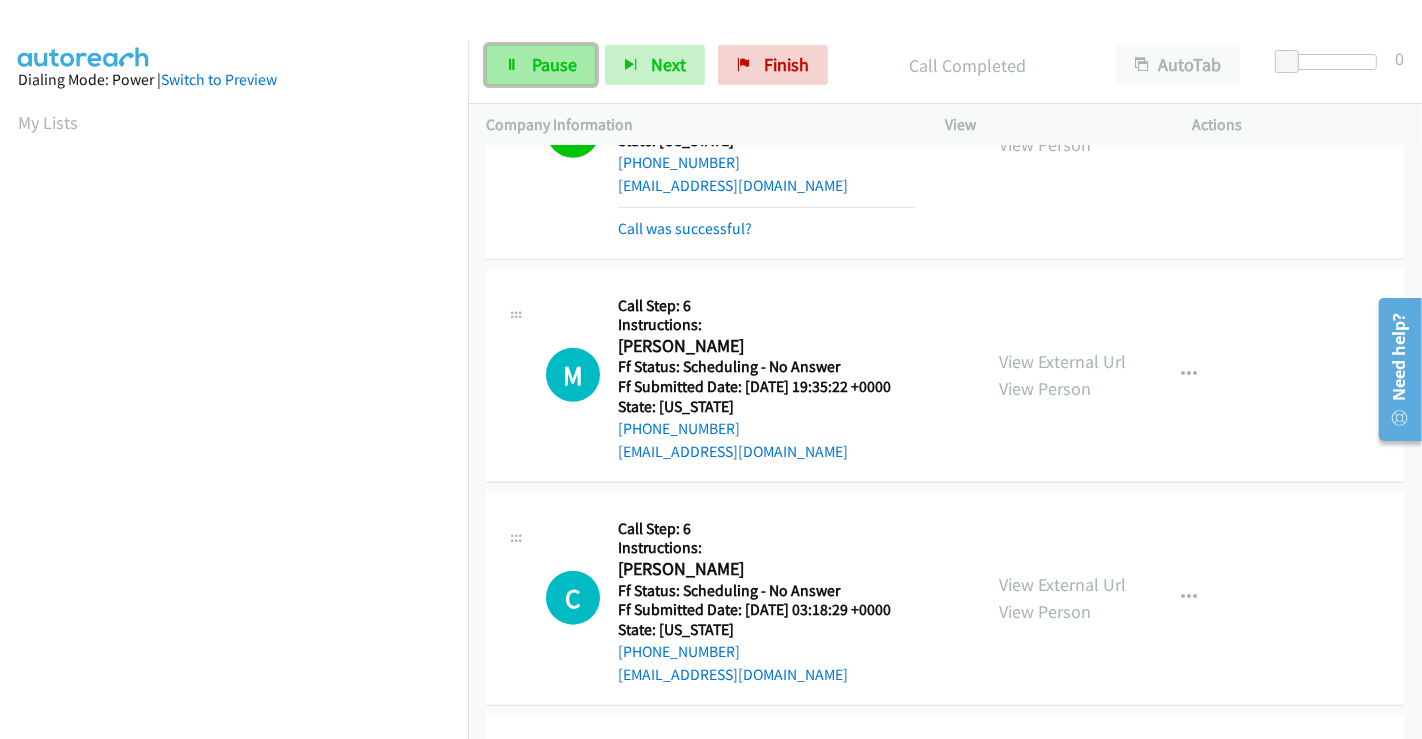 click on "Pause" at bounding box center (554, 64) 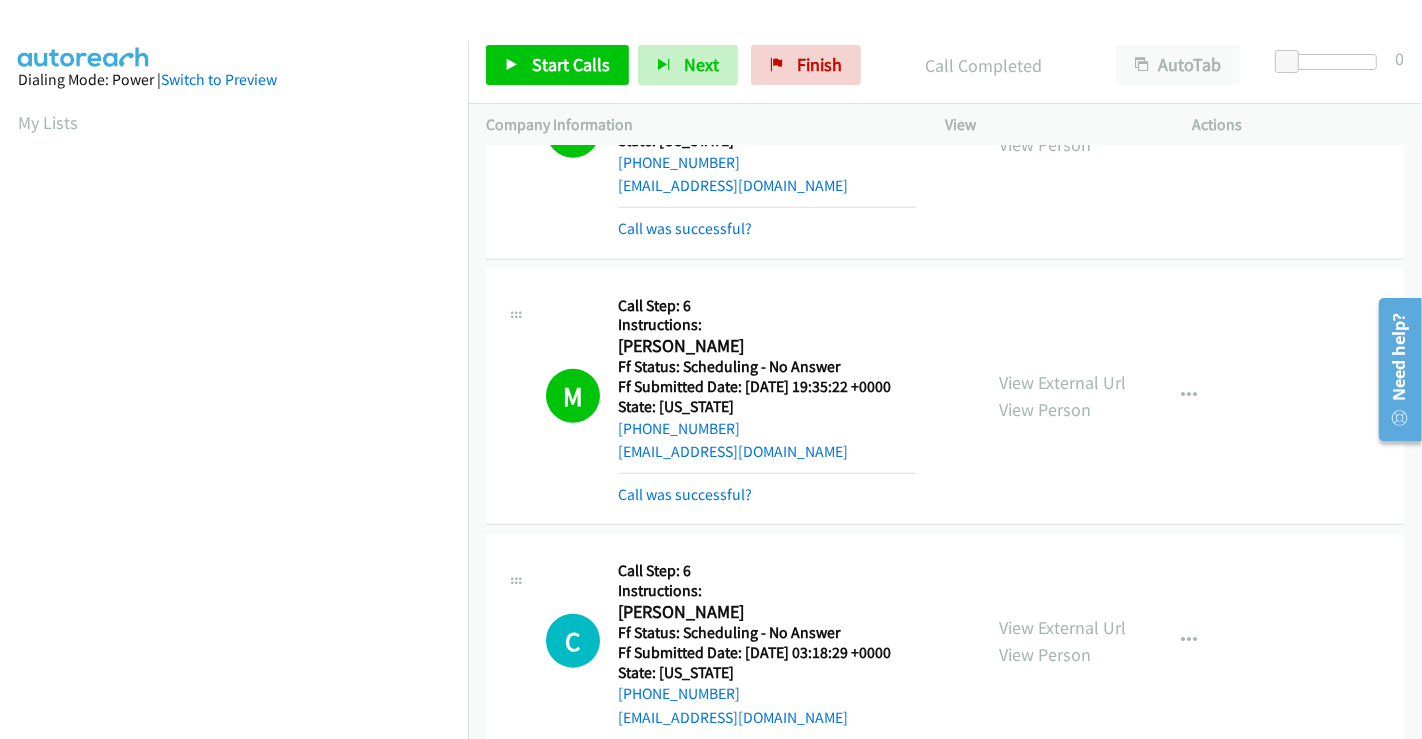 scroll, scrollTop: 385, scrollLeft: 0, axis: vertical 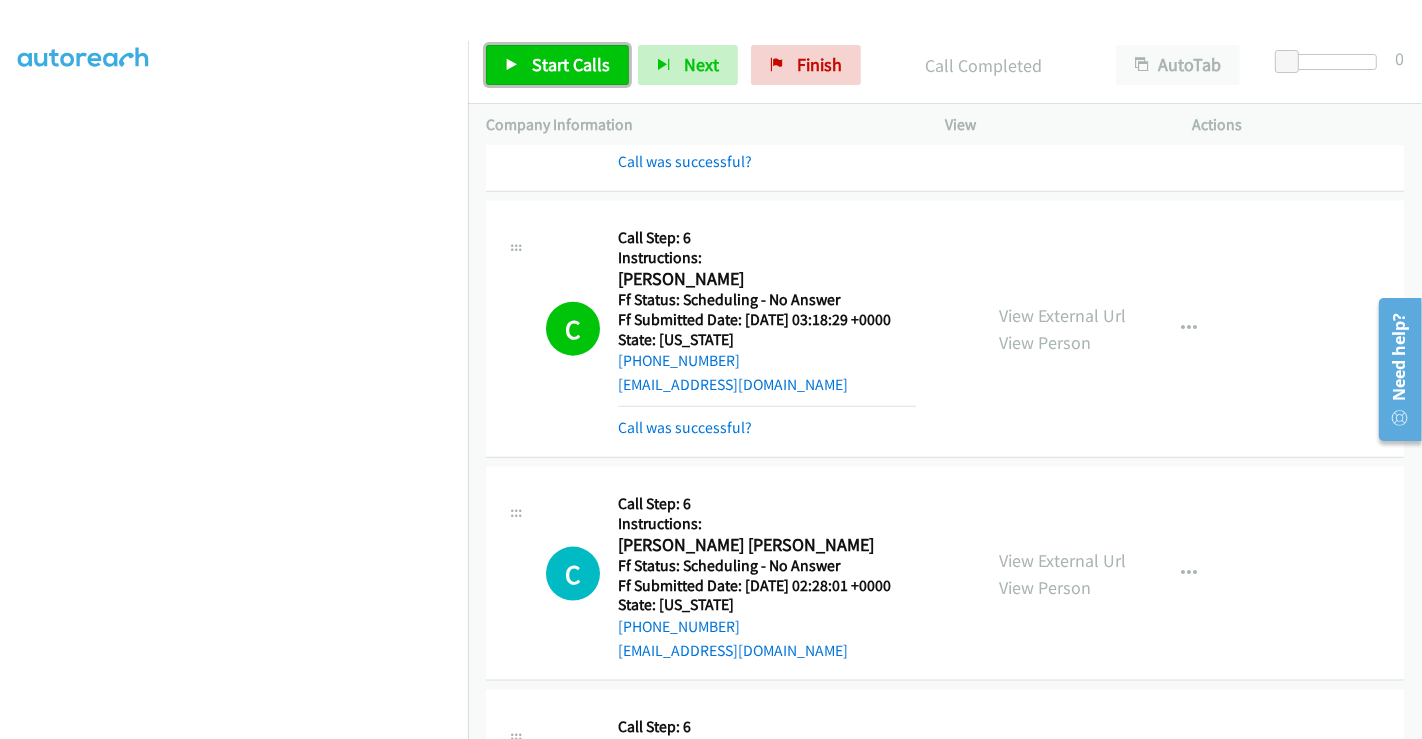 click on "Start Calls" at bounding box center (571, 64) 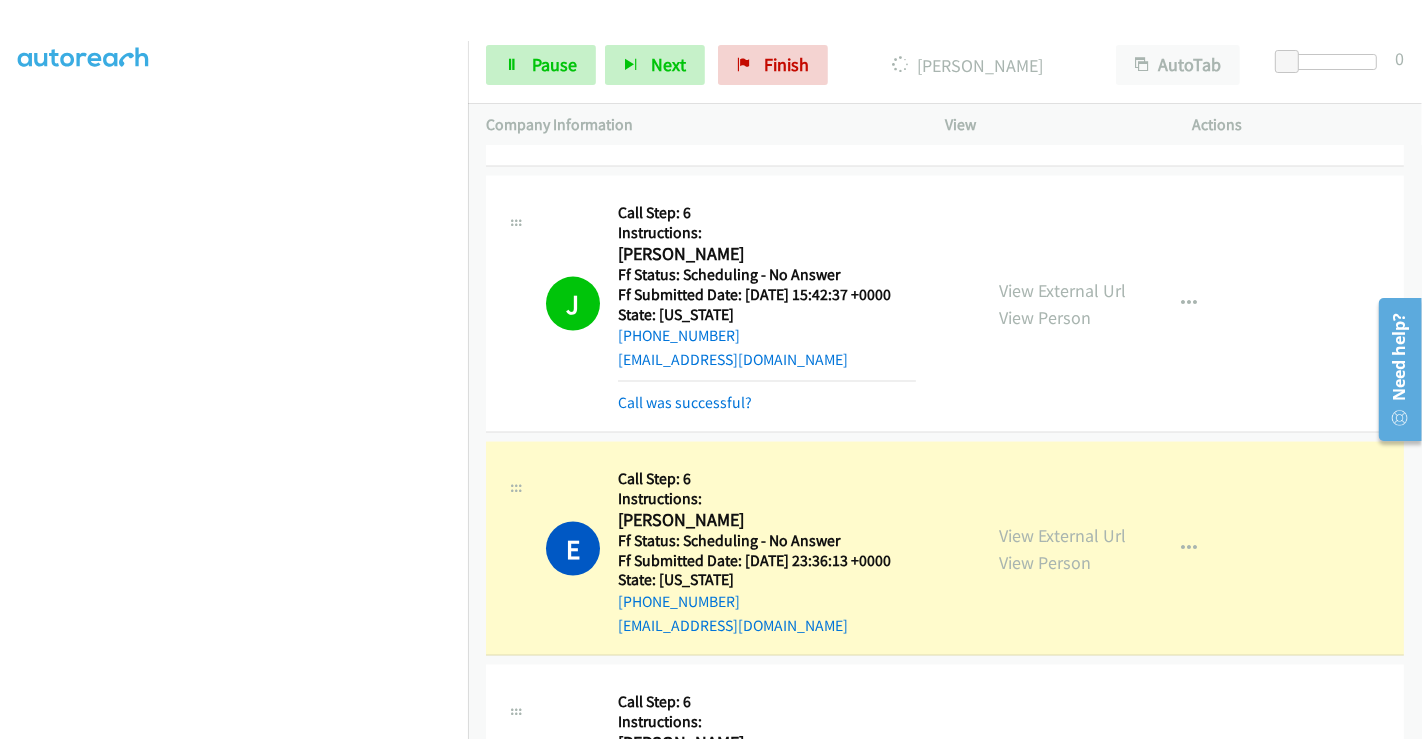 scroll, scrollTop: 2700, scrollLeft: 0, axis: vertical 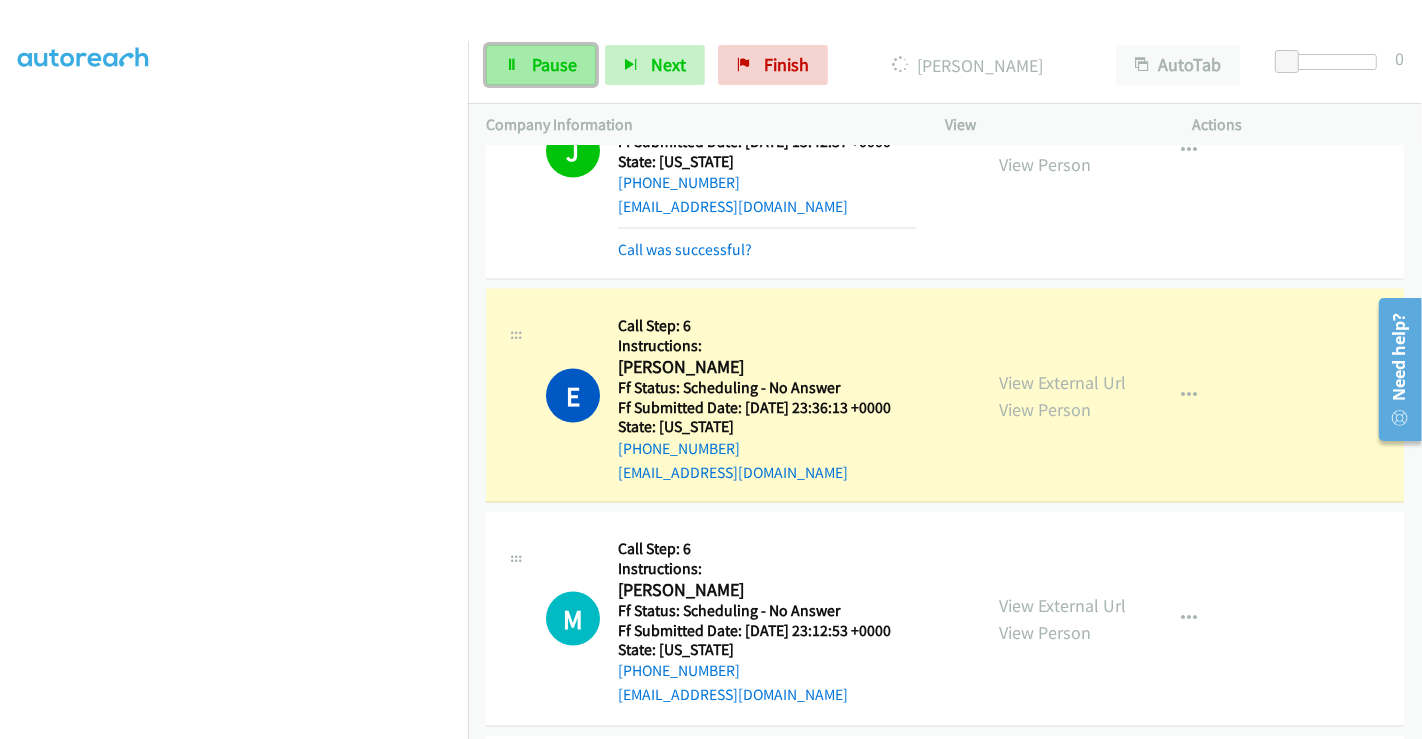 click on "Pause" at bounding box center (554, 64) 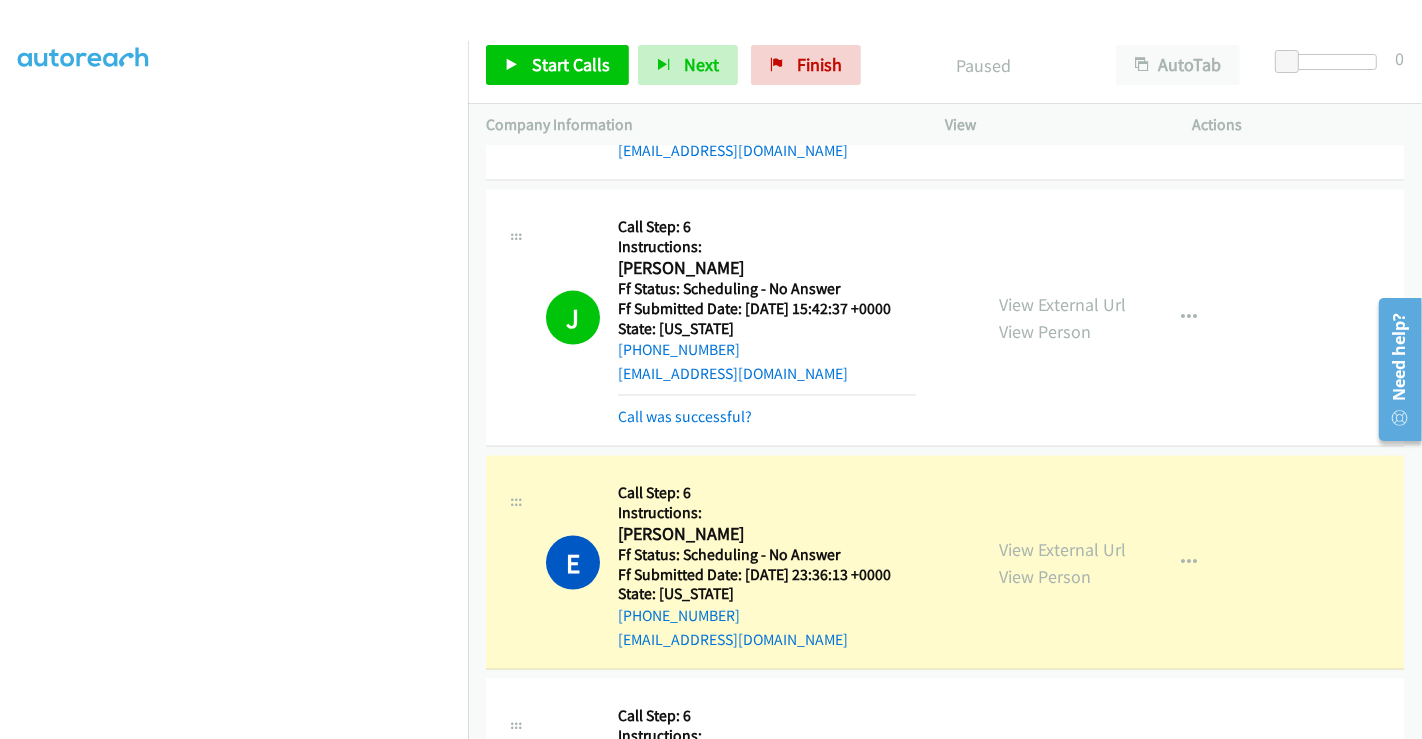 scroll, scrollTop: 2366, scrollLeft: 0, axis: vertical 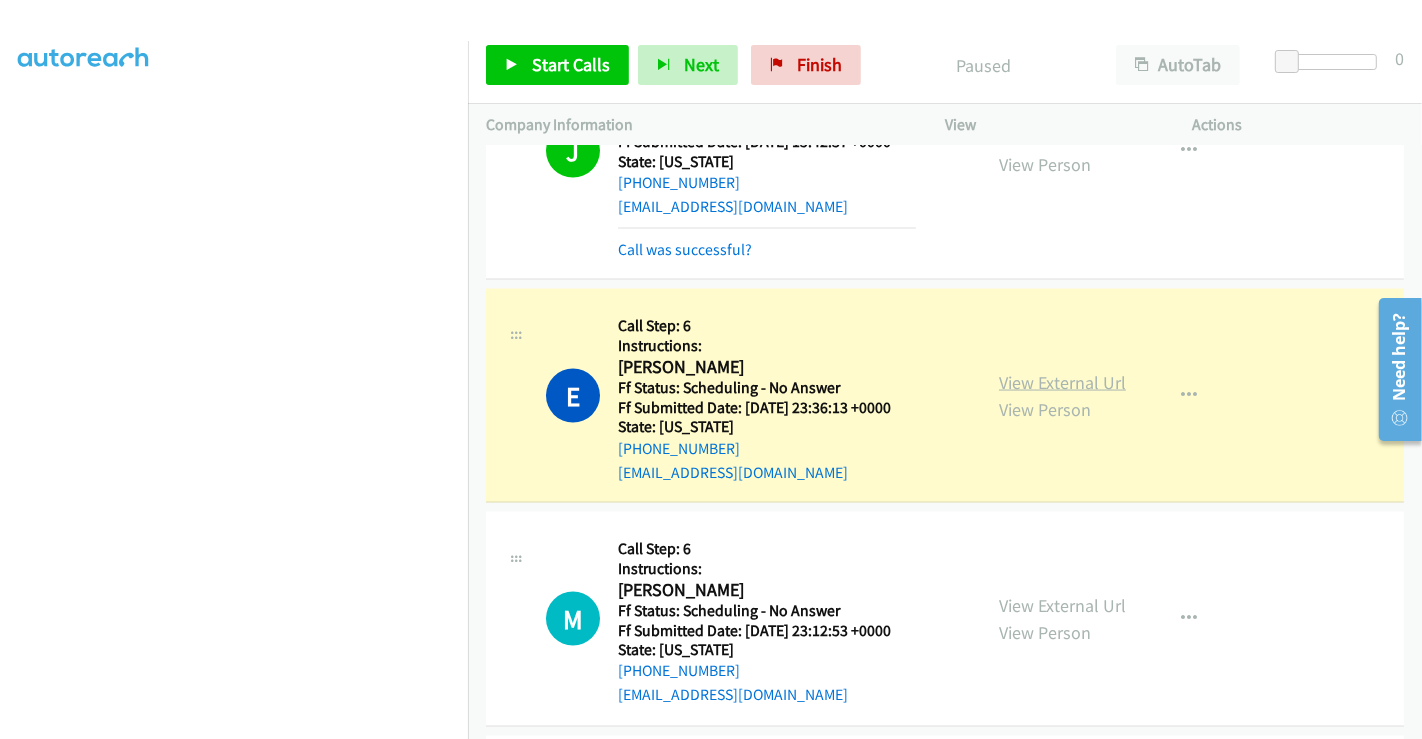 click on "View External Url" at bounding box center [1062, 382] 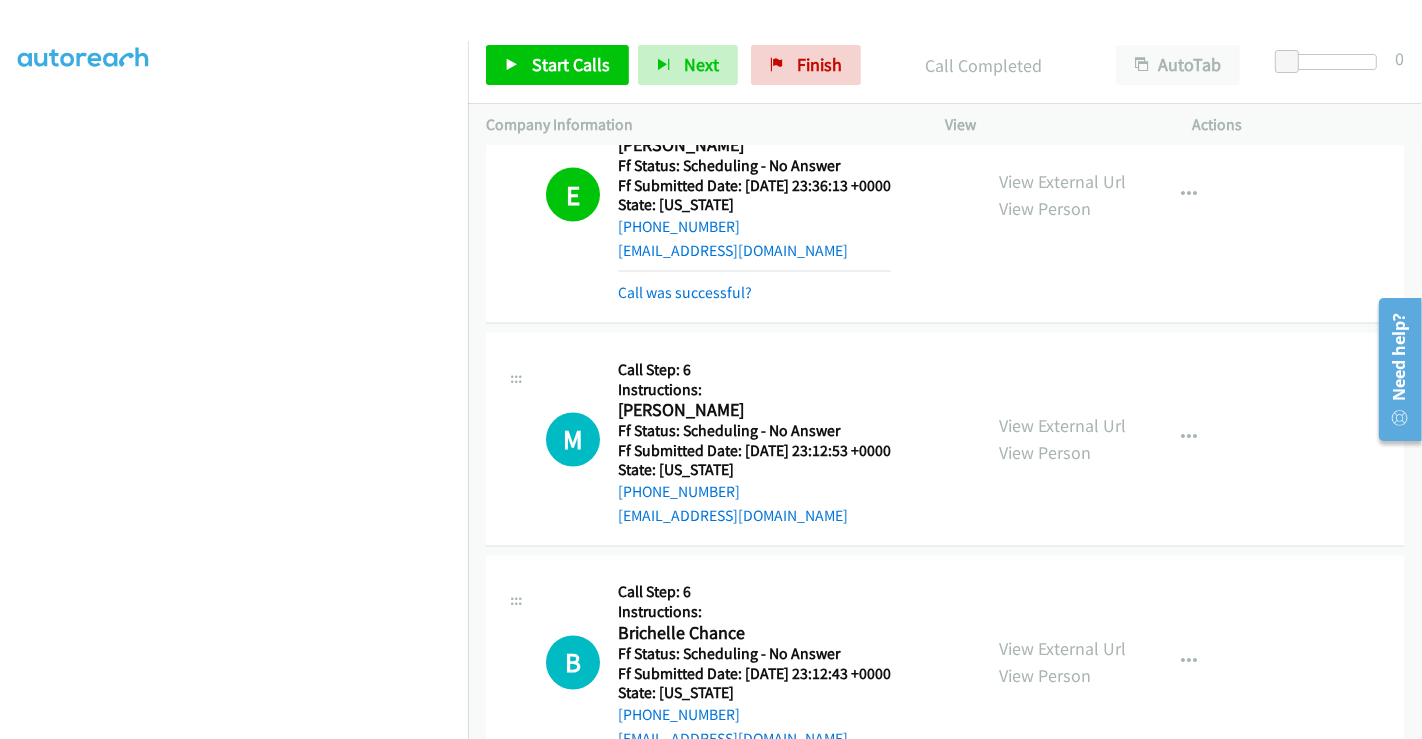 scroll, scrollTop: 2654, scrollLeft: 0, axis: vertical 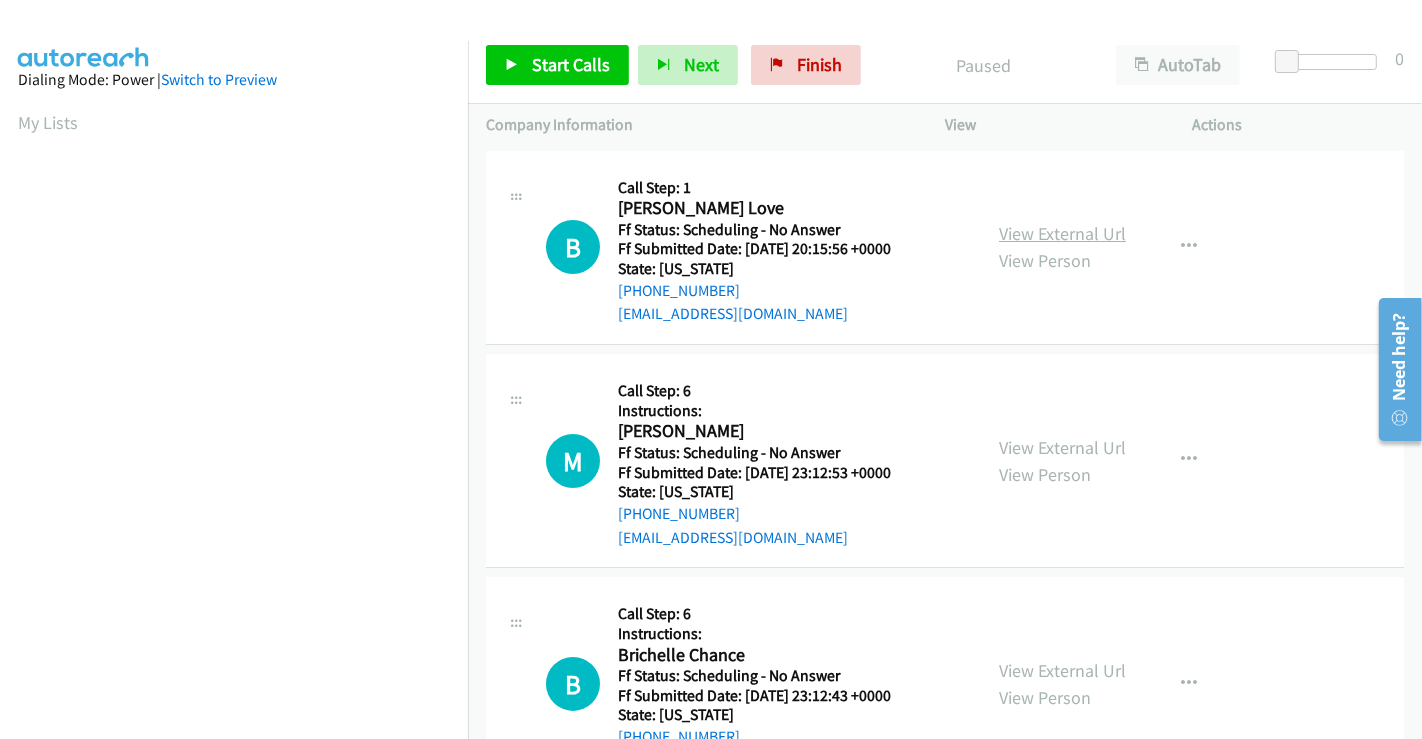 click on "View External Url" at bounding box center [1062, 233] 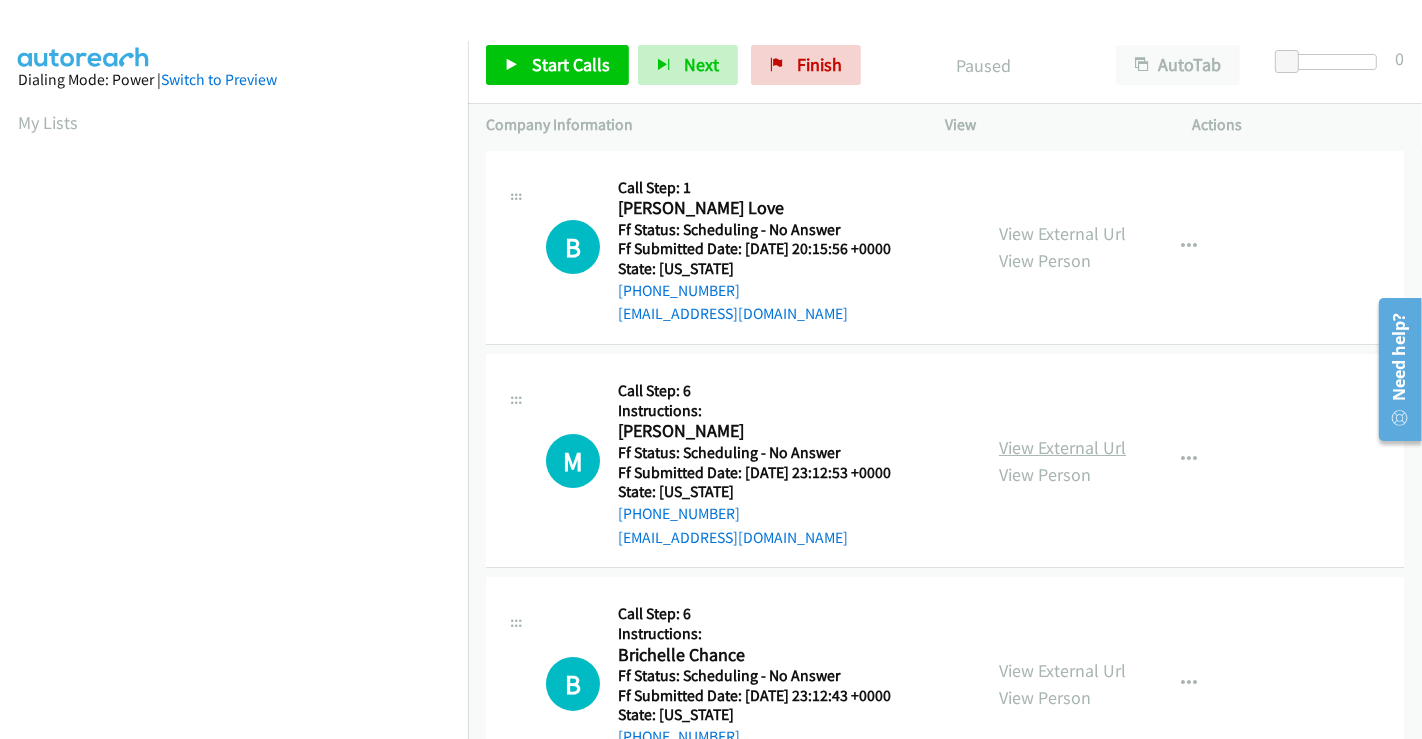 click on "View External Url" at bounding box center (1062, 447) 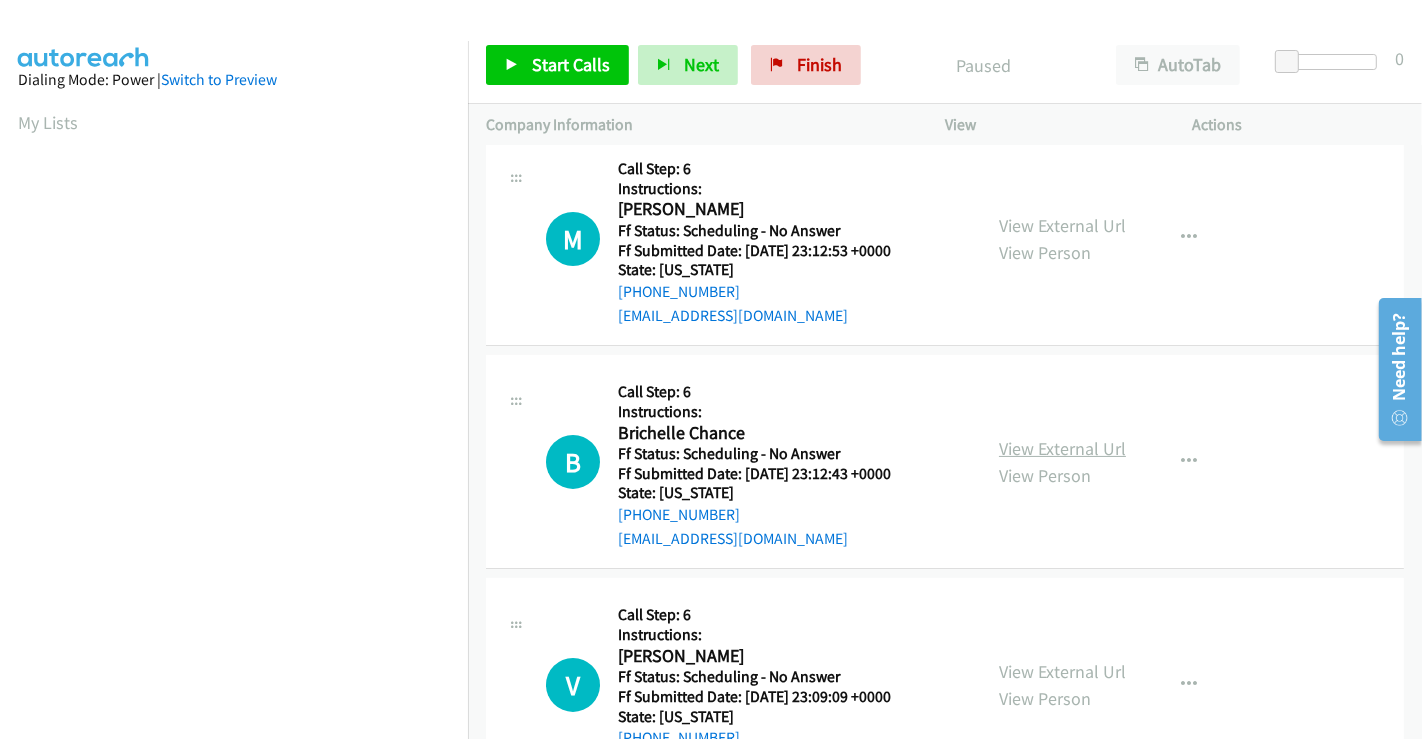 click on "View External Url" at bounding box center [1062, 448] 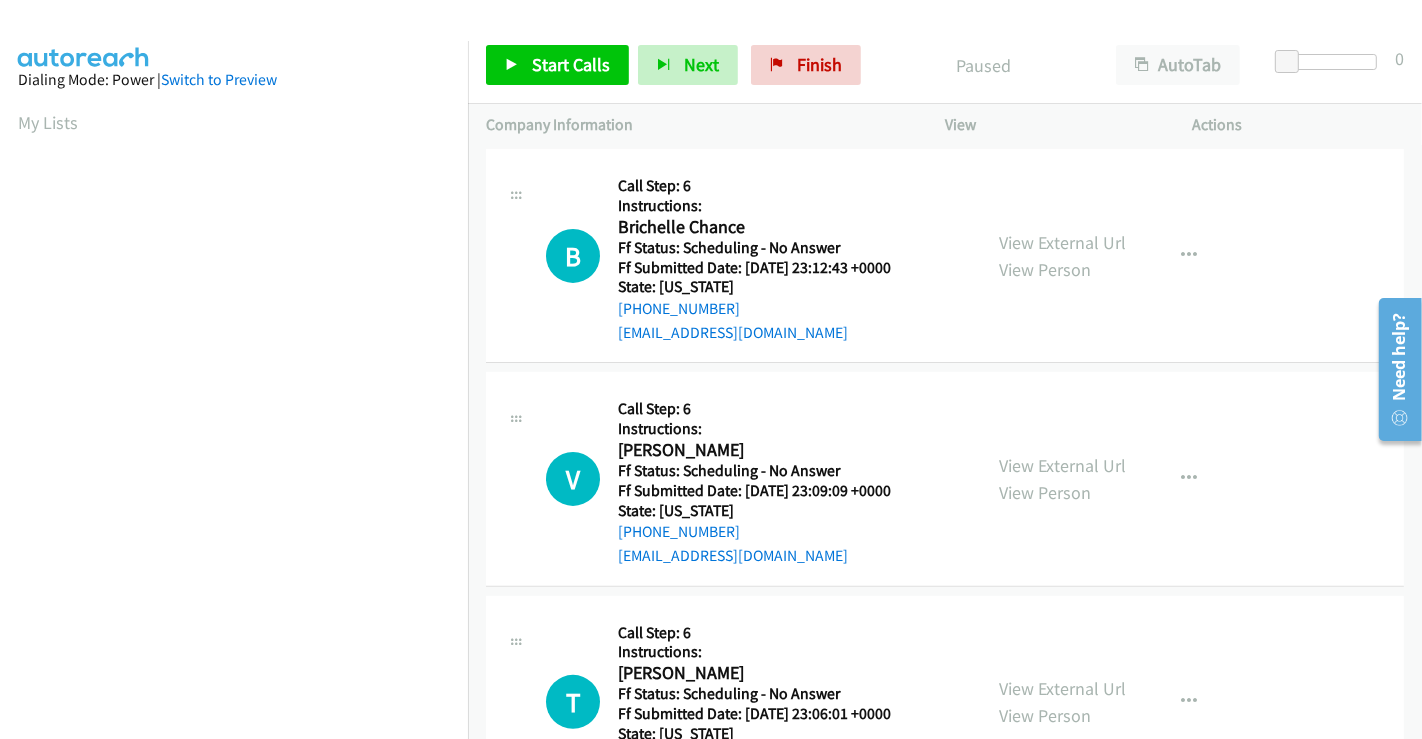 scroll, scrollTop: 444, scrollLeft: 0, axis: vertical 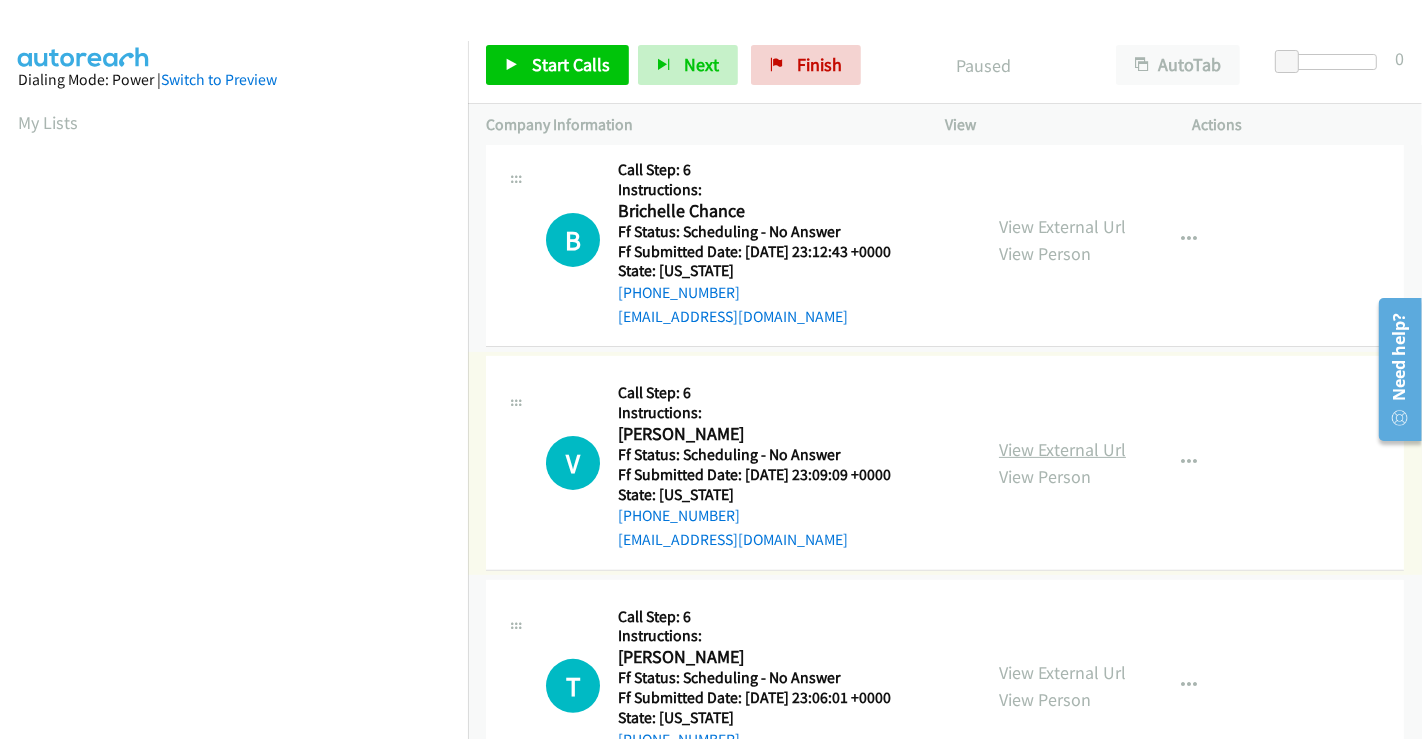 click on "View External Url" at bounding box center [1062, 449] 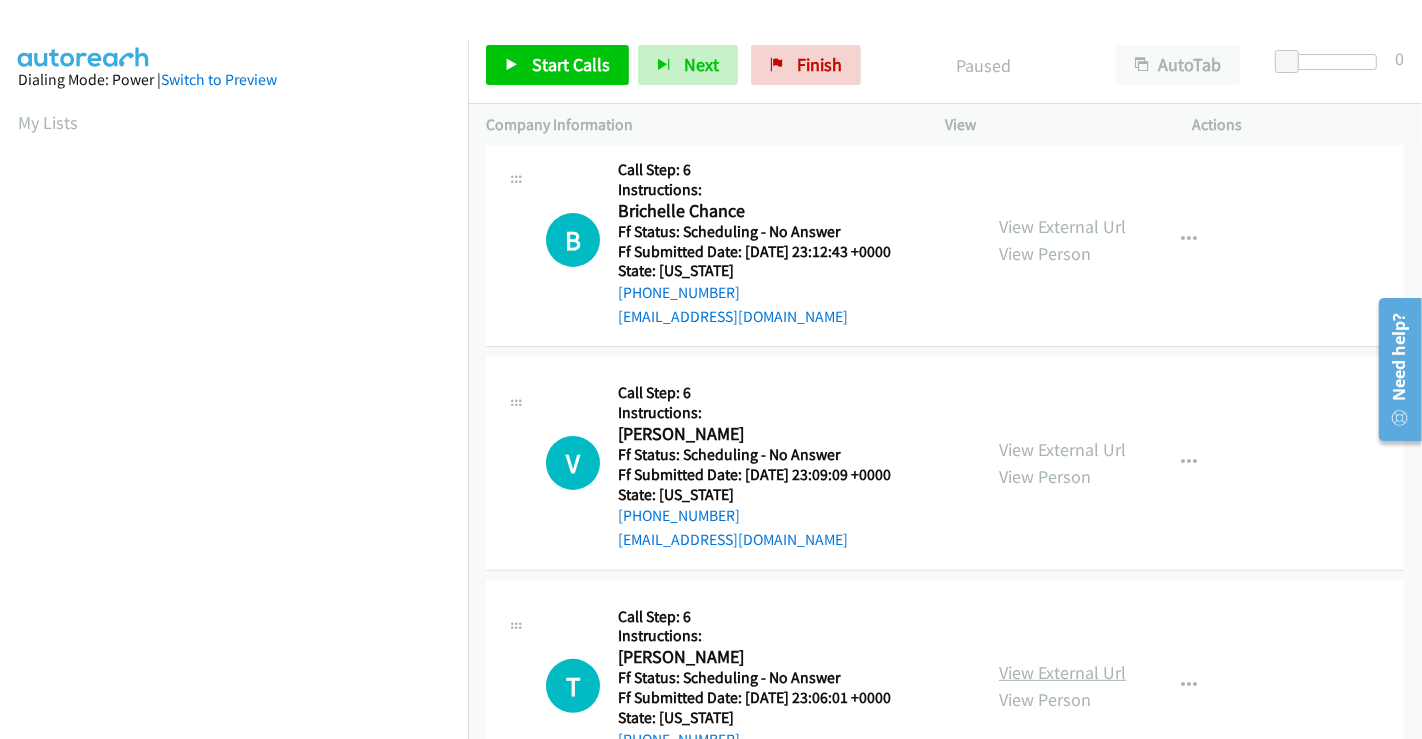 click on "View External Url" at bounding box center [1062, 672] 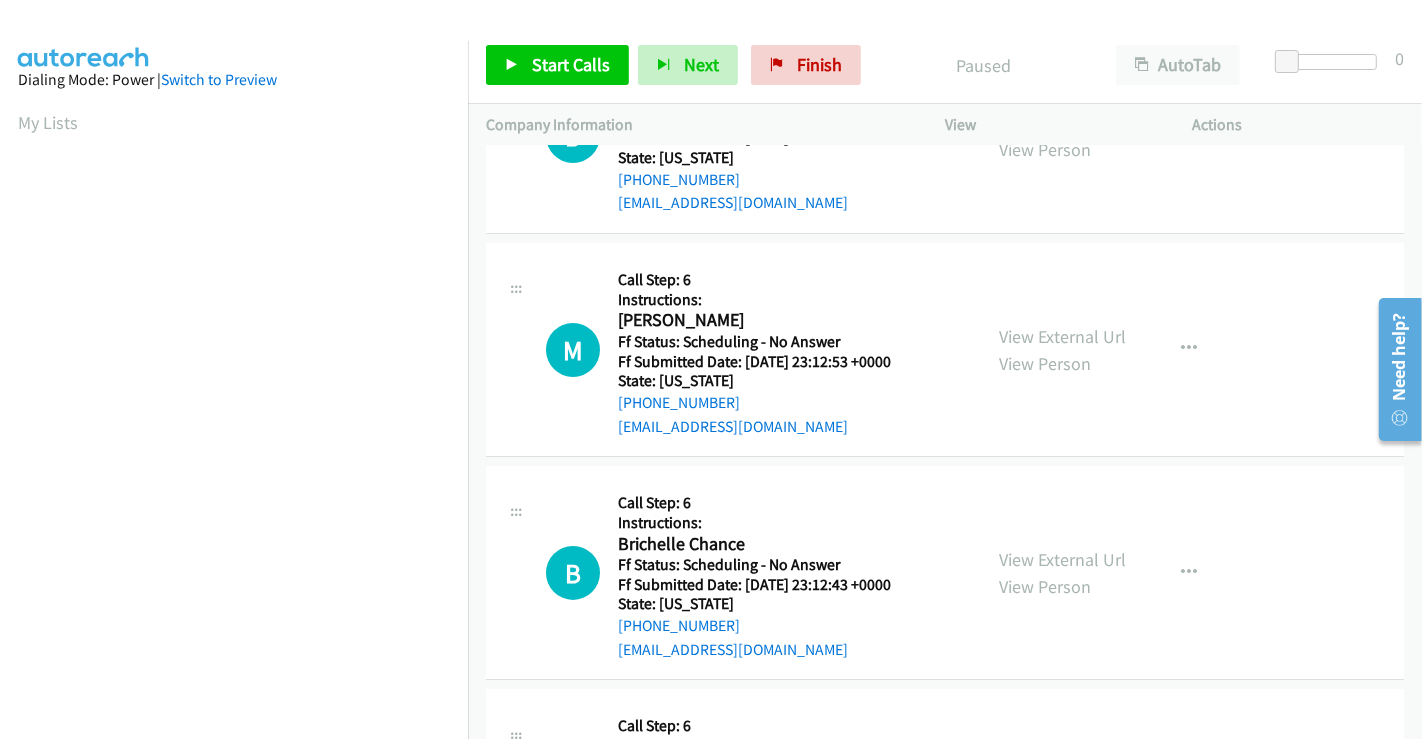 scroll, scrollTop: 0, scrollLeft: 0, axis: both 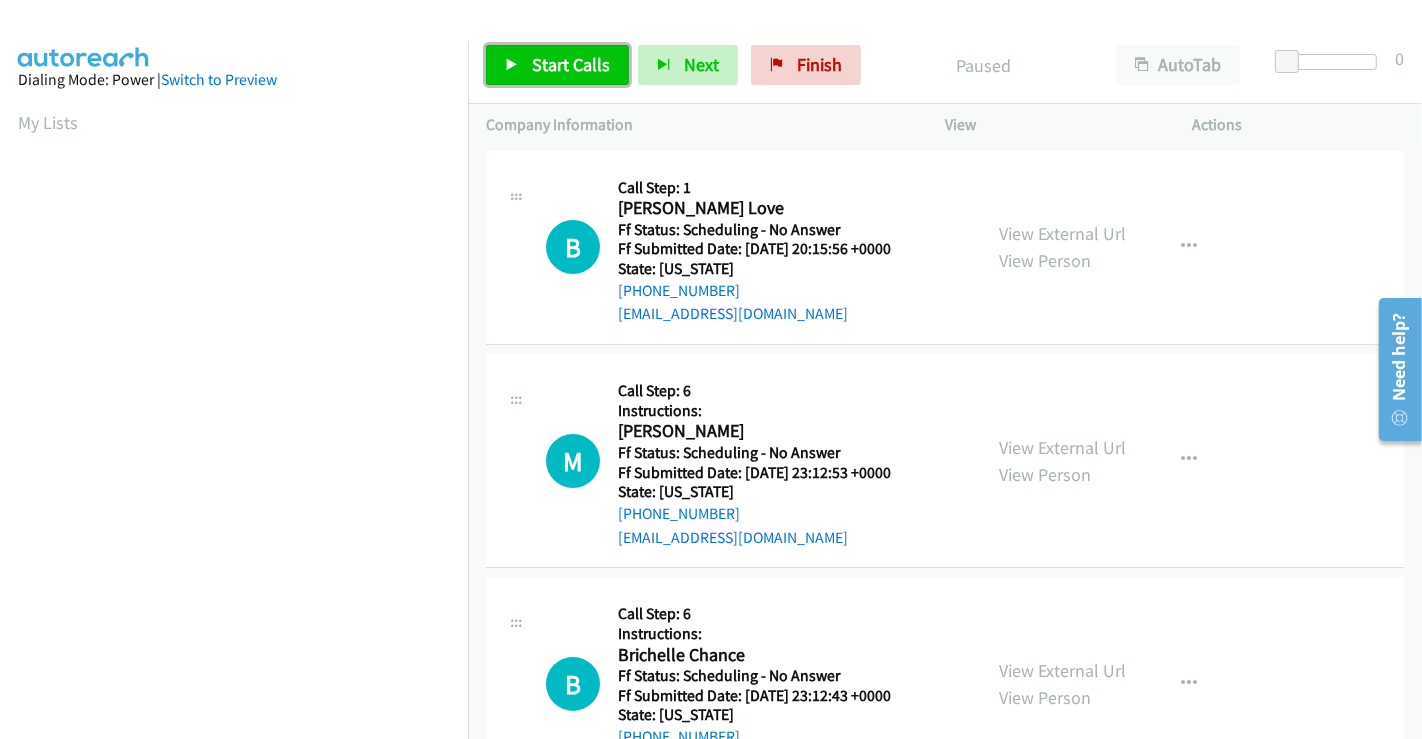 click on "Start Calls" at bounding box center (557, 65) 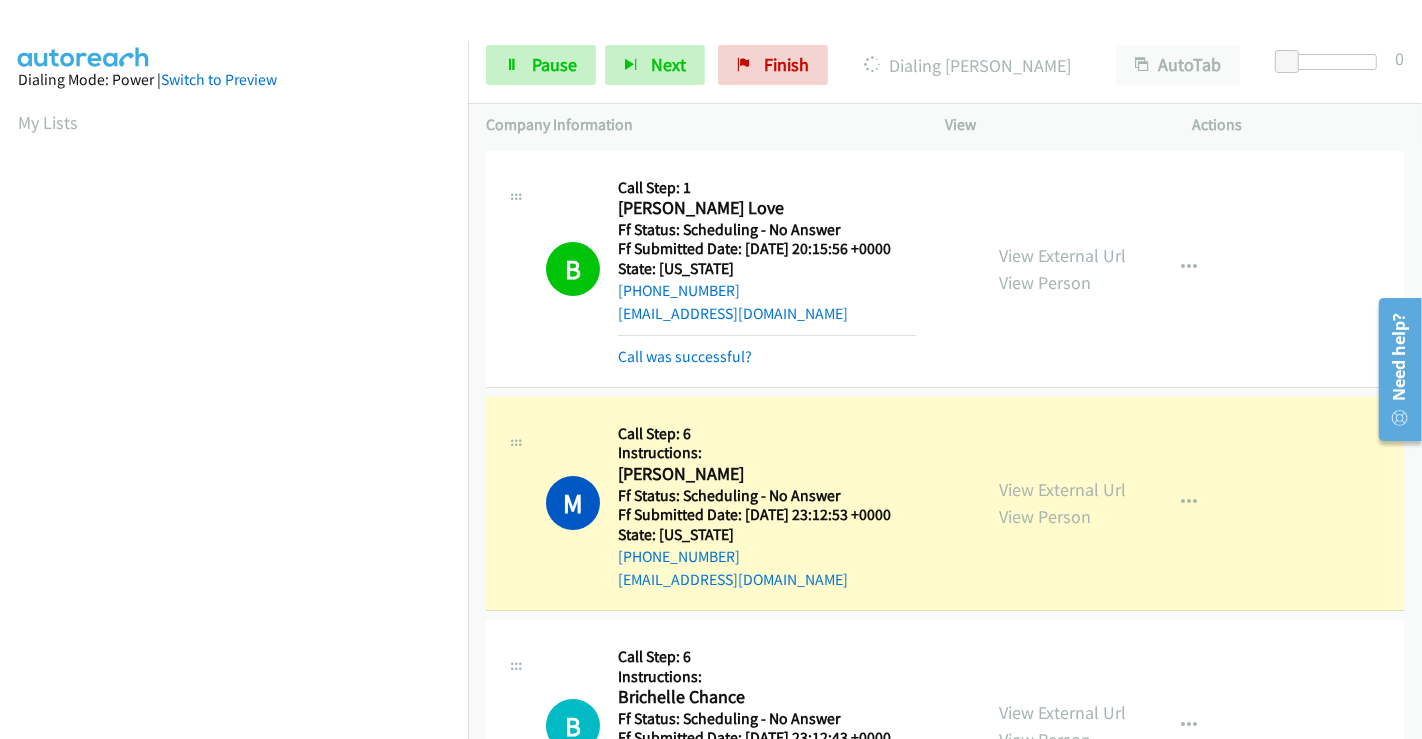 scroll, scrollTop: 385, scrollLeft: 0, axis: vertical 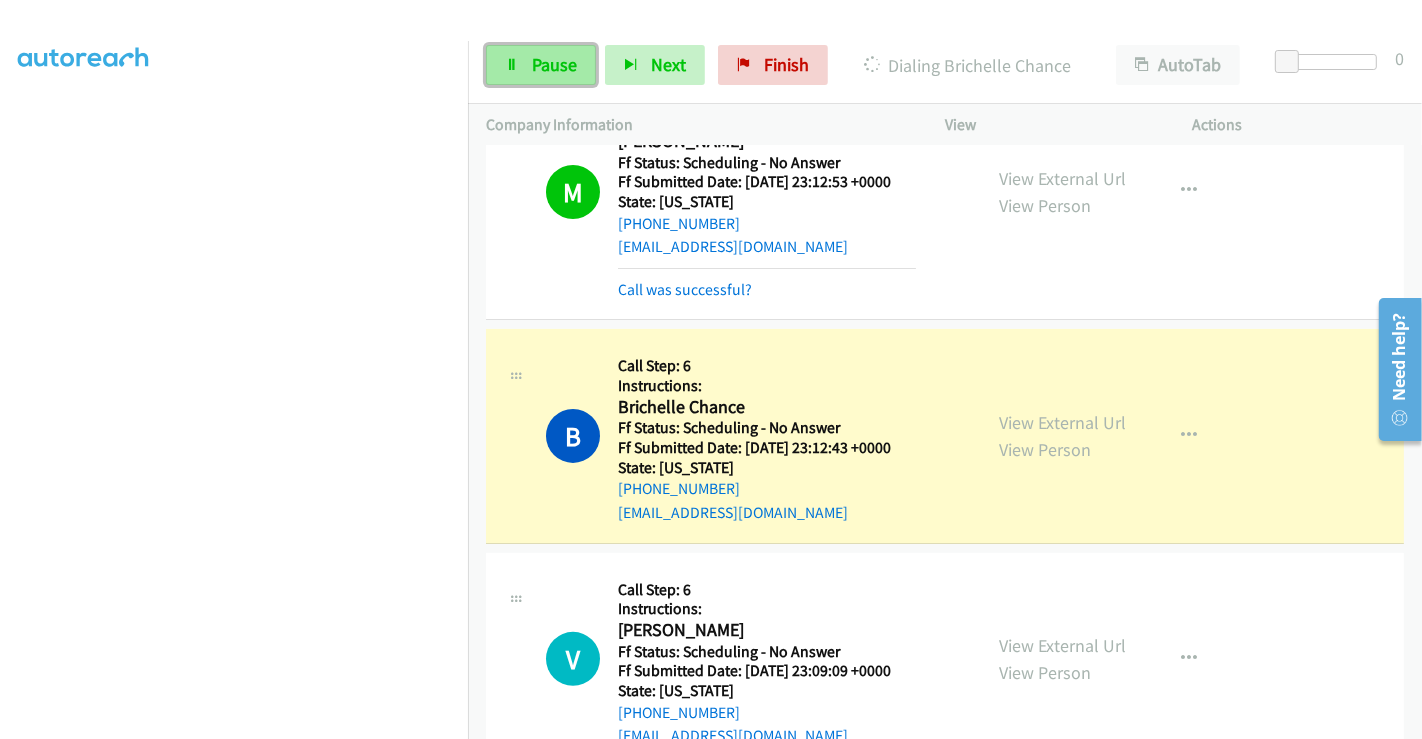 click on "Pause" at bounding box center (554, 64) 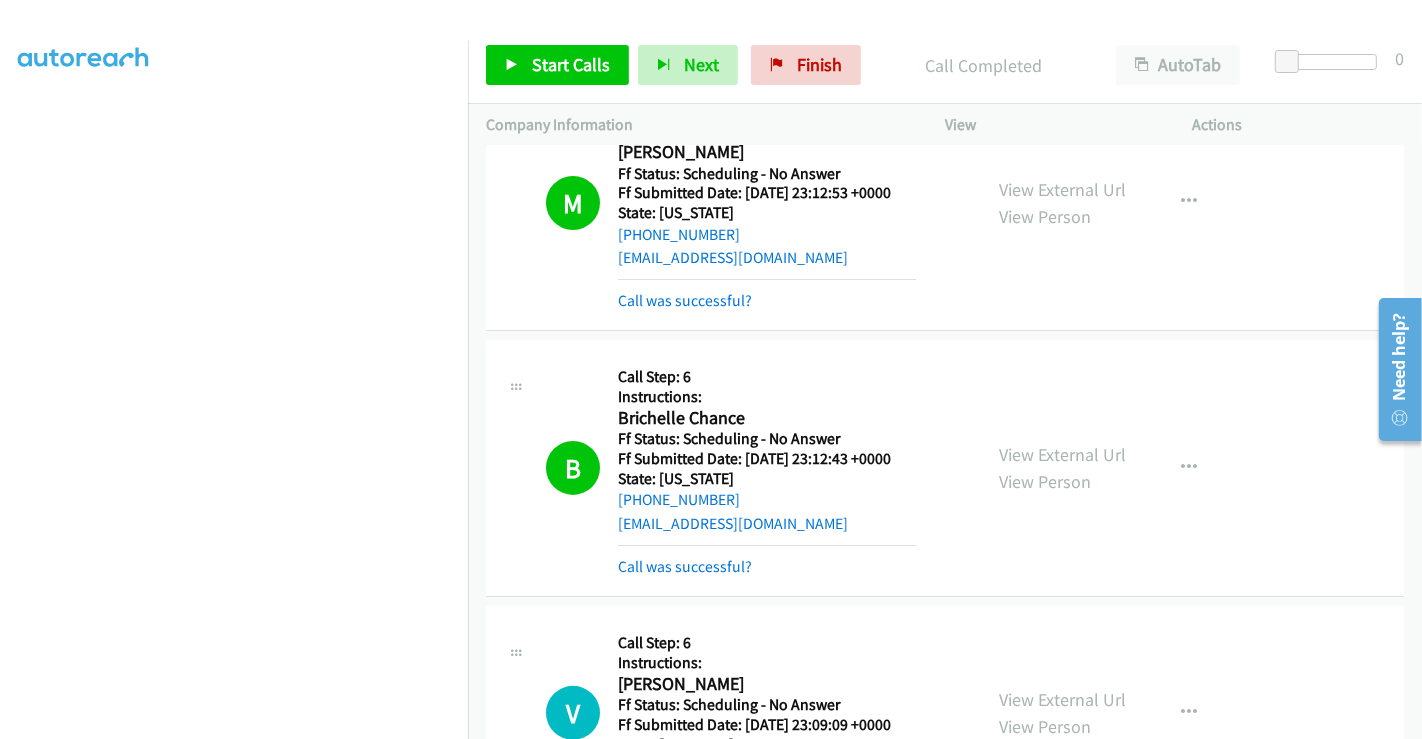 scroll, scrollTop: 333, scrollLeft: 0, axis: vertical 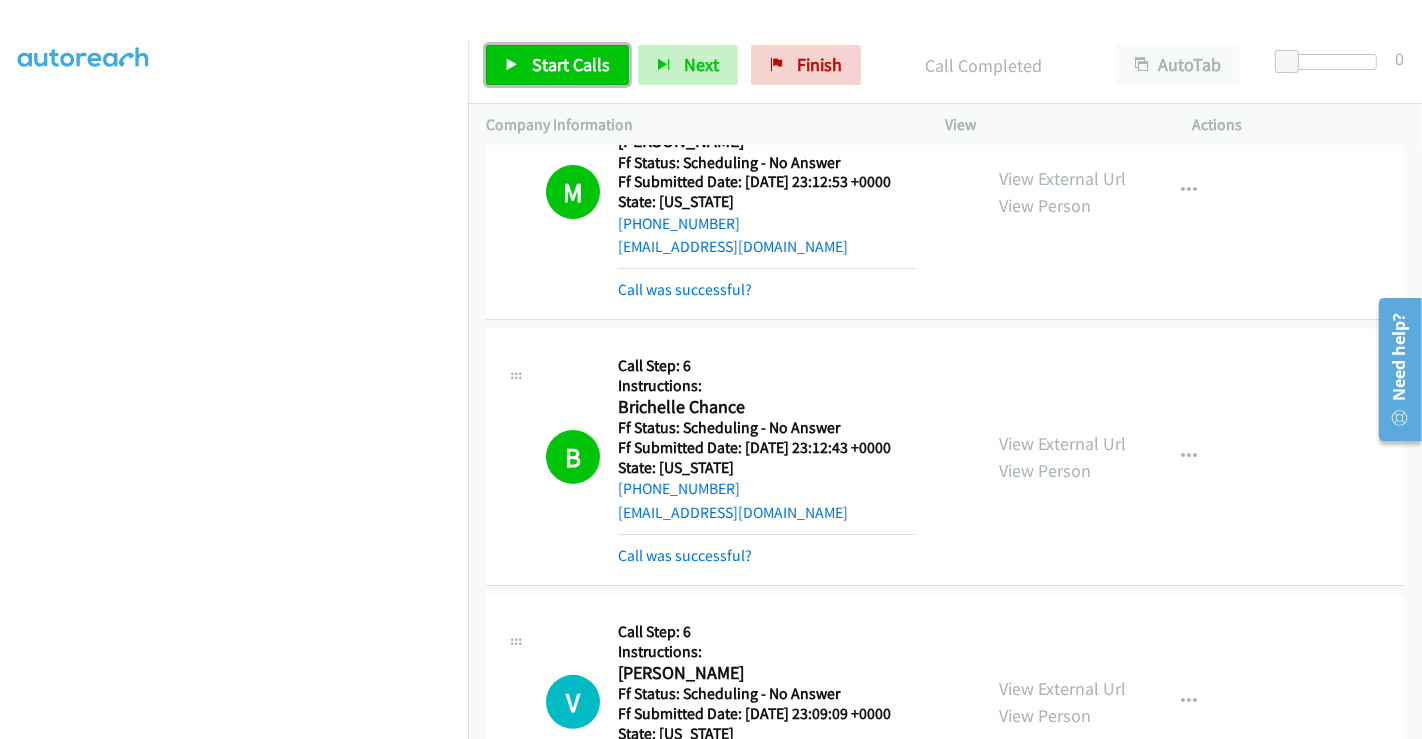 click on "Start Calls" at bounding box center (557, 65) 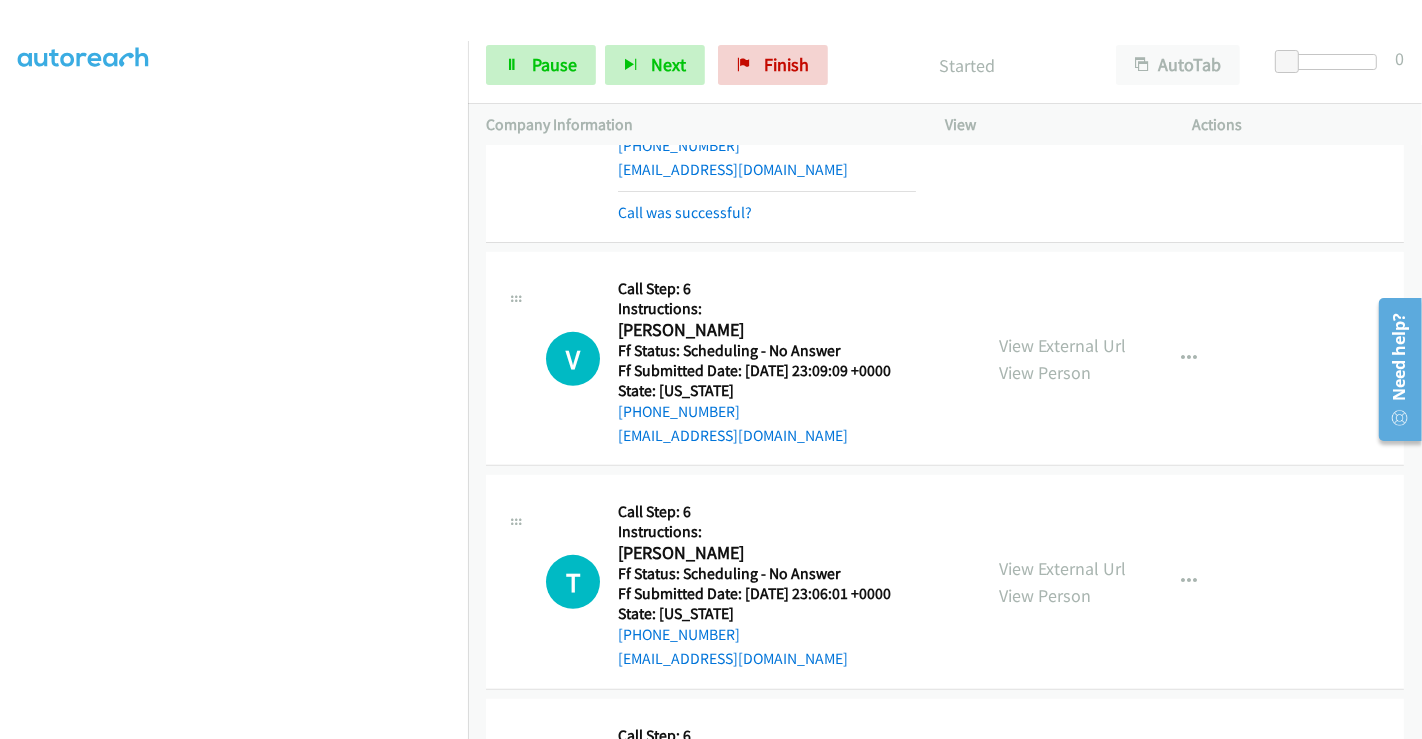 scroll, scrollTop: 777, scrollLeft: 0, axis: vertical 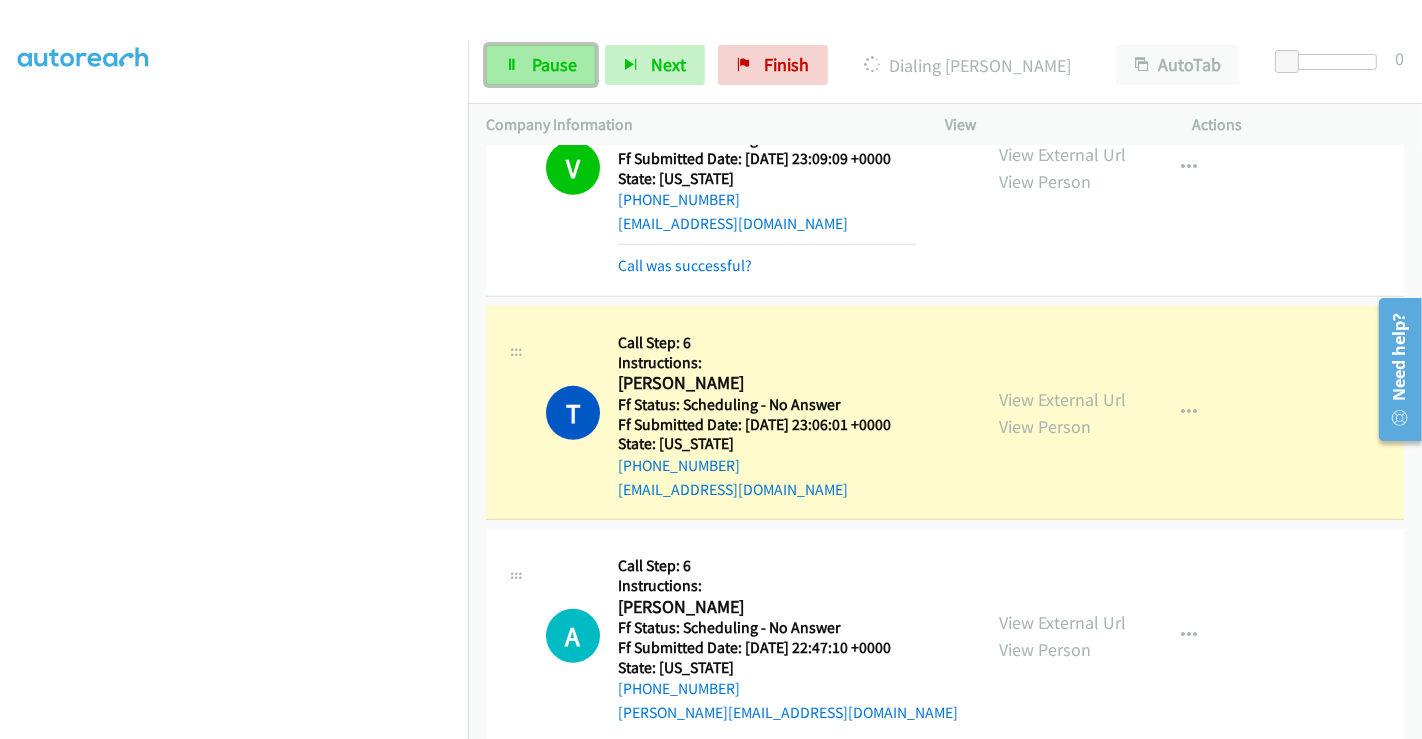 click on "Pause" at bounding box center [554, 64] 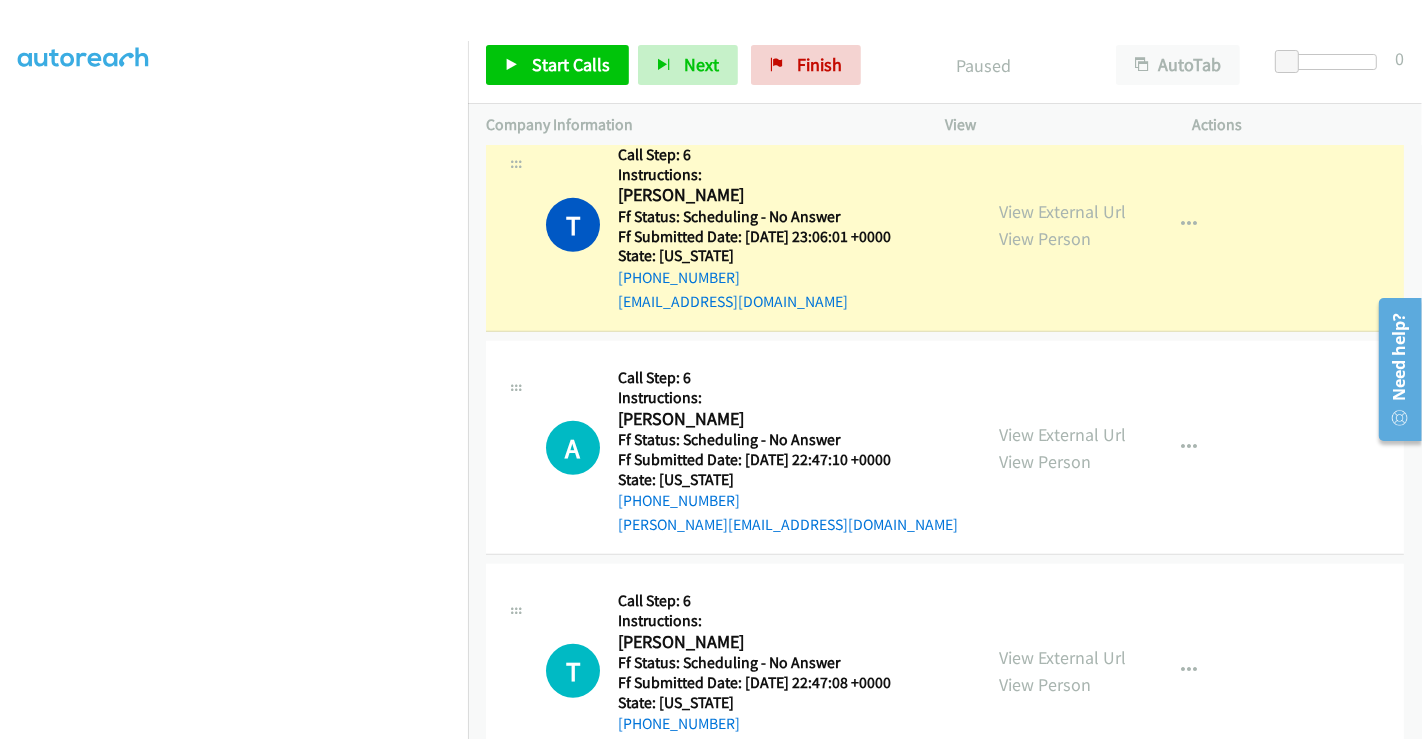 scroll, scrollTop: 1111, scrollLeft: 0, axis: vertical 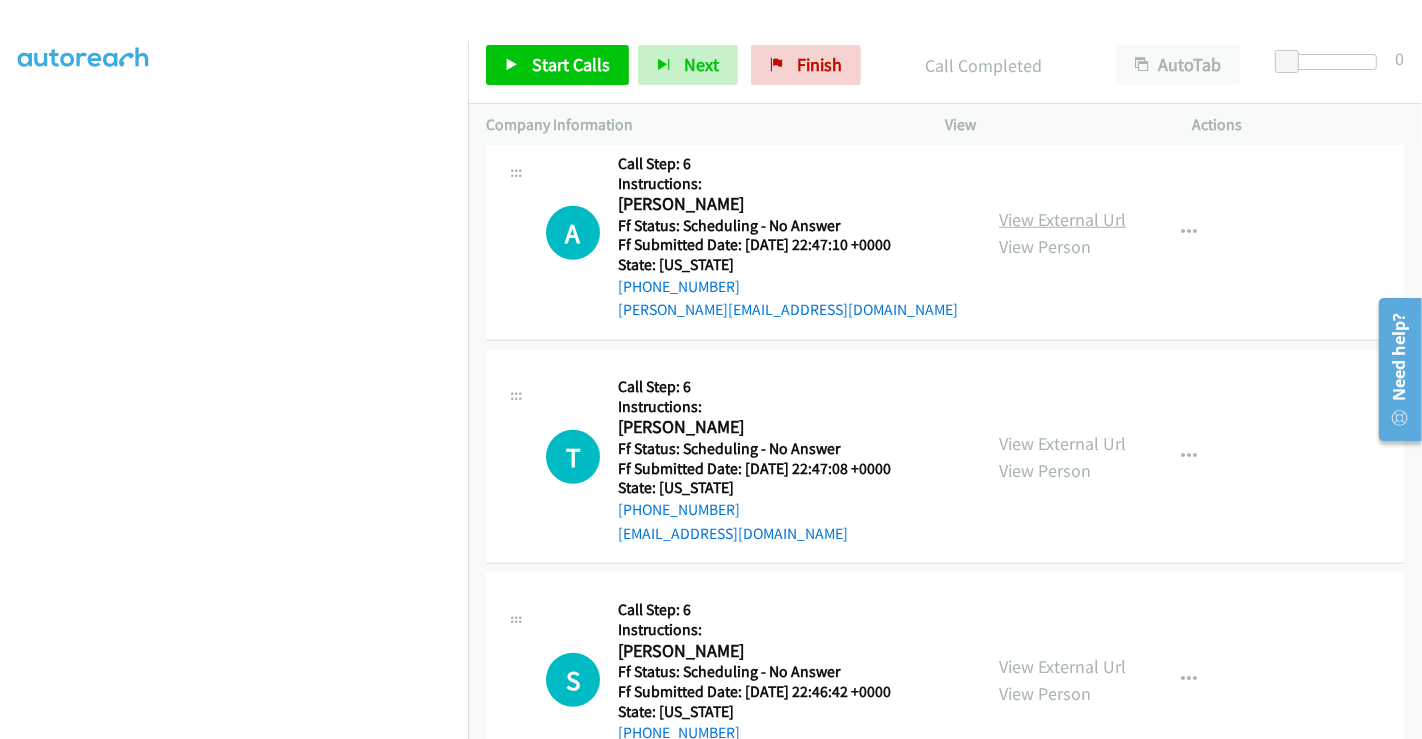 click on "View External Url" at bounding box center [1062, 219] 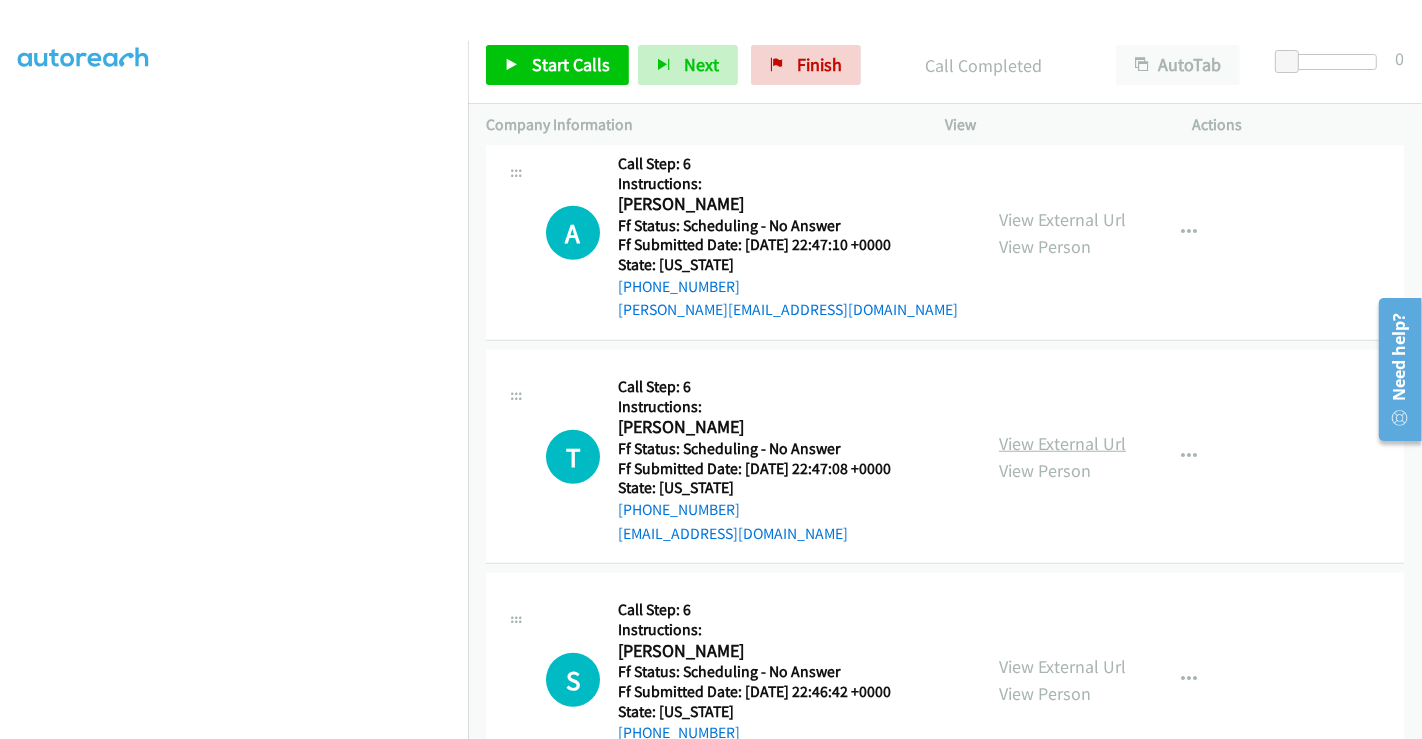 click on "View External Url" at bounding box center [1062, 443] 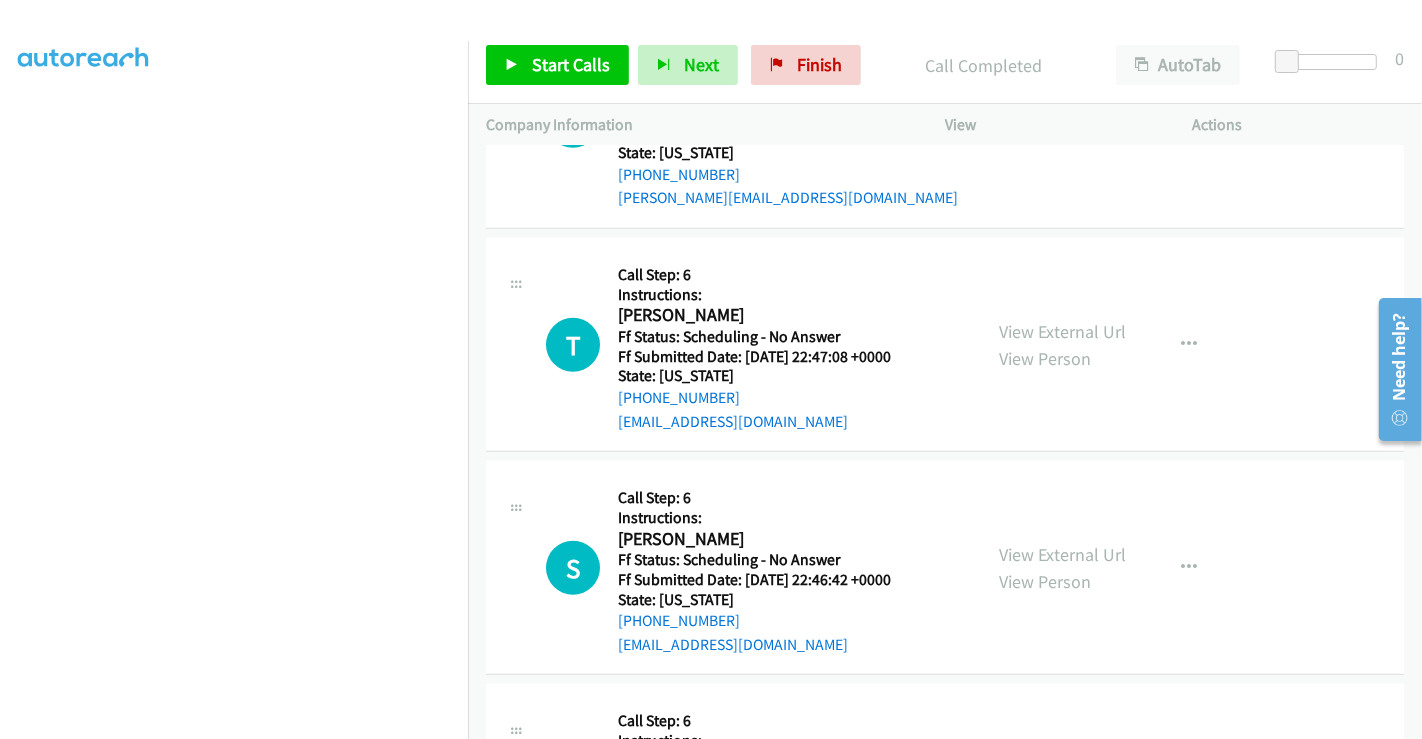 scroll, scrollTop: 1555, scrollLeft: 0, axis: vertical 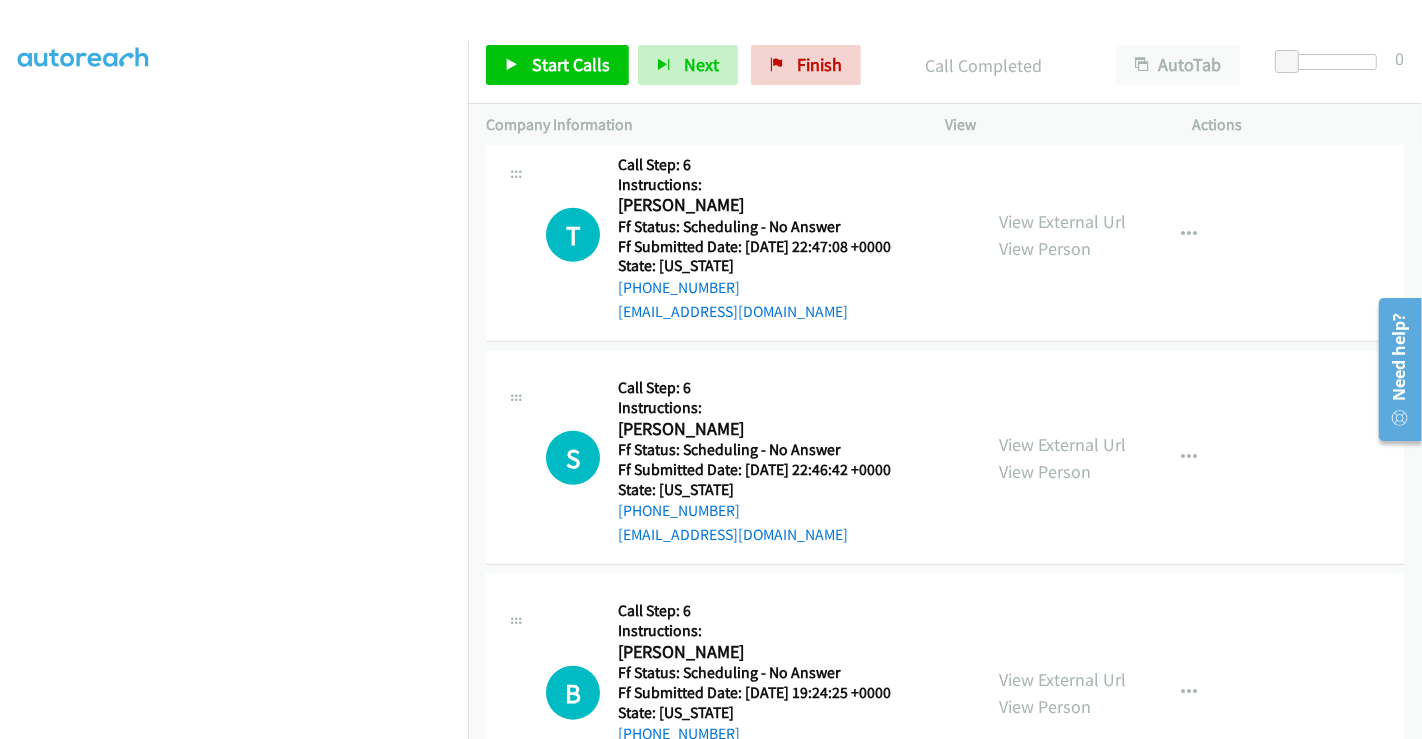 click on "View External Url
View Person" at bounding box center (1062, 458) 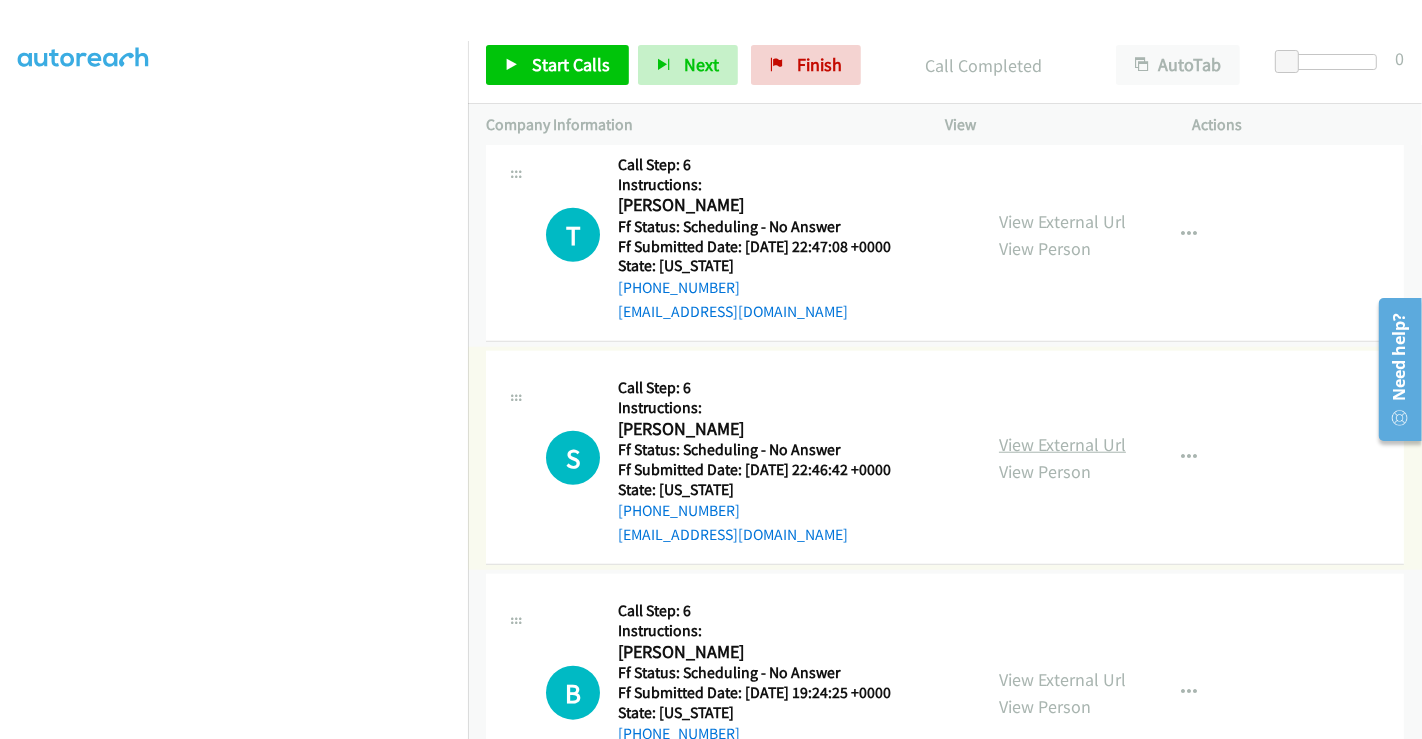 click on "View External Url" at bounding box center [1062, 444] 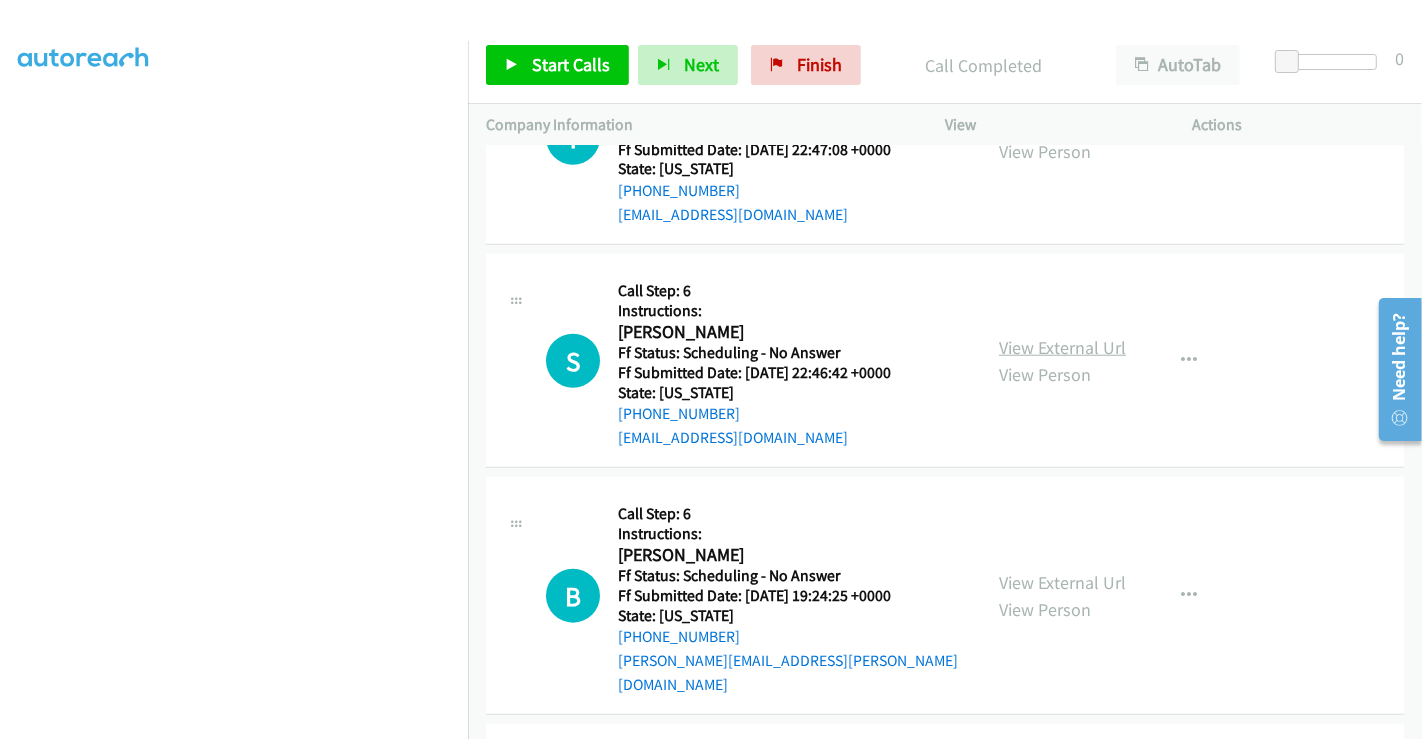 scroll, scrollTop: 1777, scrollLeft: 0, axis: vertical 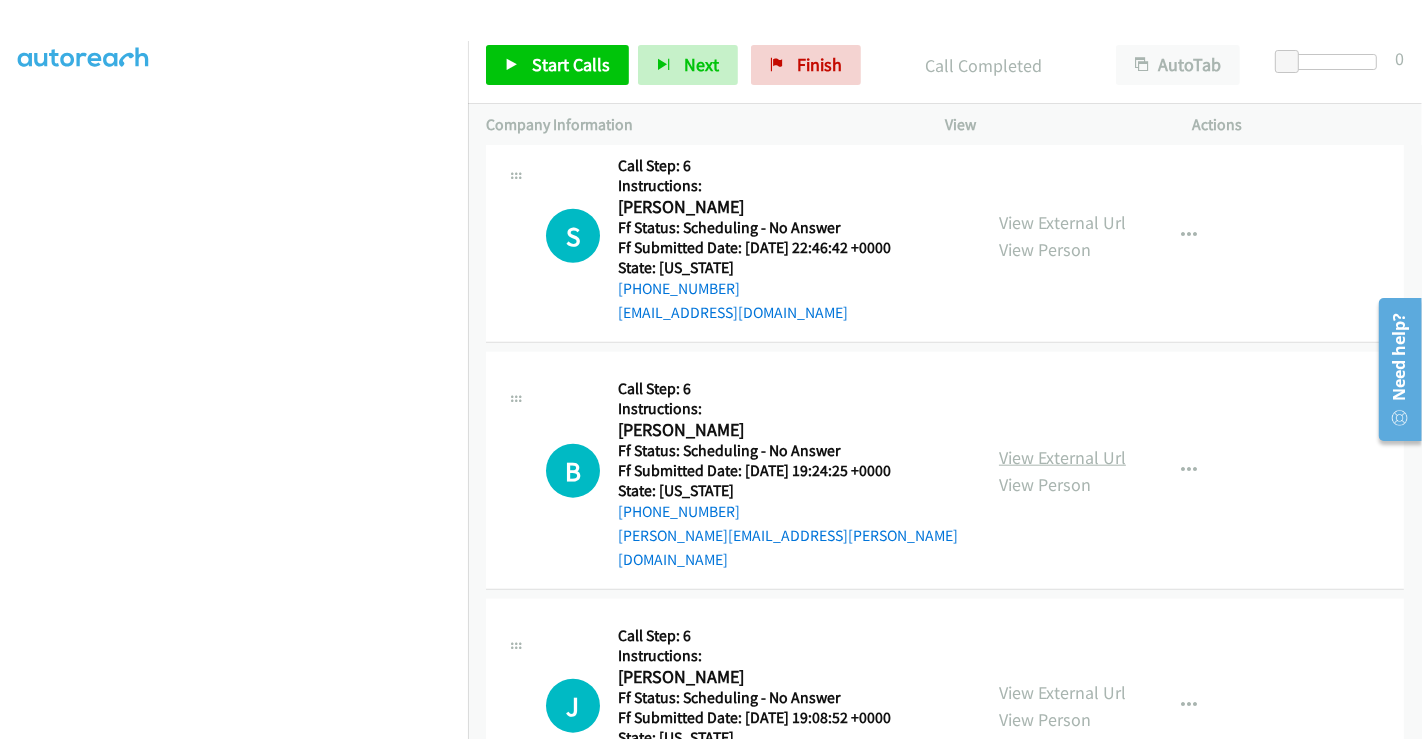 click on "View External Url" at bounding box center (1062, 457) 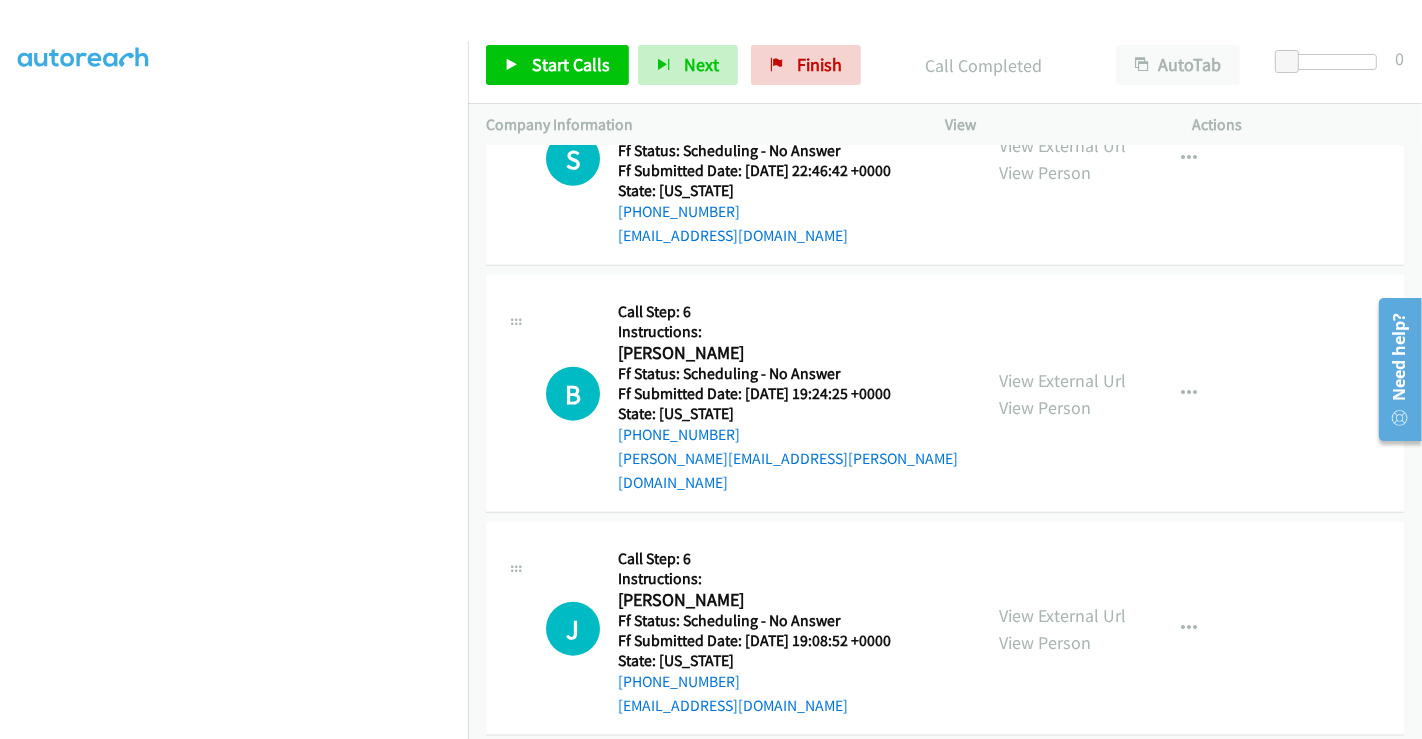 scroll, scrollTop: 1888, scrollLeft: 0, axis: vertical 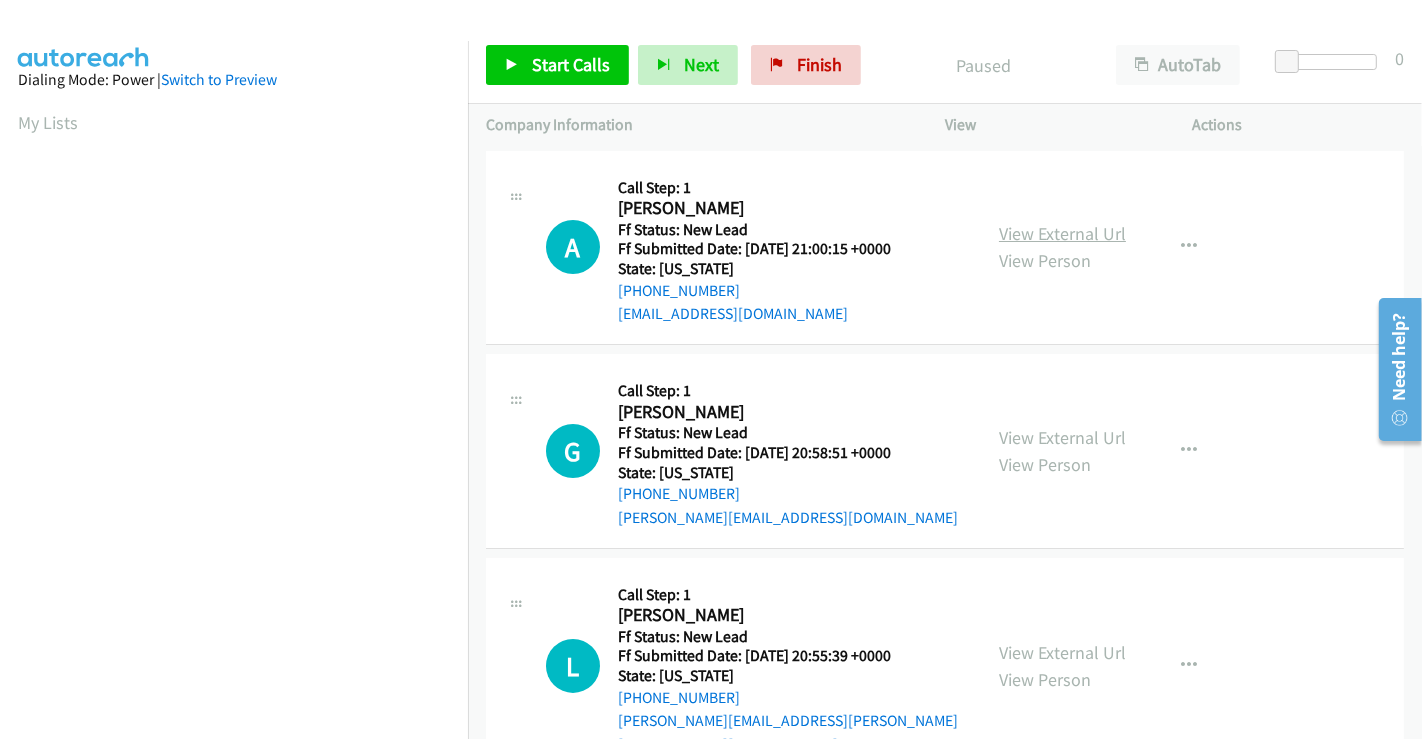 click on "View External Url" at bounding box center [1062, 233] 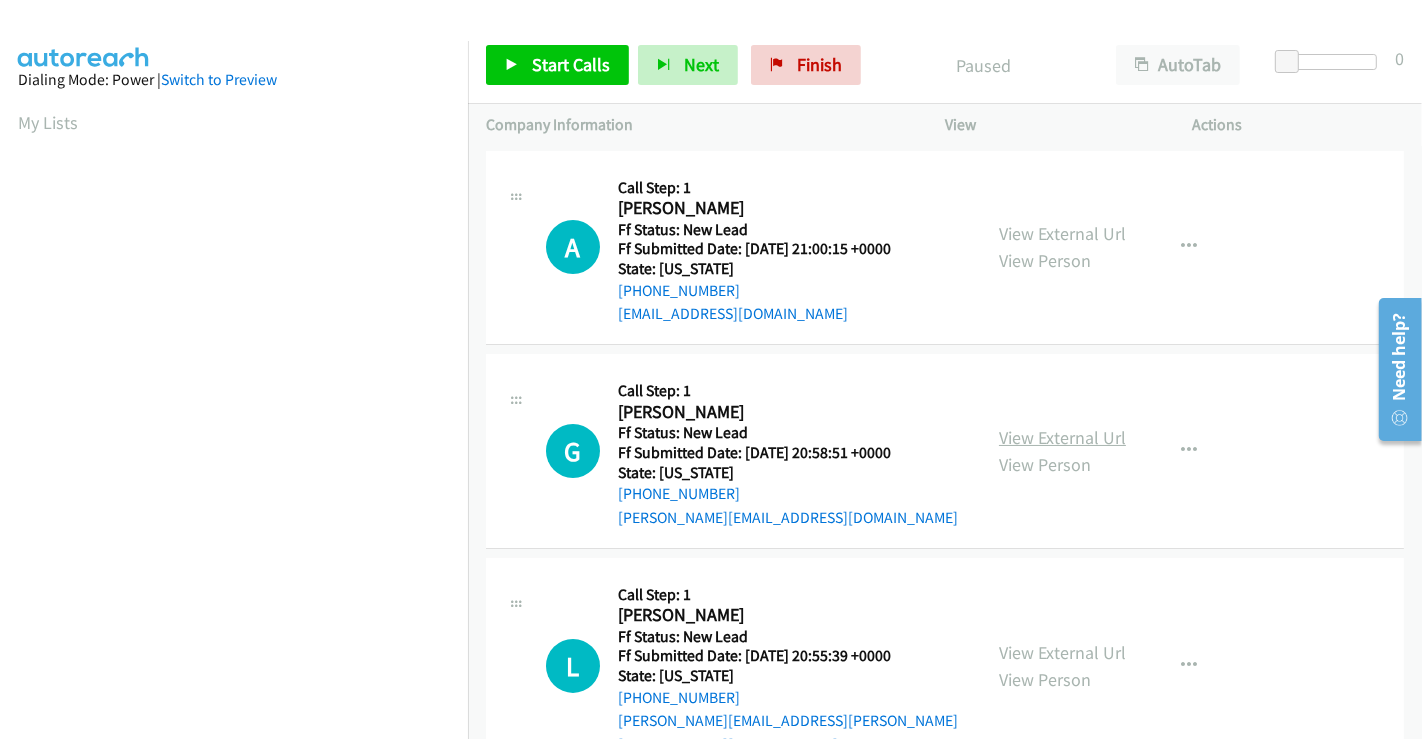 click on "View External Url" at bounding box center (1062, 437) 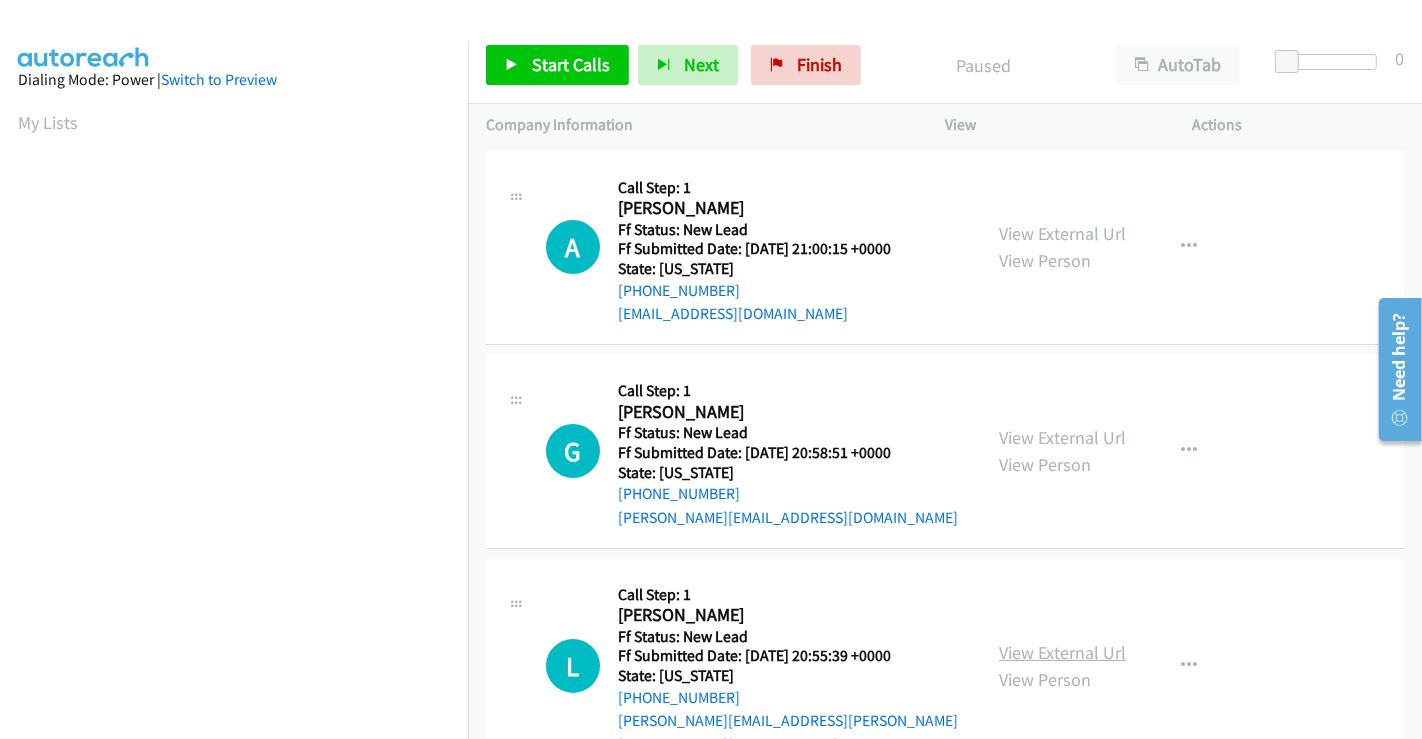 click on "View External Url" at bounding box center (1062, 652) 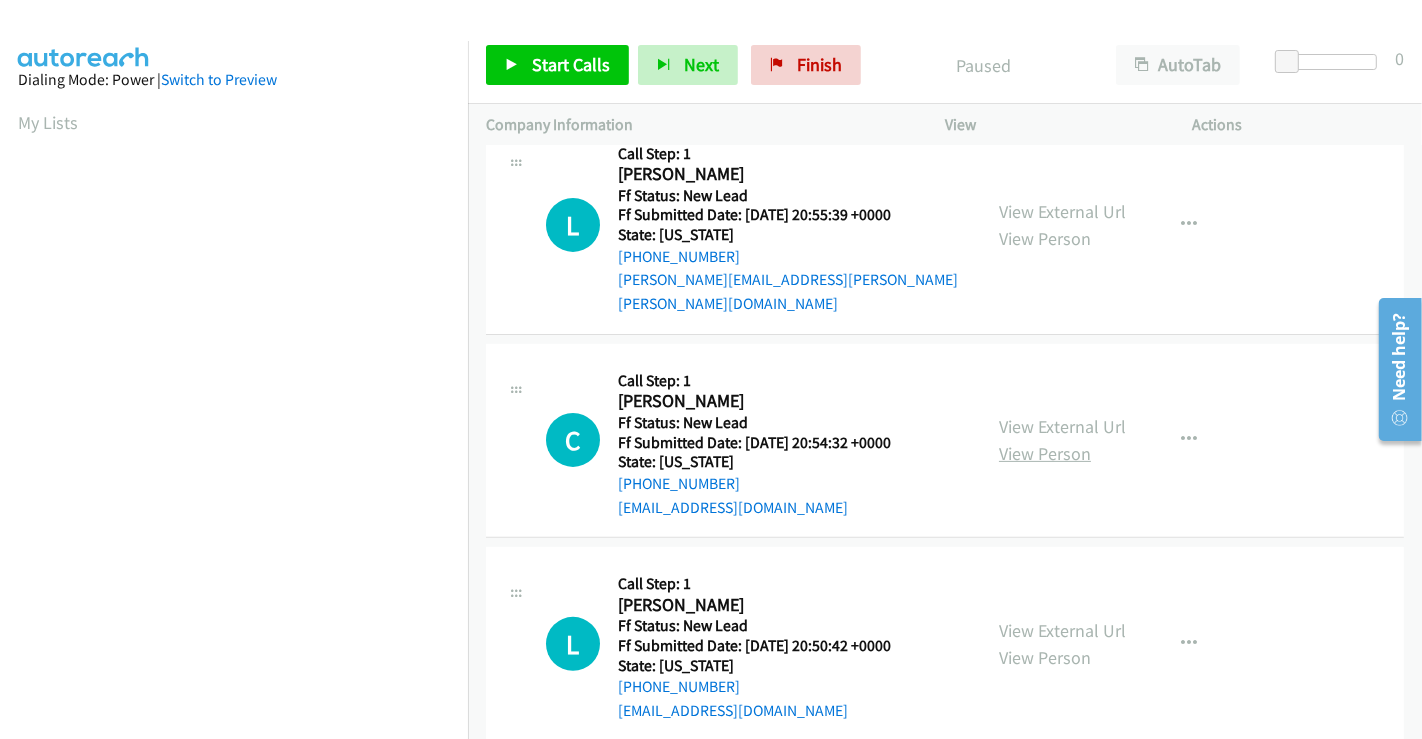scroll, scrollTop: 444, scrollLeft: 0, axis: vertical 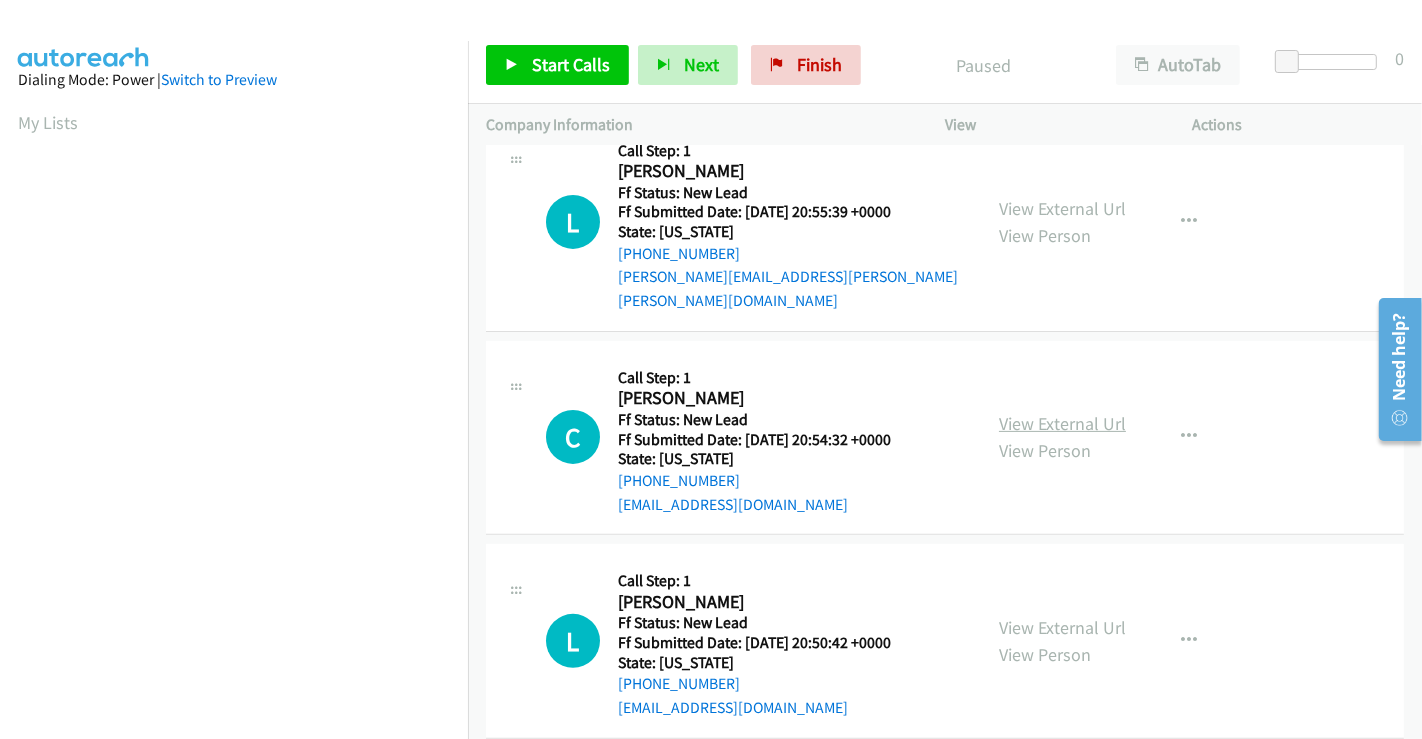 click on "View External Url" at bounding box center (1062, 423) 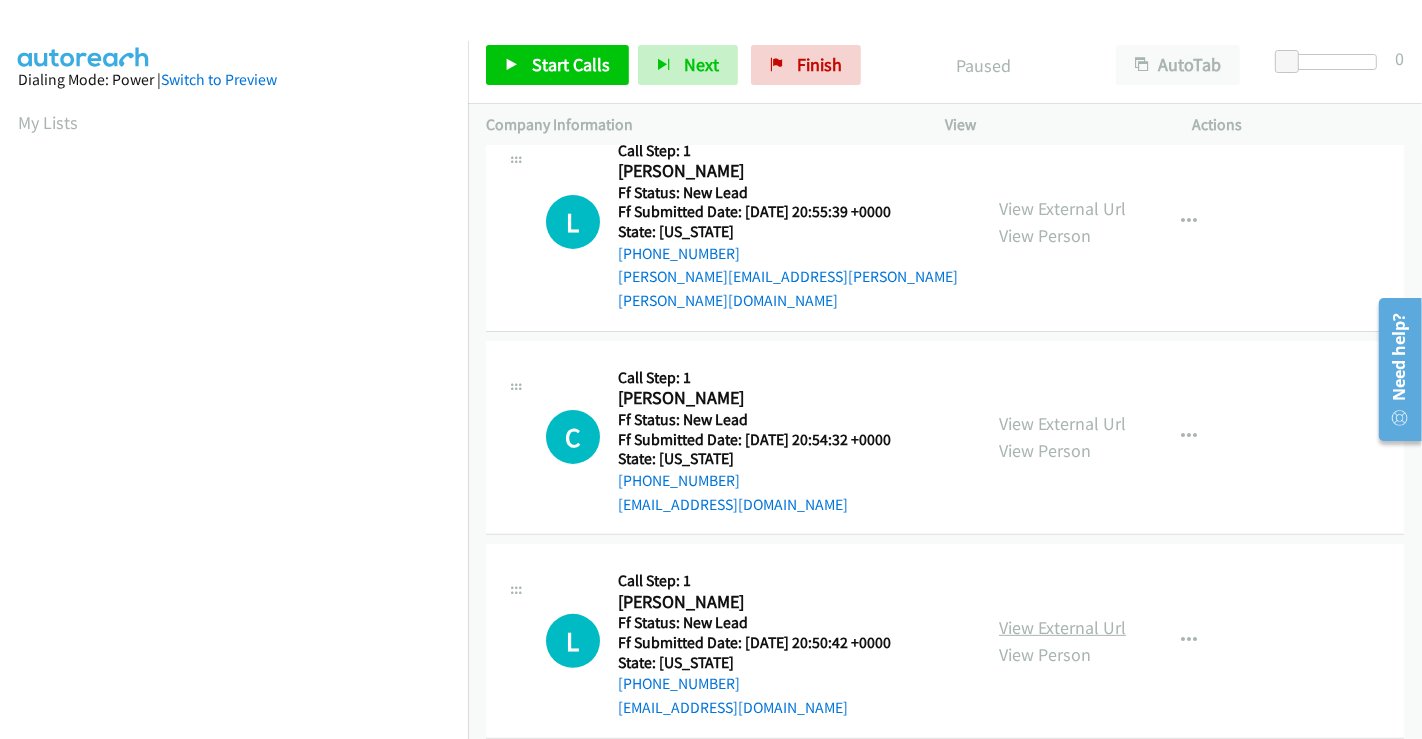 click on "View External Url" at bounding box center (1062, 627) 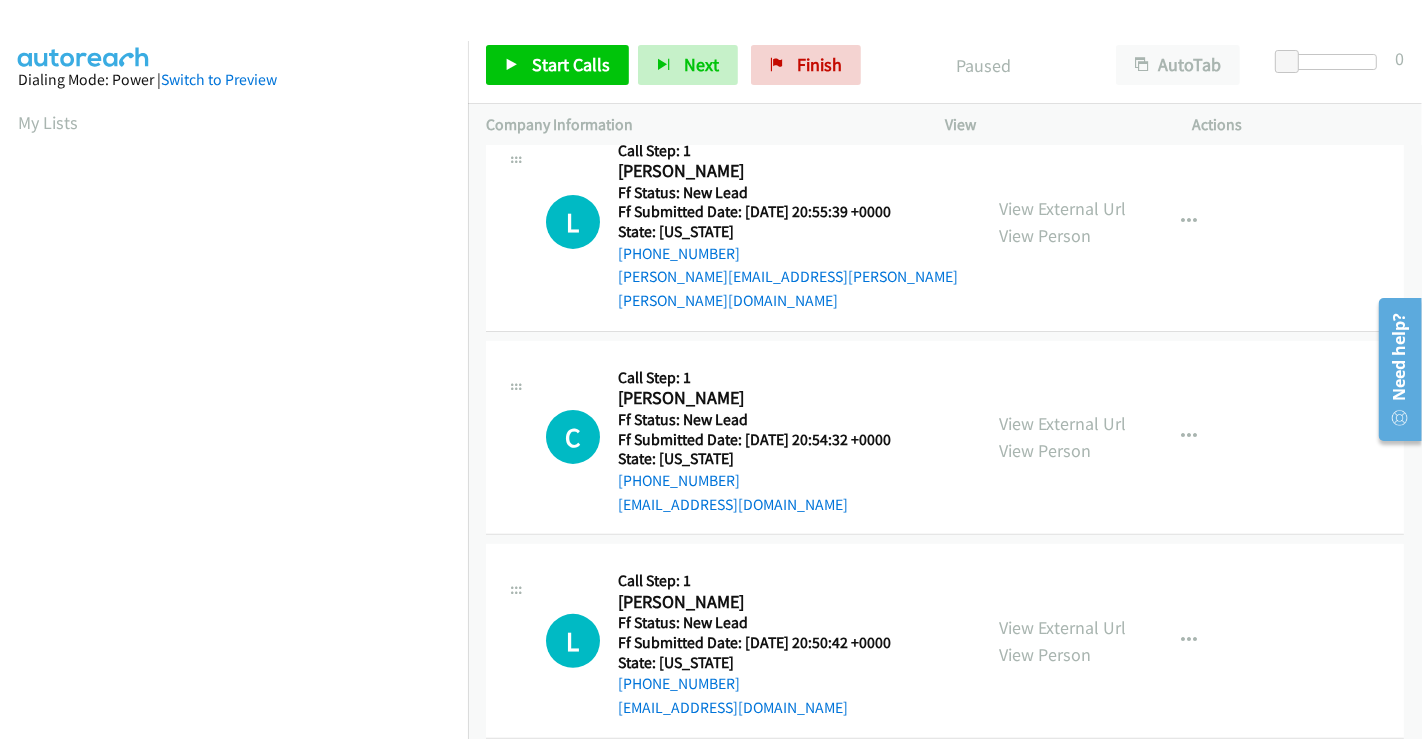 scroll, scrollTop: 0, scrollLeft: 0, axis: both 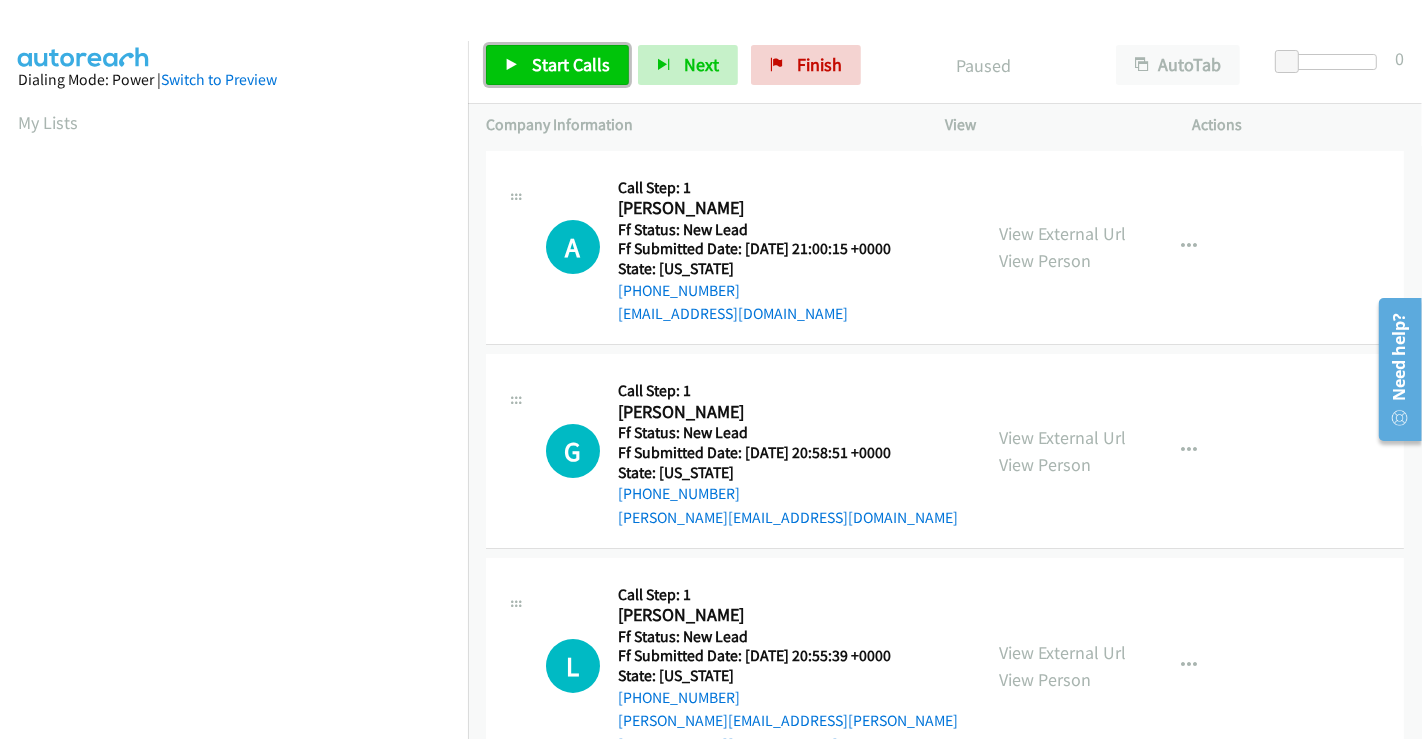 click on "Start Calls" at bounding box center (571, 64) 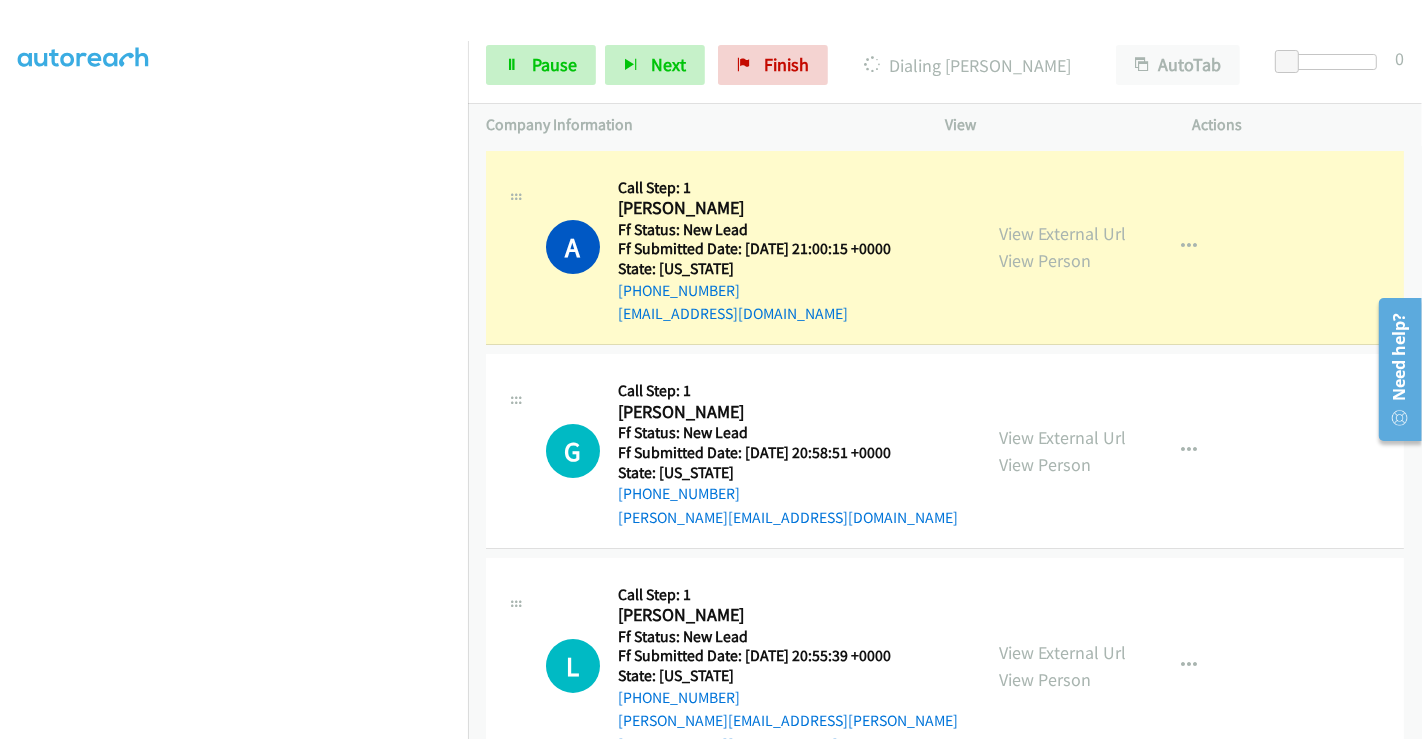 scroll, scrollTop: 385, scrollLeft: 0, axis: vertical 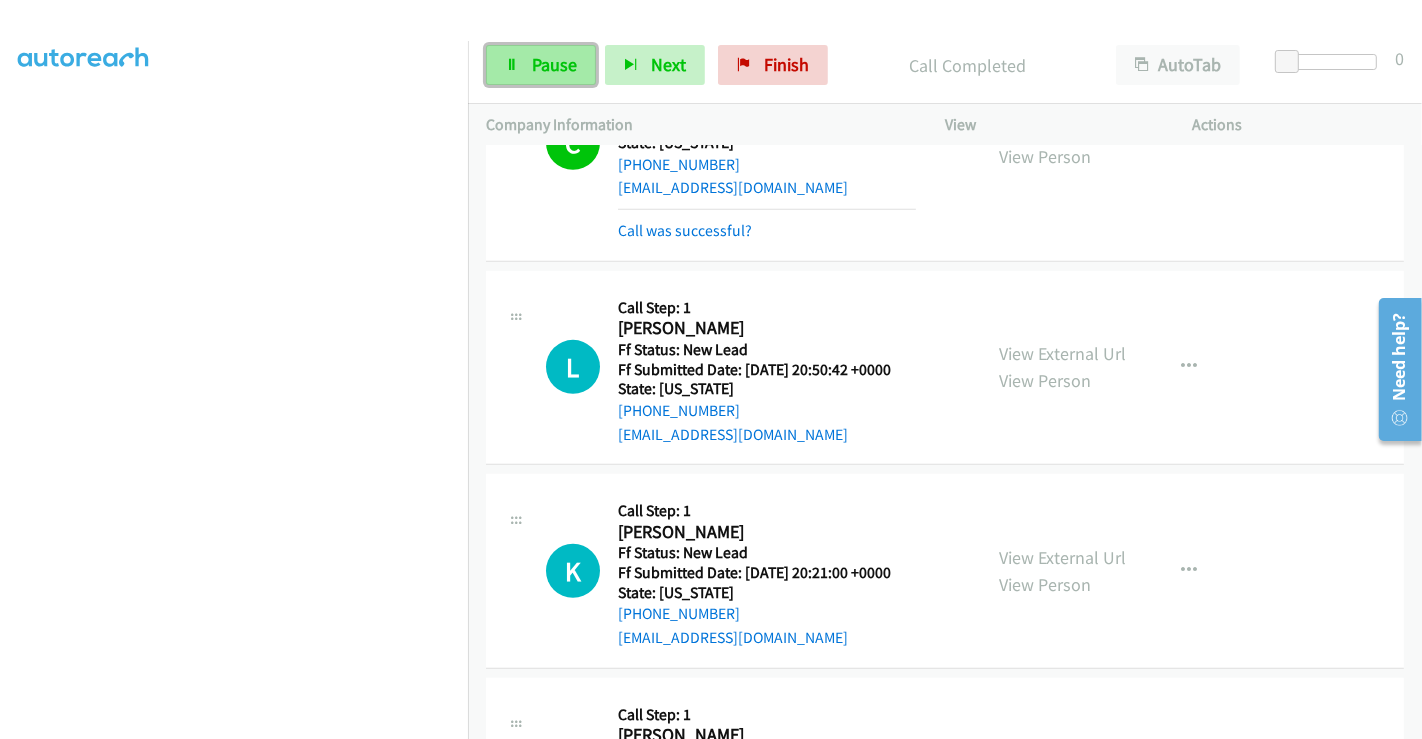 click on "Pause" at bounding box center [554, 64] 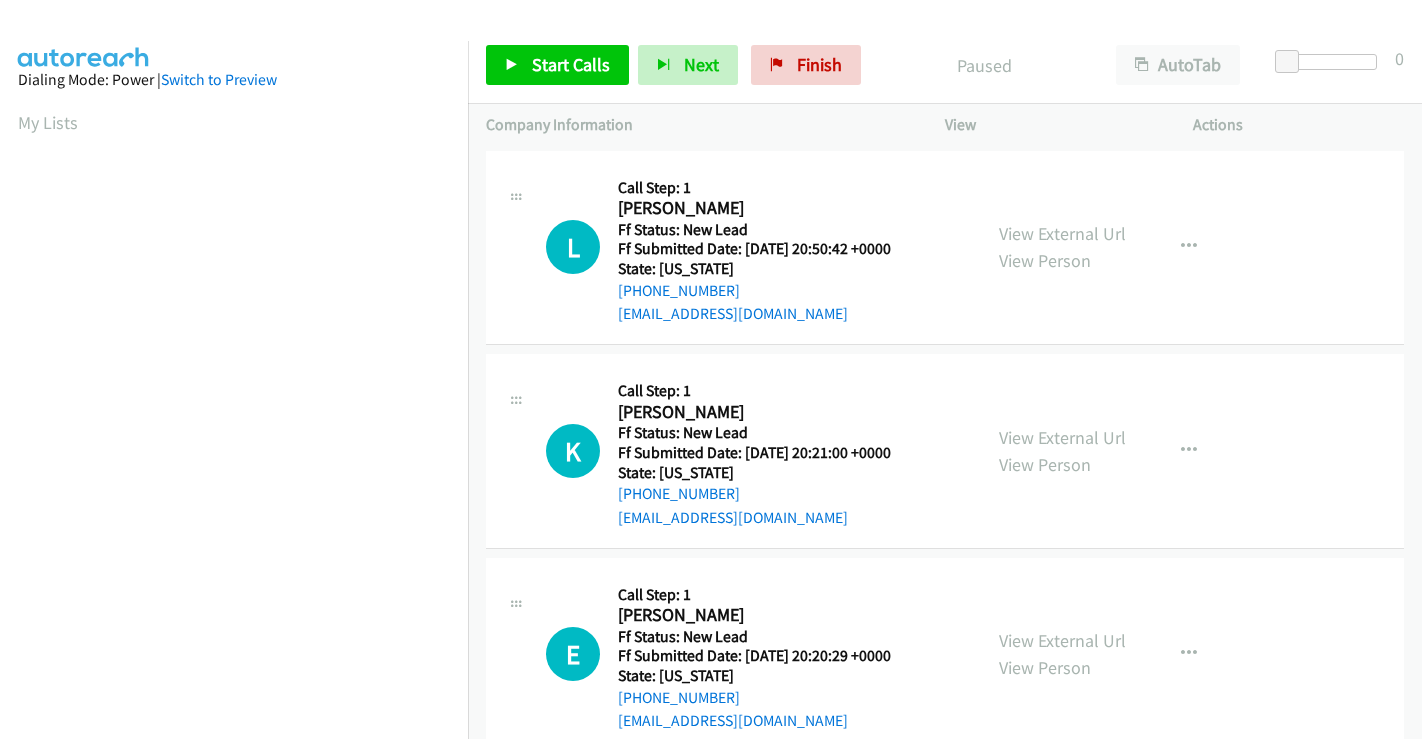 scroll, scrollTop: 0, scrollLeft: 0, axis: both 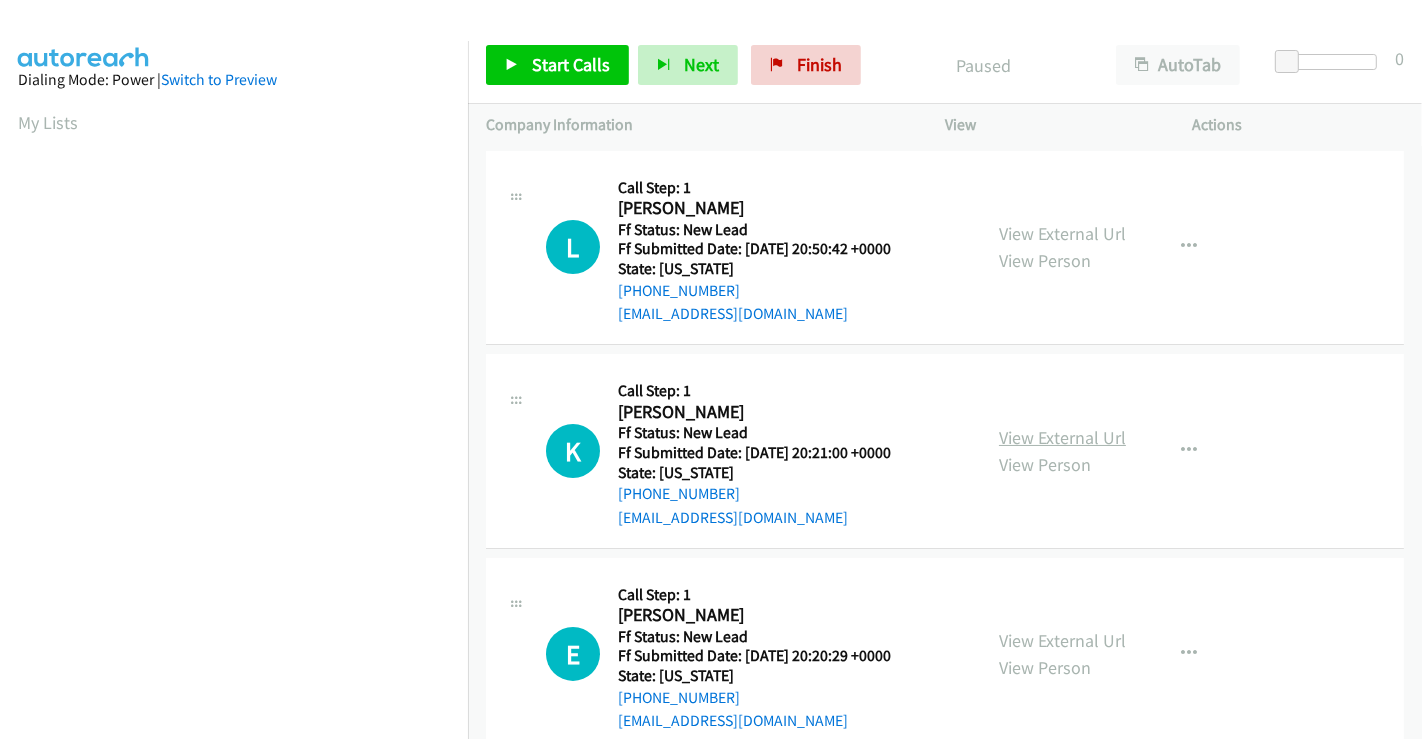 click on "View External Url" at bounding box center (1062, 437) 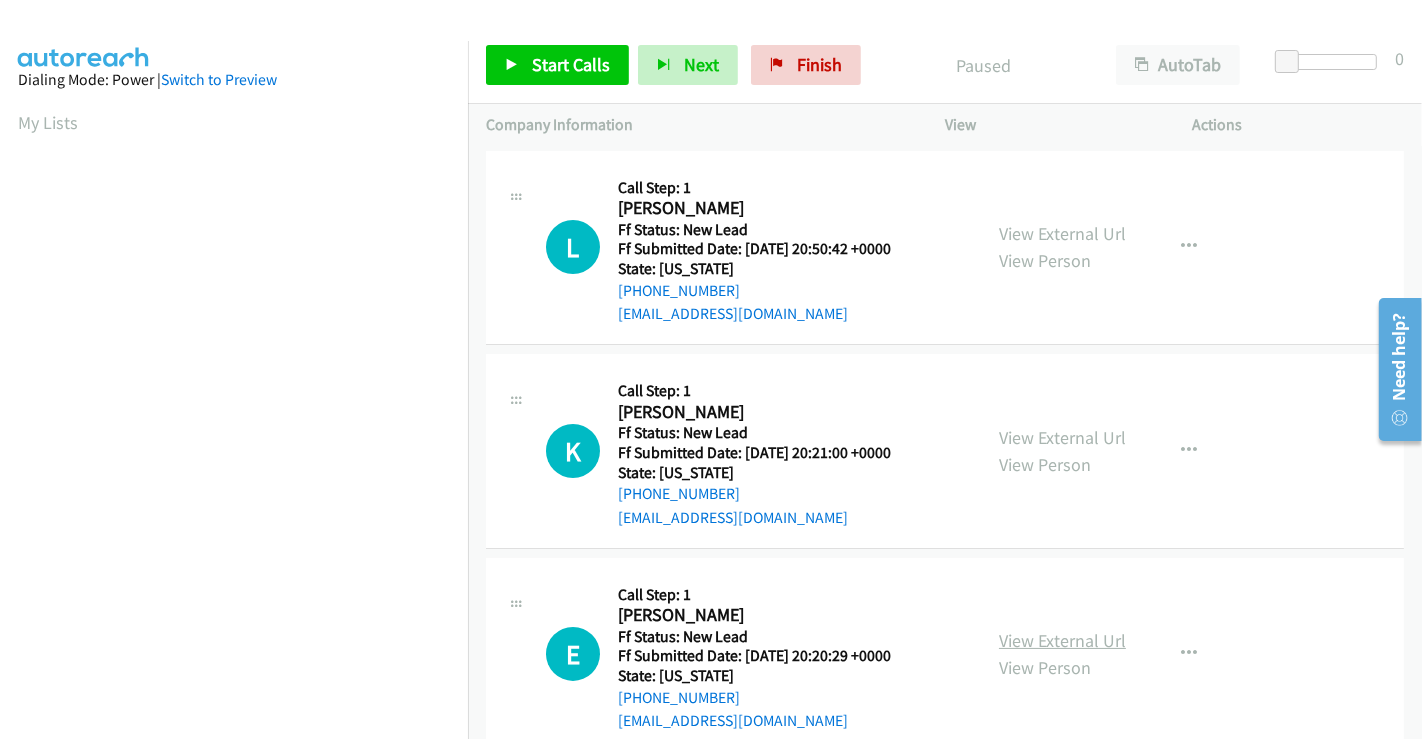 click on "View External Url" at bounding box center (1062, 640) 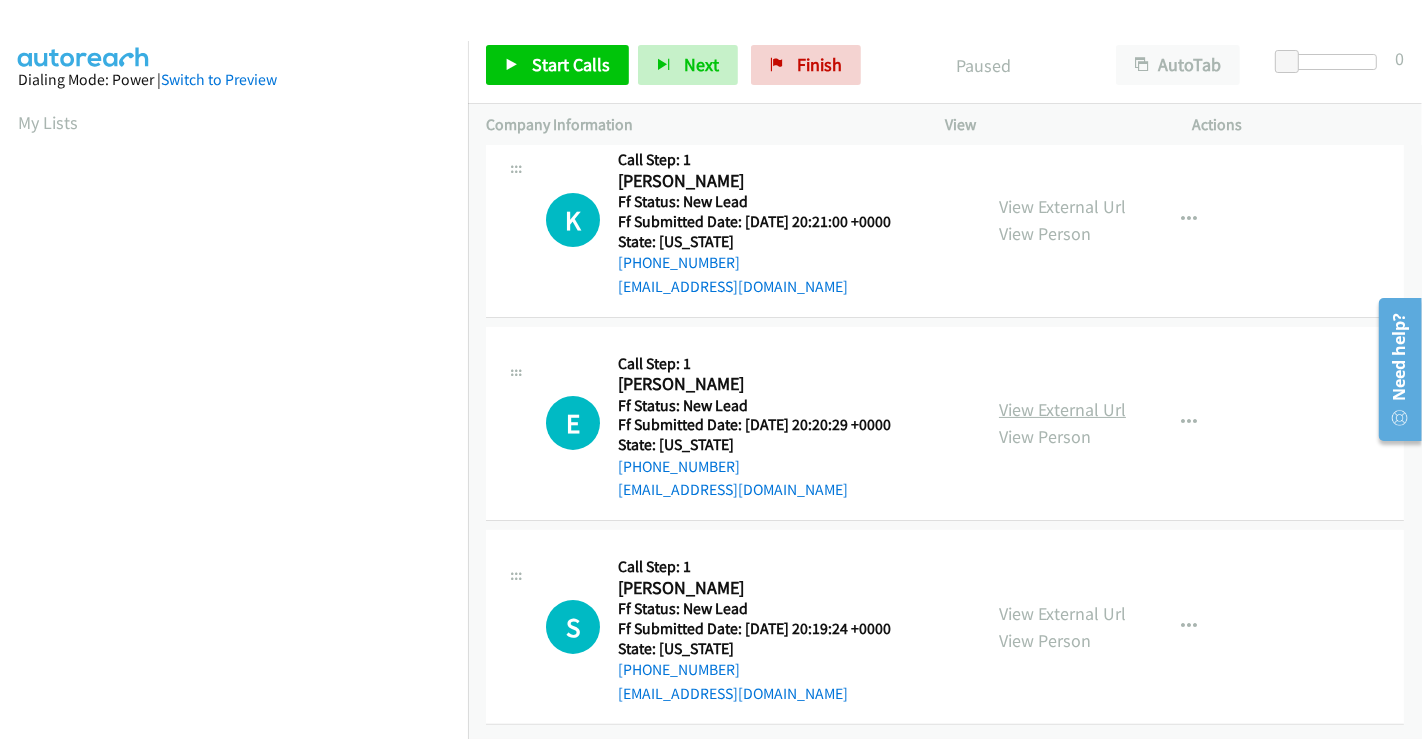 scroll, scrollTop: 246, scrollLeft: 0, axis: vertical 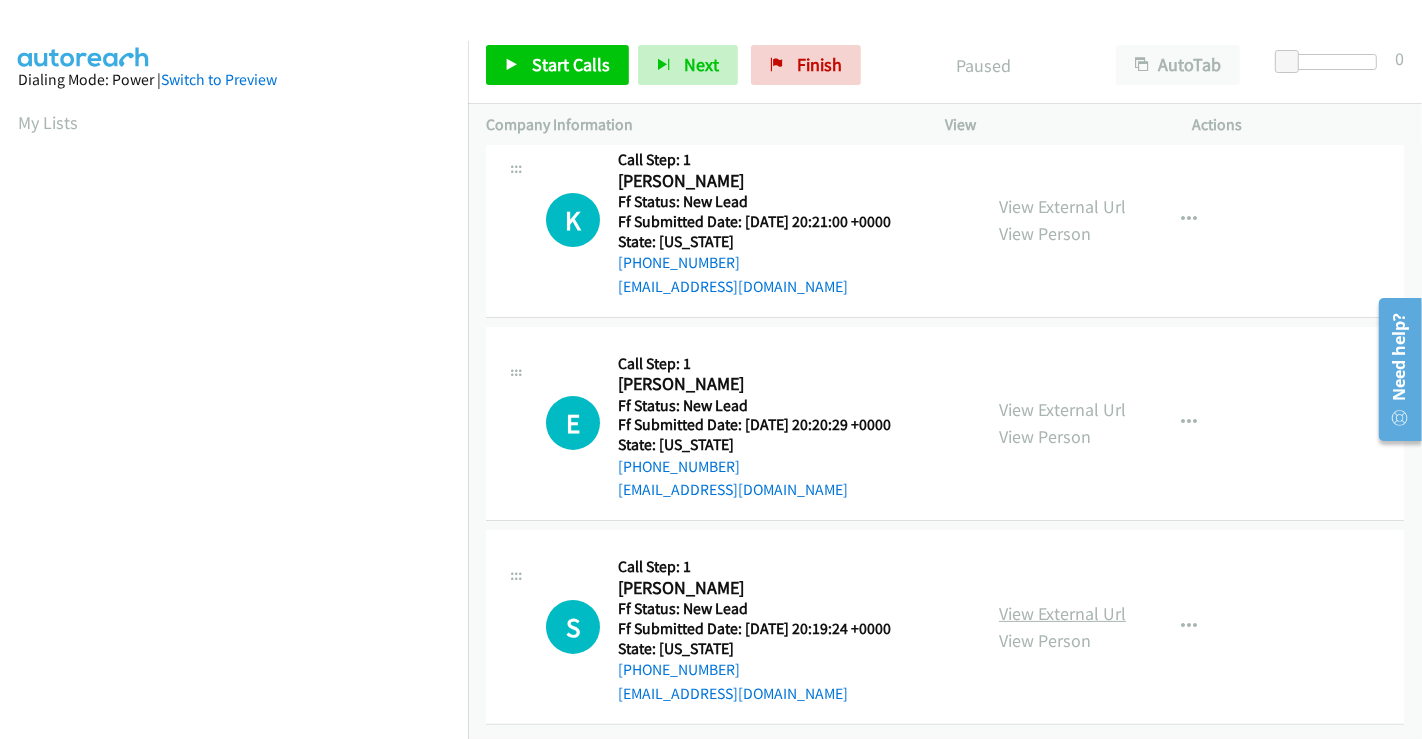 click on "View External Url" at bounding box center (1062, 613) 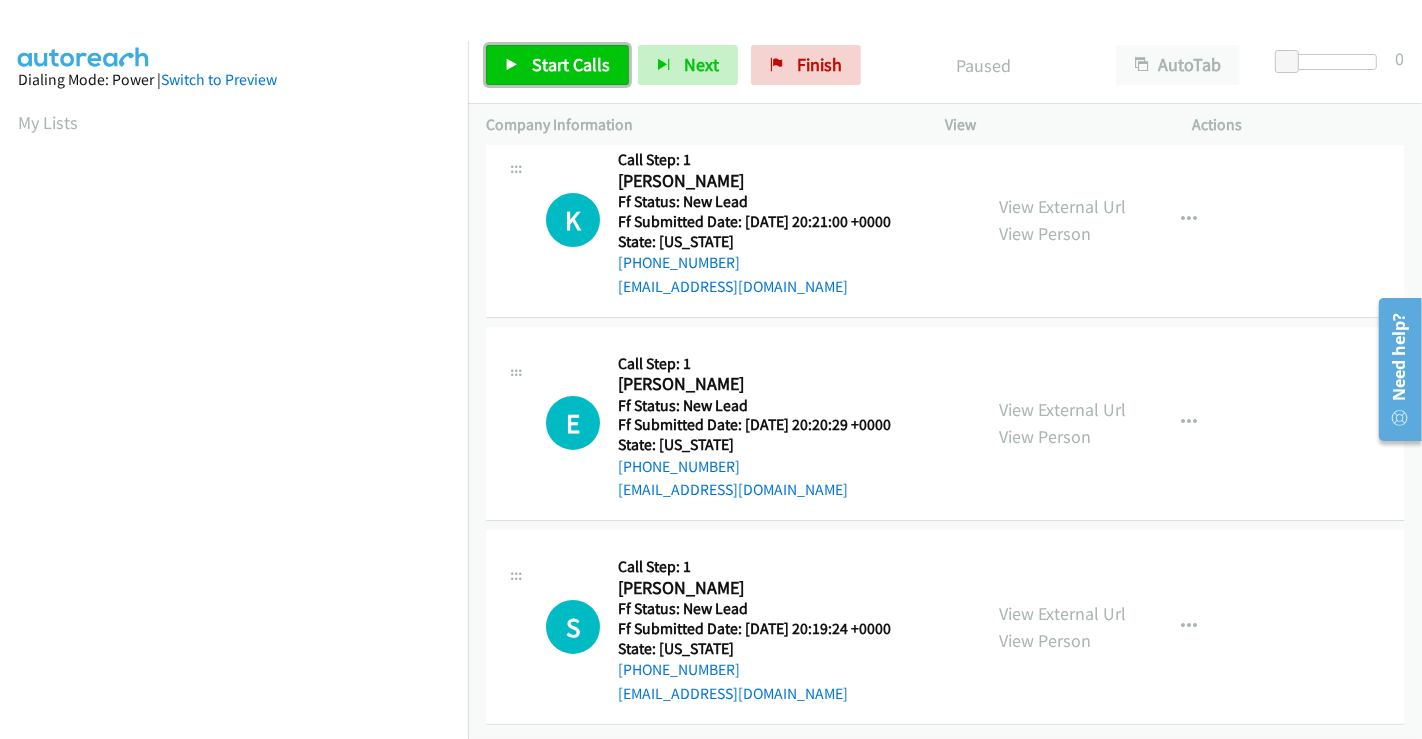 click on "Start Calls" at bounding box center (557, 65) 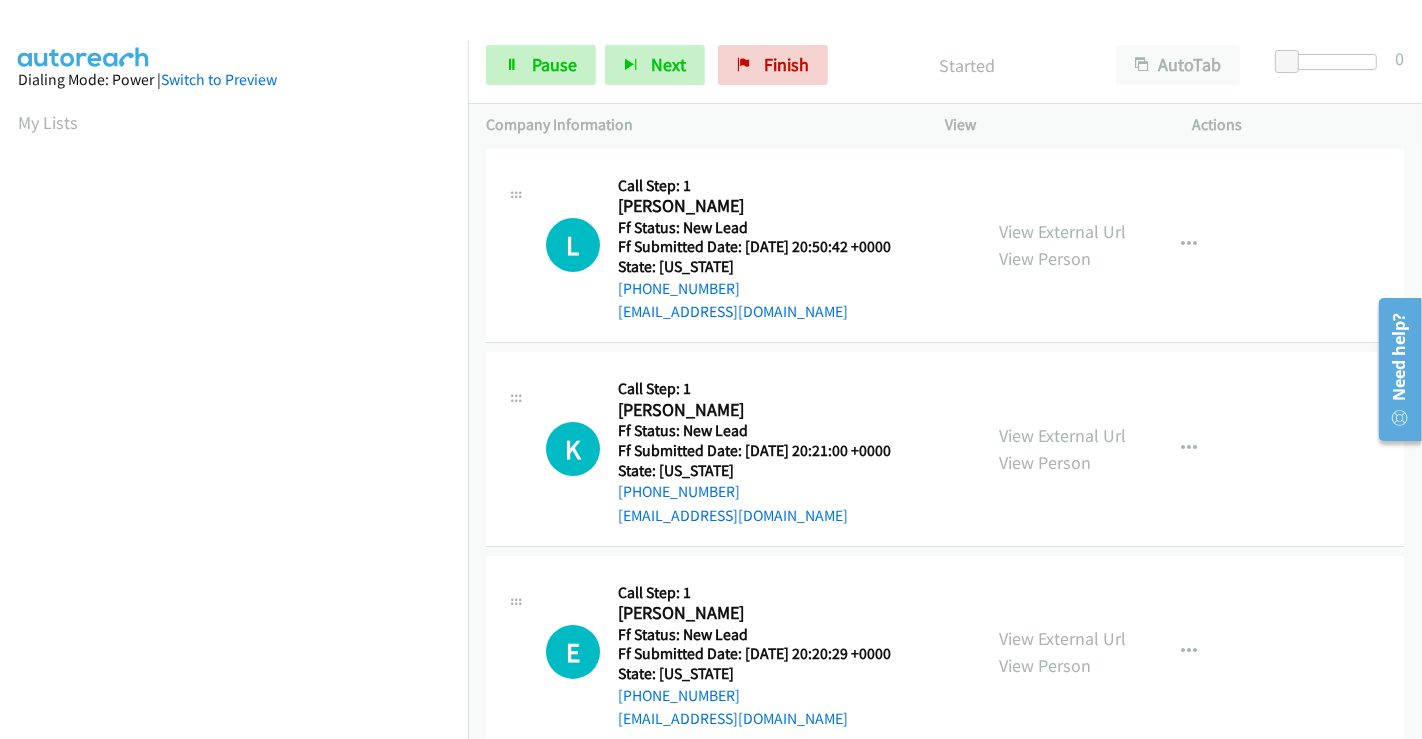 scroll, scrollTop: 0, scrollLeft: 0, axis: both 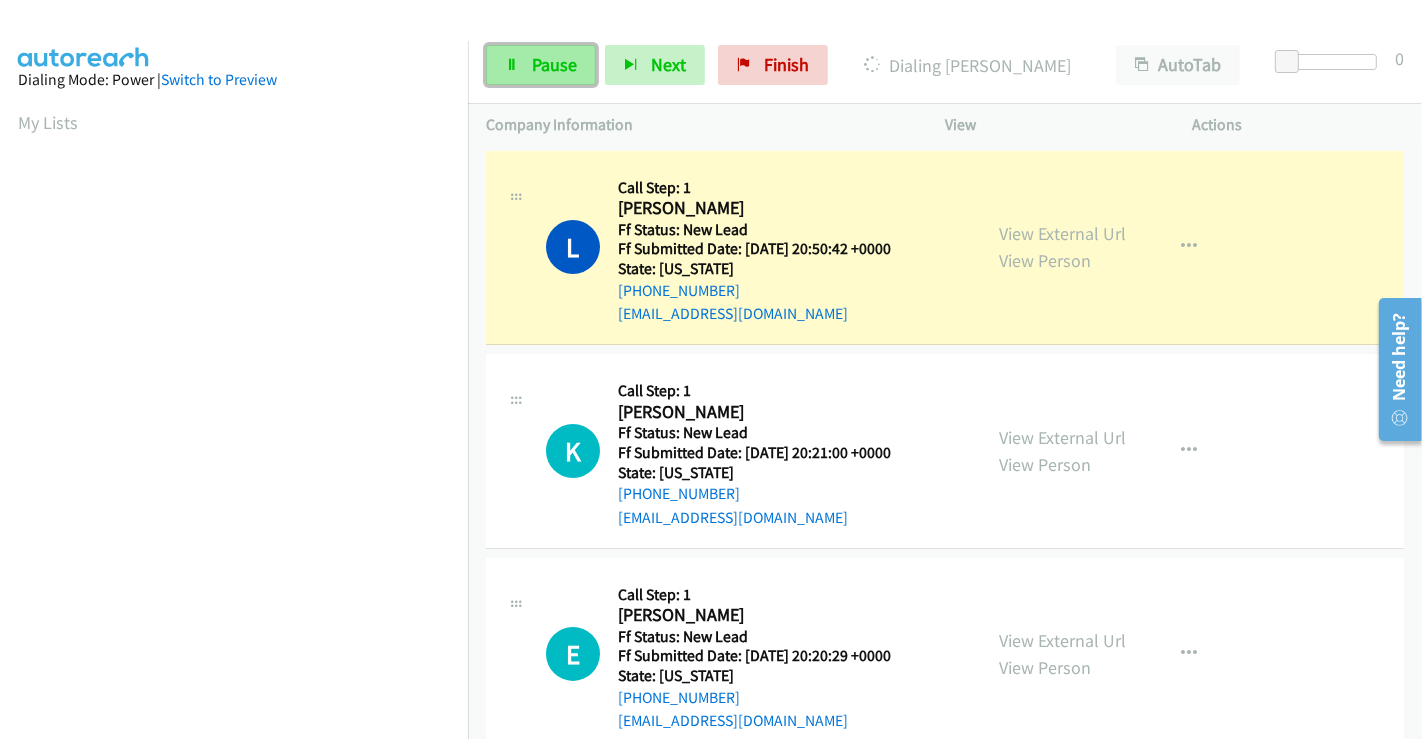 click on "Pause" at bounding box center (541, 65) 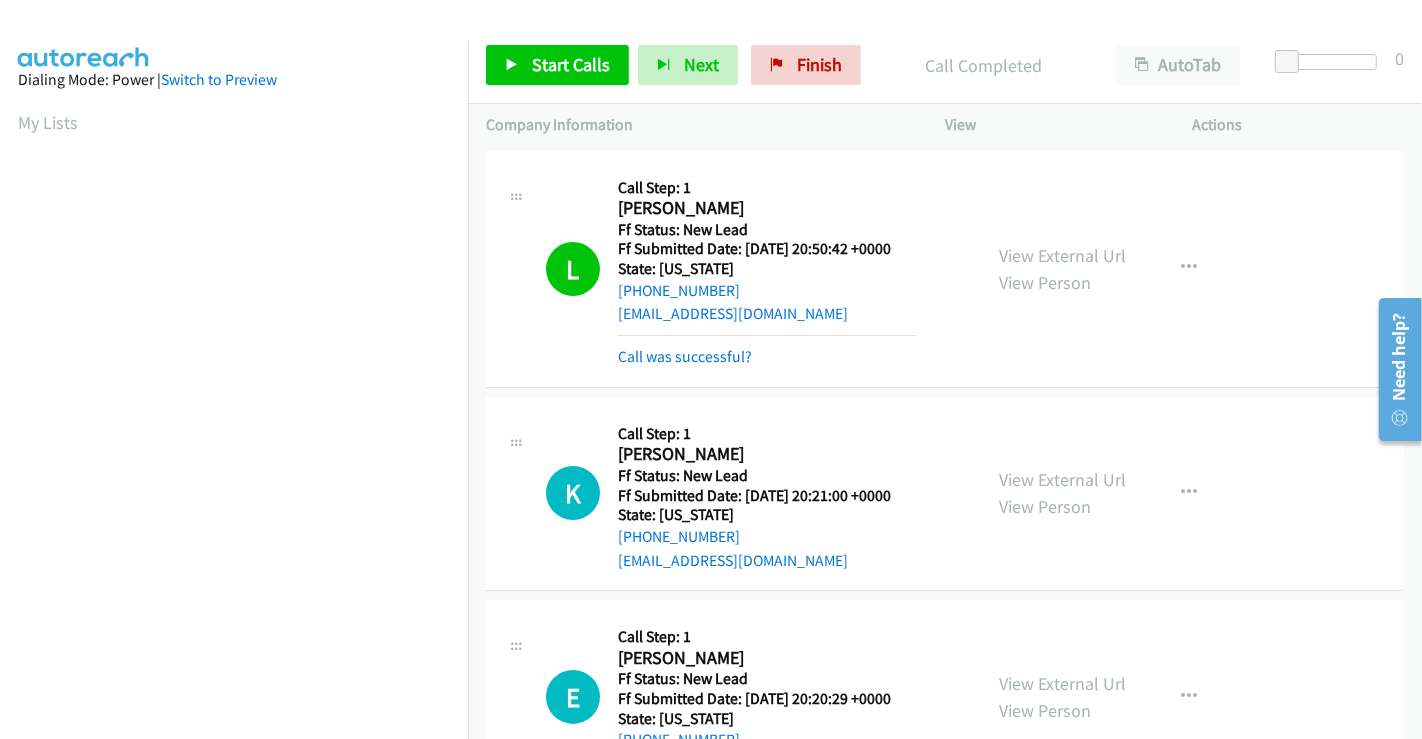 scroll, scrollTop: 385, scrollLeft: 0, axis: vertical 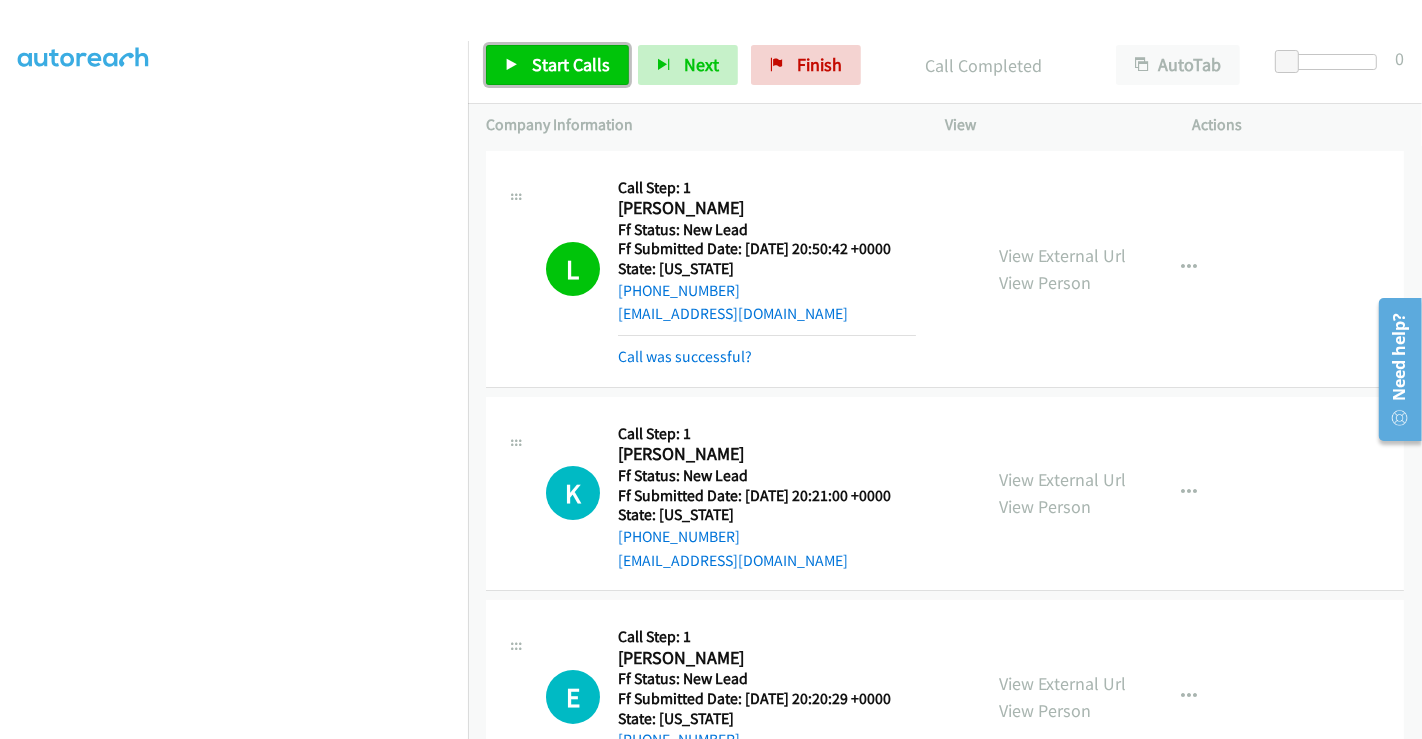 click on "Start Calls" at bounding box center (571, 64) 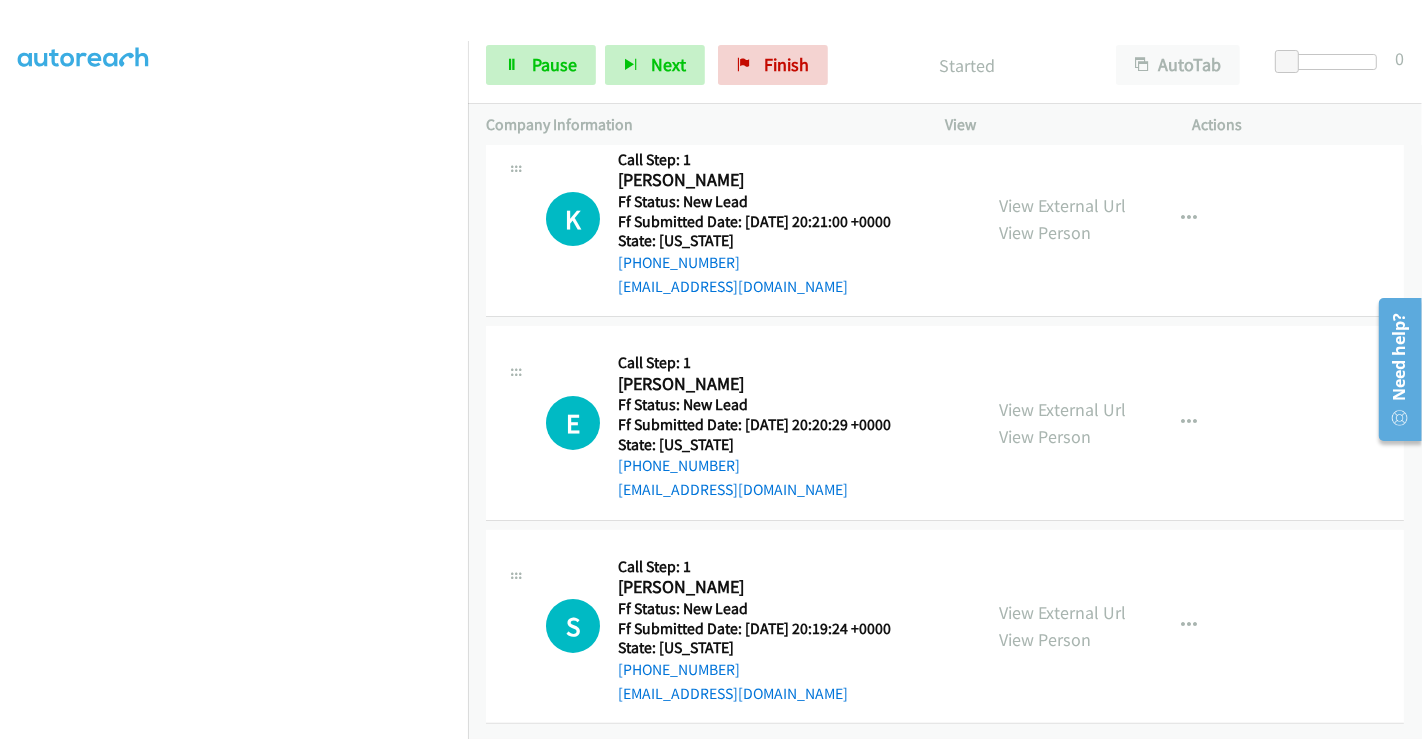 scroll, scrollTop: 288, scrollLeft: 0, axis: vertical 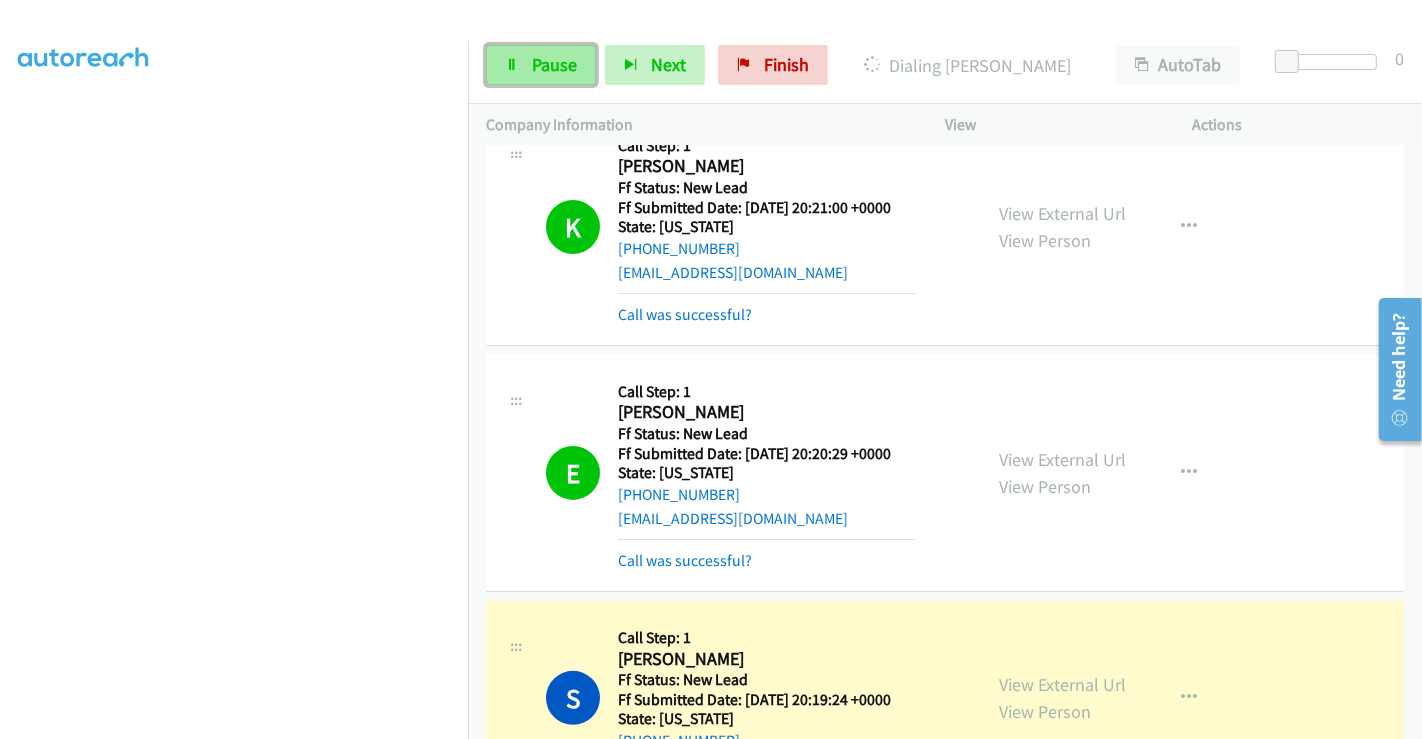 click on "Pause" at bounding box center [554, 64] 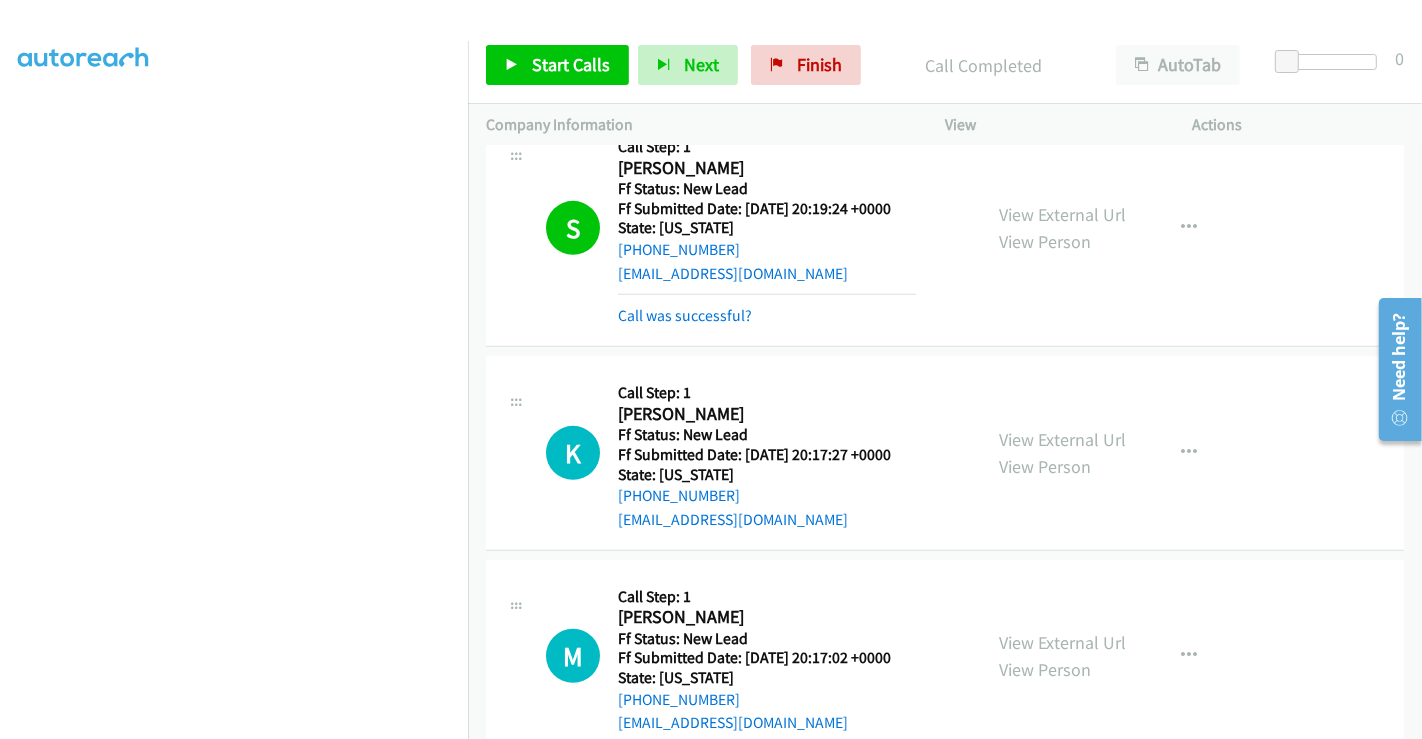 scroll, scrollTop: 844, scrollLeft: 0, axis: vertical 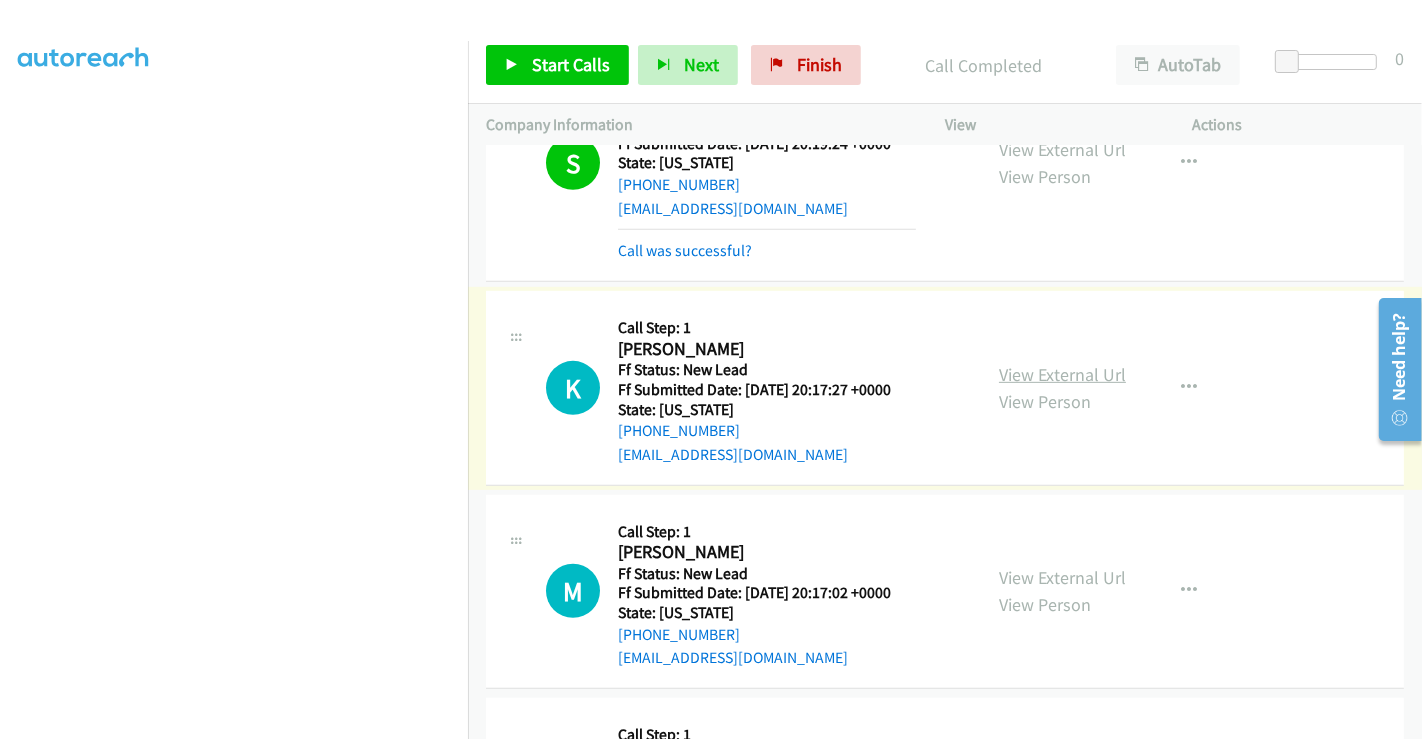 click on "View External Url" at bounding box center (1062, 374) 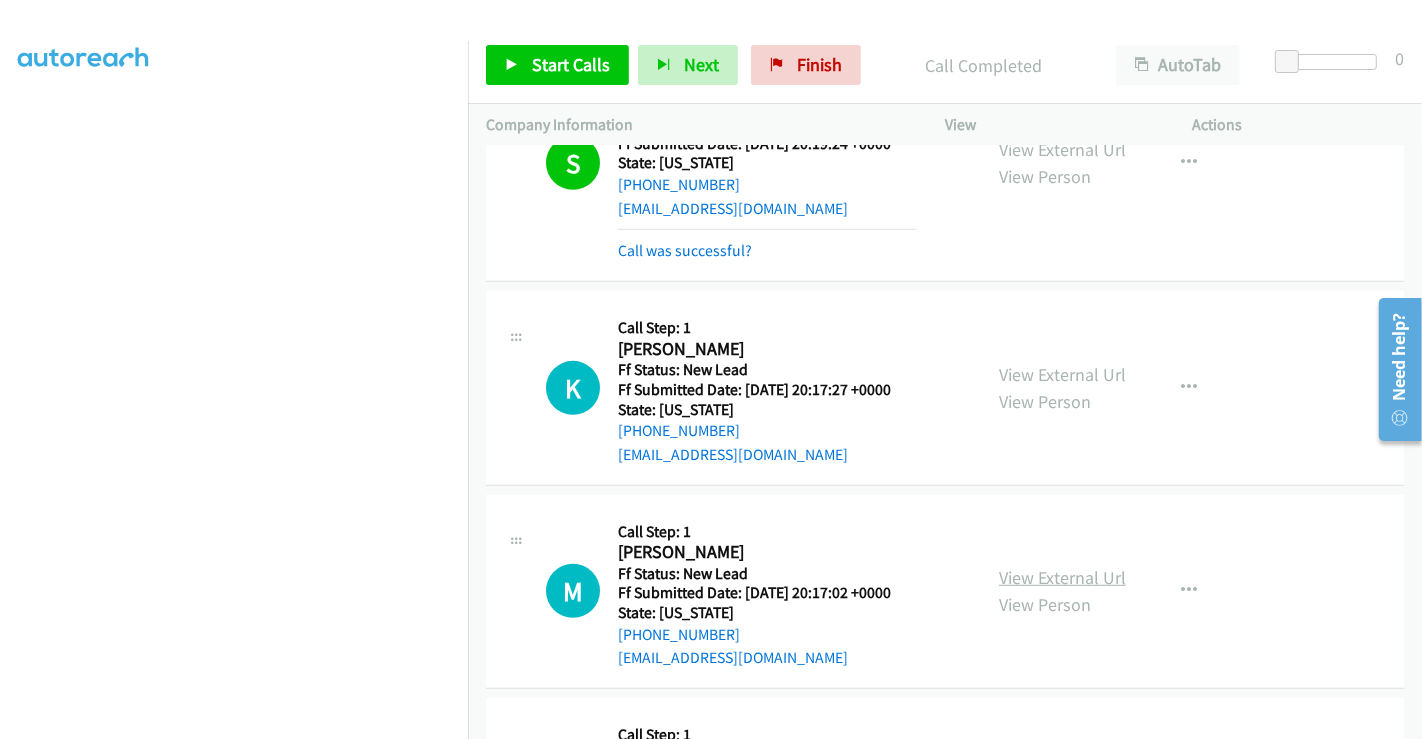 click on "View External Url" at bounding box center [1062, 577] 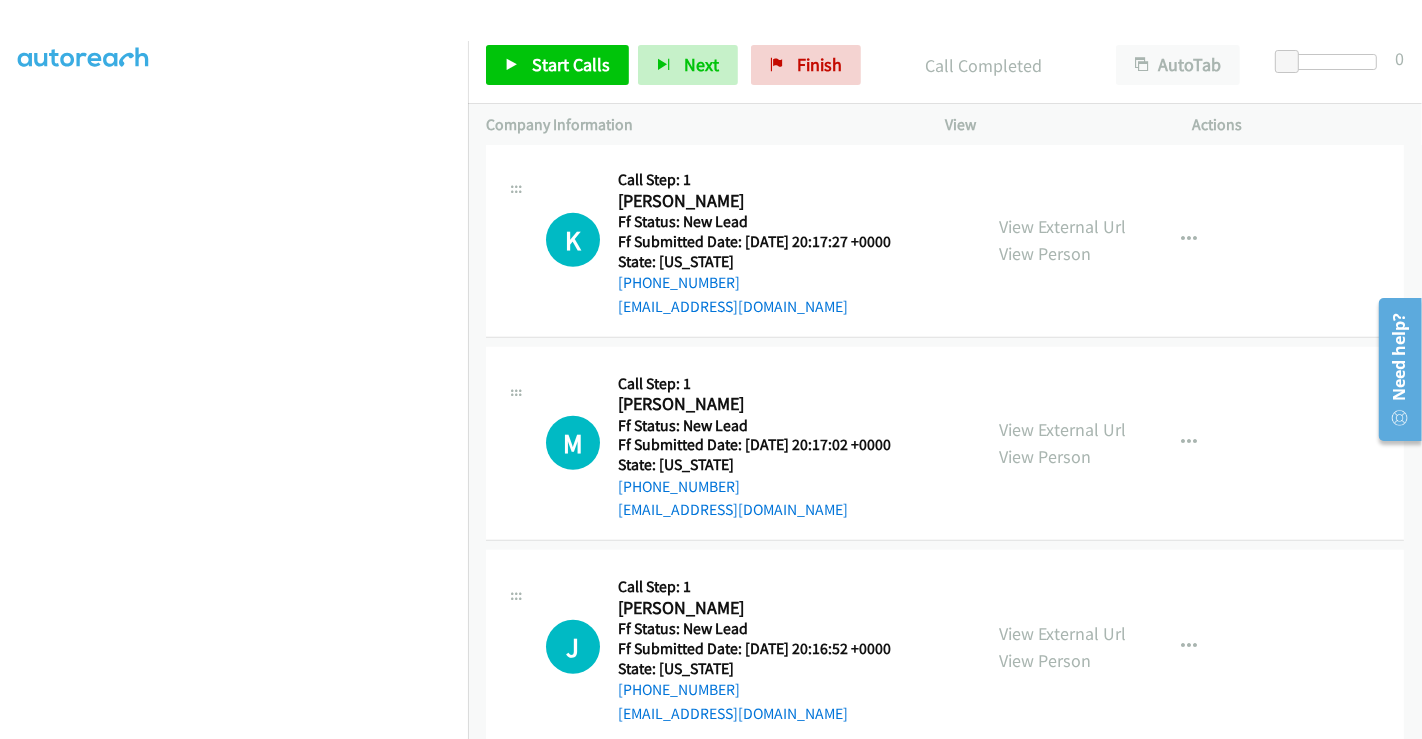 scroll, scrollTop: 1025, scrollLeft: 0, axis: vertical 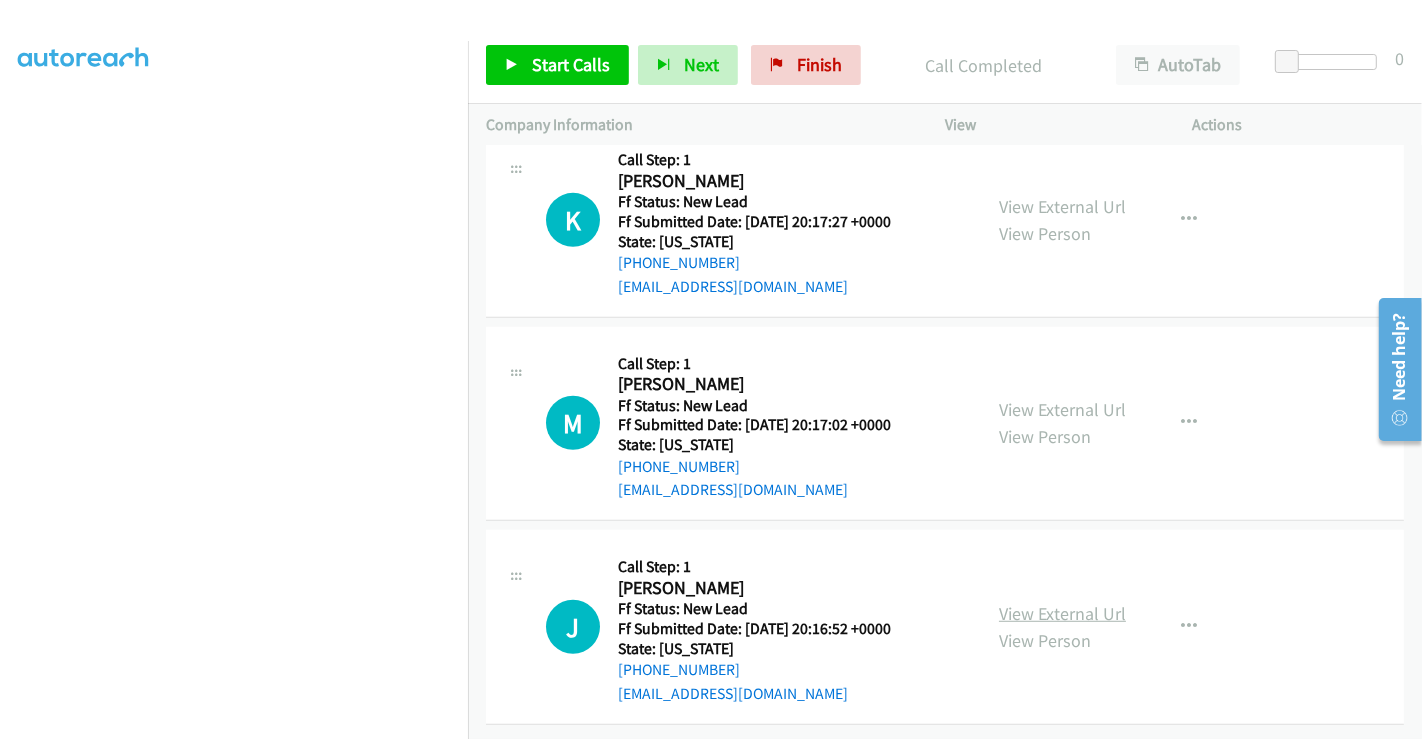 click on "View External Url" at bounding box center [1062, 613] 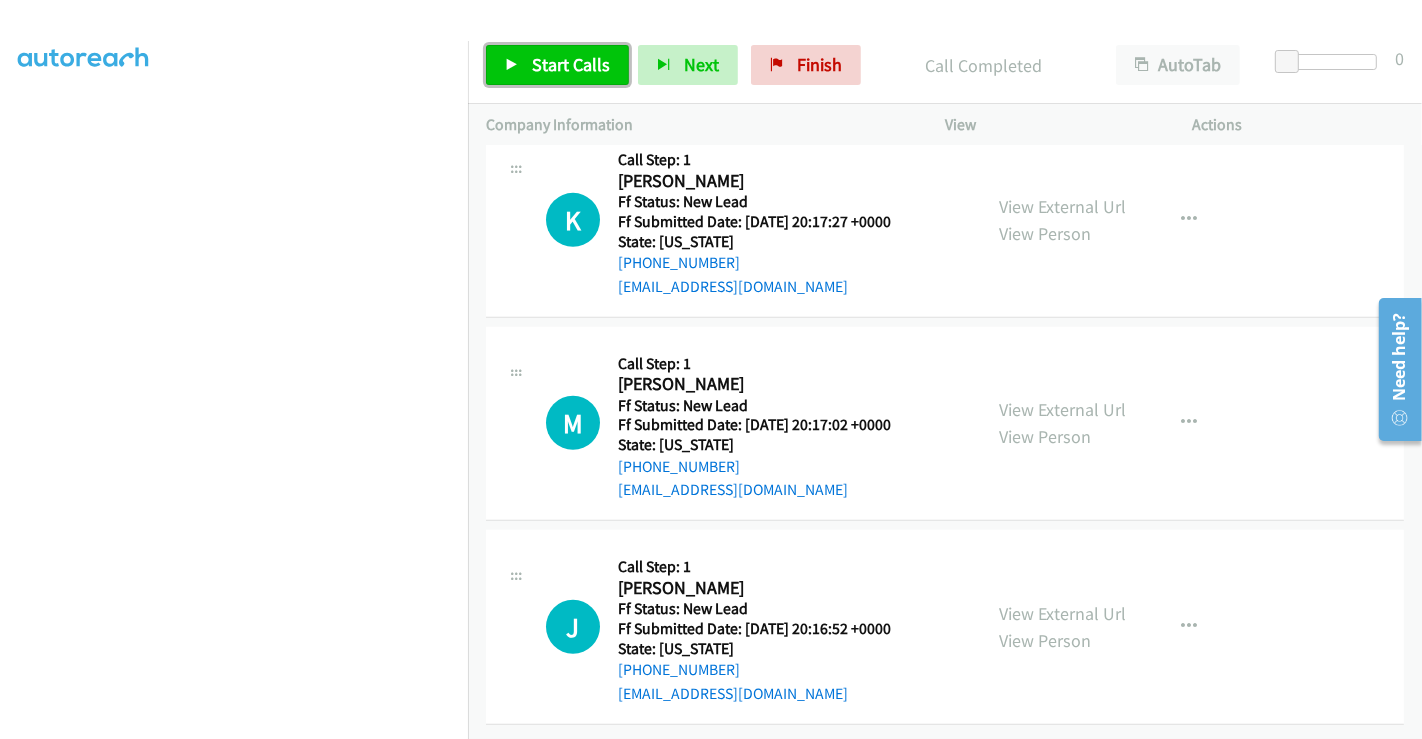 click on "Start Calls" at bounding box center [571, 64] 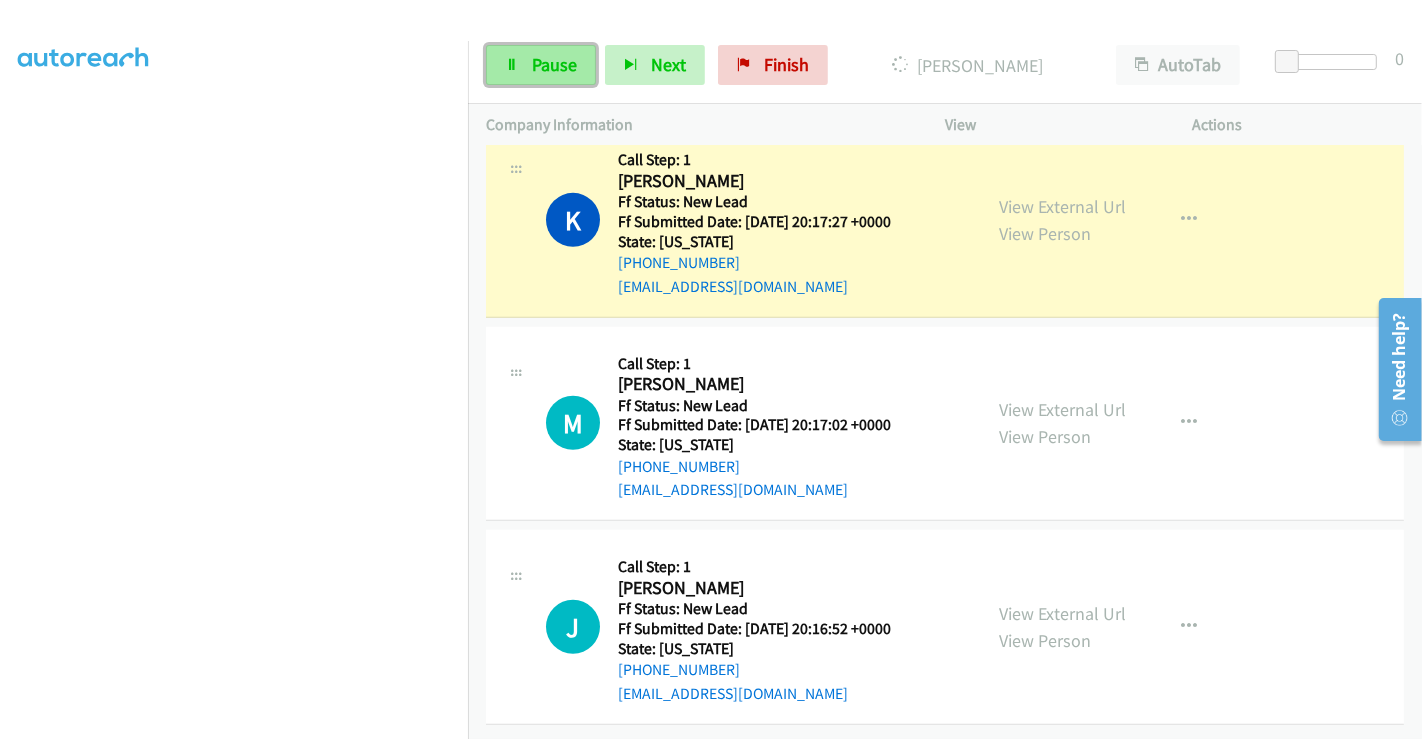 click on "Pause" at bounding box center [541, 65] 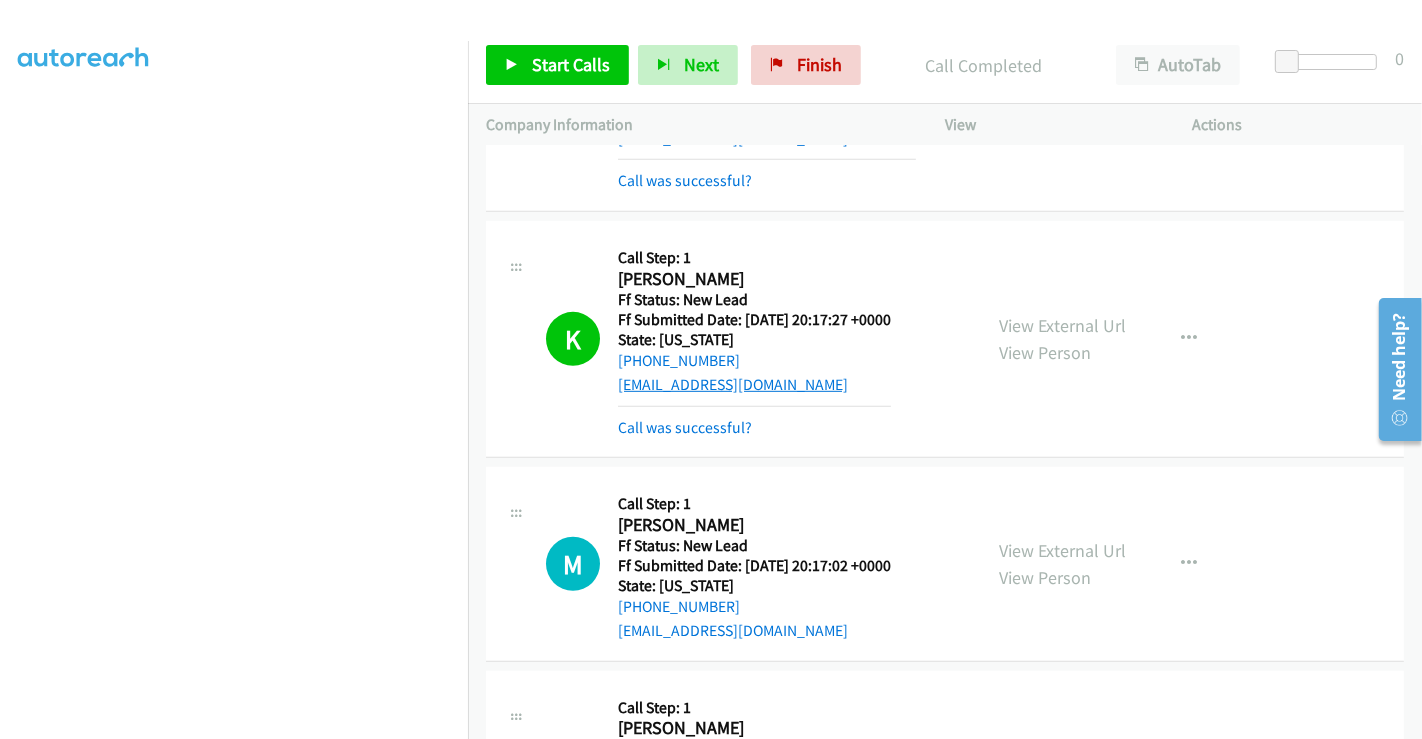 scroll, scrollTop: 914, scrollLeft: 0, axis: vertical 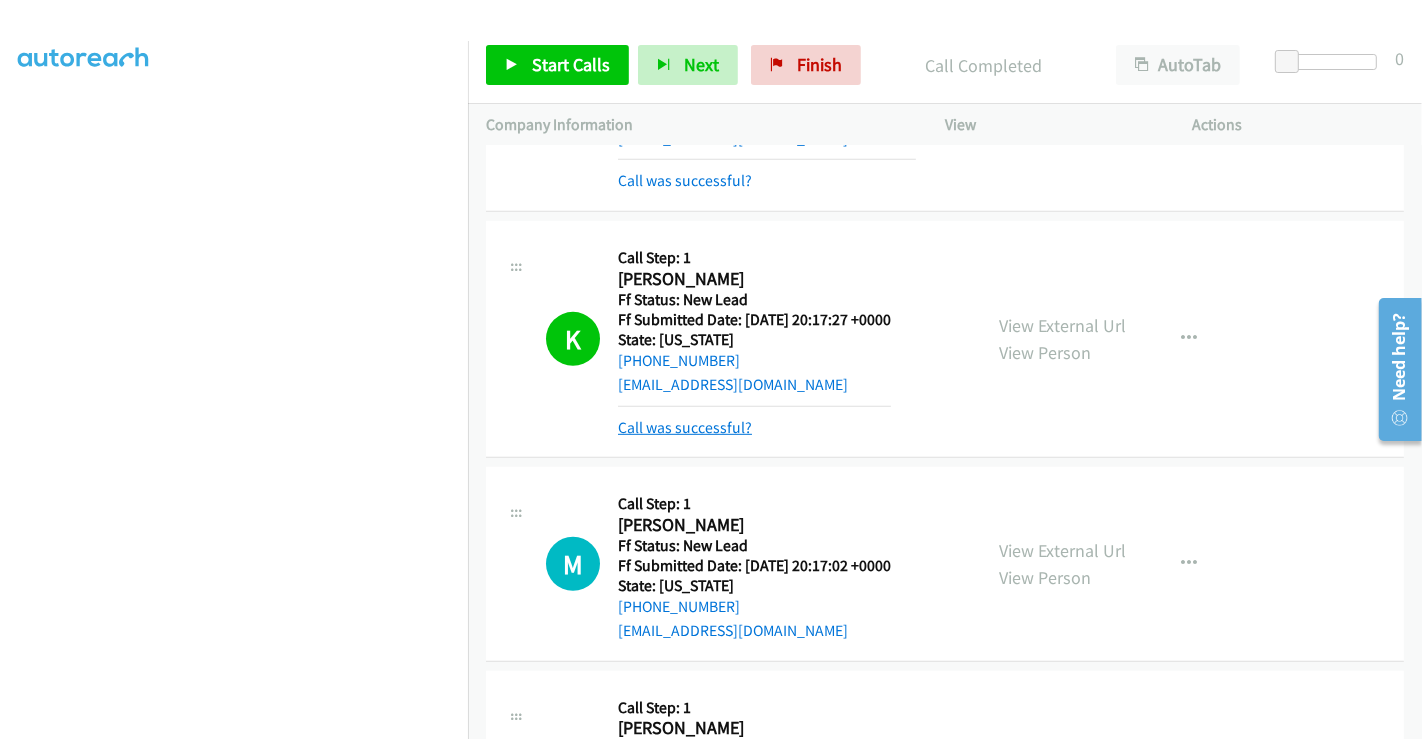 click on "Call was successful?" at bounding box center [685, 427] 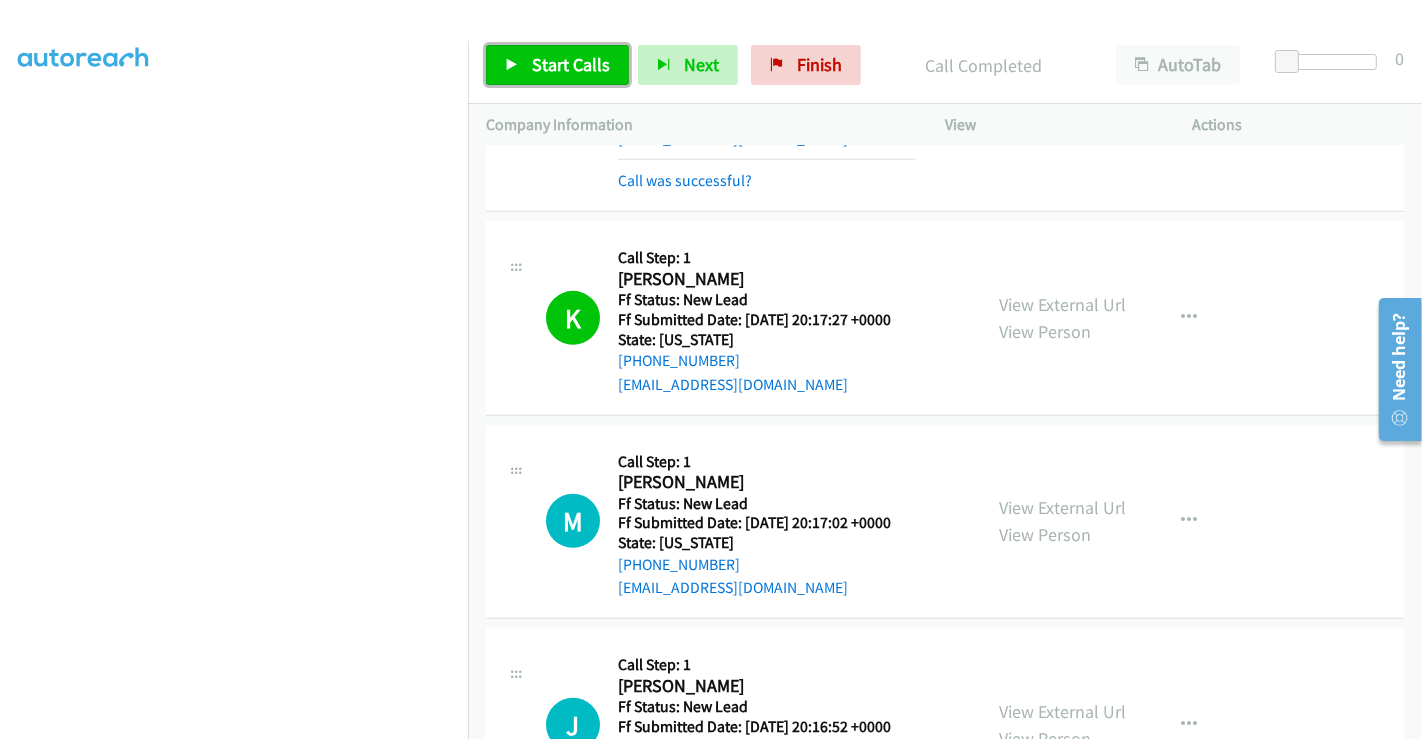 click on "Start Calls" at bounding box center (571, 64) 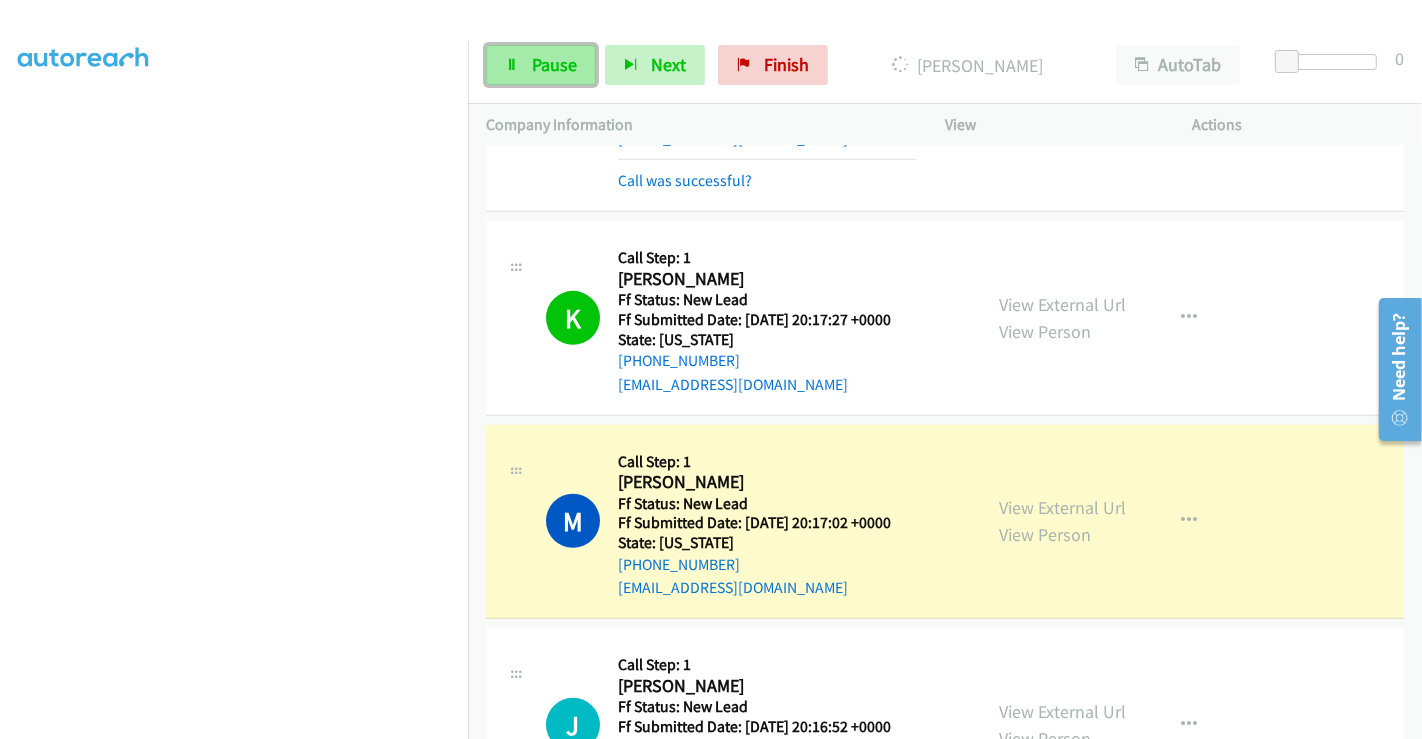 click on "Pause" at bounding box center (554, 64) 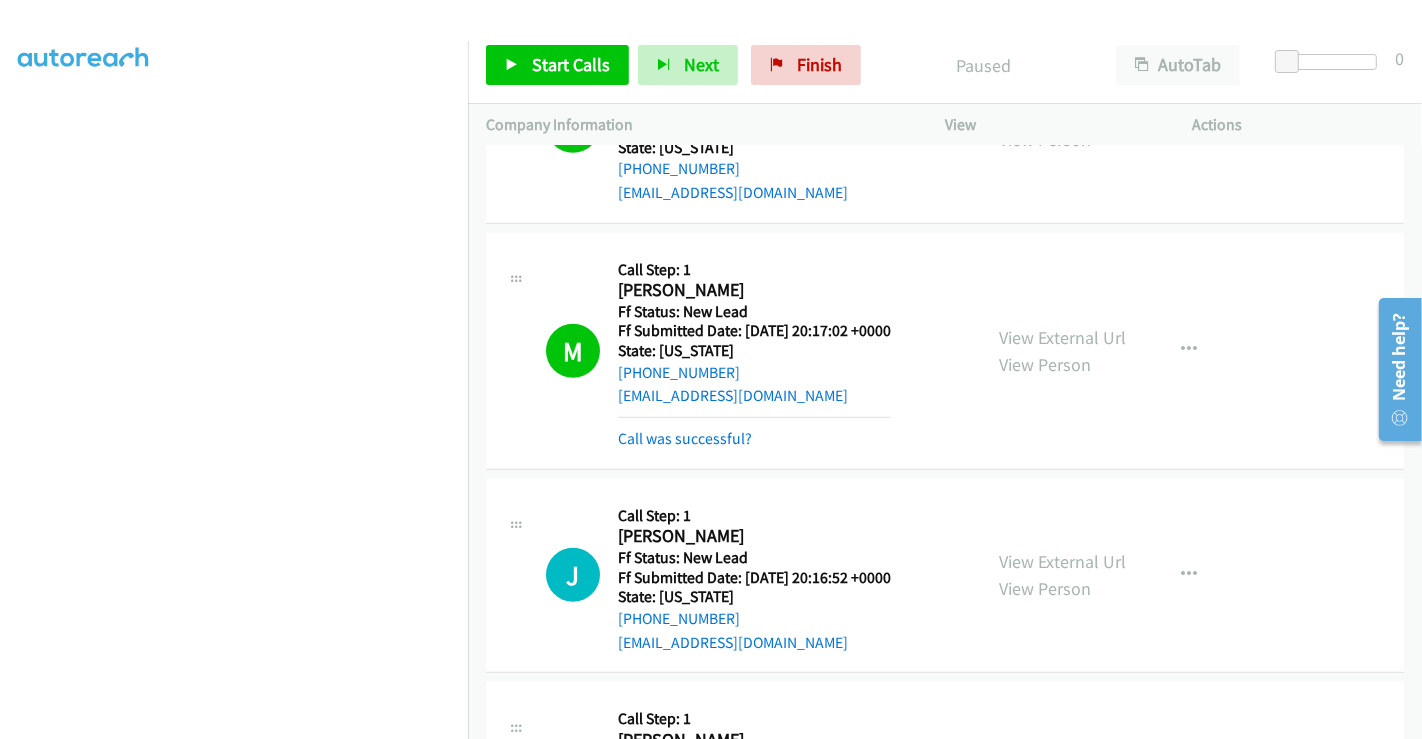 scroll, scrollTop: 1247, scrollLeft: 0, axis: vertical 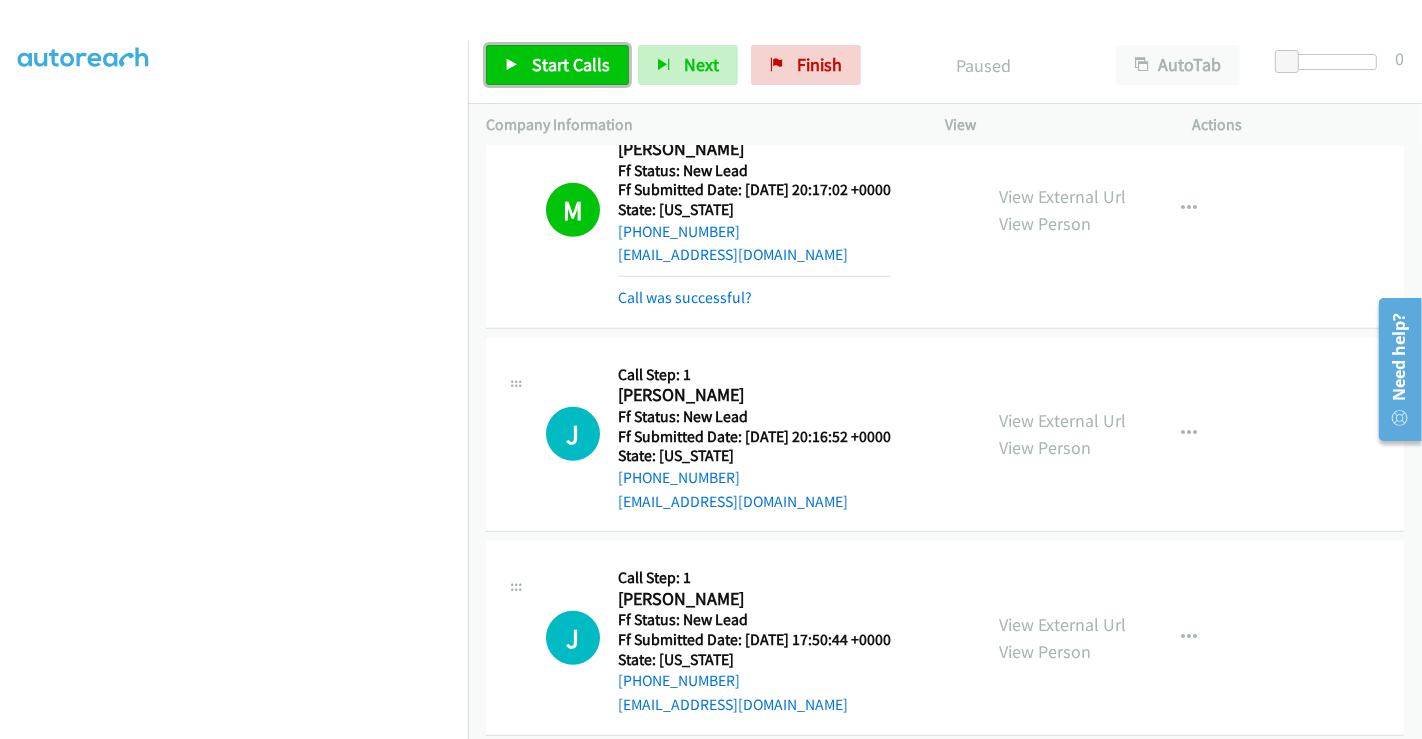 click on "Start Calls" at bounding box center (571, 64) 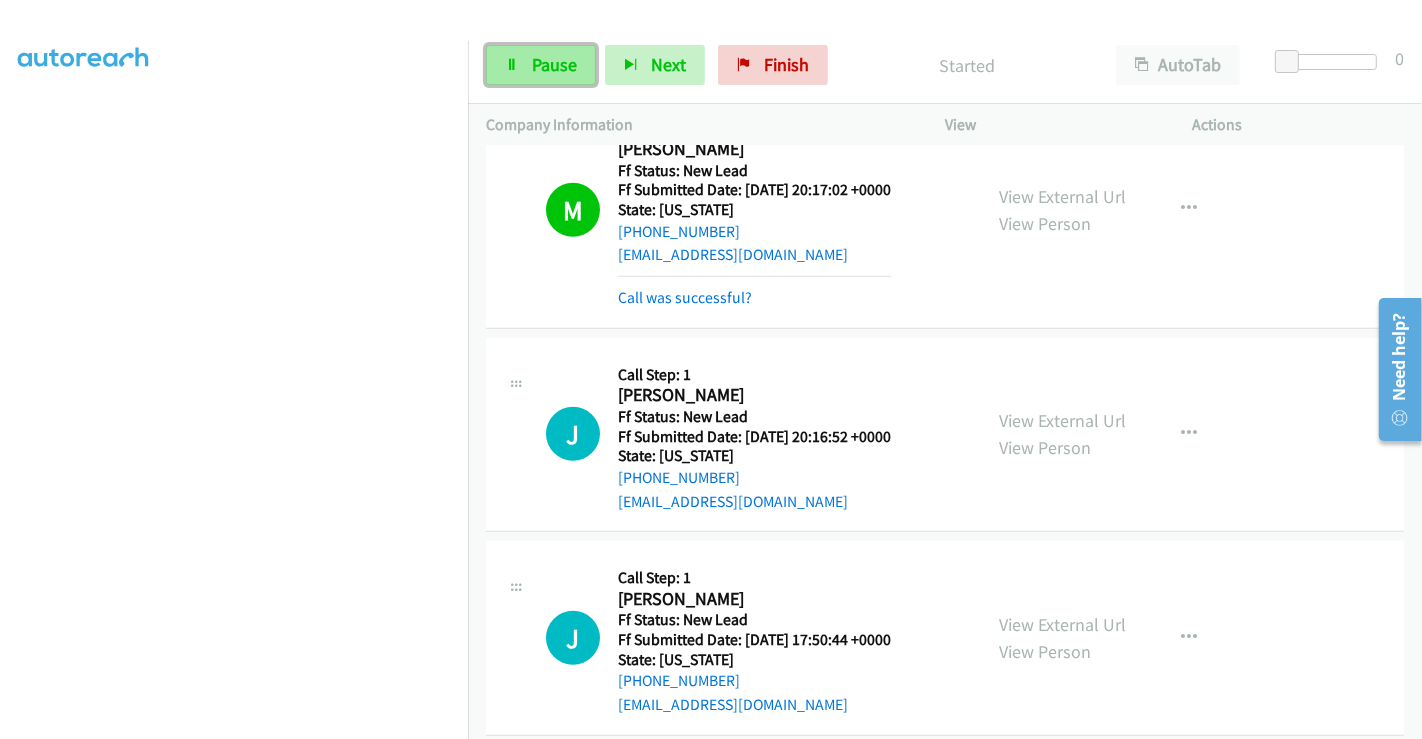 click on "Pause" at bounding box center (554, 64) 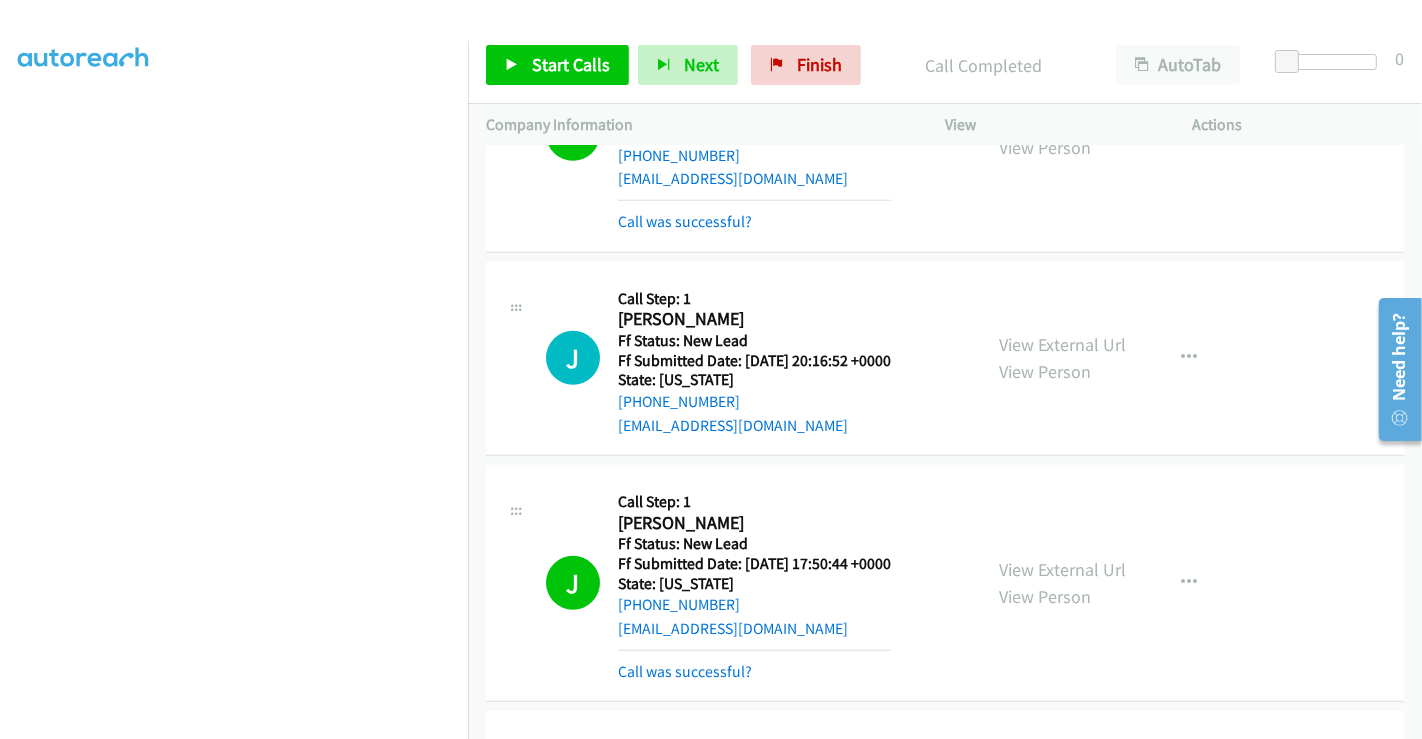 scroll, scrollTop: 1358, scrollLeft: 0, axis: vertical 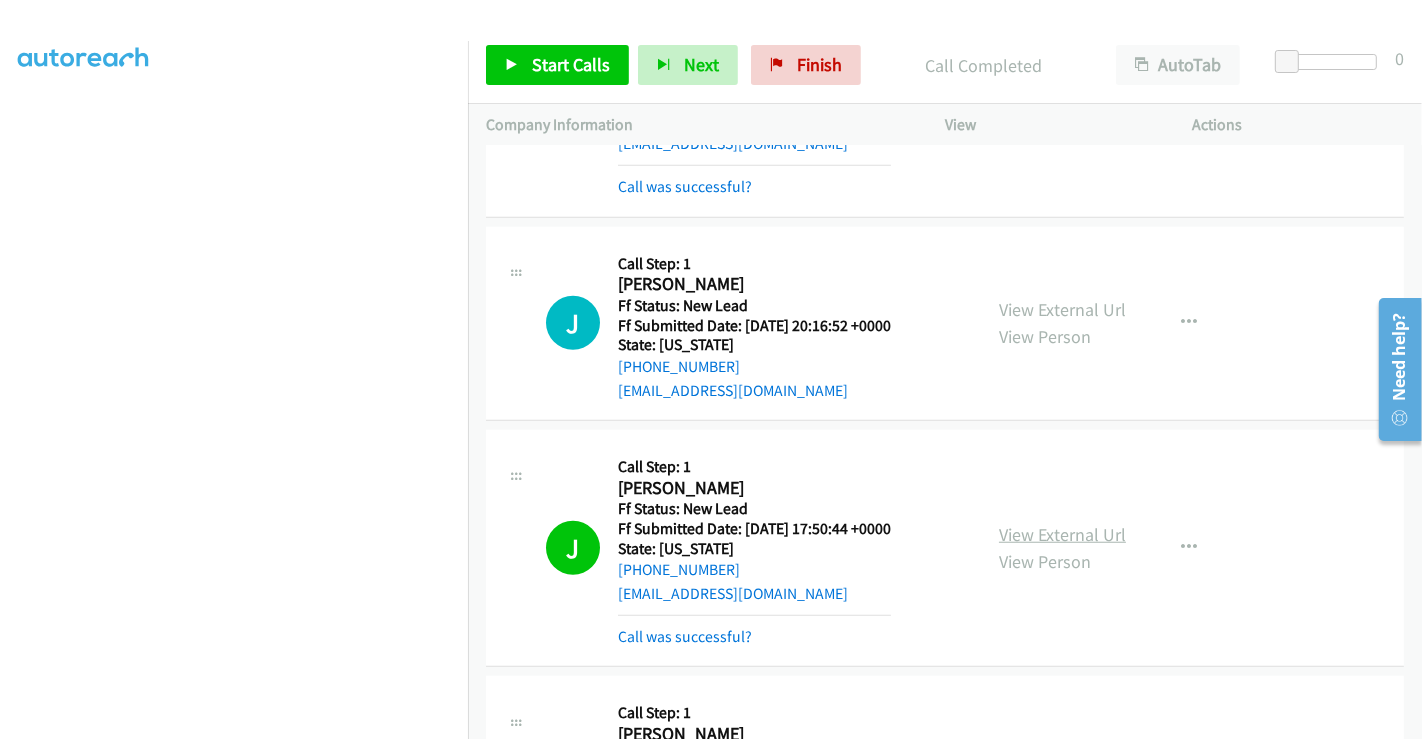 click on "View External Url" at bounding box center [1062, 534] 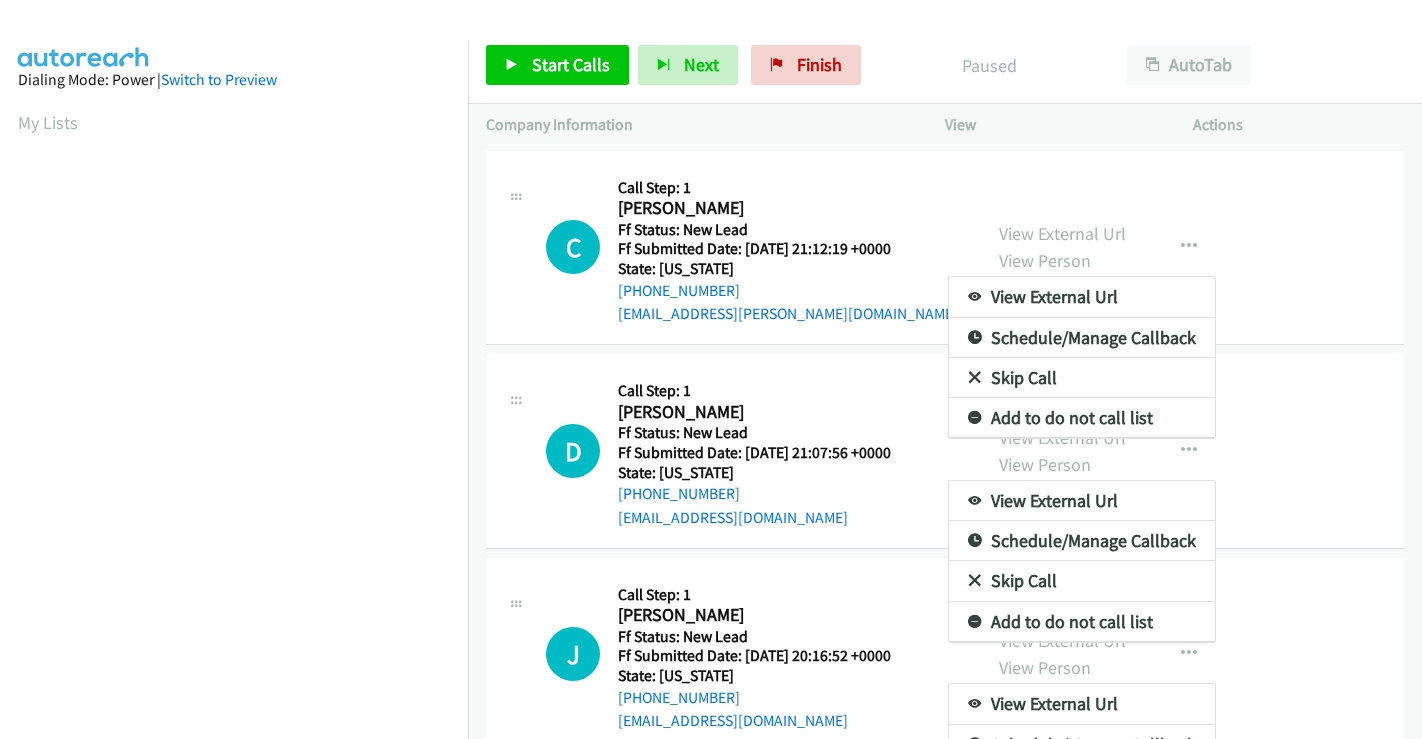 scroll, scrollTop: 0, scrollLeft: 0, axis: both 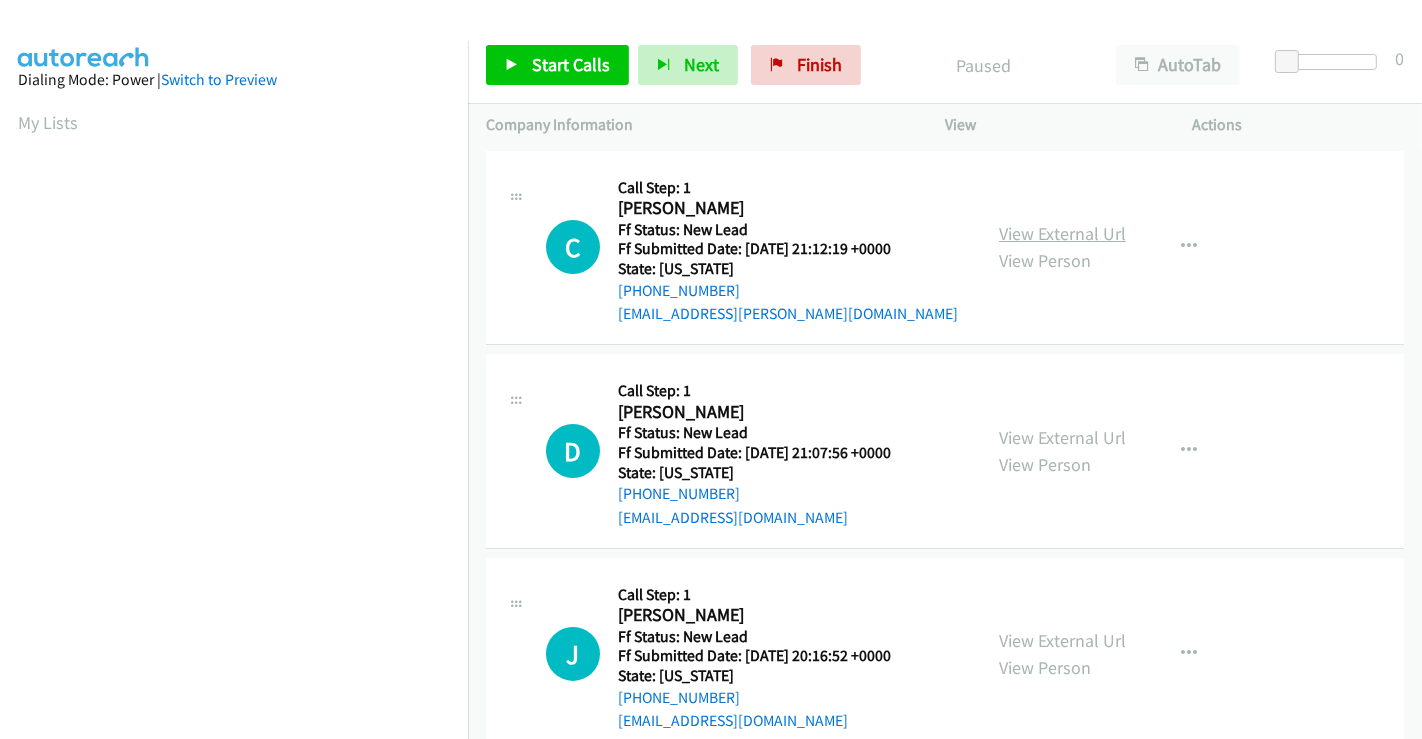 click on "View External Url" at bounding box center (1062, 233) 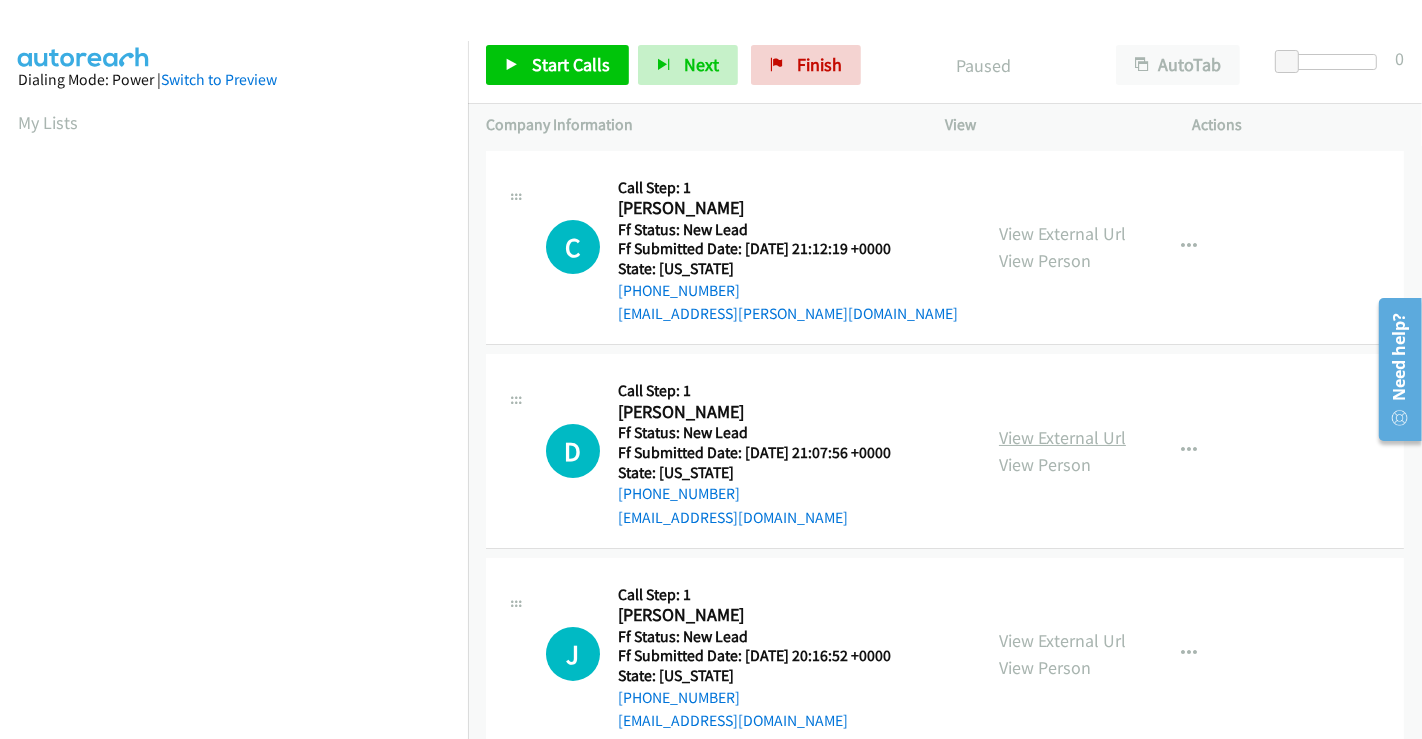 click on "View External Url" at bounding box center [1062, 437] 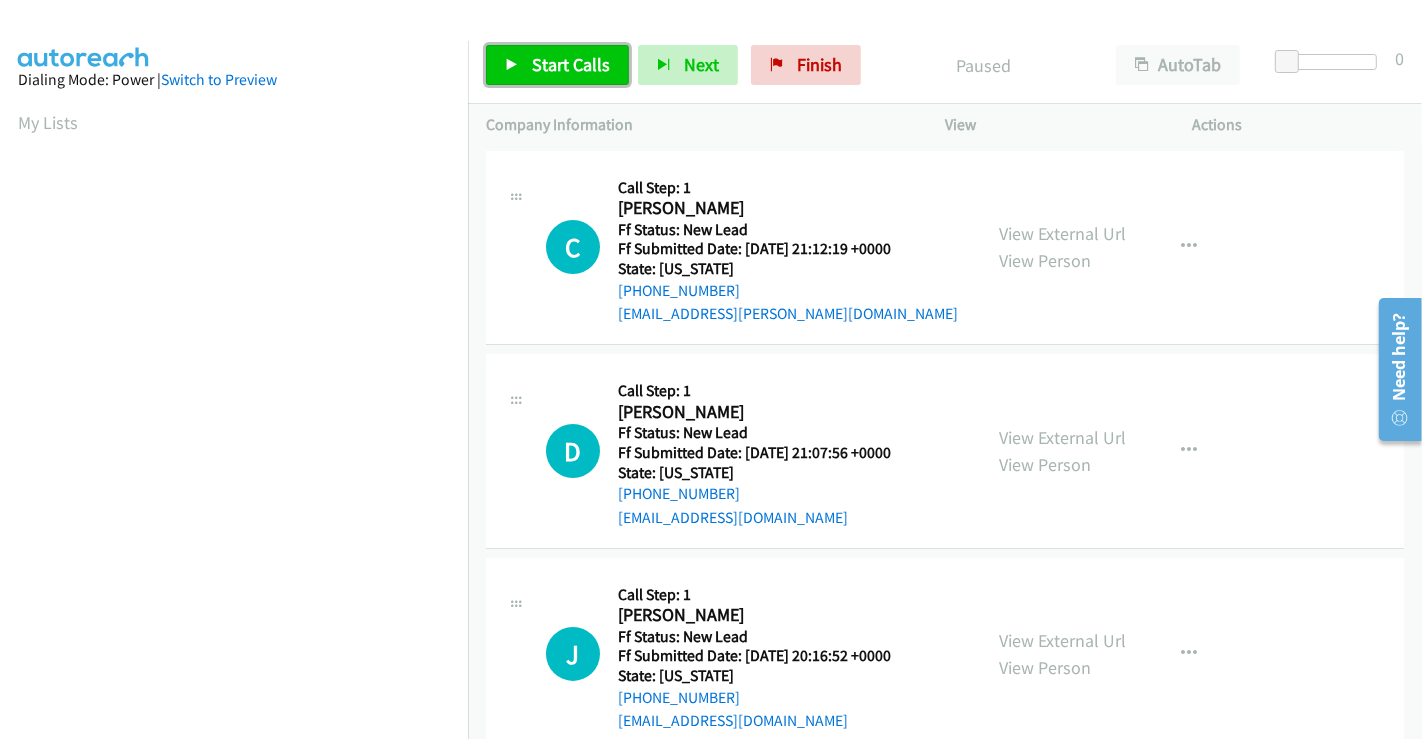 click on "Start Calls" at bounding box center (571, 64) 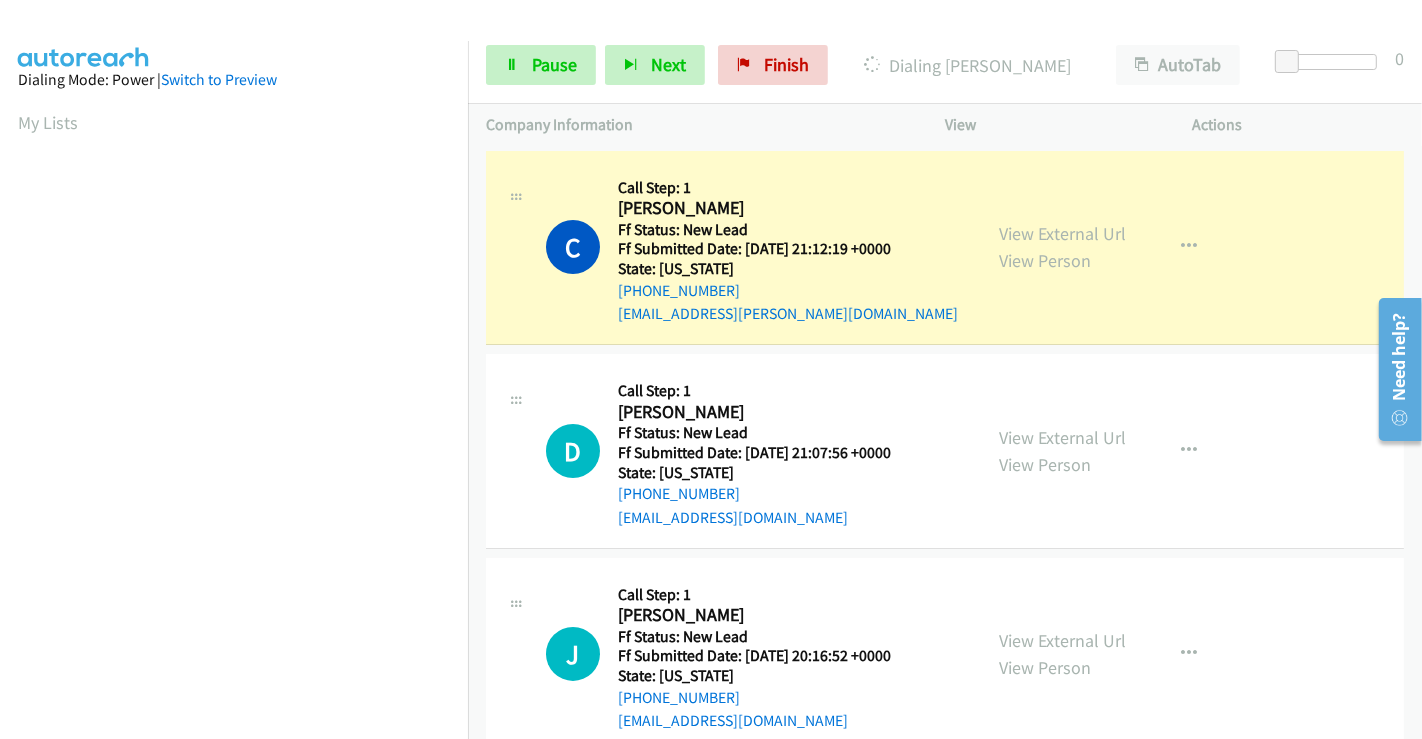 scroll, scrollTop: 385, scrollLeft: 0, axis: vertical 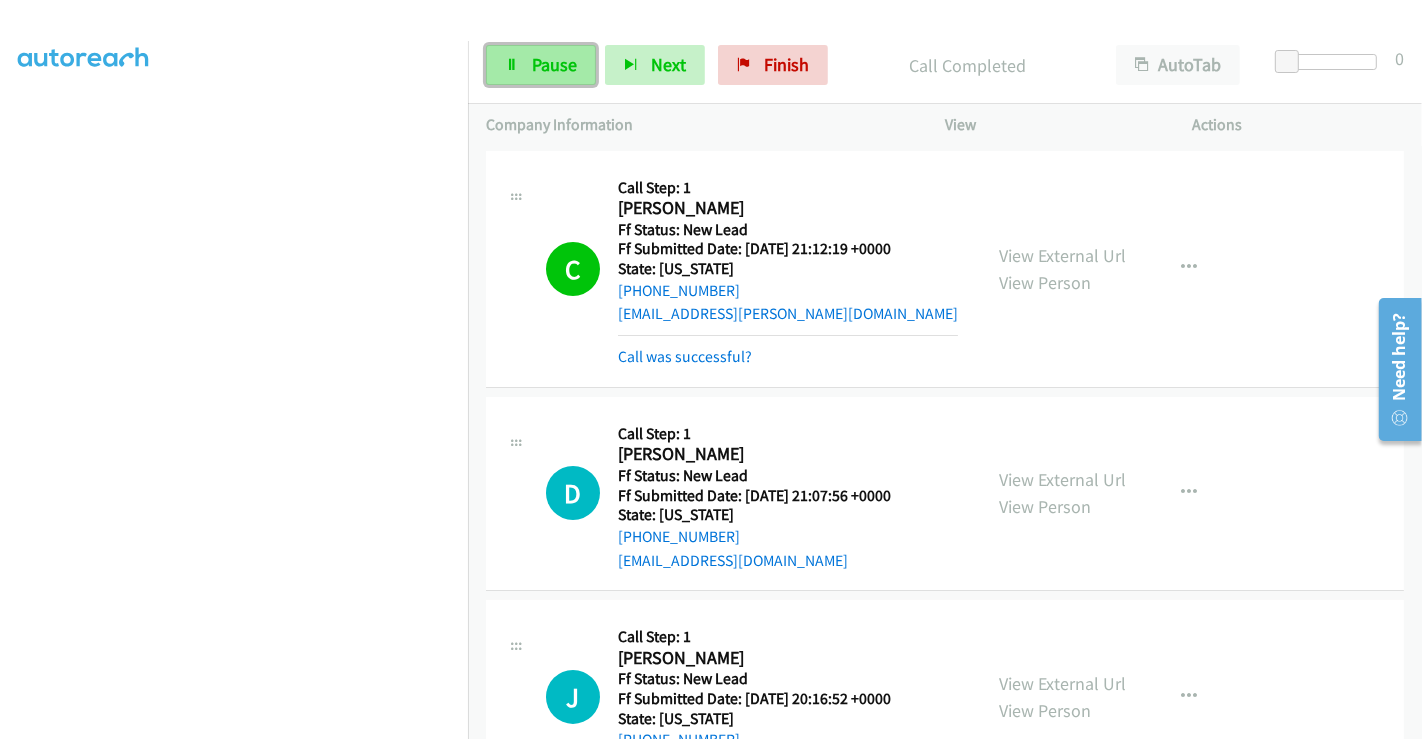 click on "Pause" at bounding box center (554, 64) 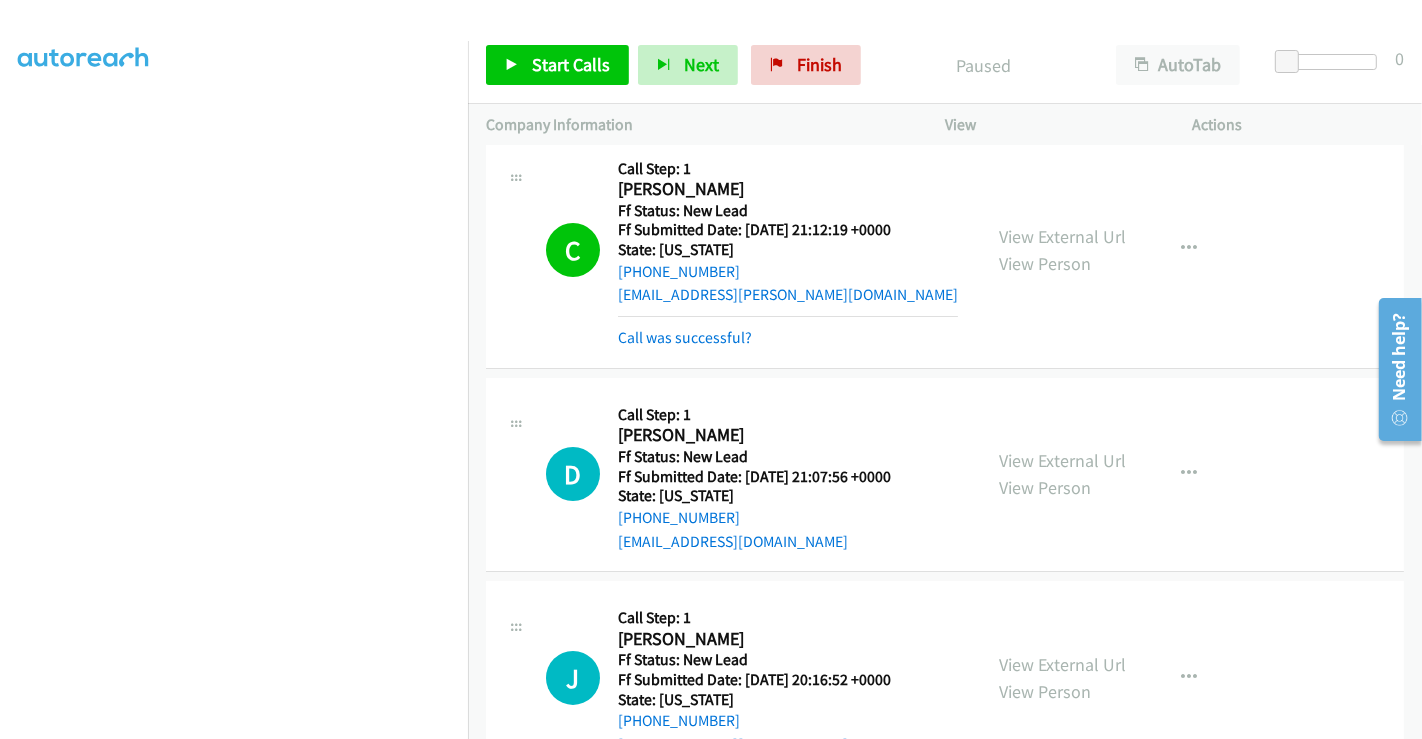 scroll, scrollTop: 0, scrollLeft: 0, axis: both 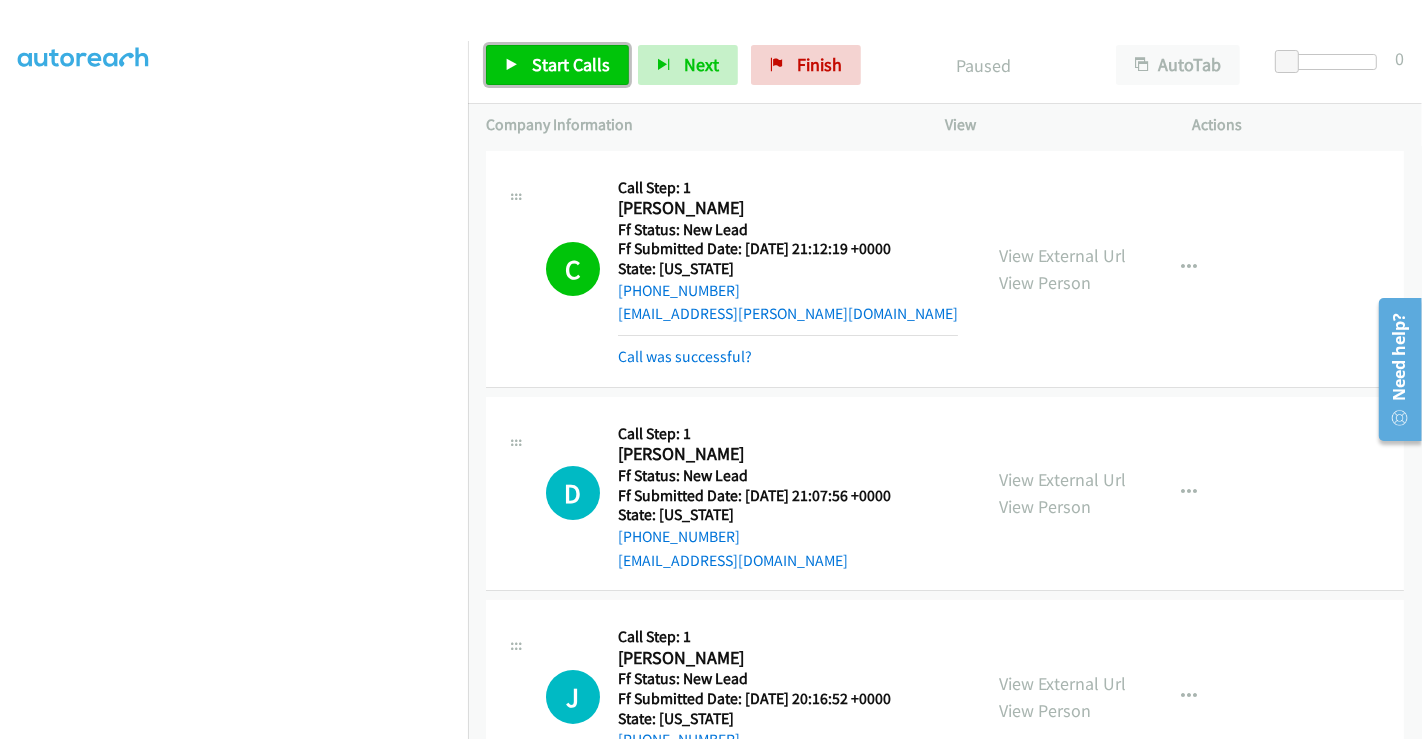 click on "Start Calls" at bounding box center (571, 64) 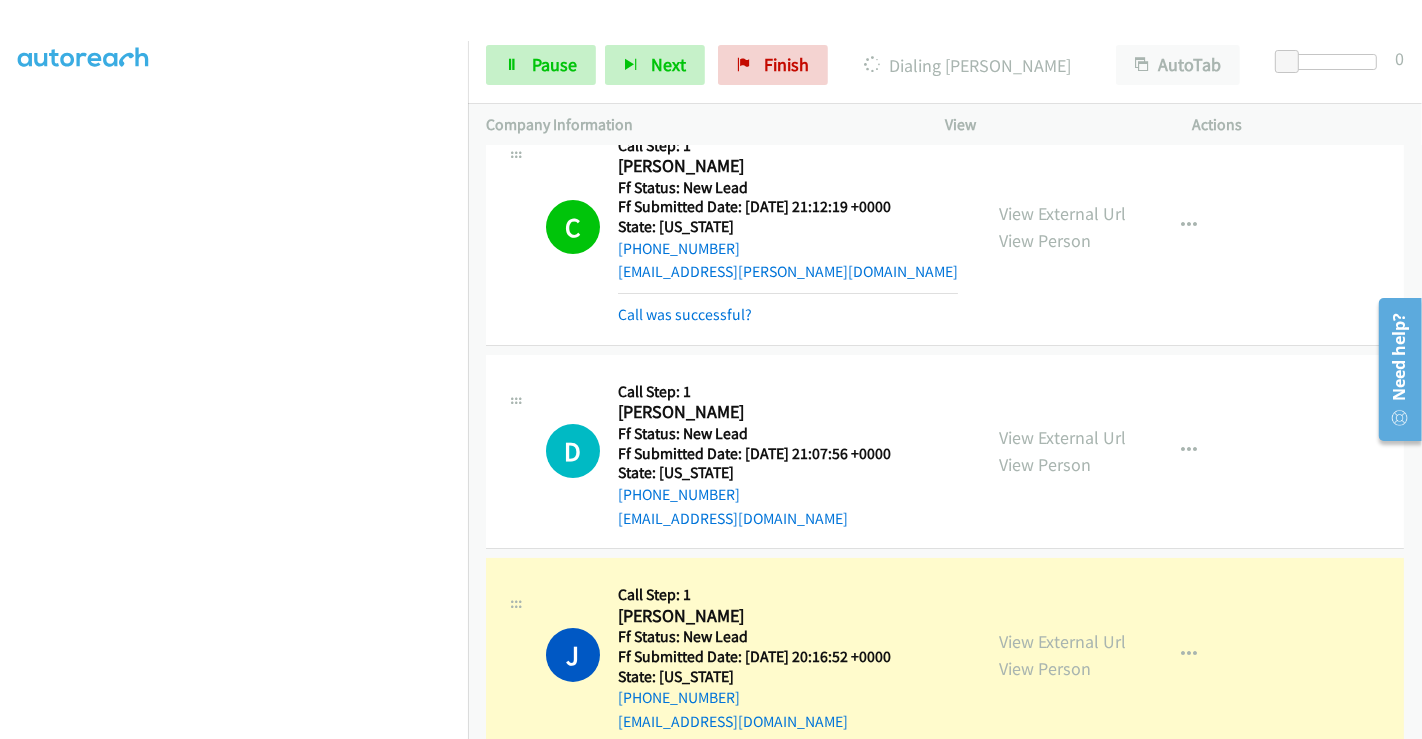 scroll, scrollTop: 85, scrollLeft: 0, axis: vertical 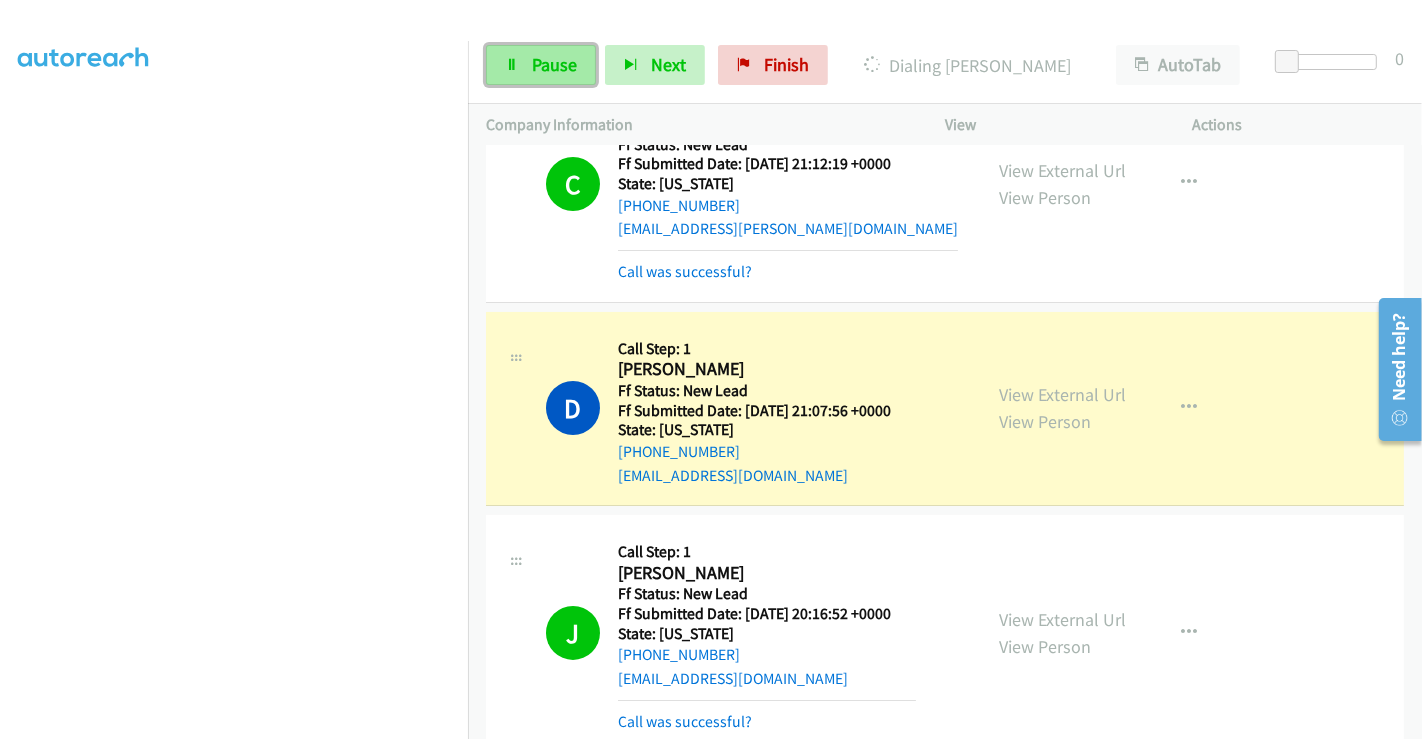 click on "Pause" at bounding box center [554, 64] 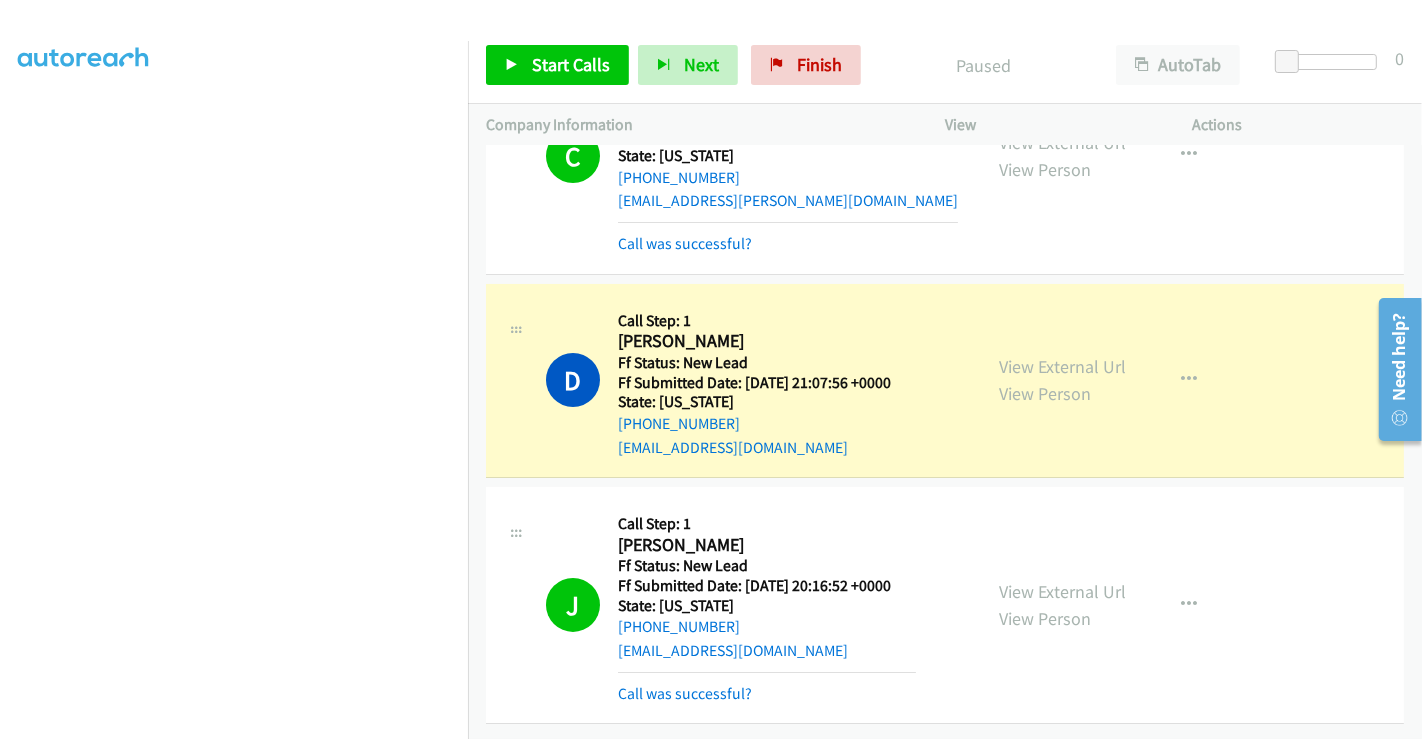 scroll, scrollTop: 128, scrollLeft: 0, axis: vertical 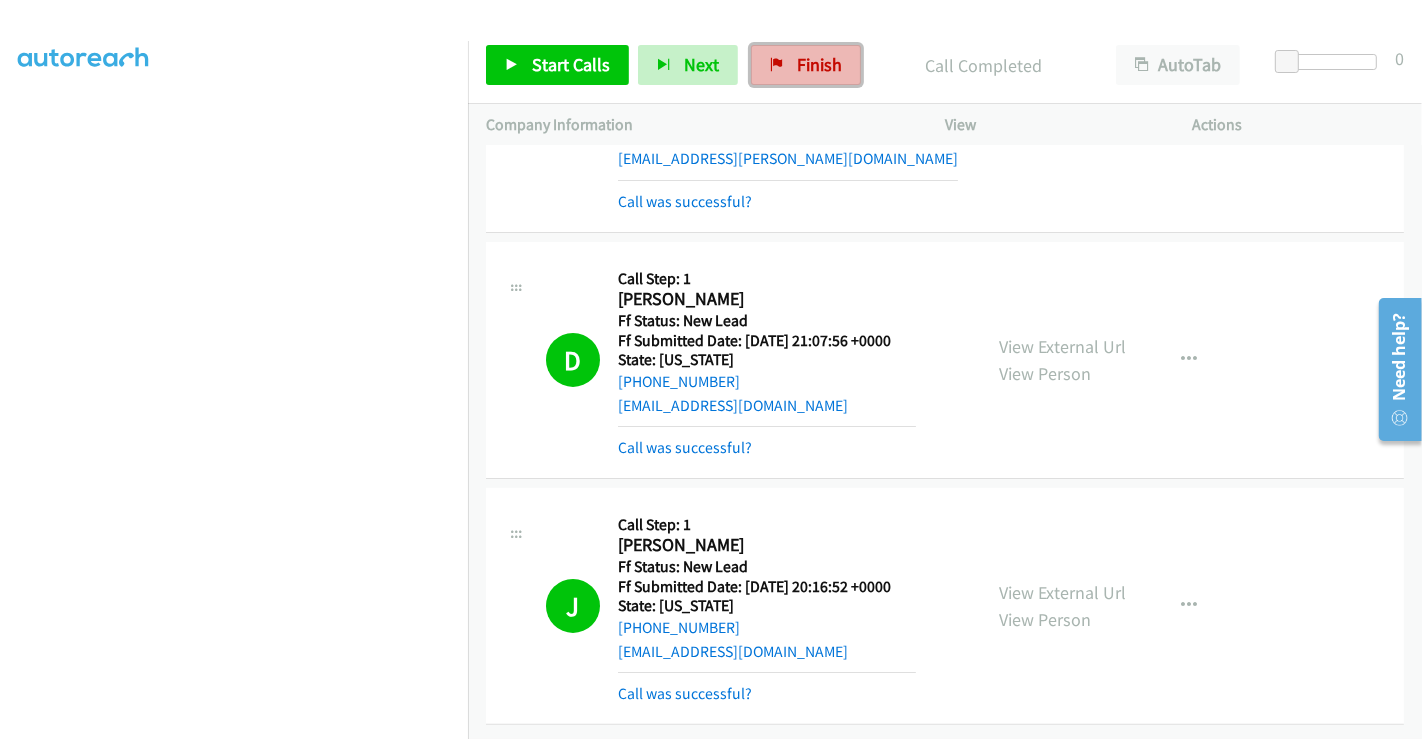 click on "Finish" at bounding box center (819, 64) 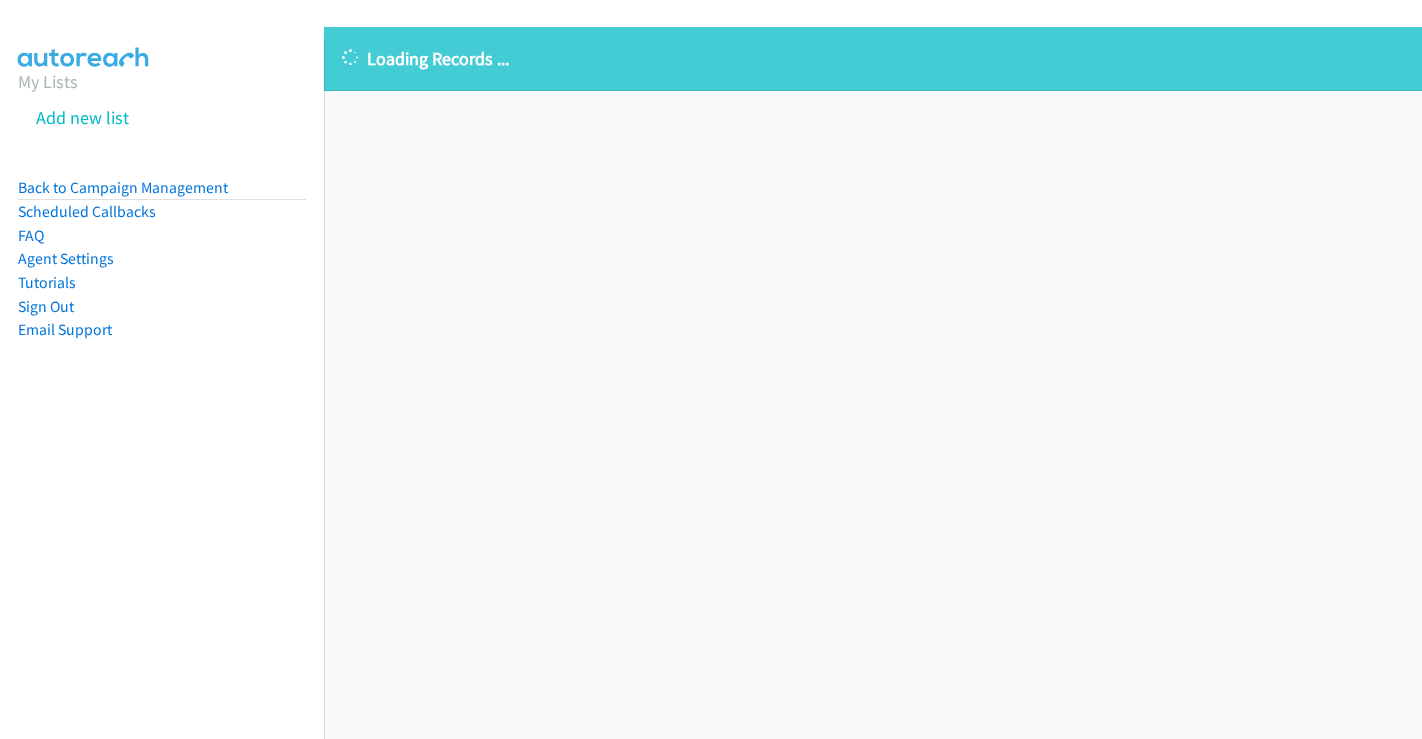scroll, scrollTop: 0, scrollLeft: 0, axis: both 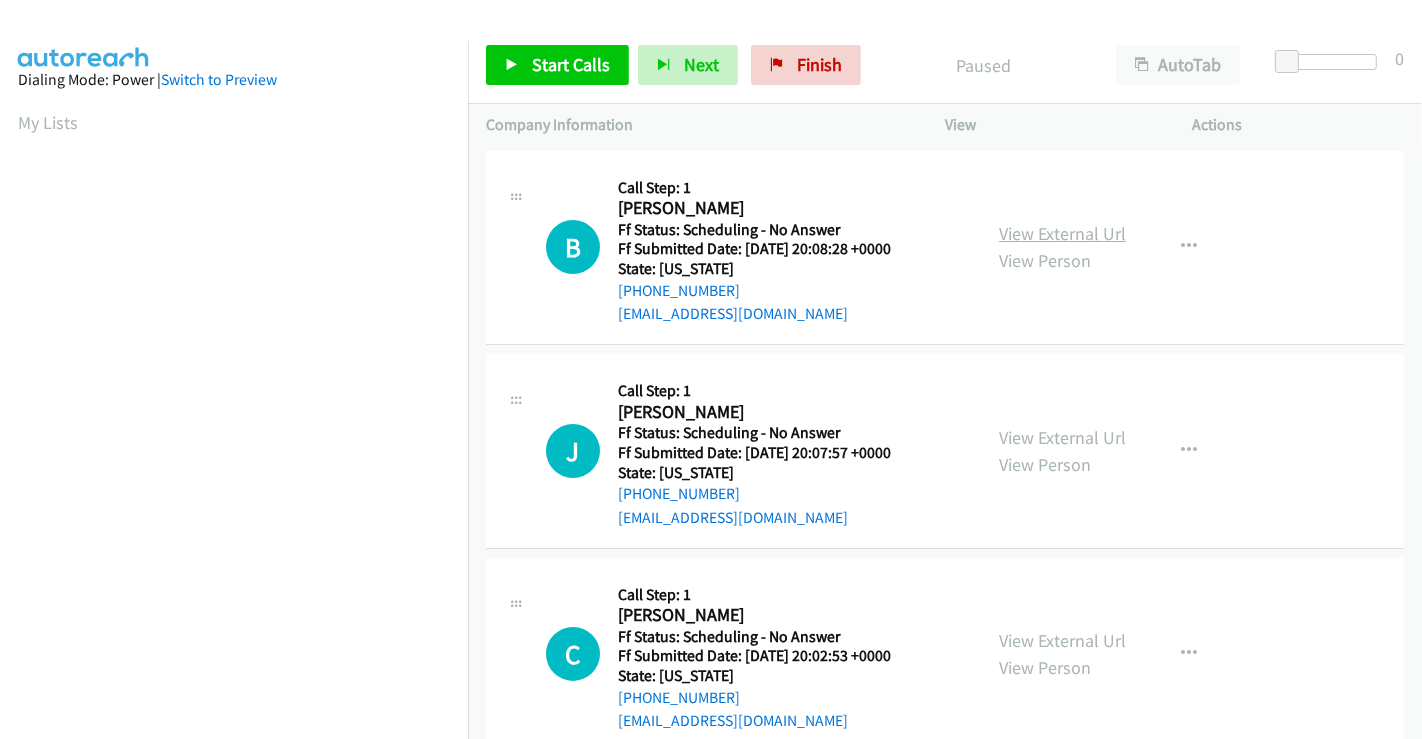 click on "View External Url" at bounding box center (1062, 233) 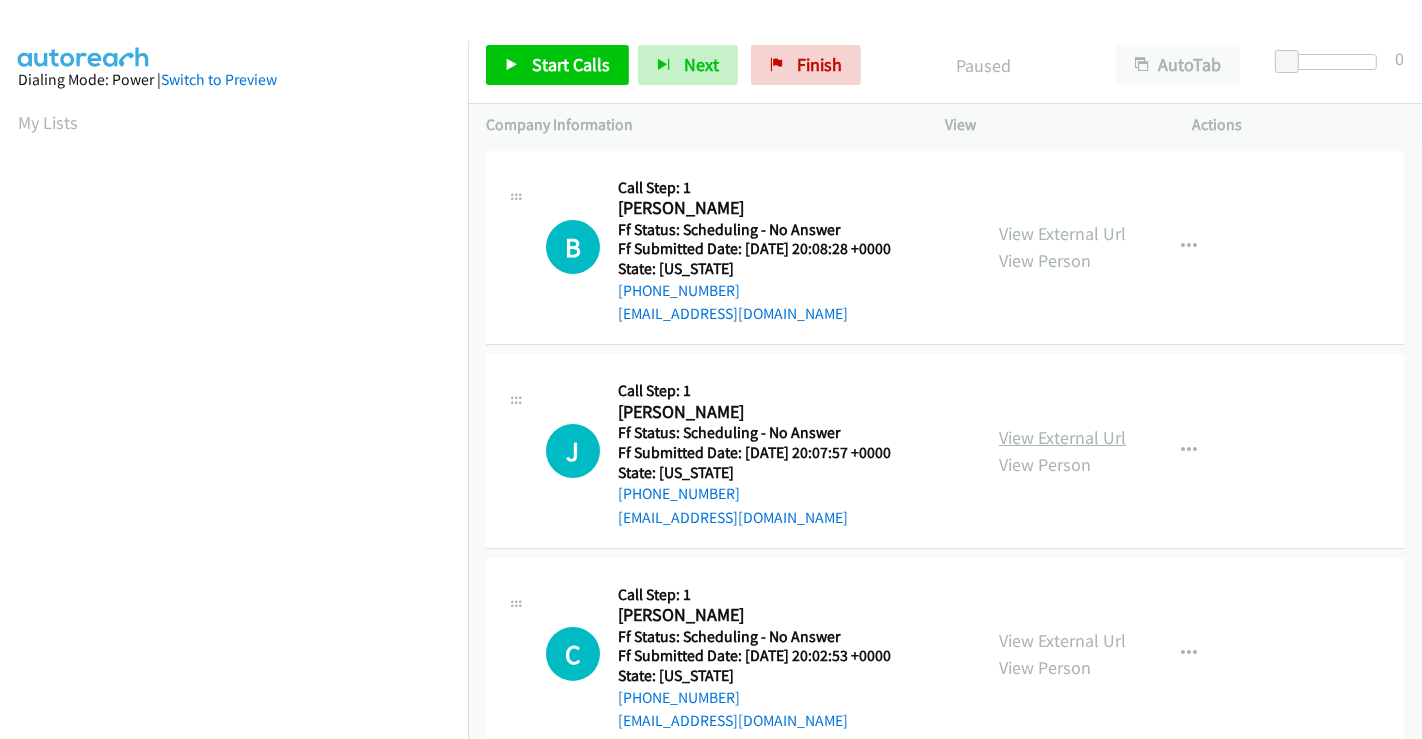 click on "View External Url" at bounding box center (1062, 437) 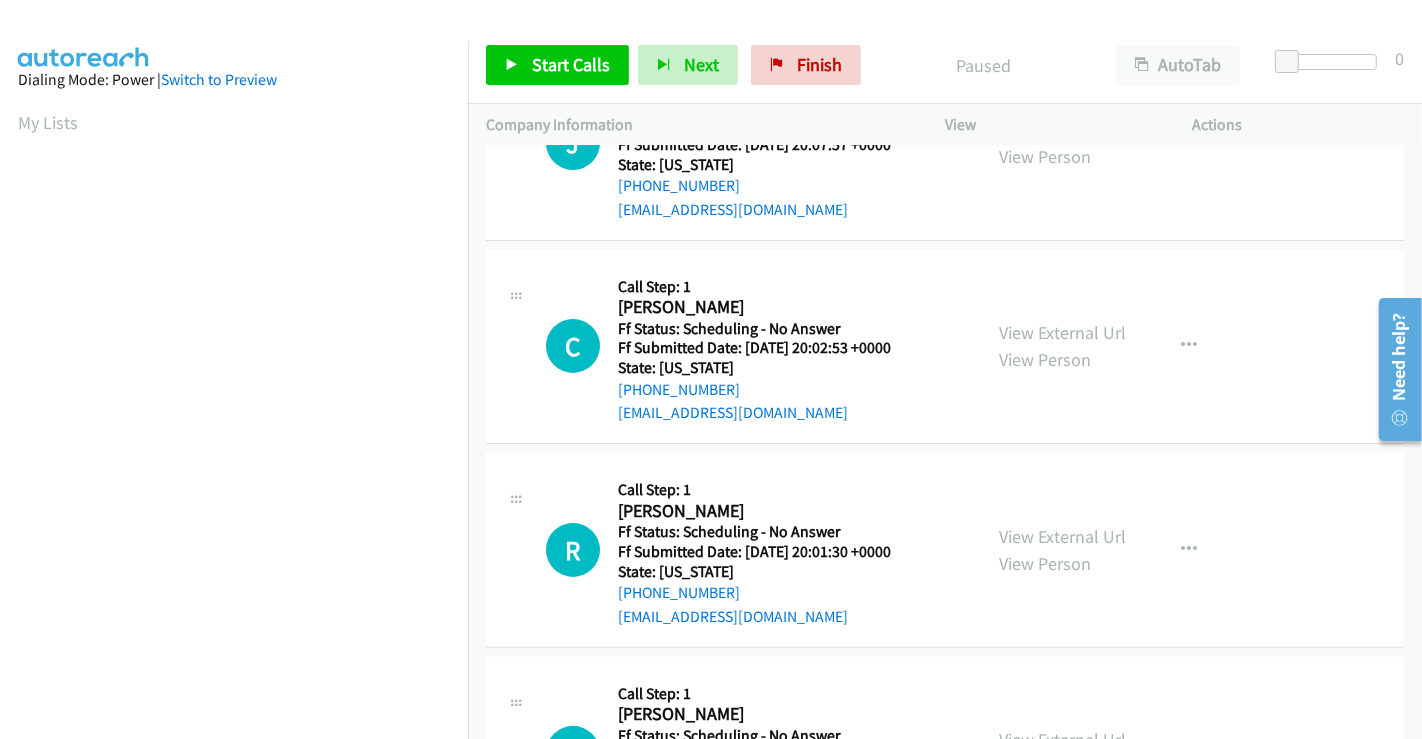 scroll, scrollTop: 333, scrollLeft: 0, axis: vertical 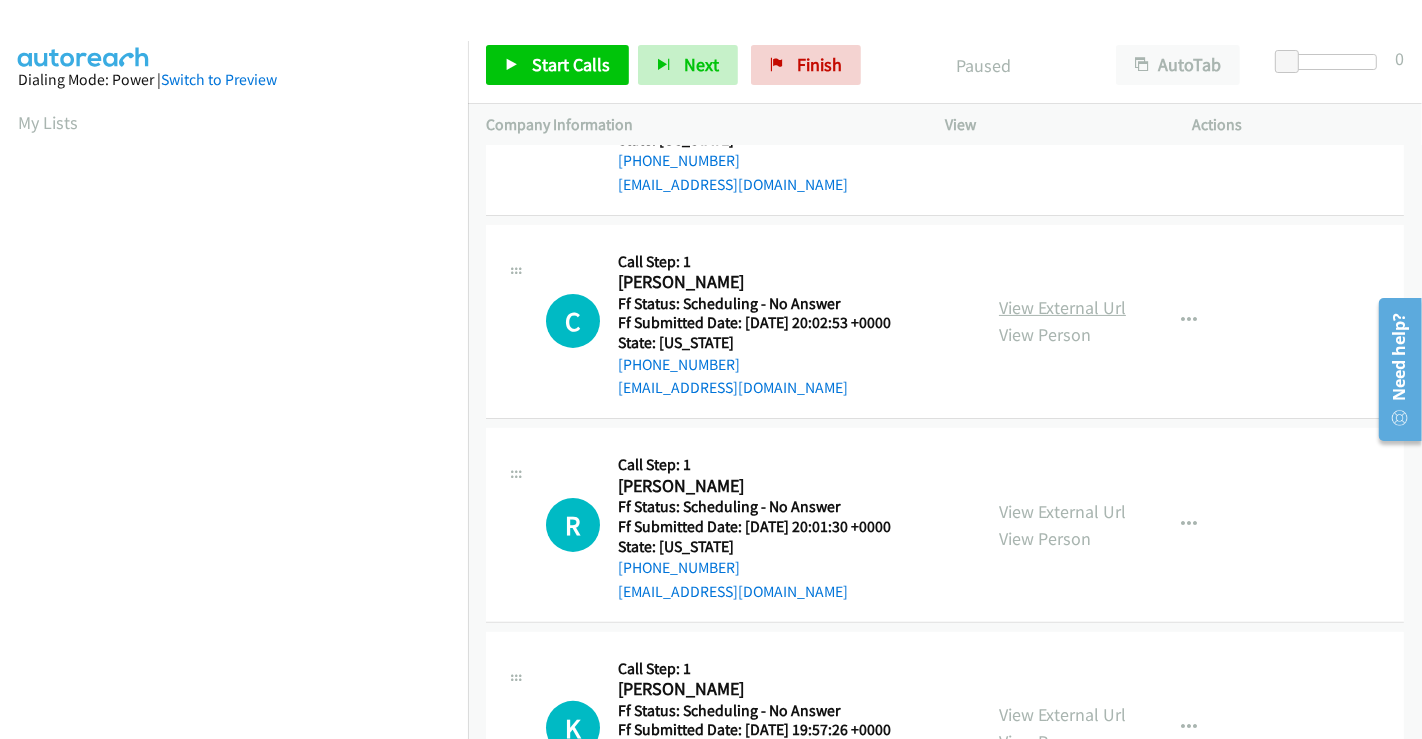 click on "View External Url" at bounding box center [1062, 307] 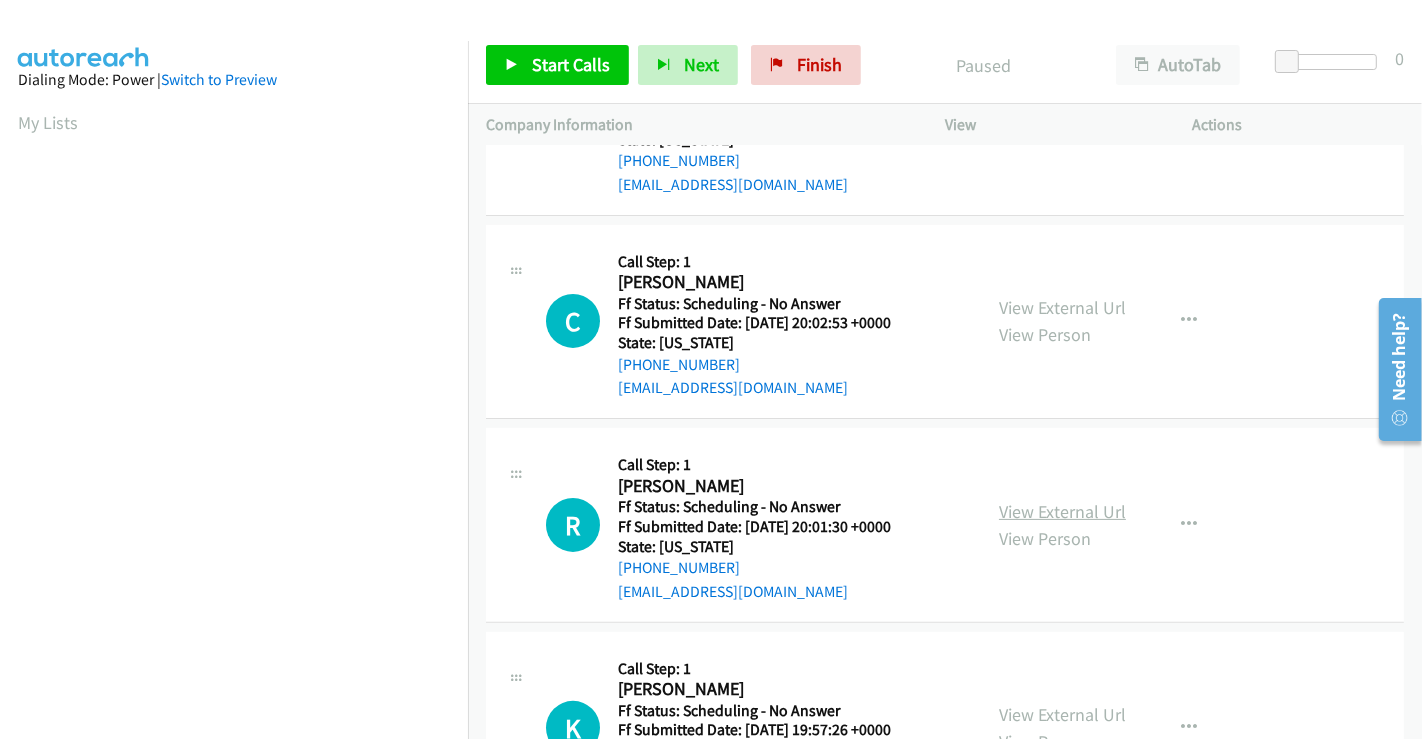 click on "View External Url" at bounding box center (1062, 511) 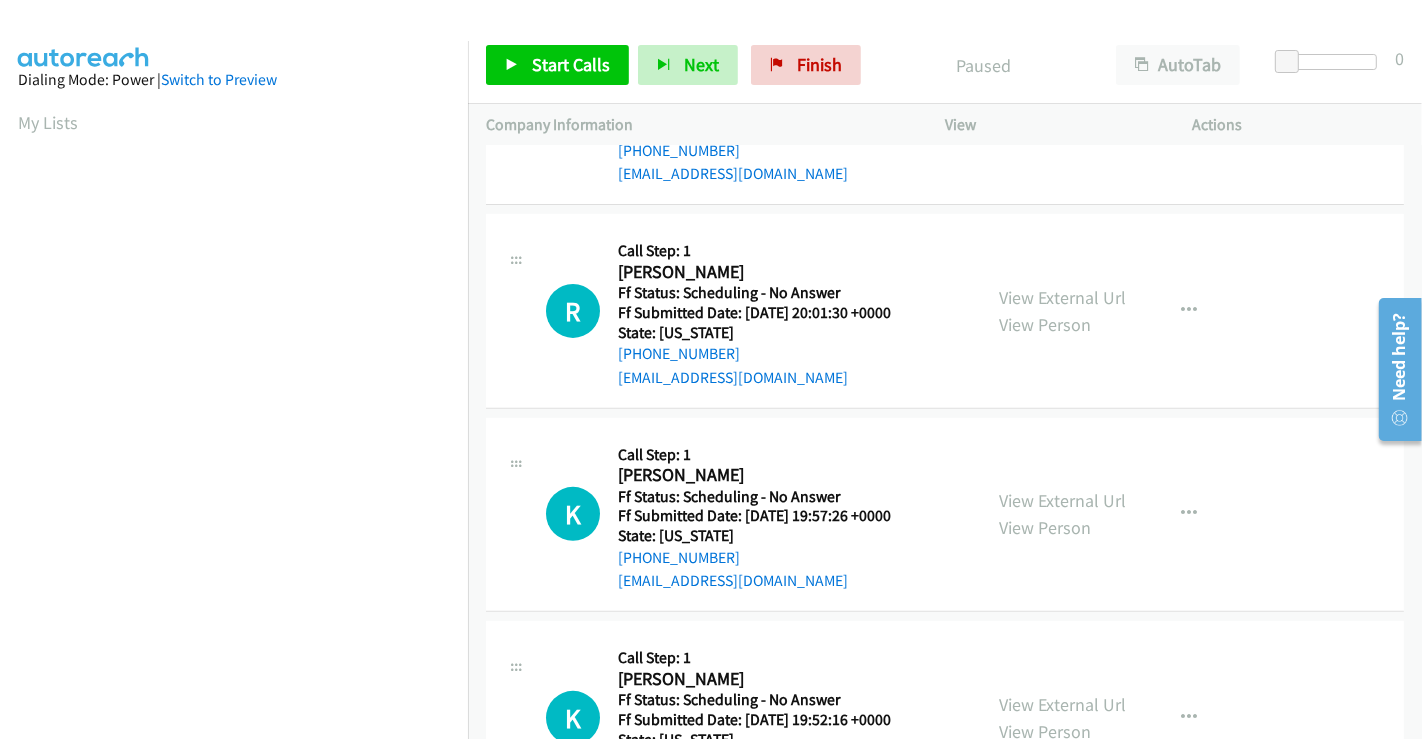 scroll, scrollTop: 555, scrollLeft: 0, axis: vertical 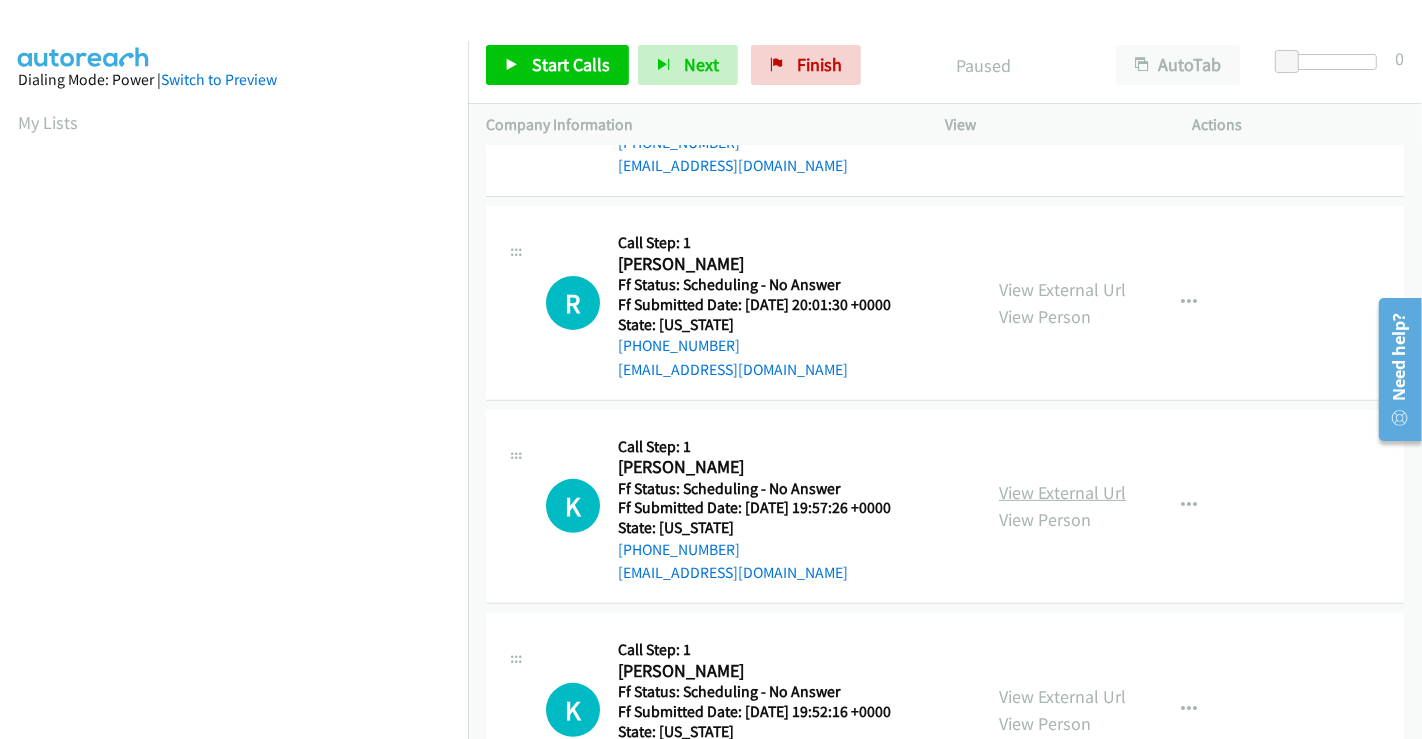 click on "View External Url" at bounding box center [1062, 492] 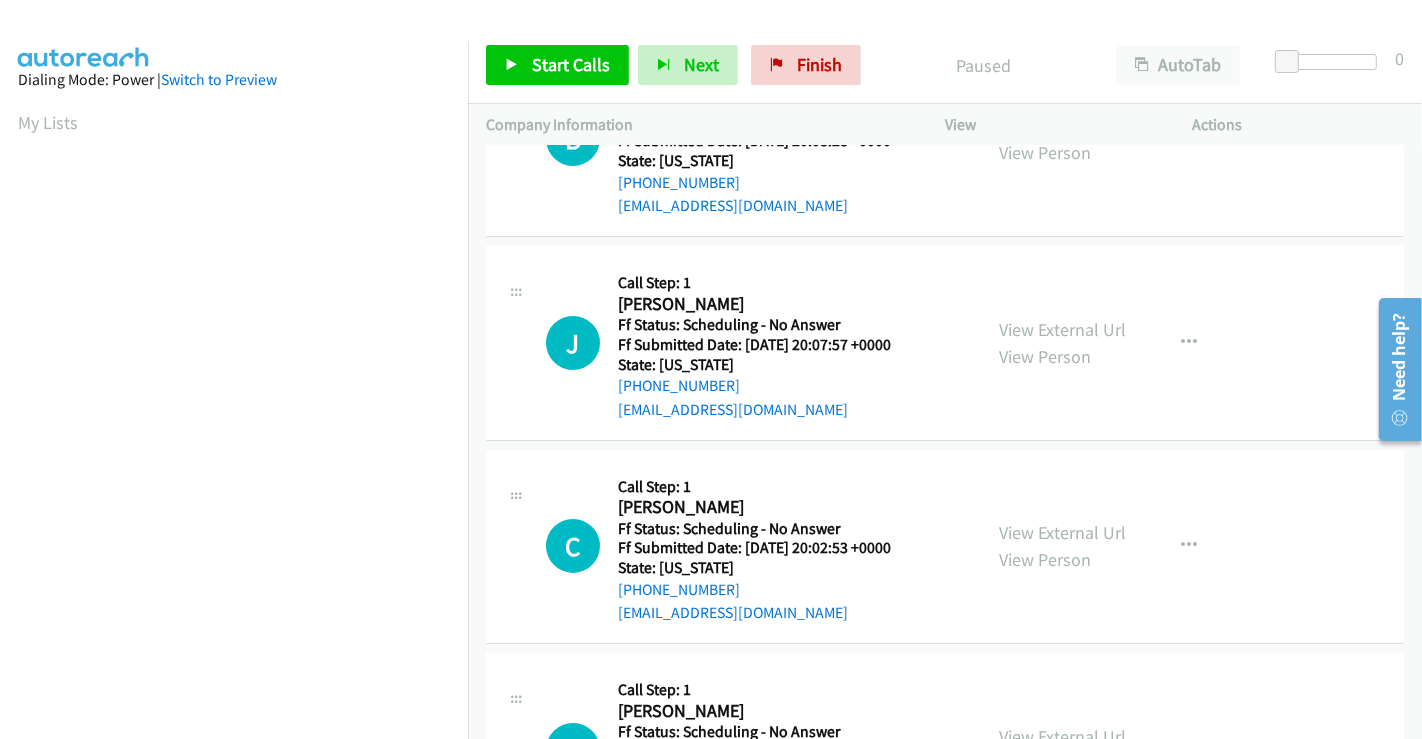 scroll, scrollTop: 0, scrollLeft: 0, axis: both 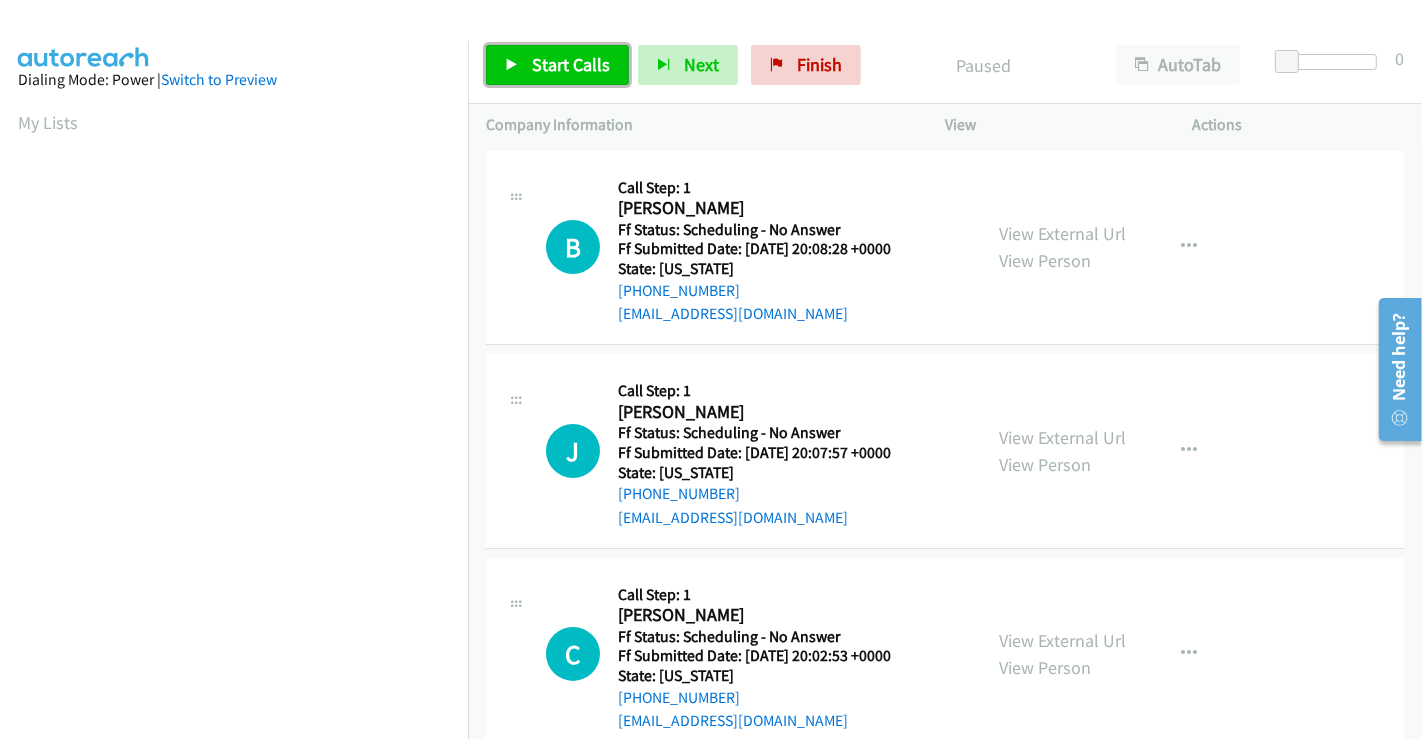 click on "Start Calls" at bounding box center [571, 64] 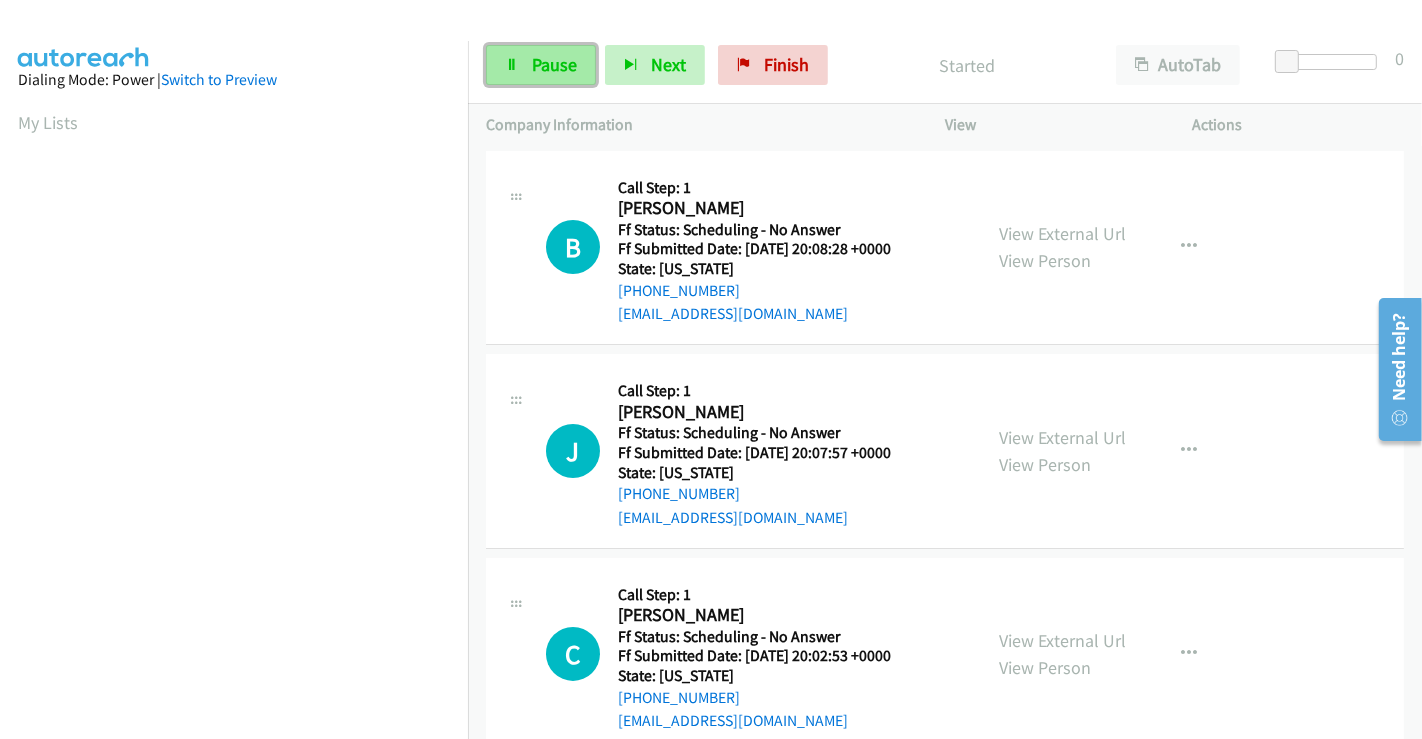 click on "Pause" at bounding box center (554, 64) 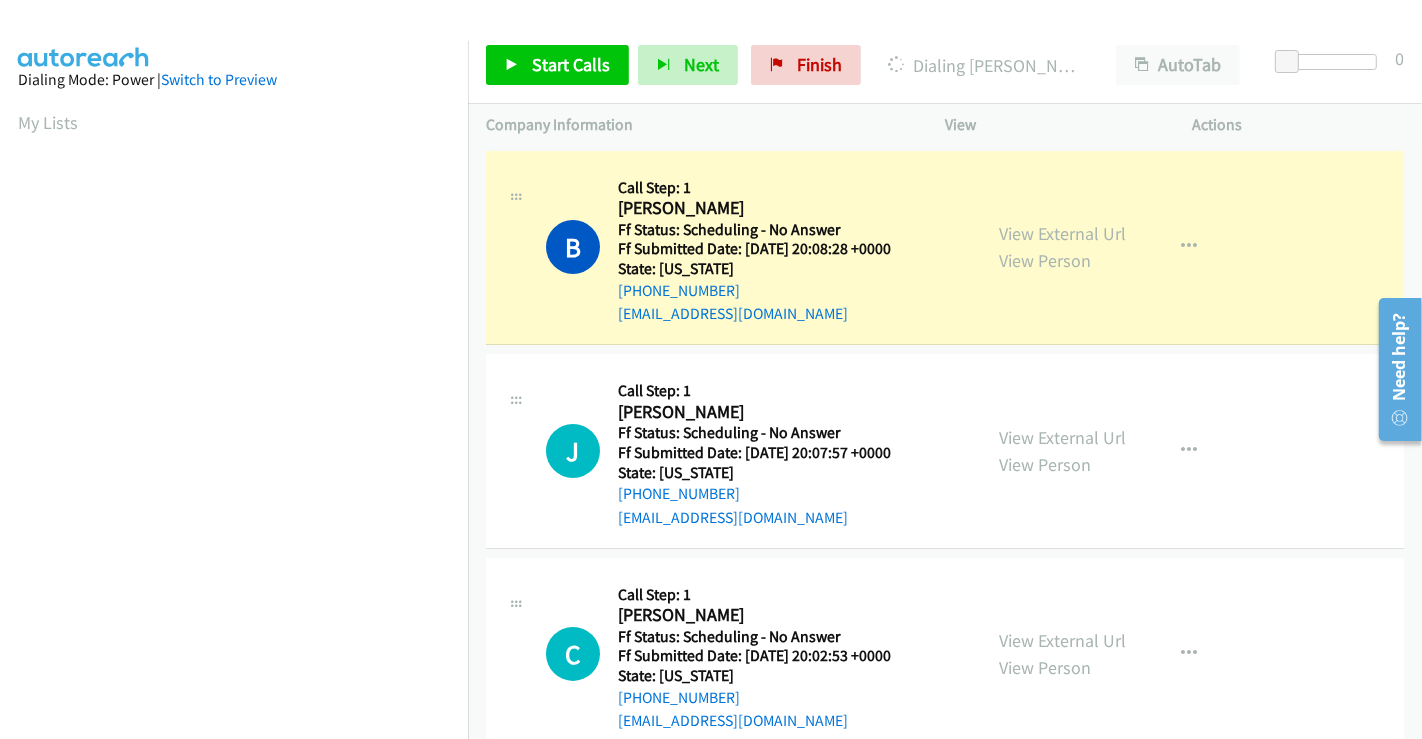 scroll, scrollTop: 385, scrollLeft: 0, axis: vertical 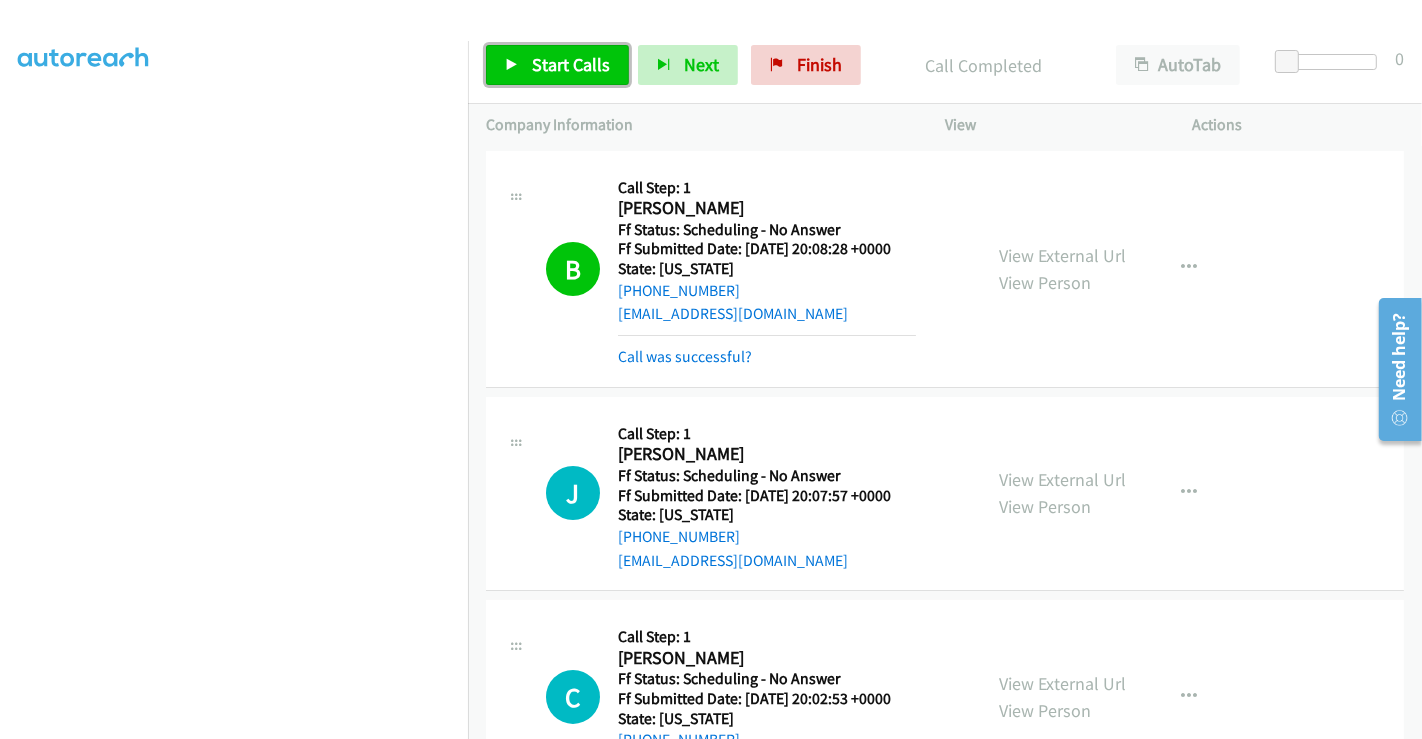 click on "Start Calls" at bounding box center (571, 64) 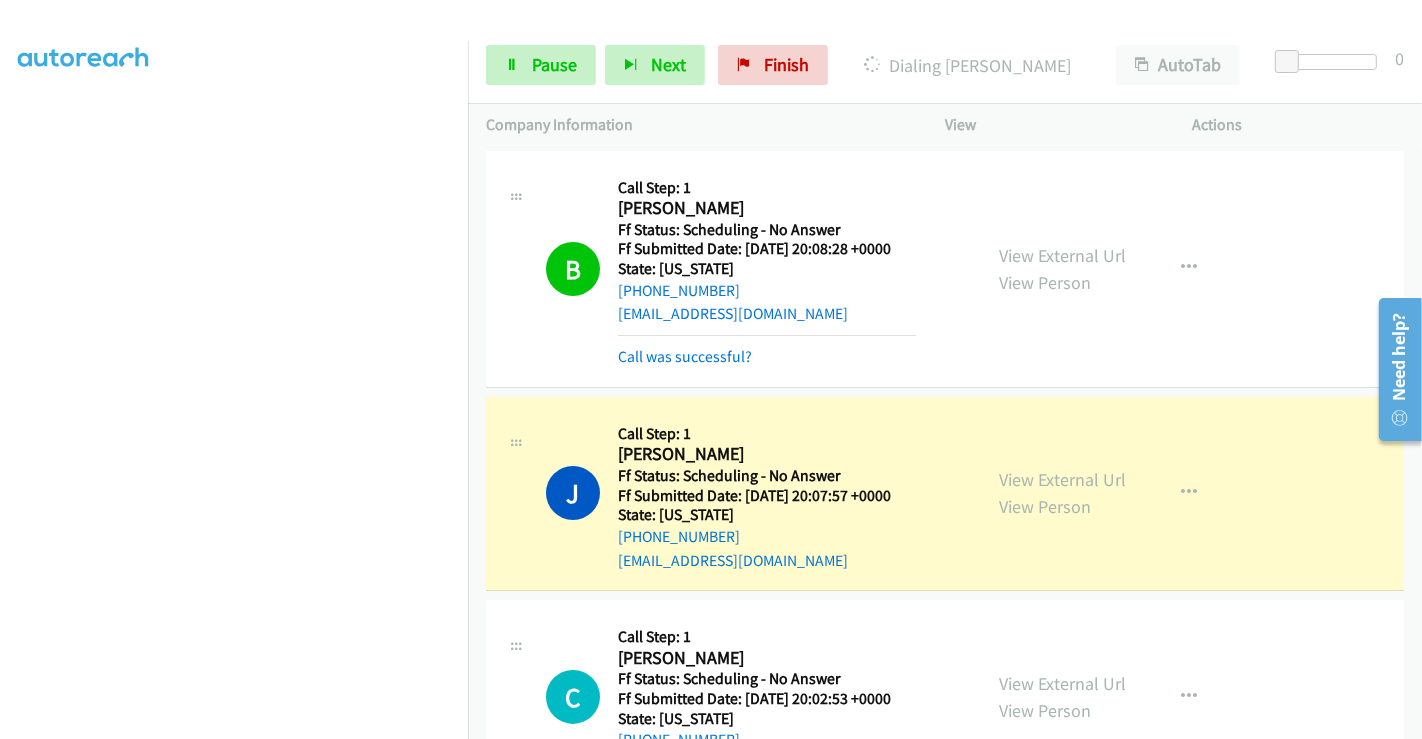 click at bounding box center [234, 264] 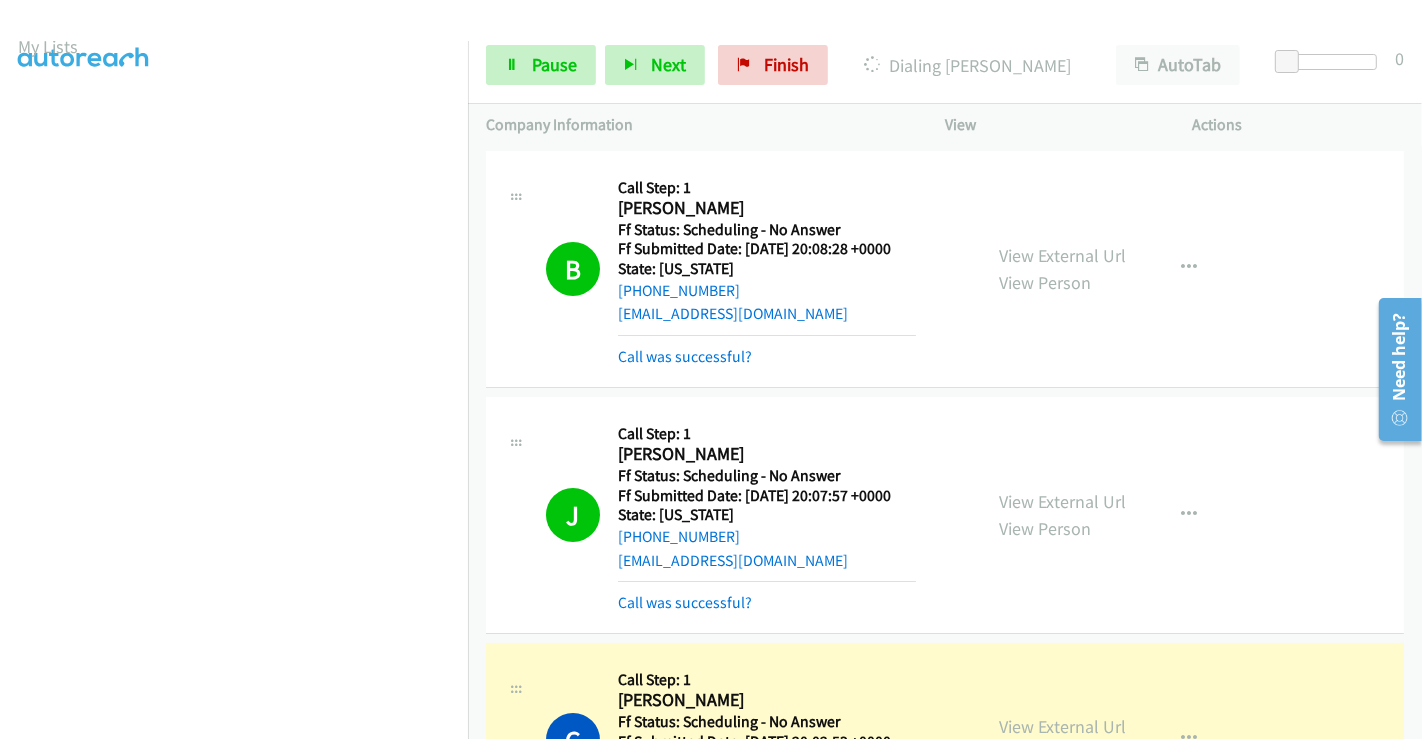 scroll, scrollTop: 111, scrollLeft: 0, axis: vertical 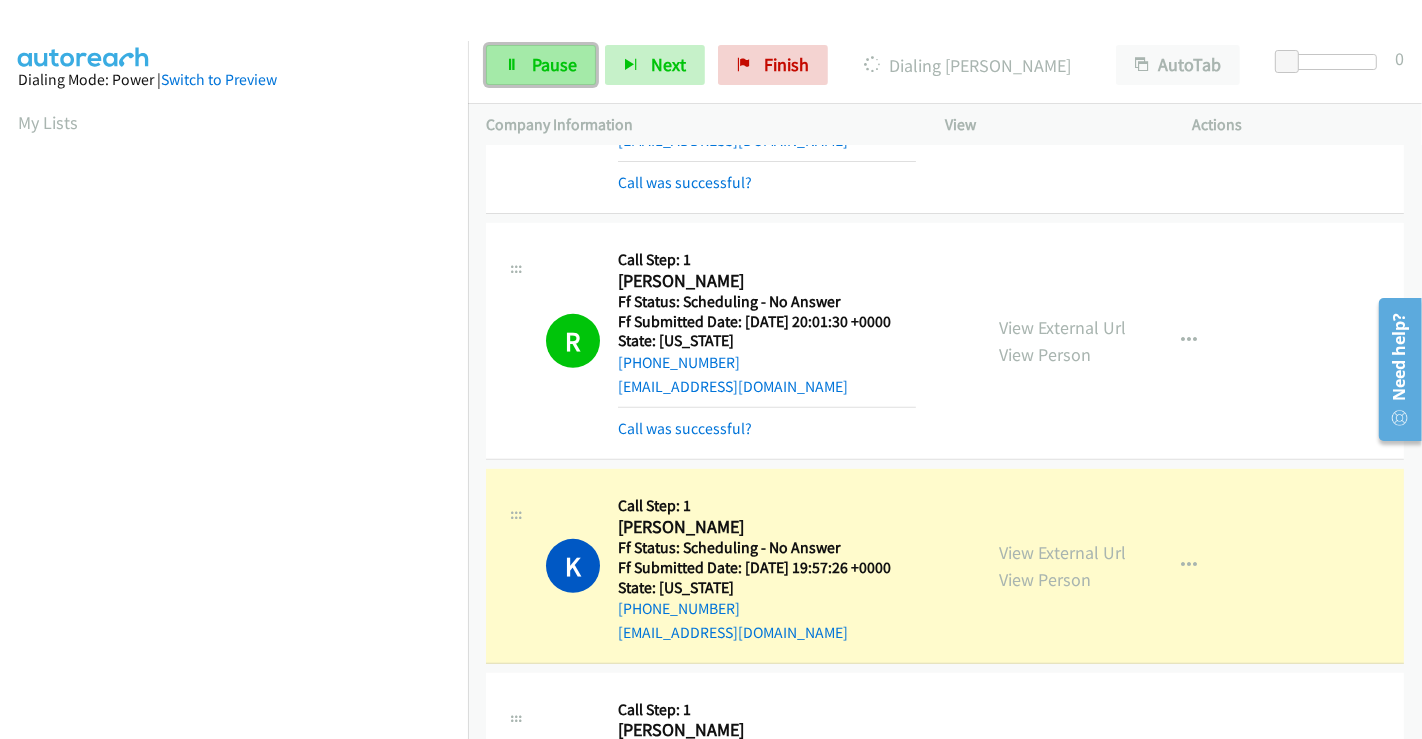 click on "Pause" at bounding box center [554, 64] 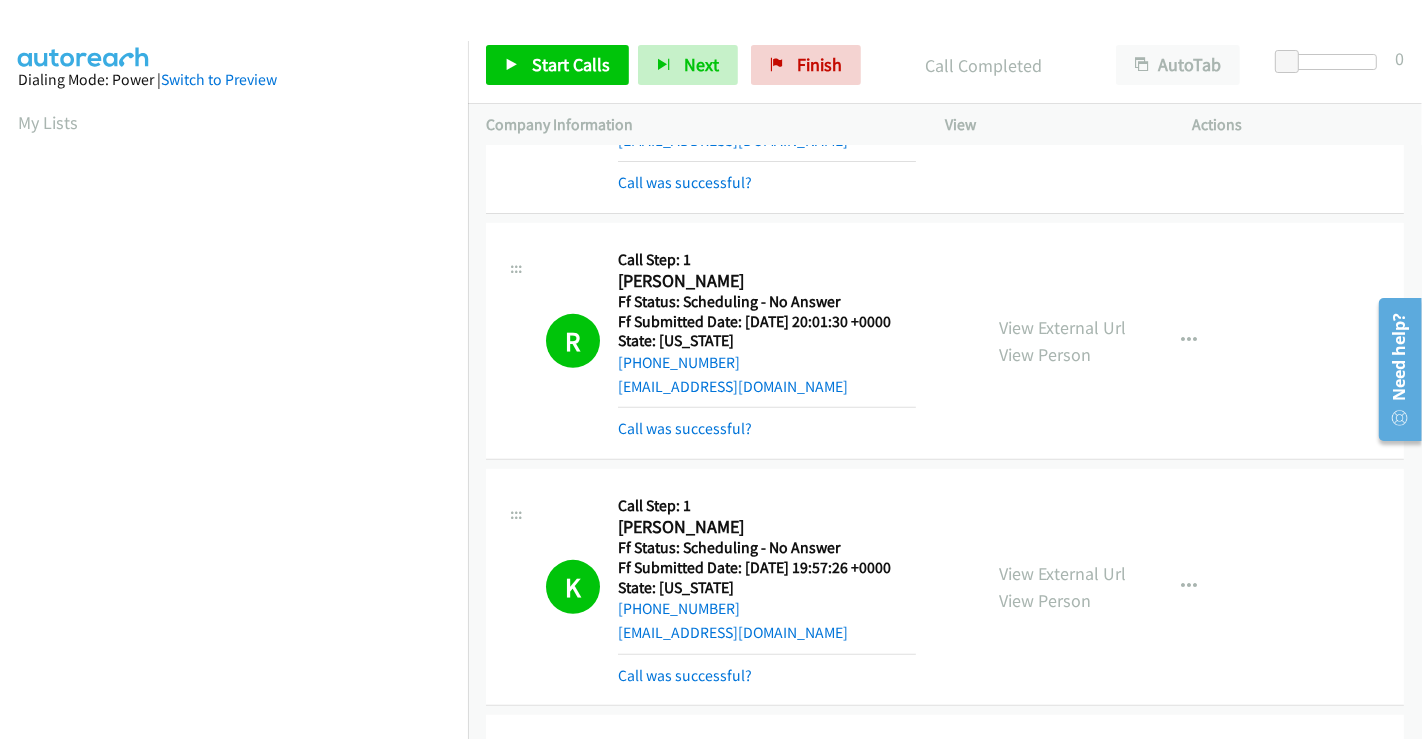 scroll, scrollTop: 385, scrollLeft: 0, axis: vertical 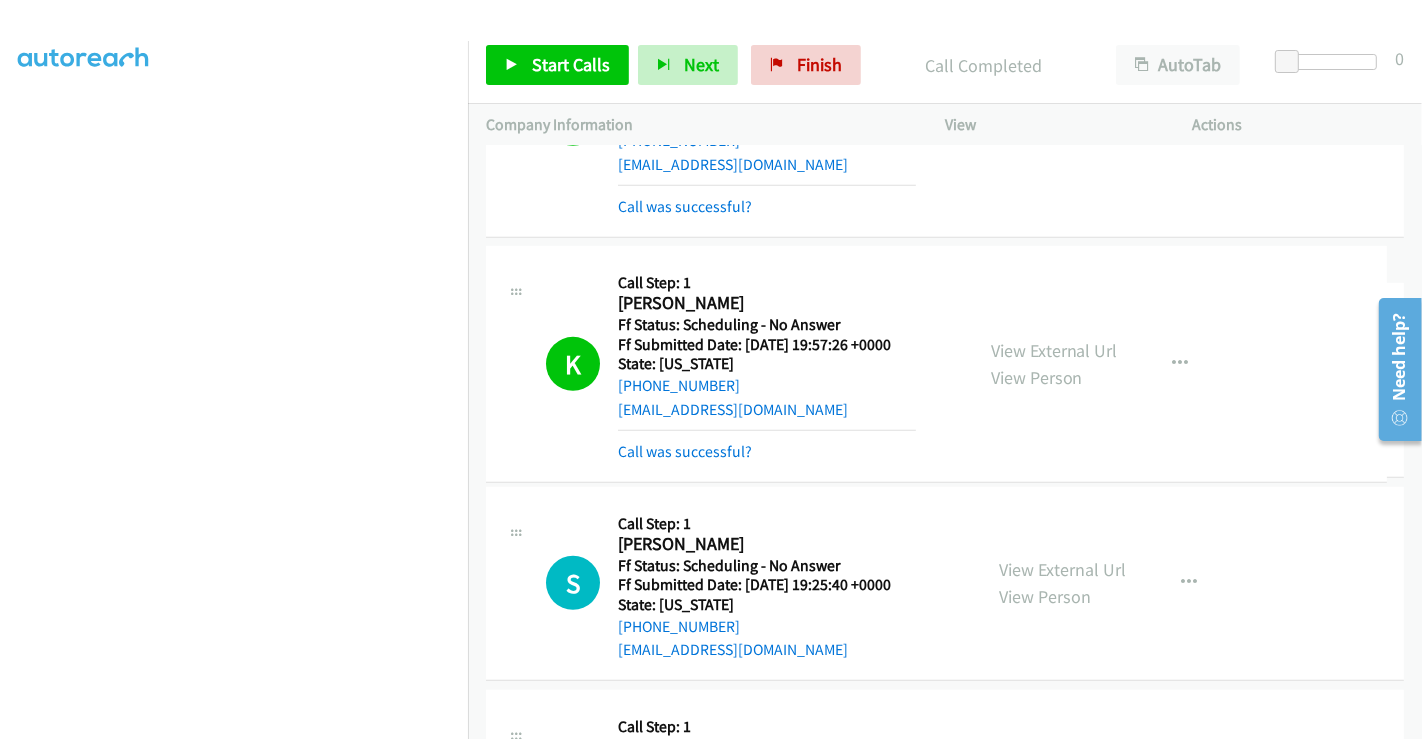 drag, startPoint x: 617, startPoint y: 307, endPoint x: 674, endPoint y: 308, distance: 57.00877 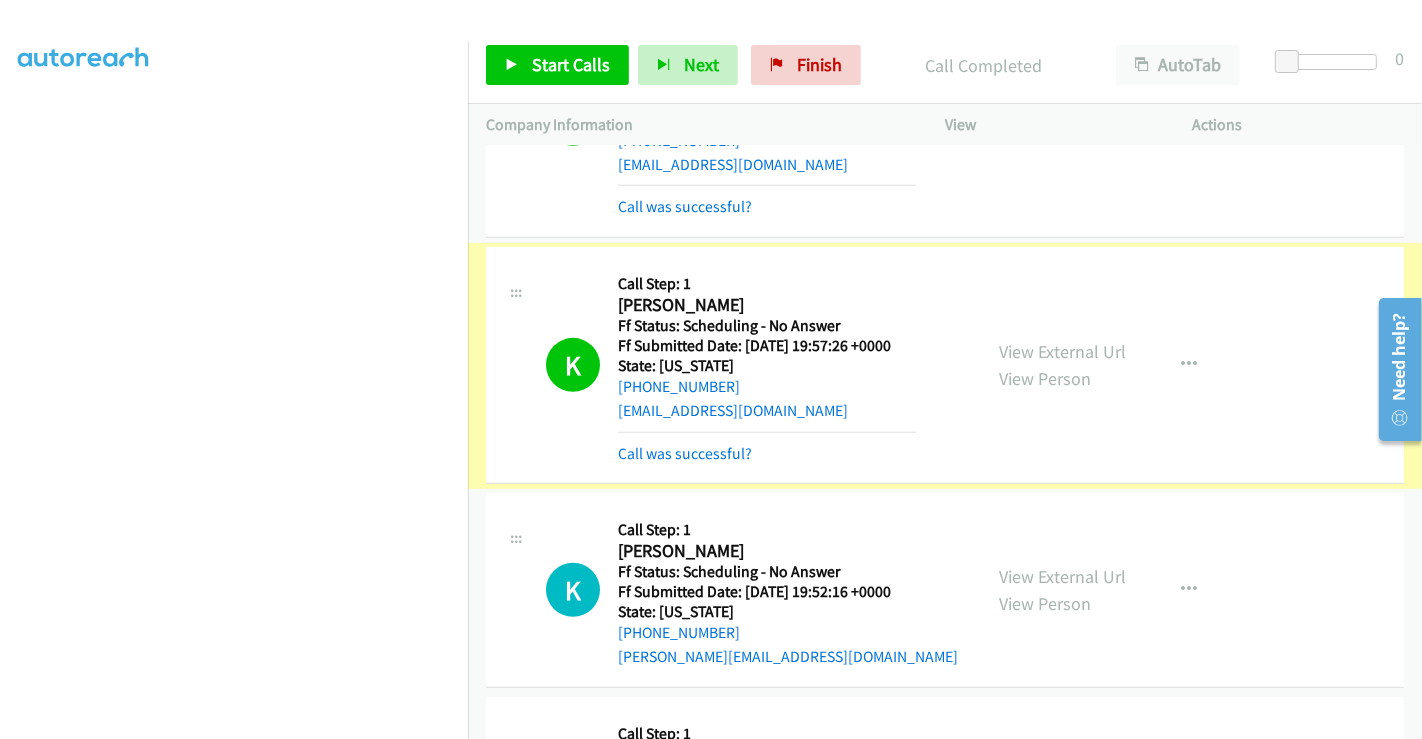 click on "Keiarra Stevens" at bounding box center (767, 305) 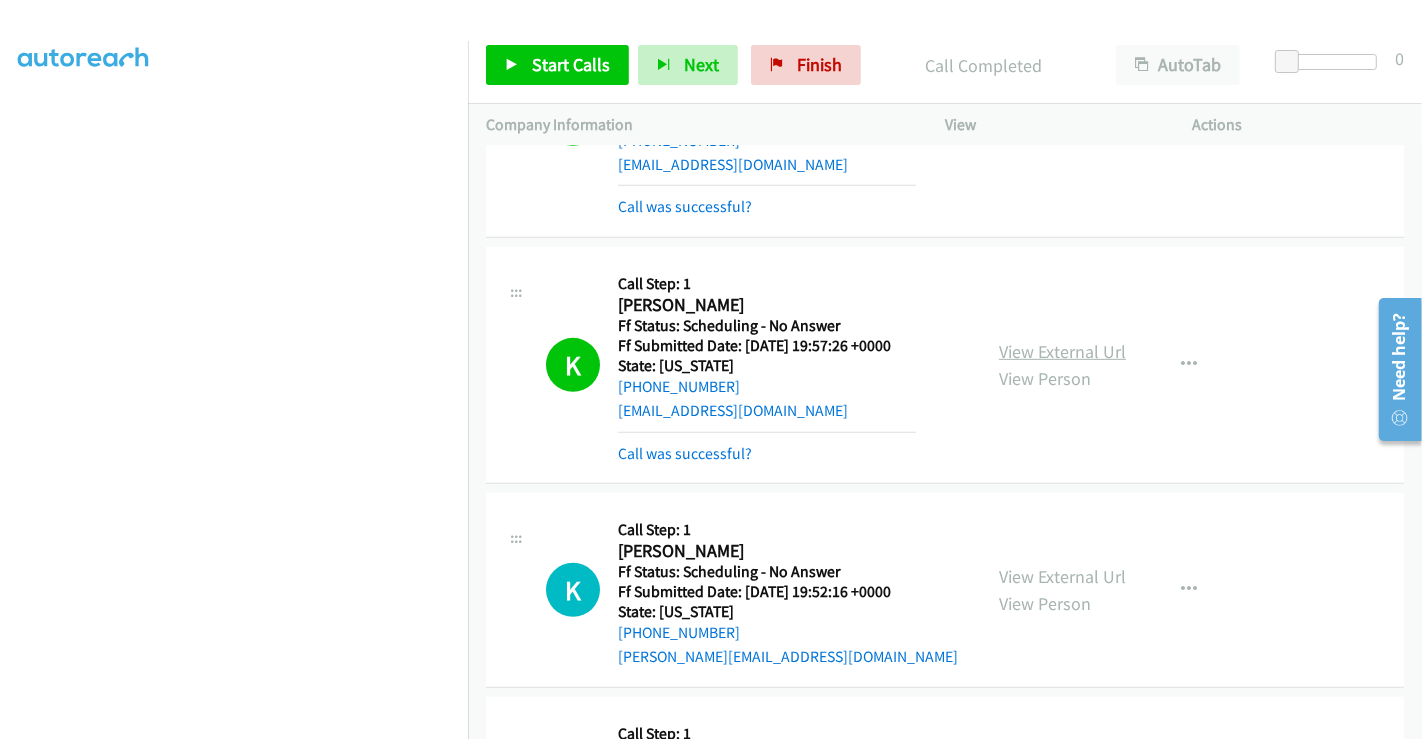 click on "View External Url" at bounding box center [1062, 351] 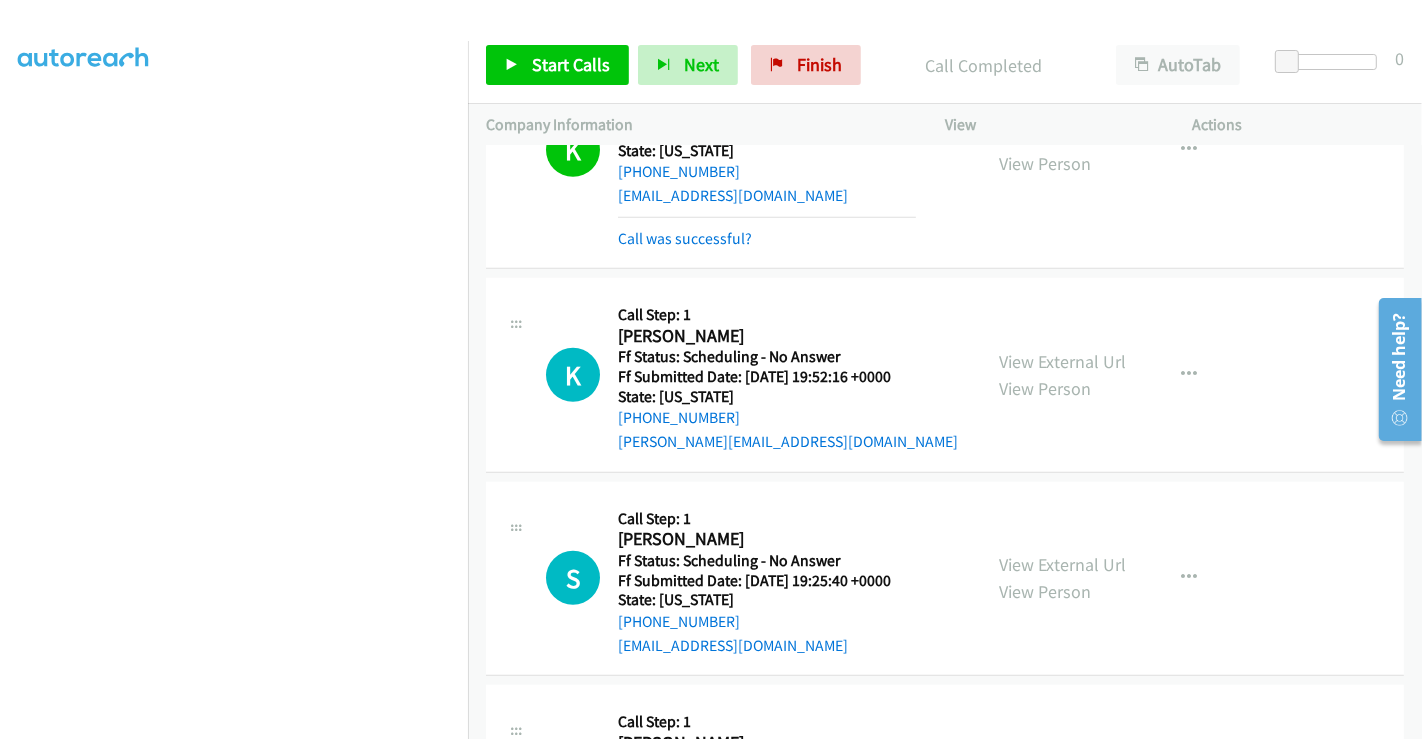 scroll, scrollTop: 1111, scrollLeft: 0, axis: vertical 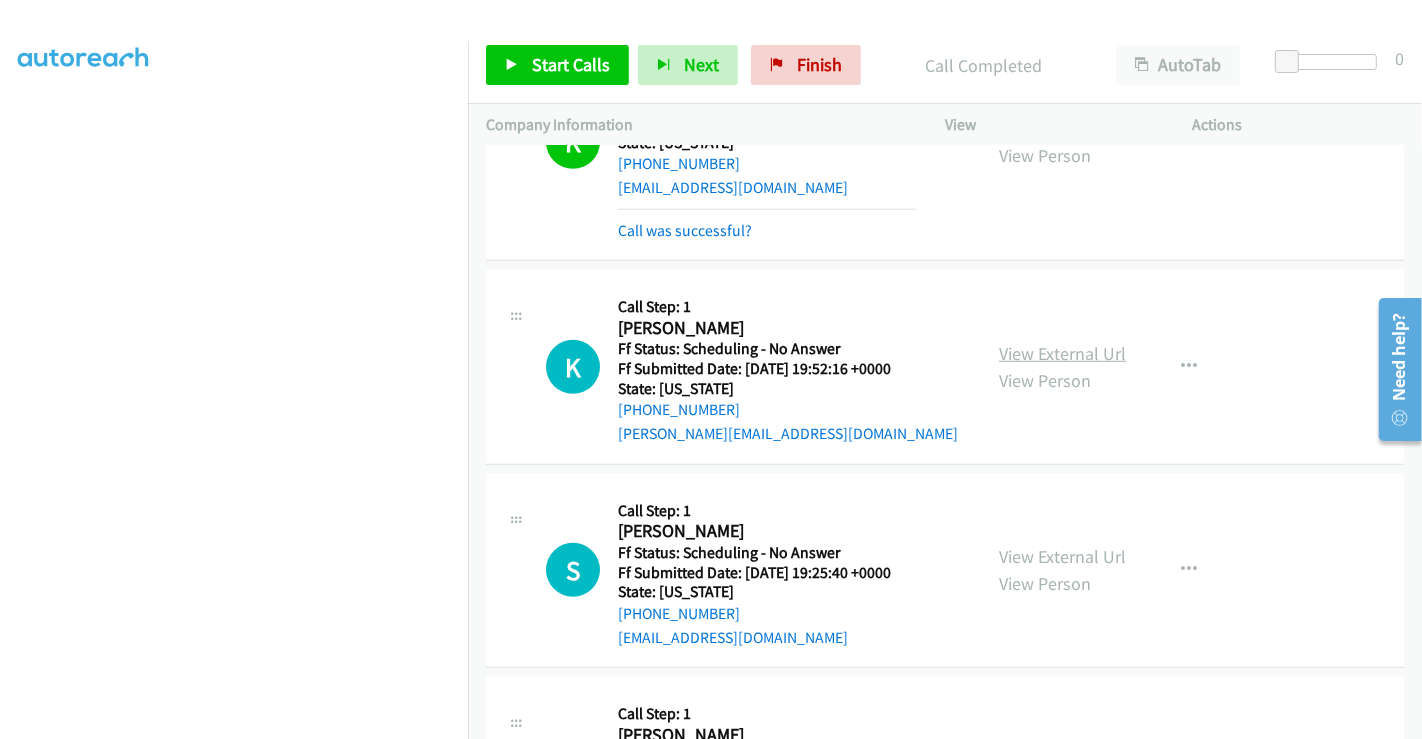 click on "View External Url" at bounding box center (1062, 353) 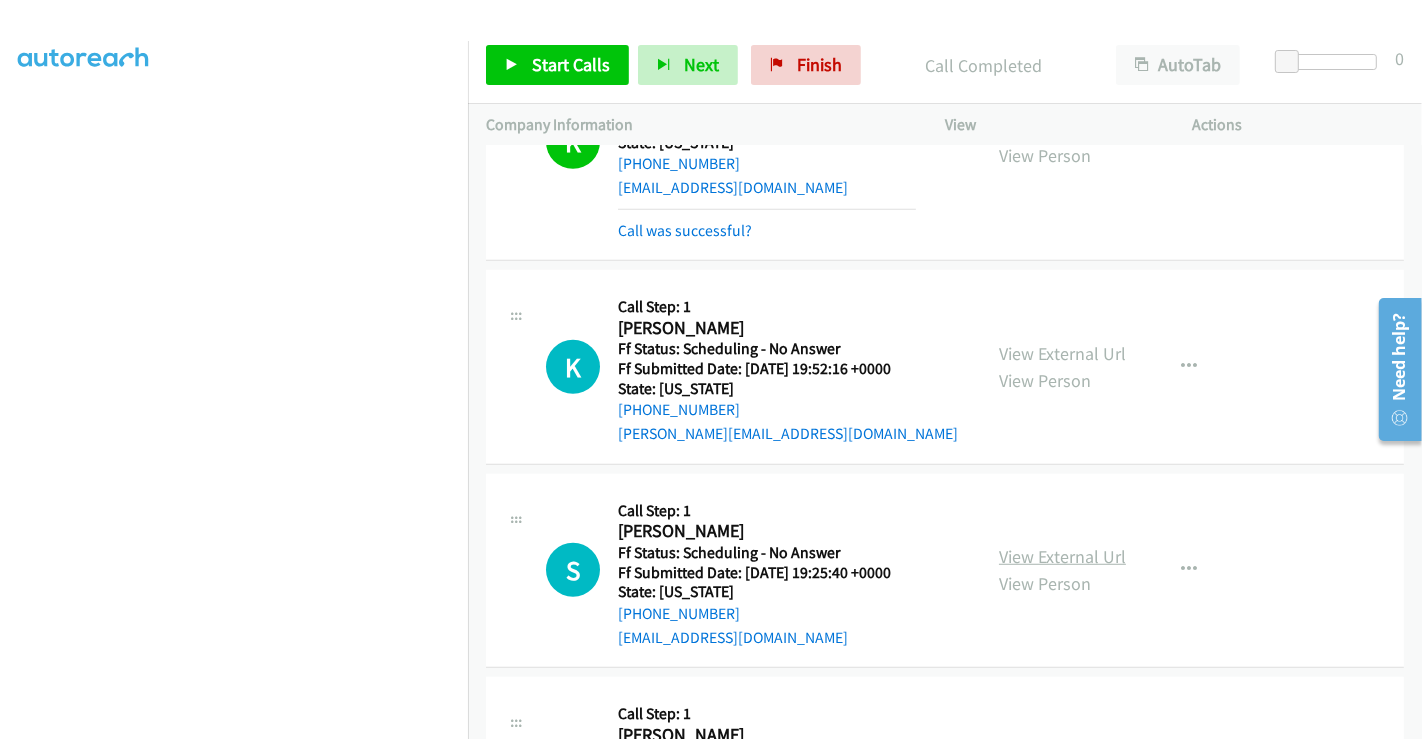 click on "View External Url" at bounding box center (1062, 556) 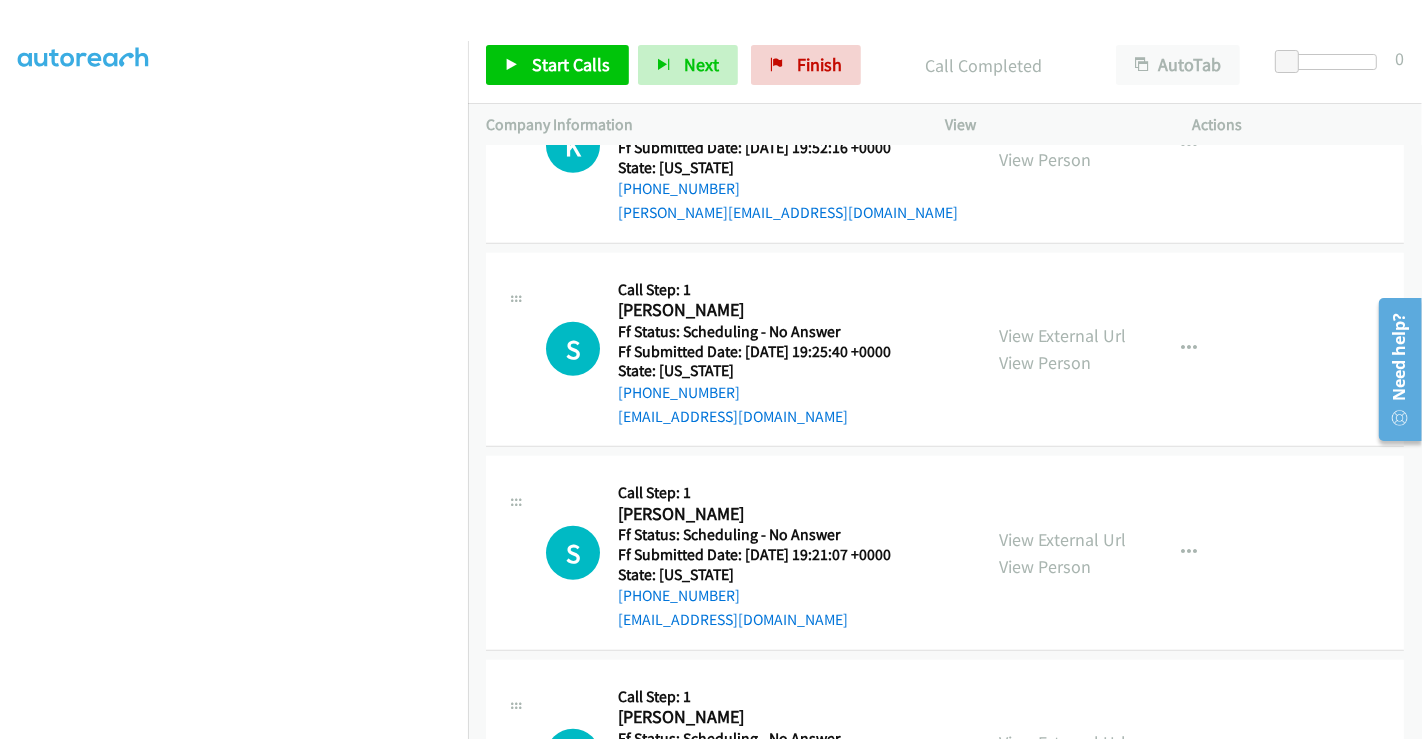 scroll, scrollTop: 1444, scrollLeft: 0, axis: vertical 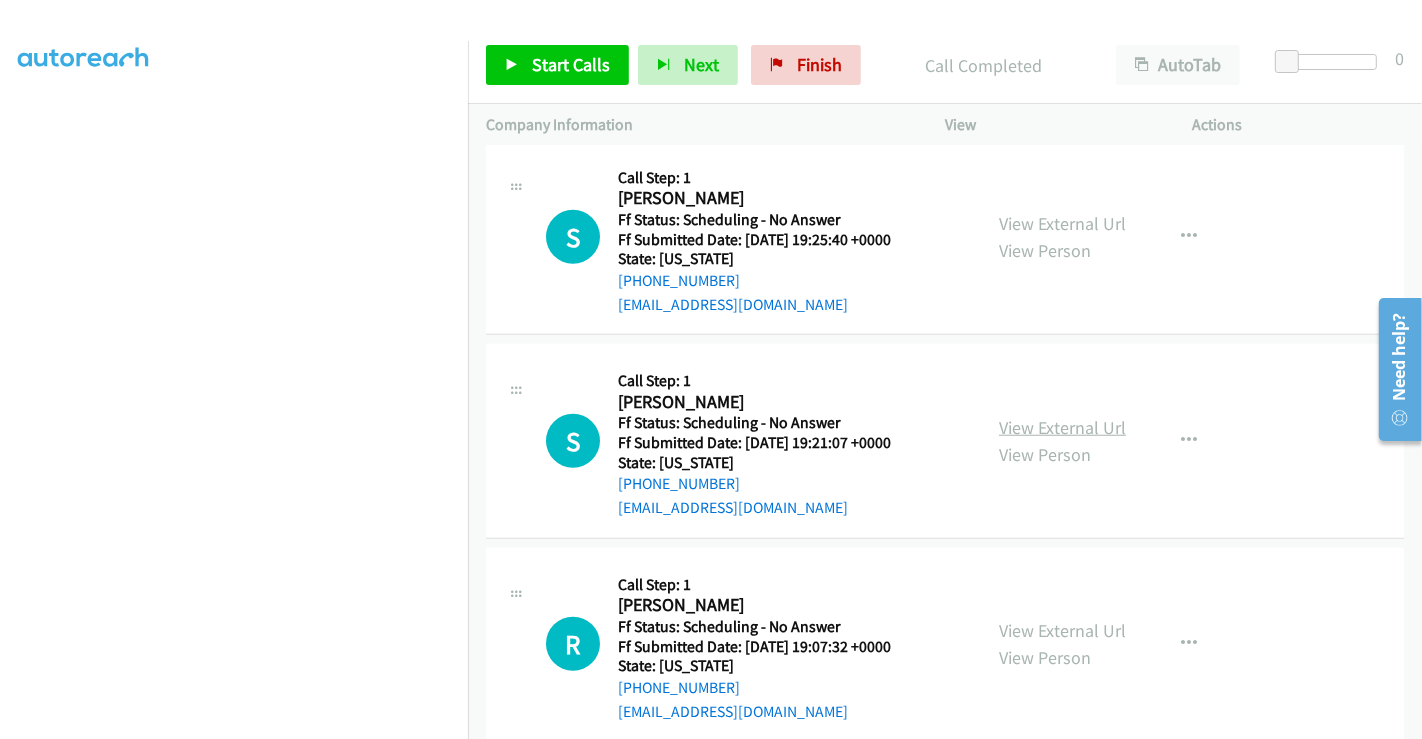click on "View External Url" at bounding box center [1062, 427] 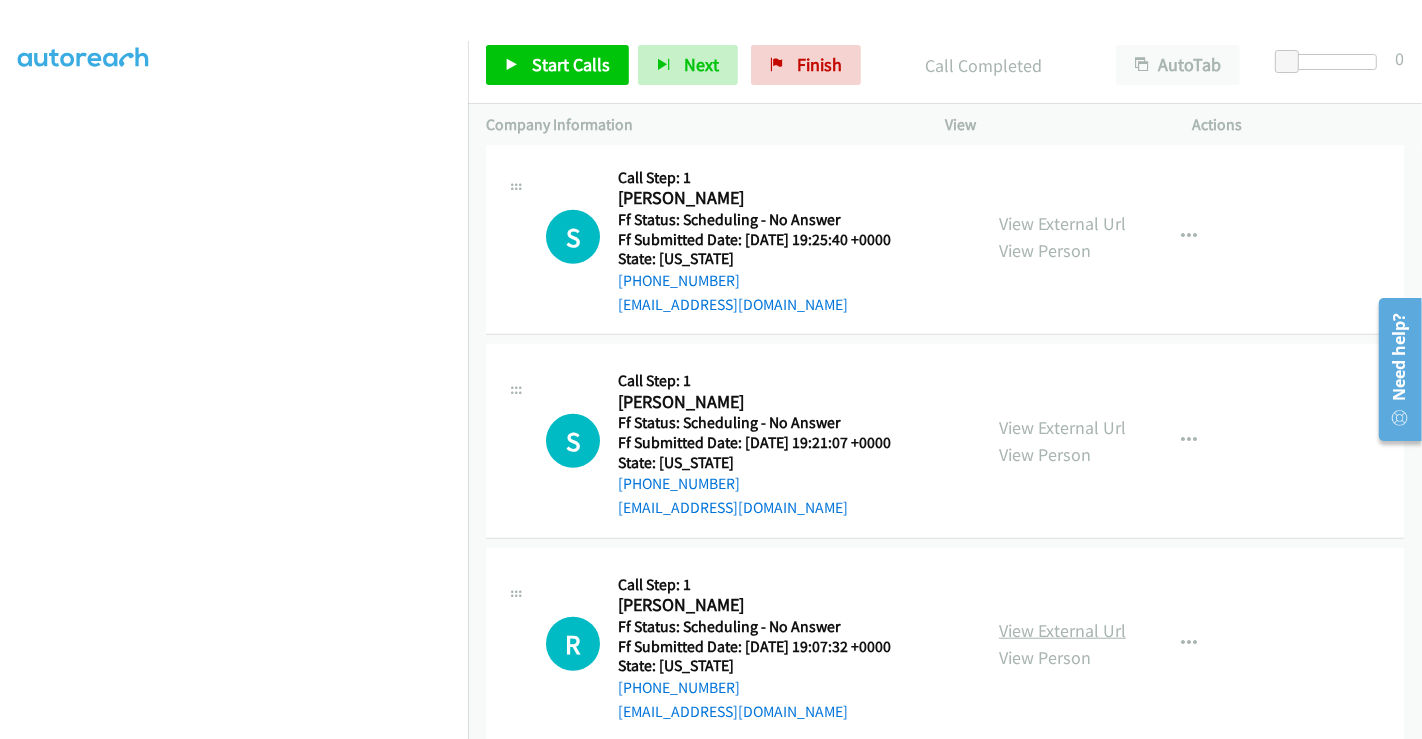 click on "View External Url" at bounding box center (1062, 630) 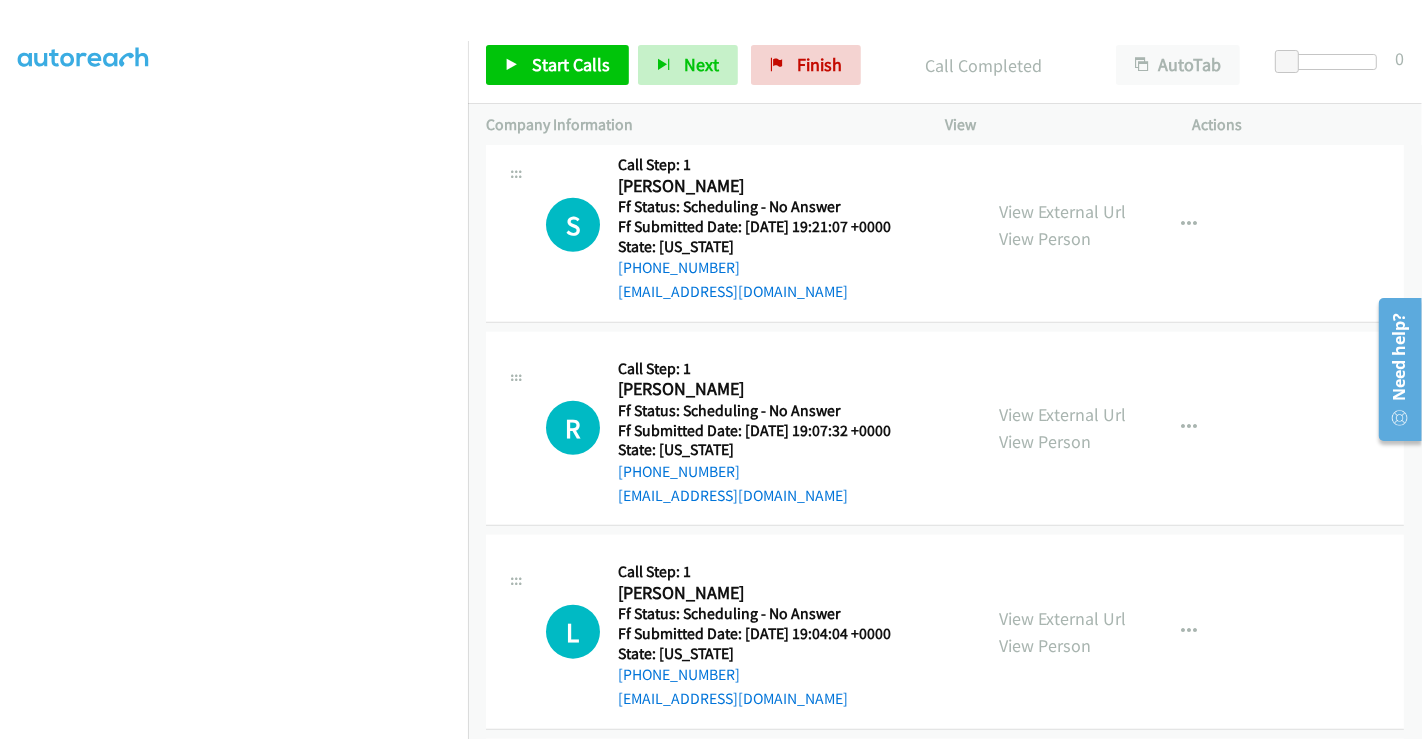 scroll, scrollTop: 1666, scrollLeft: 0, axis: vertical 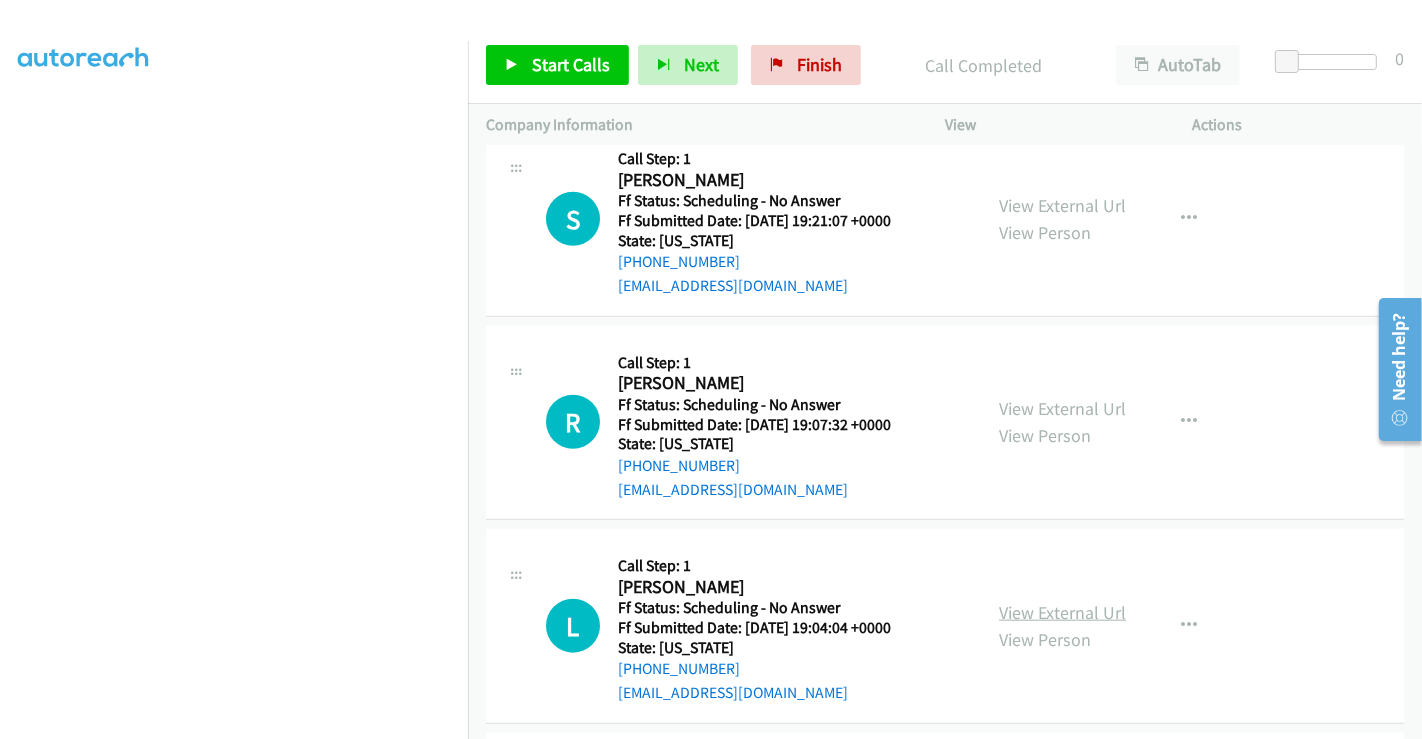 click on "View External Url" at bounding box center (1062, 612) 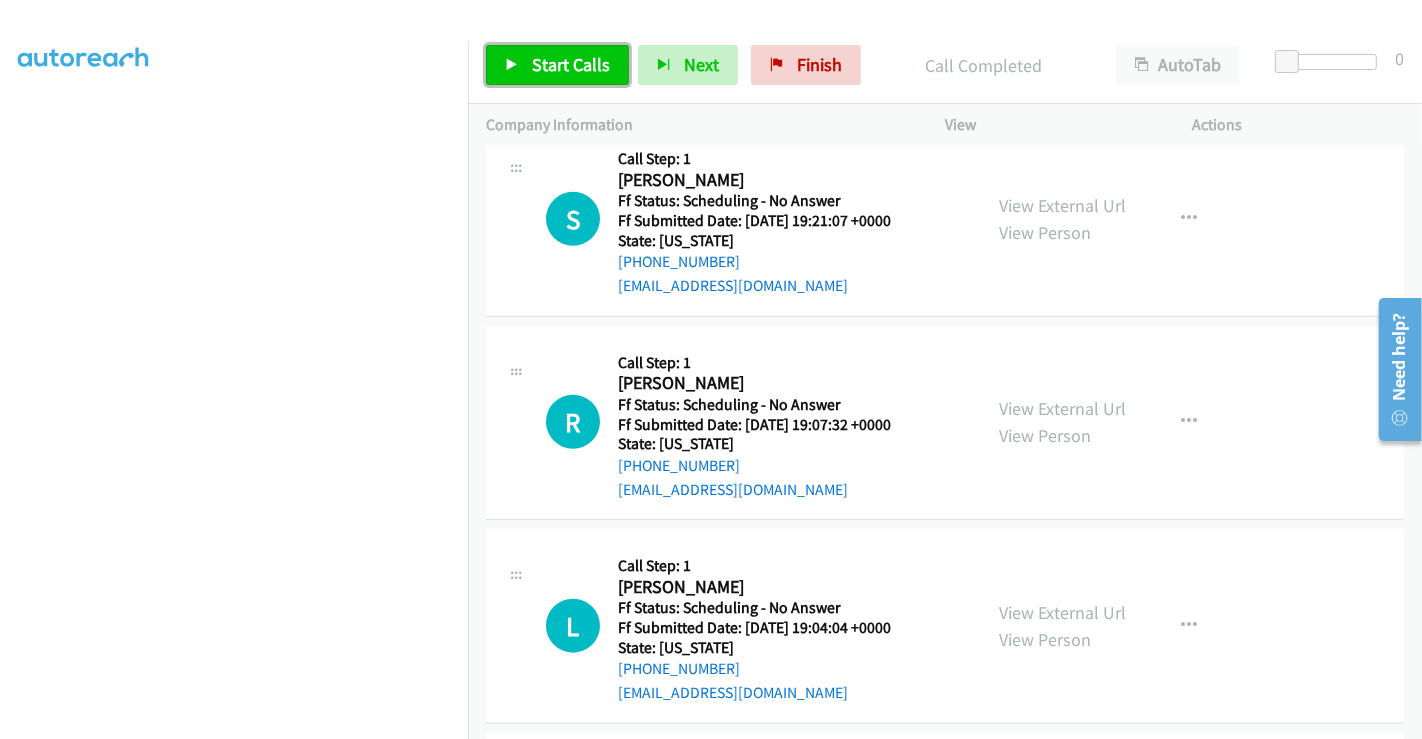 click on "Start Calls" at bounding box center (571, 64) 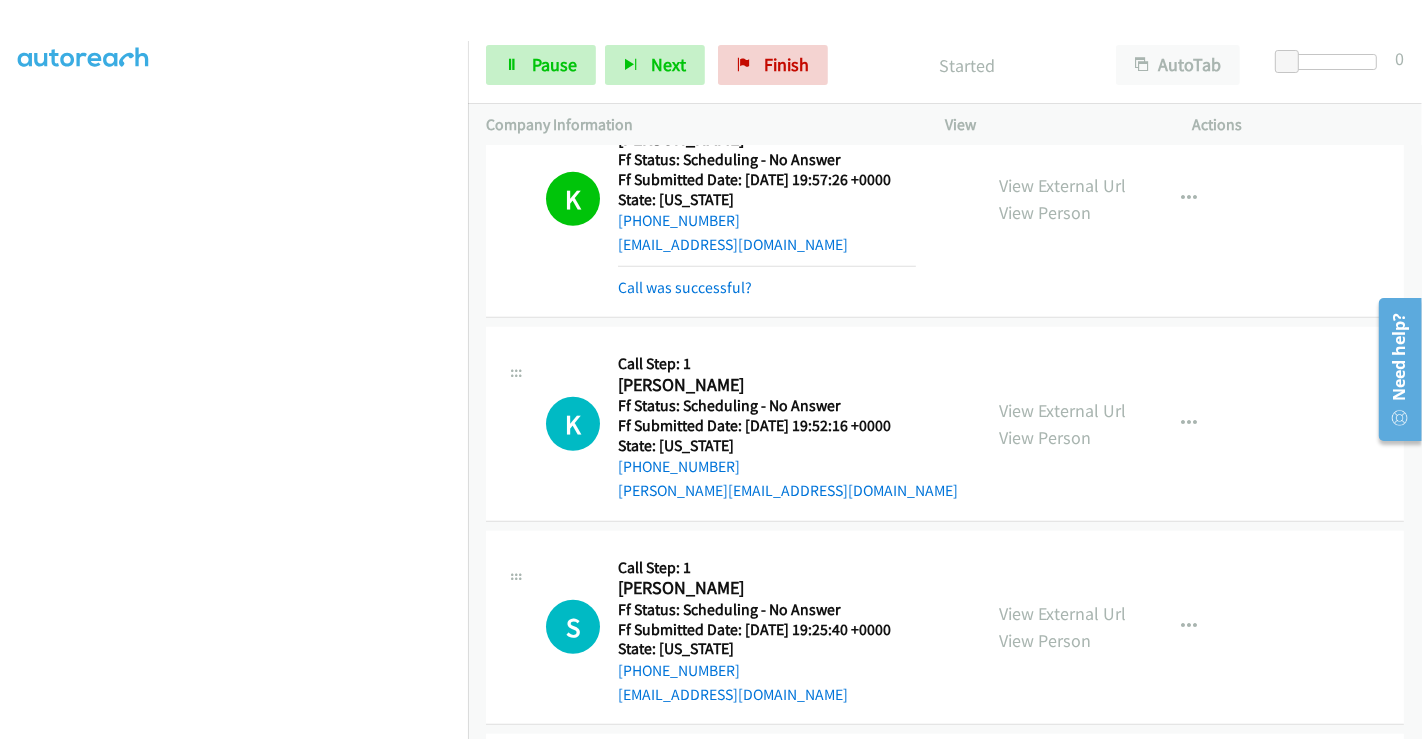 scroll, scrollTop: 1222, scrollLeft: 0, axis: vertical 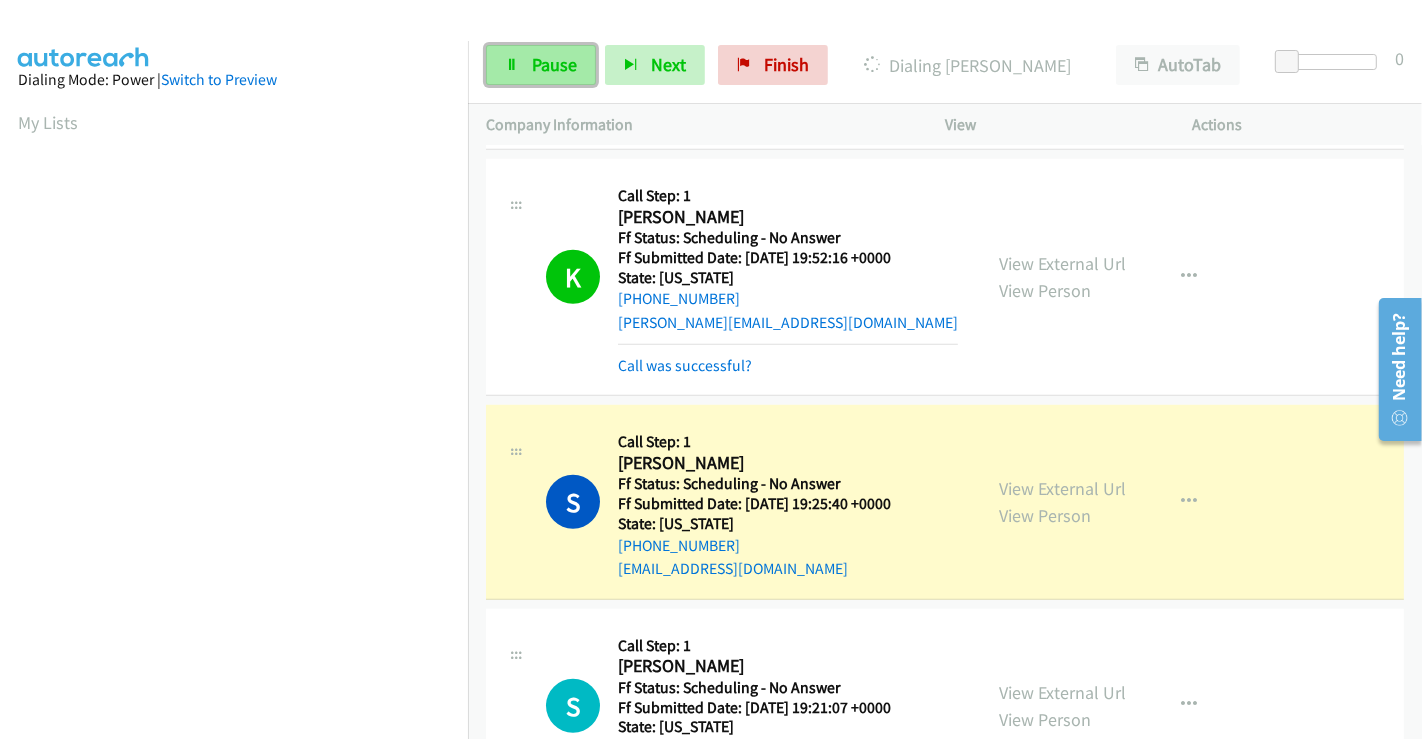 click on "Pause" at bounding box center [554, 64] 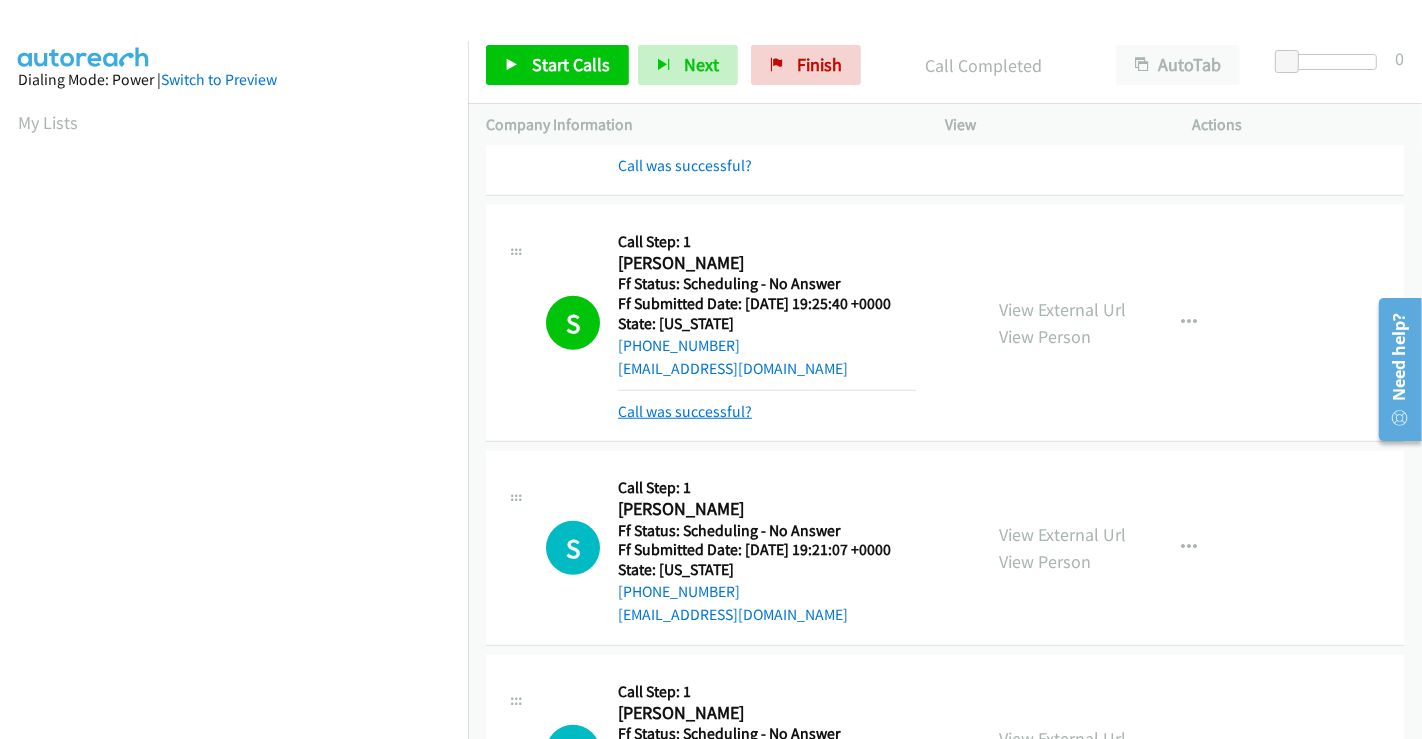 scroll, scrollTop: 1444, scrollLeft: 0, axis: vertical 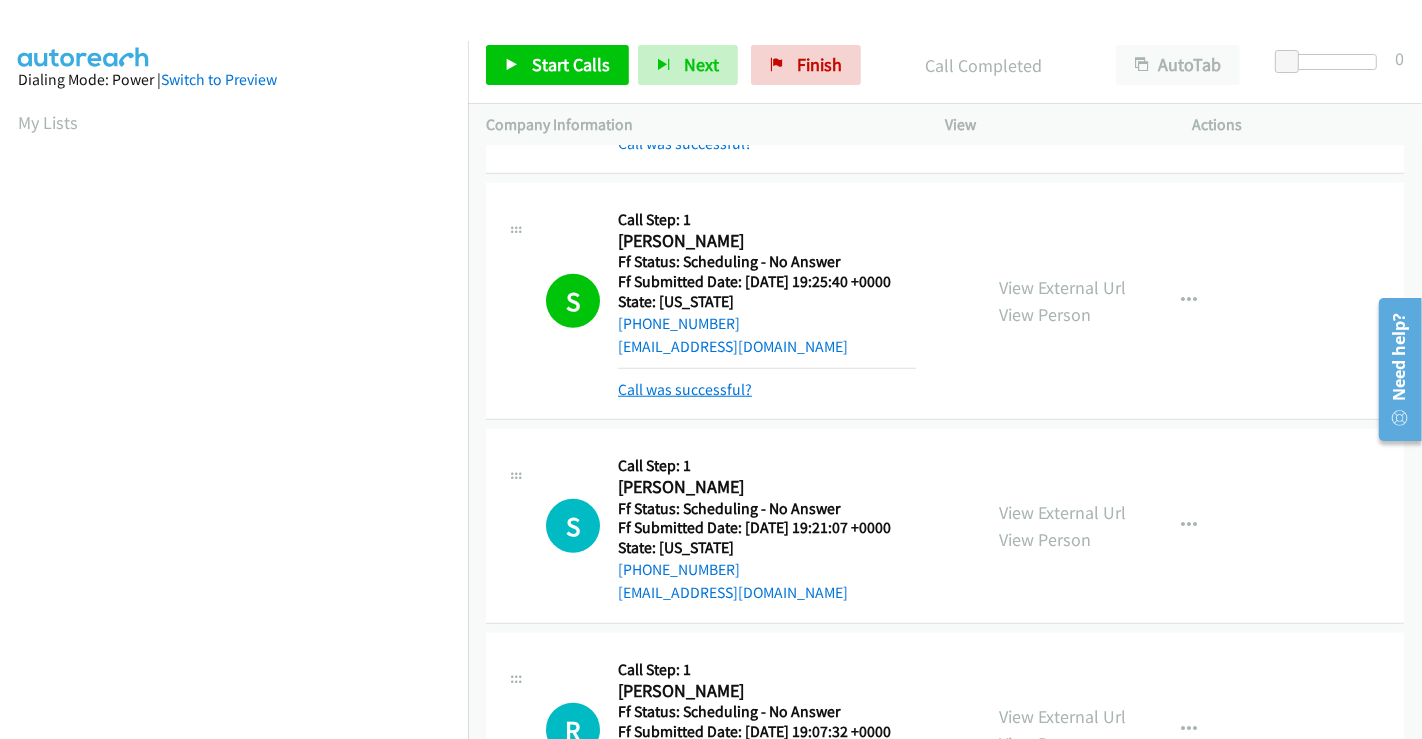 click on "Call was successful?" at bounding box center (685, 389) 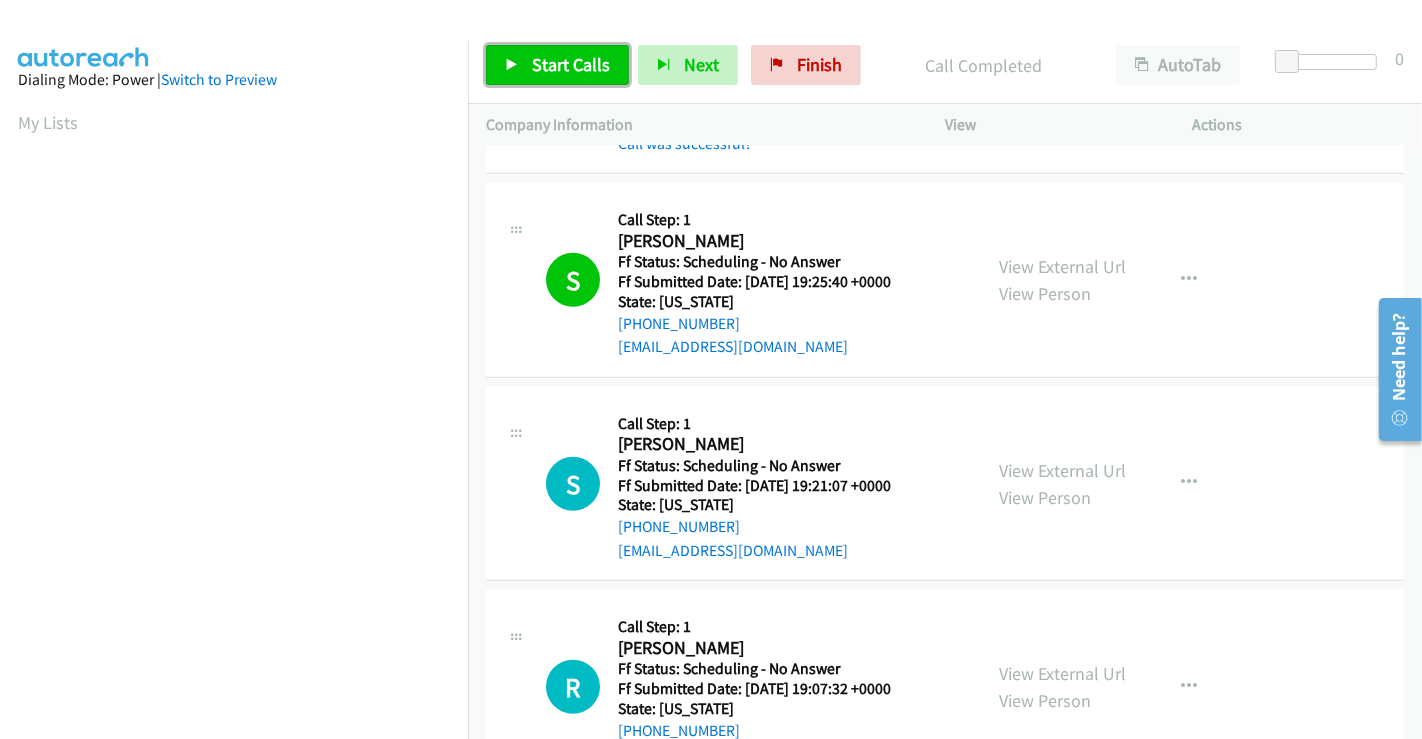 click on "Start Calls" at bounding box center (571, 64) 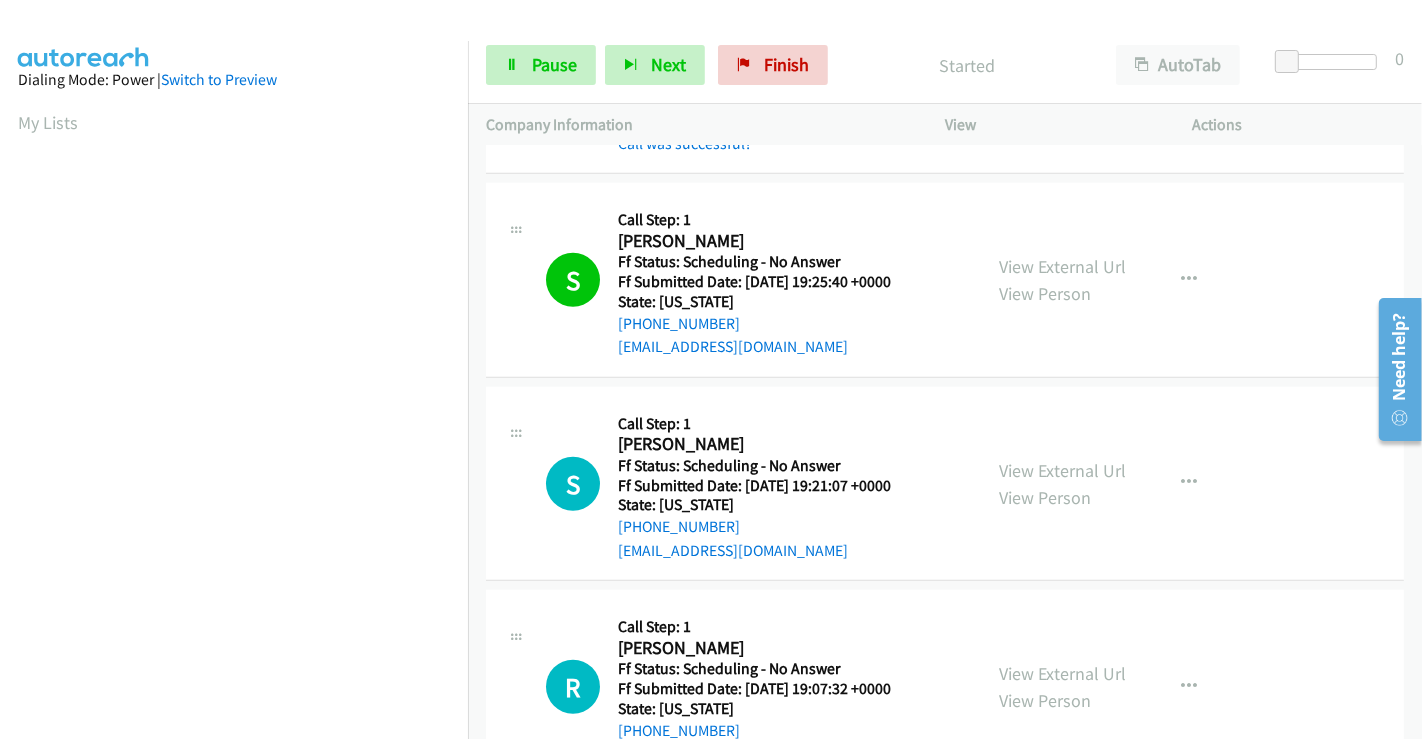scroll, scrollTop: 1666, scrollLeft: 0, axis: vertical 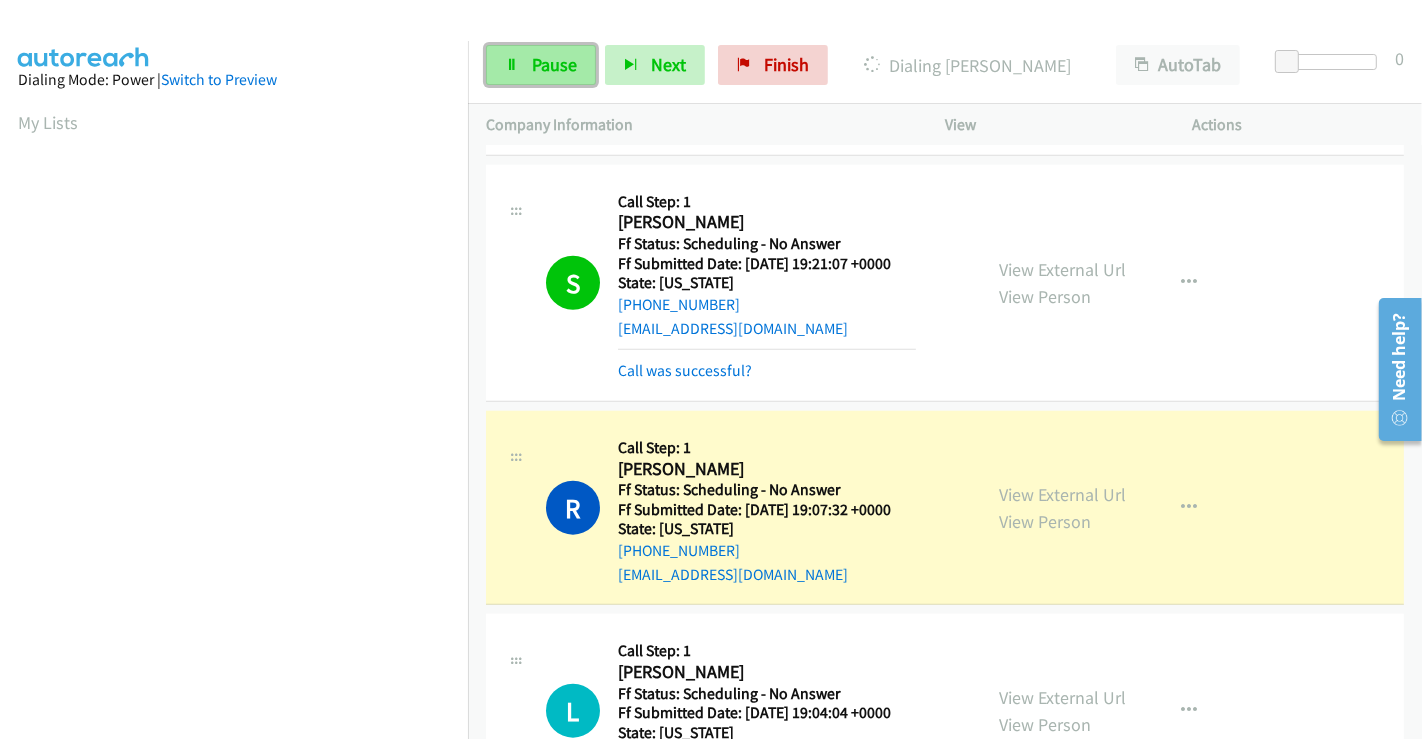 click on "Pause" at bounding box center [554, 64] 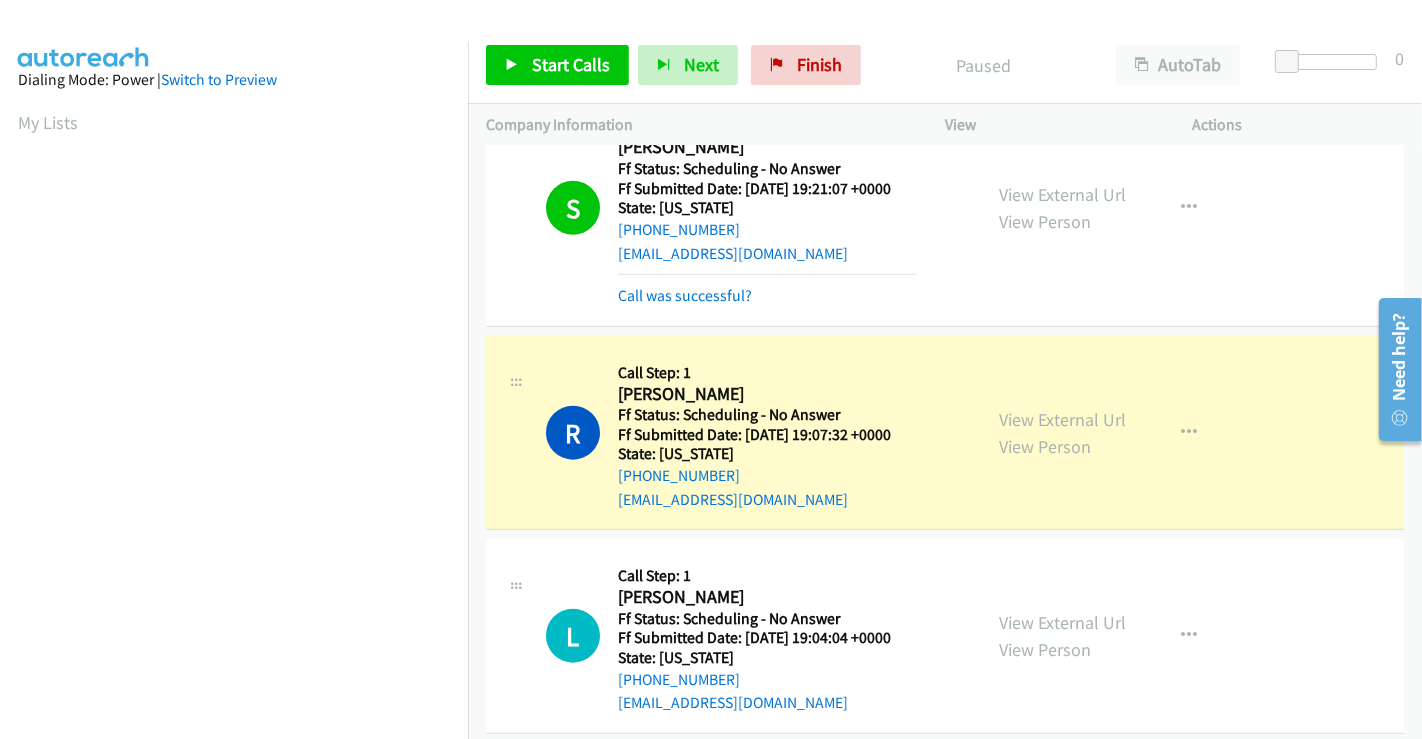 scroll, scrollTop: 2000, scrollLeft: 0, axis: vertical 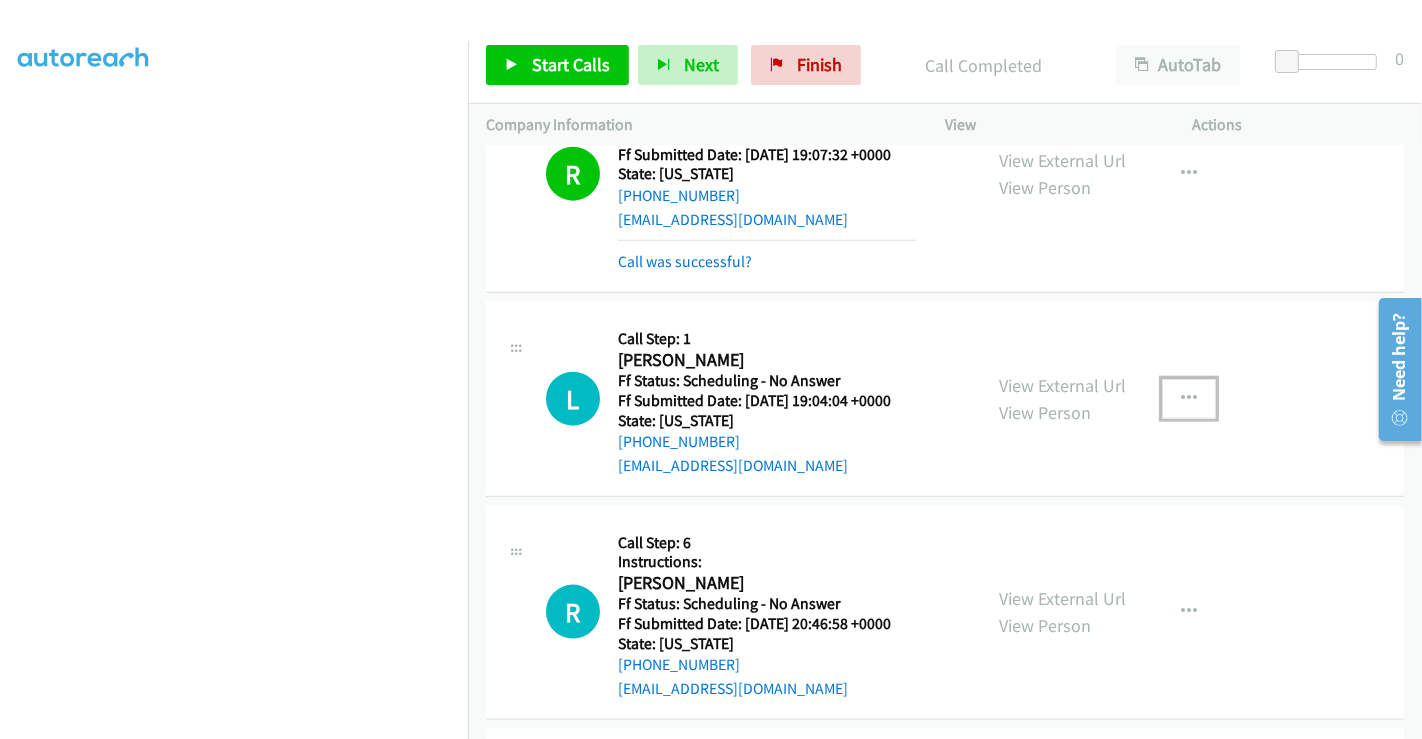 click at bounding box center (1189, 399) 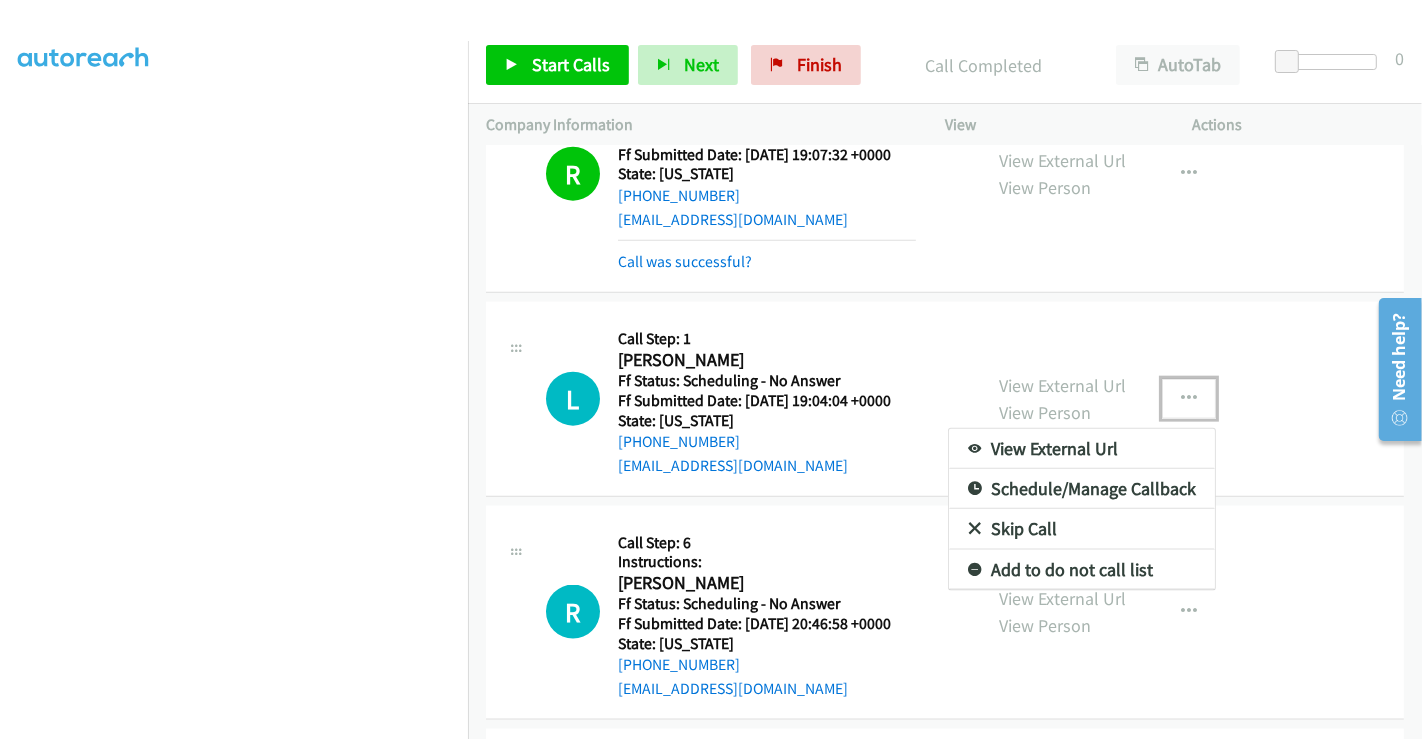 click on "Skip Call" at bounding box center [1082, 529] 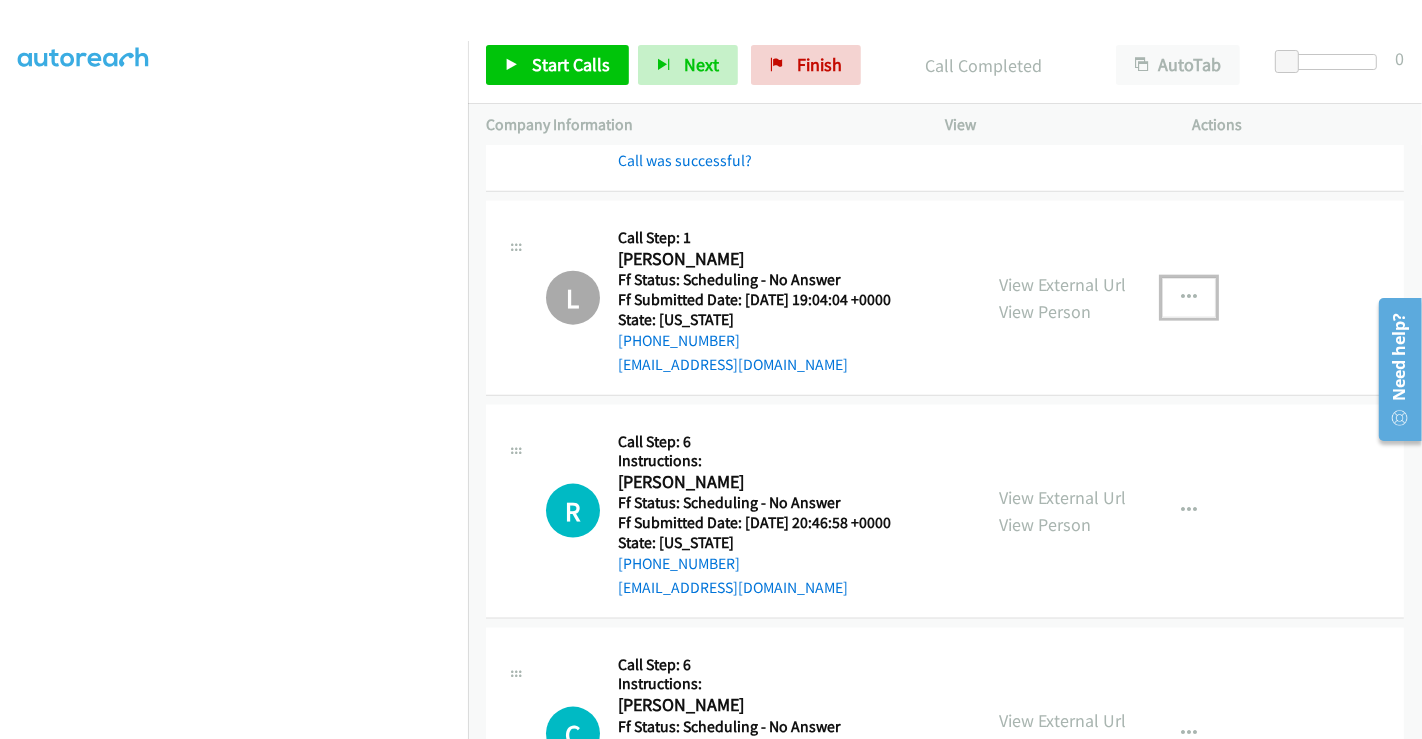 scroll, scrollTop: 2243, scrollLeft: 0, axis: vertical 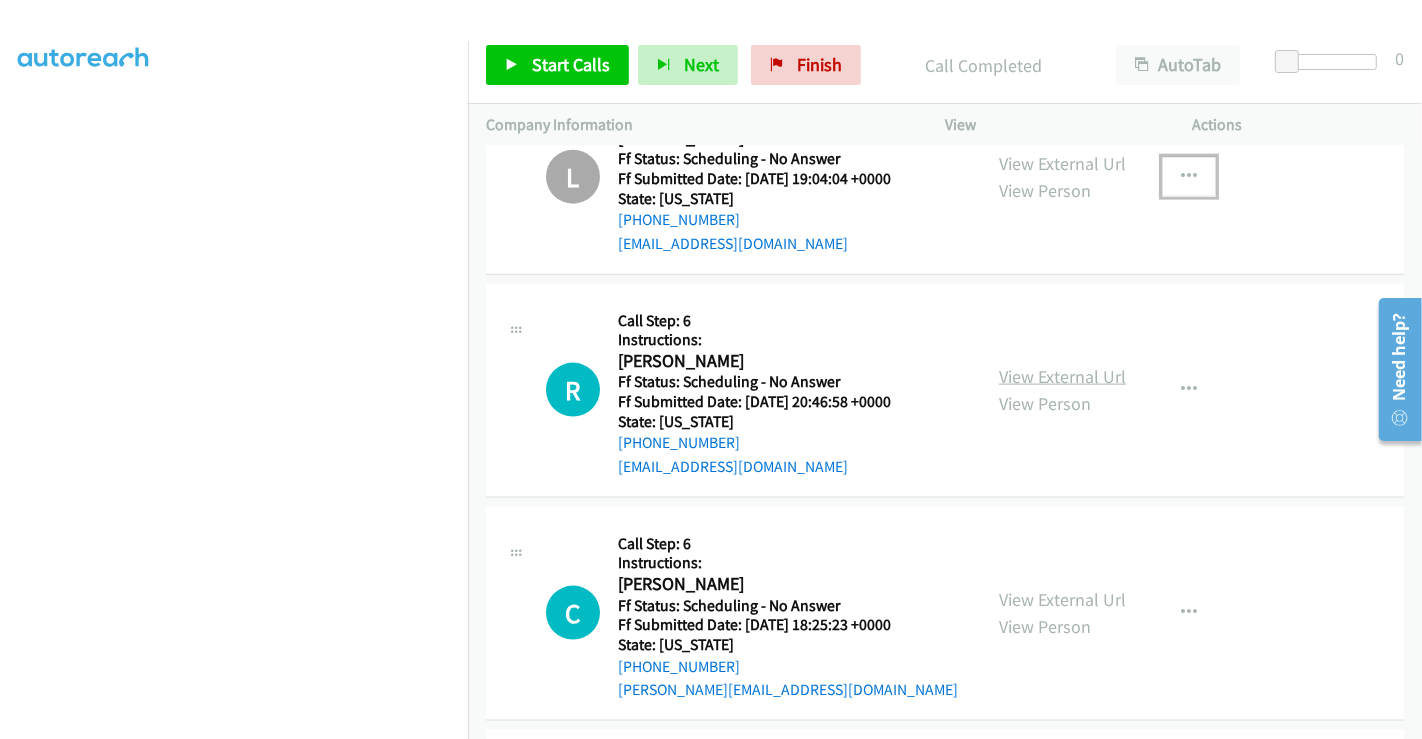 type 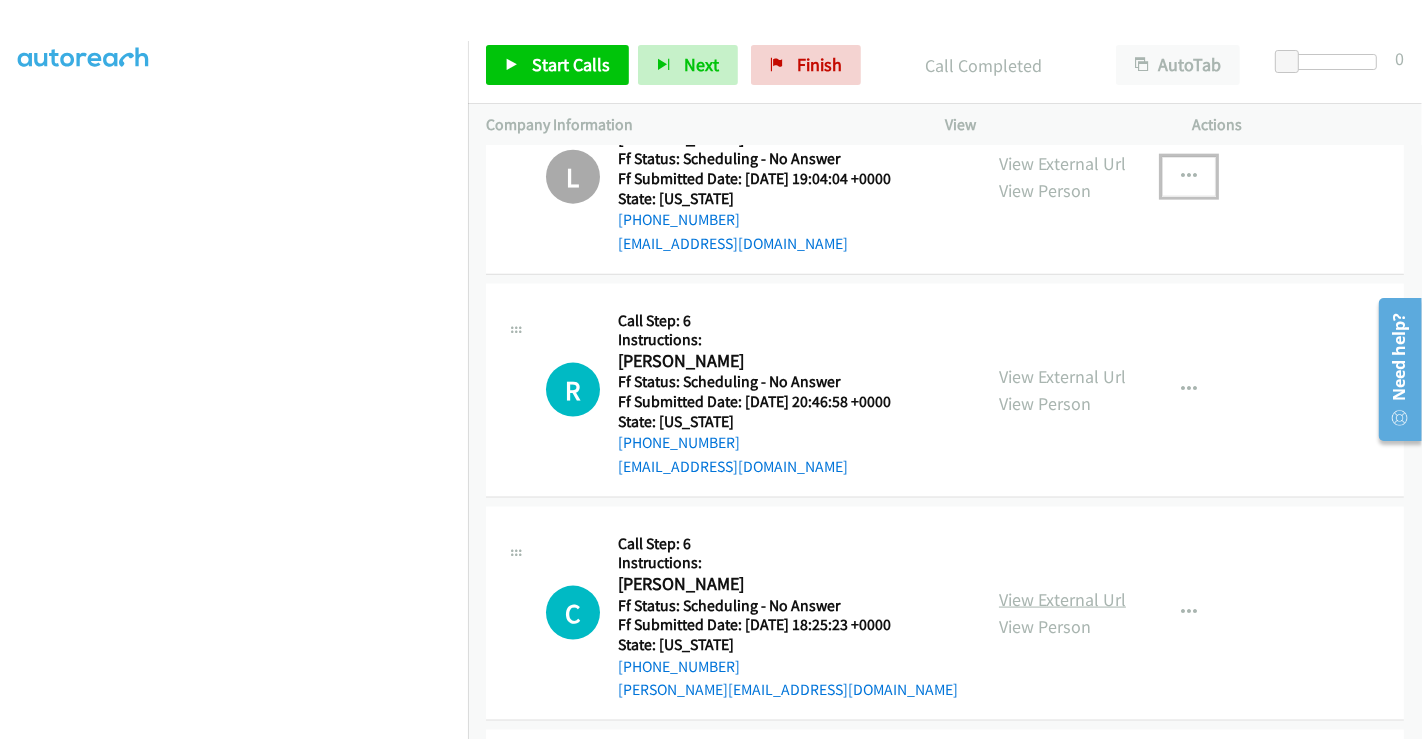 click on "View External Url" at bounding box center [1062, 599] 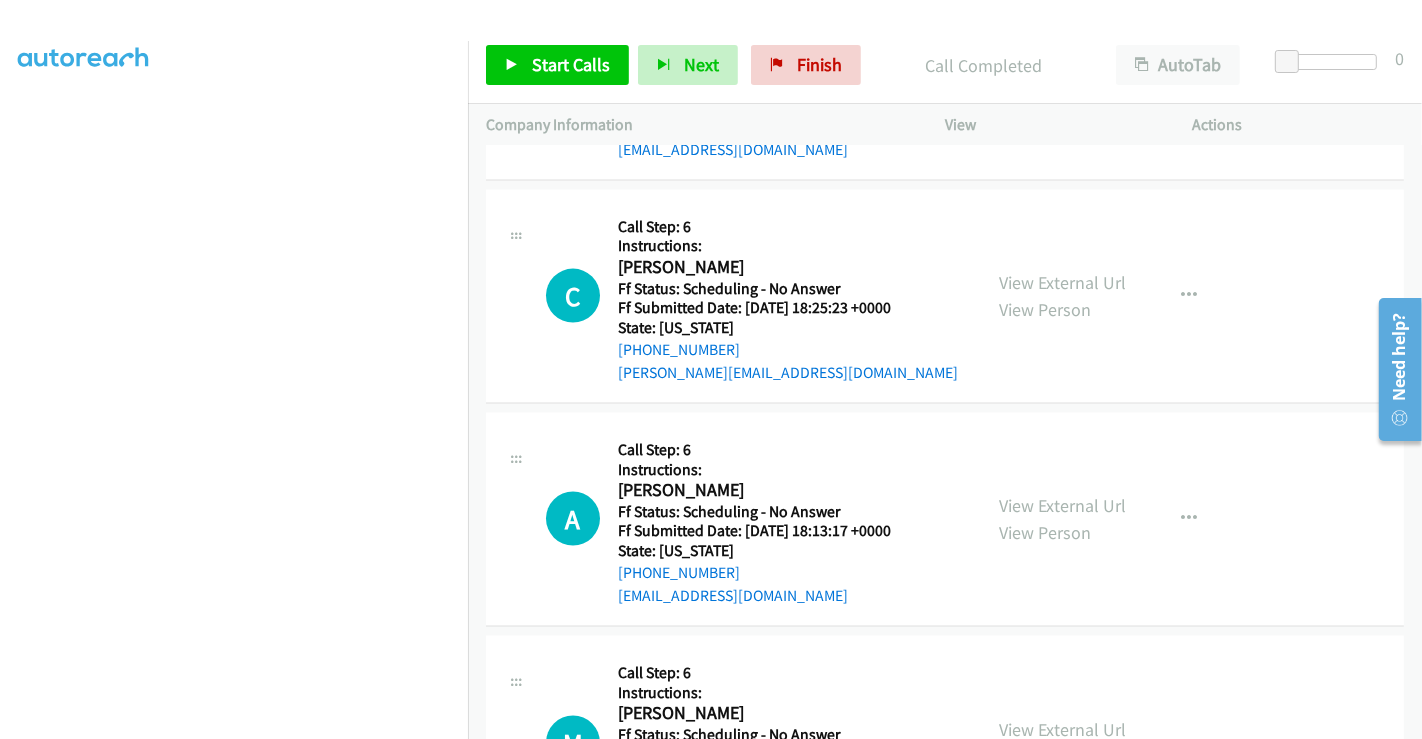 scroll, scrollTop: 2577, scrollLeft: 0, axis: vertical 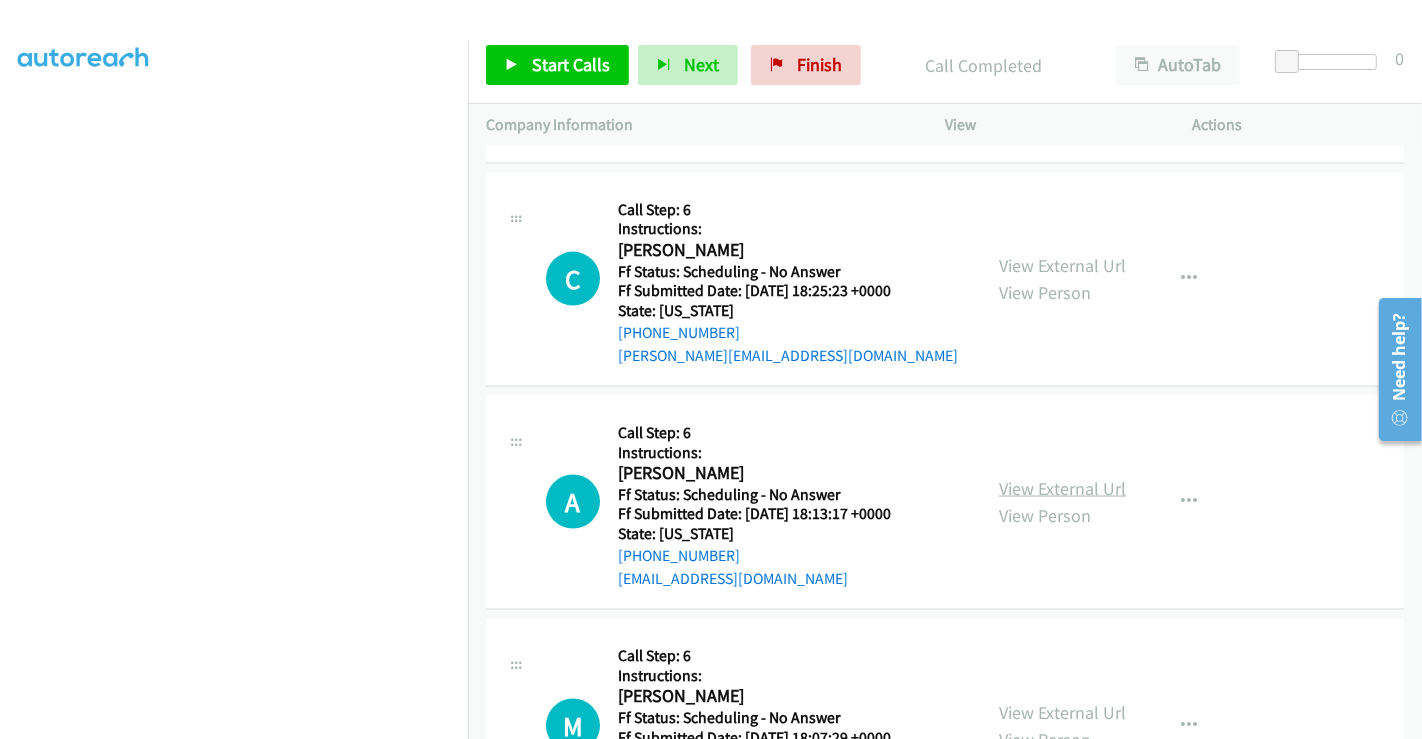 click on "View External Url" at bounding box center (1062, 488) 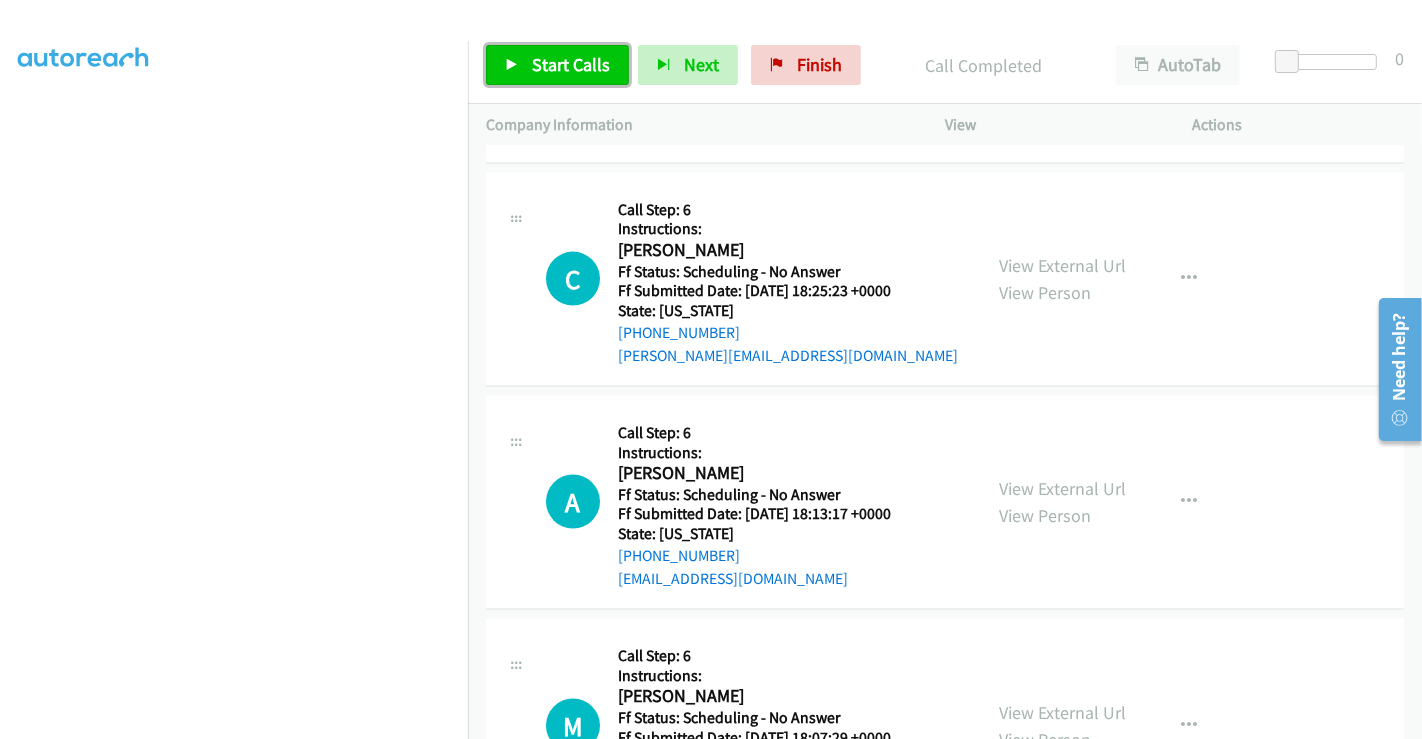 click on "Start Calls" at bounding box center [571, 64] 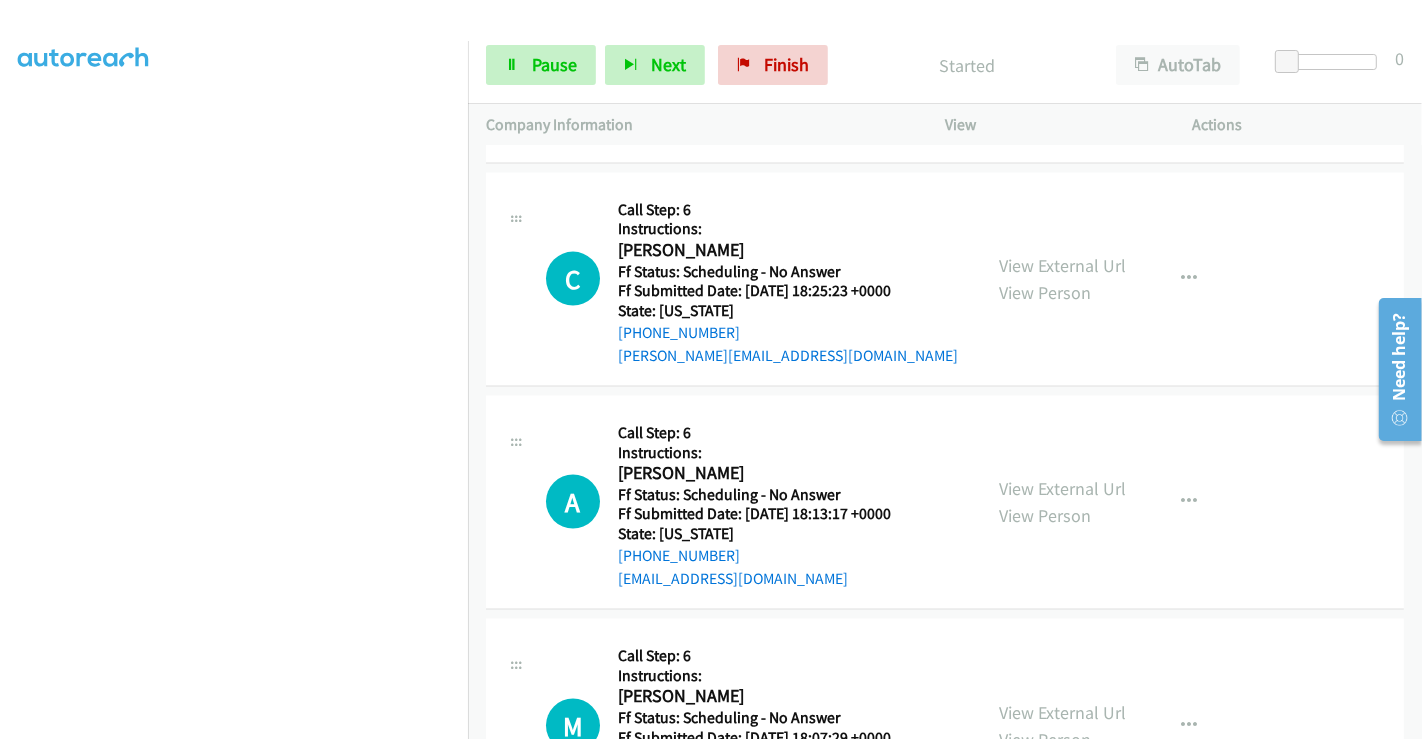 scroll, scrollTop: 345, scrollLeft: 0, axis: vertical 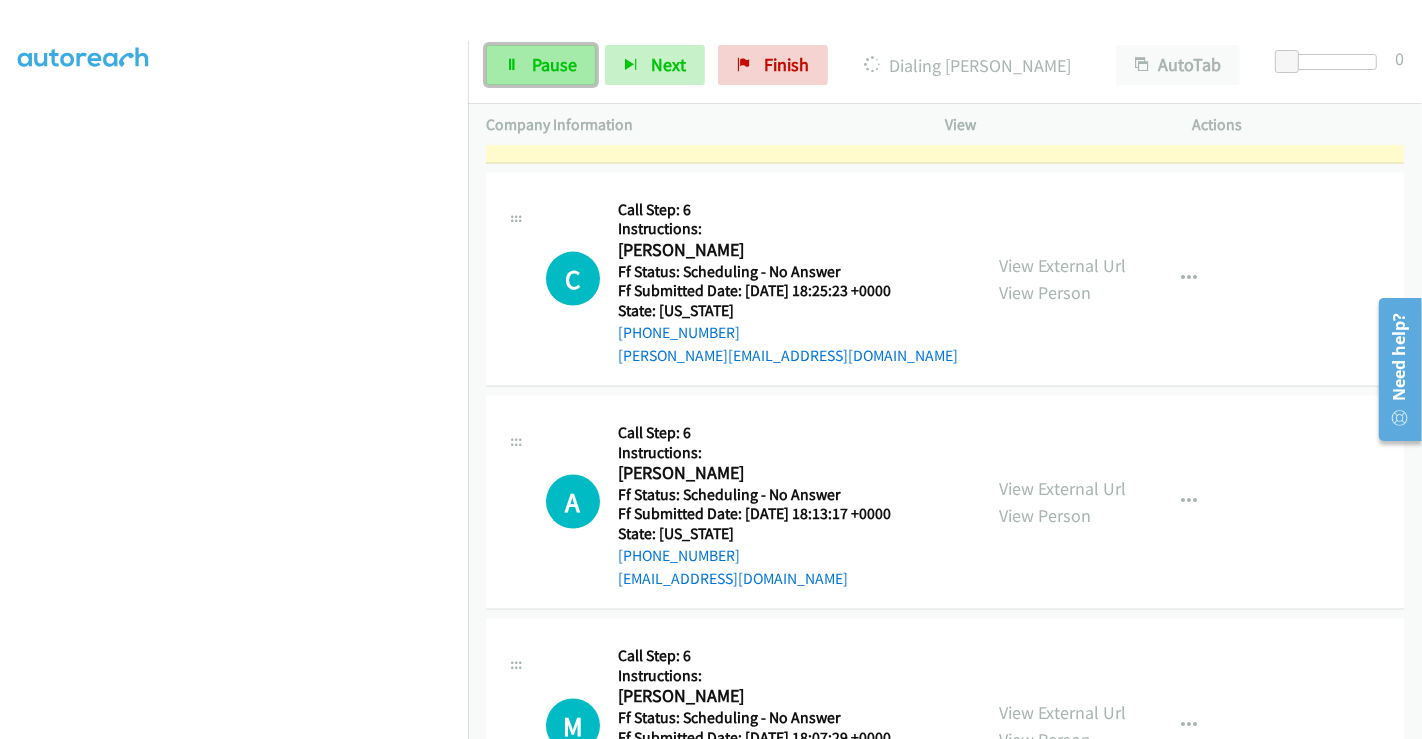 click on "Pause" at bounding box center [554, 64] 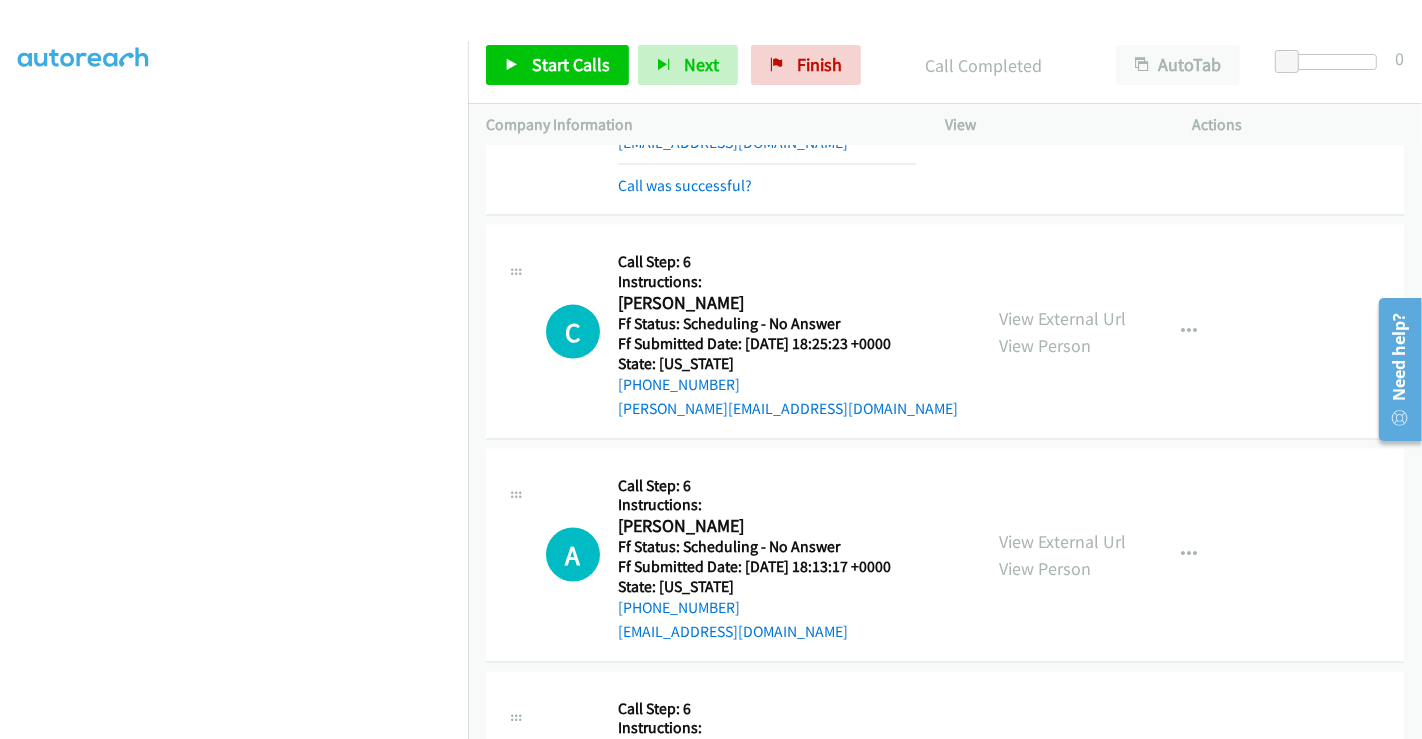 scroll, scrollTop: 2577, scrollLeft: 0, axis: vertical 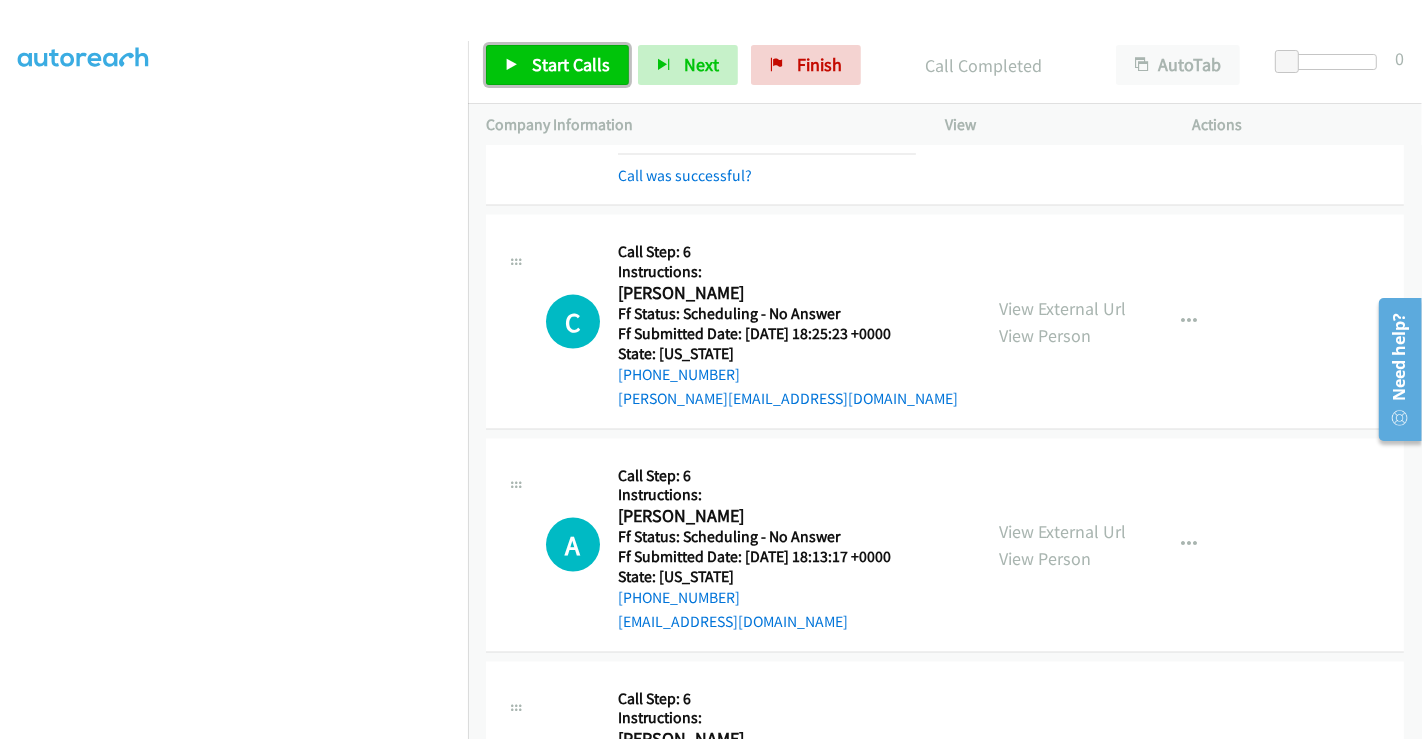 click on "Start Calls" at bounding box center [571, 64] 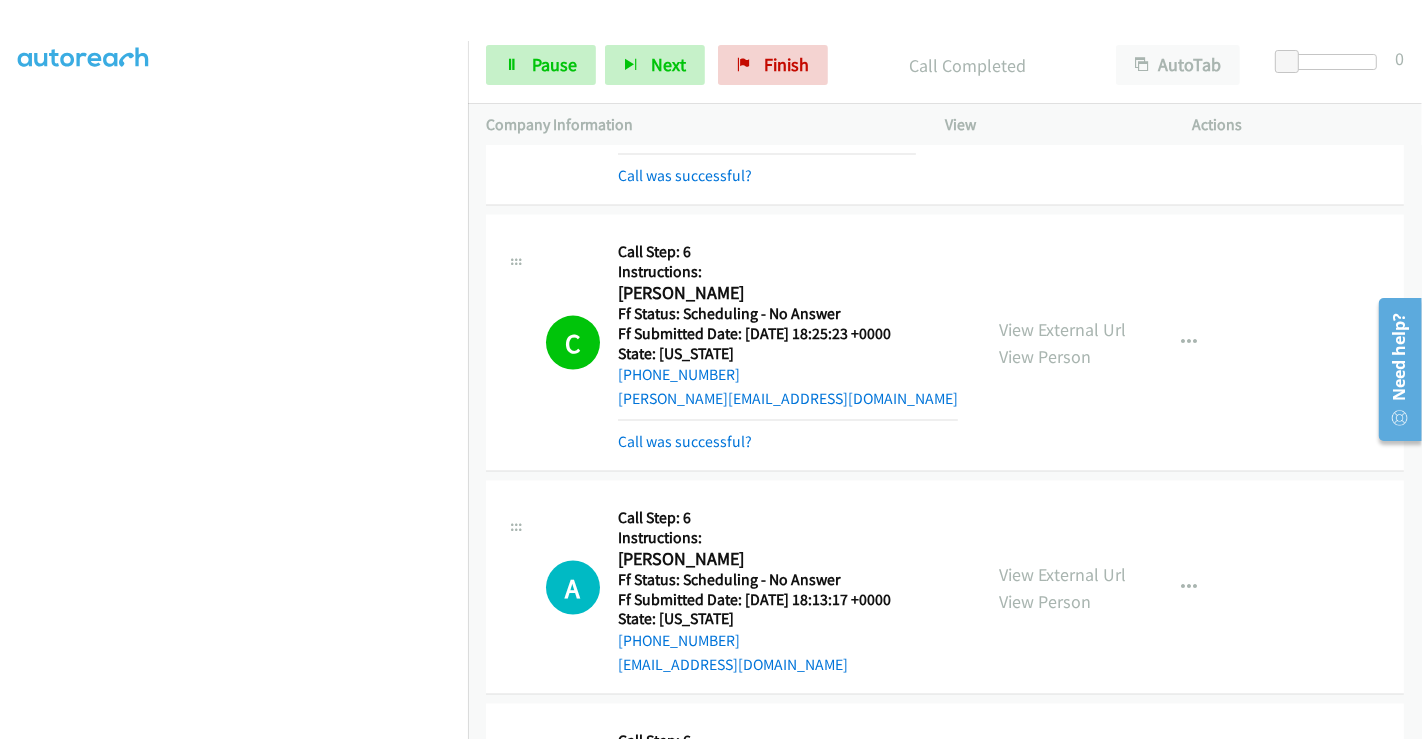 scroll, scrollTop: 345, scrollLeft: 0, axis: vertical 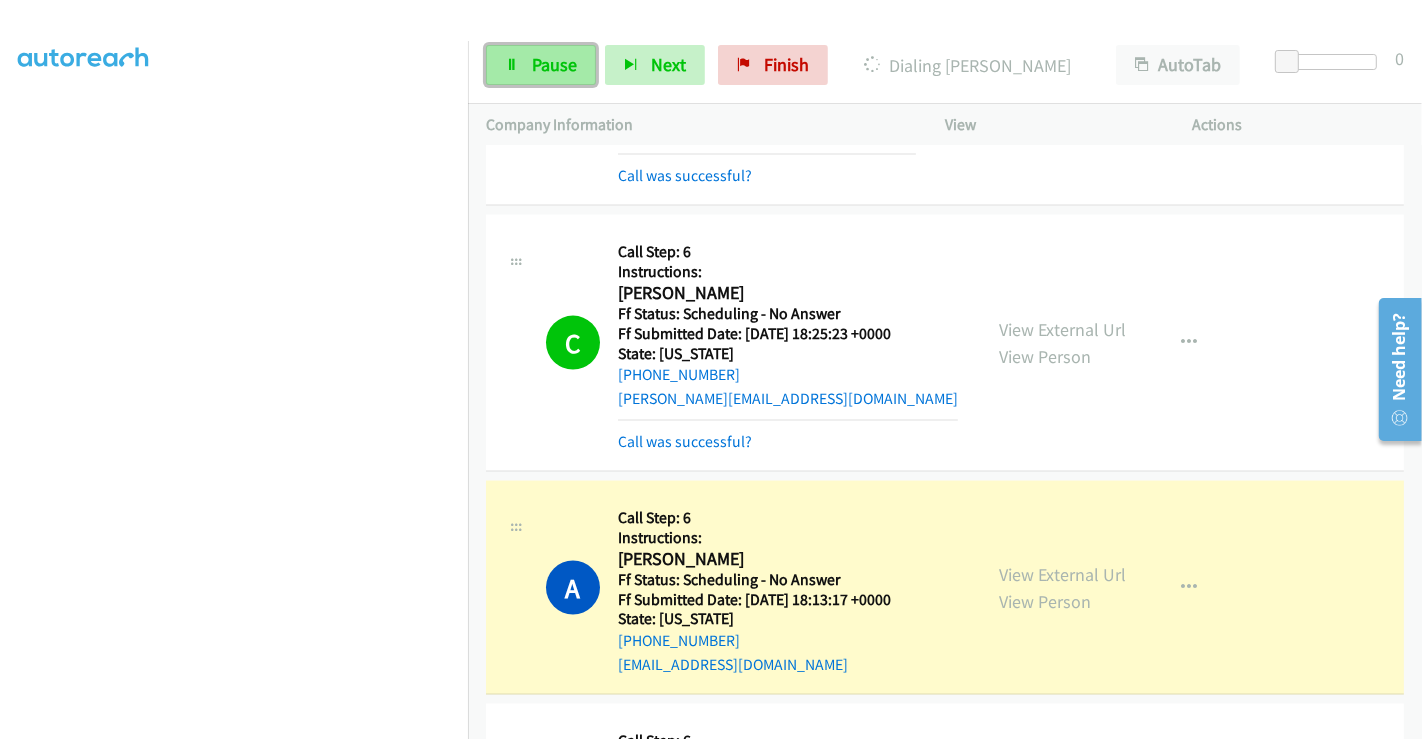 click on "Pause" at bounding box center (554, 64) 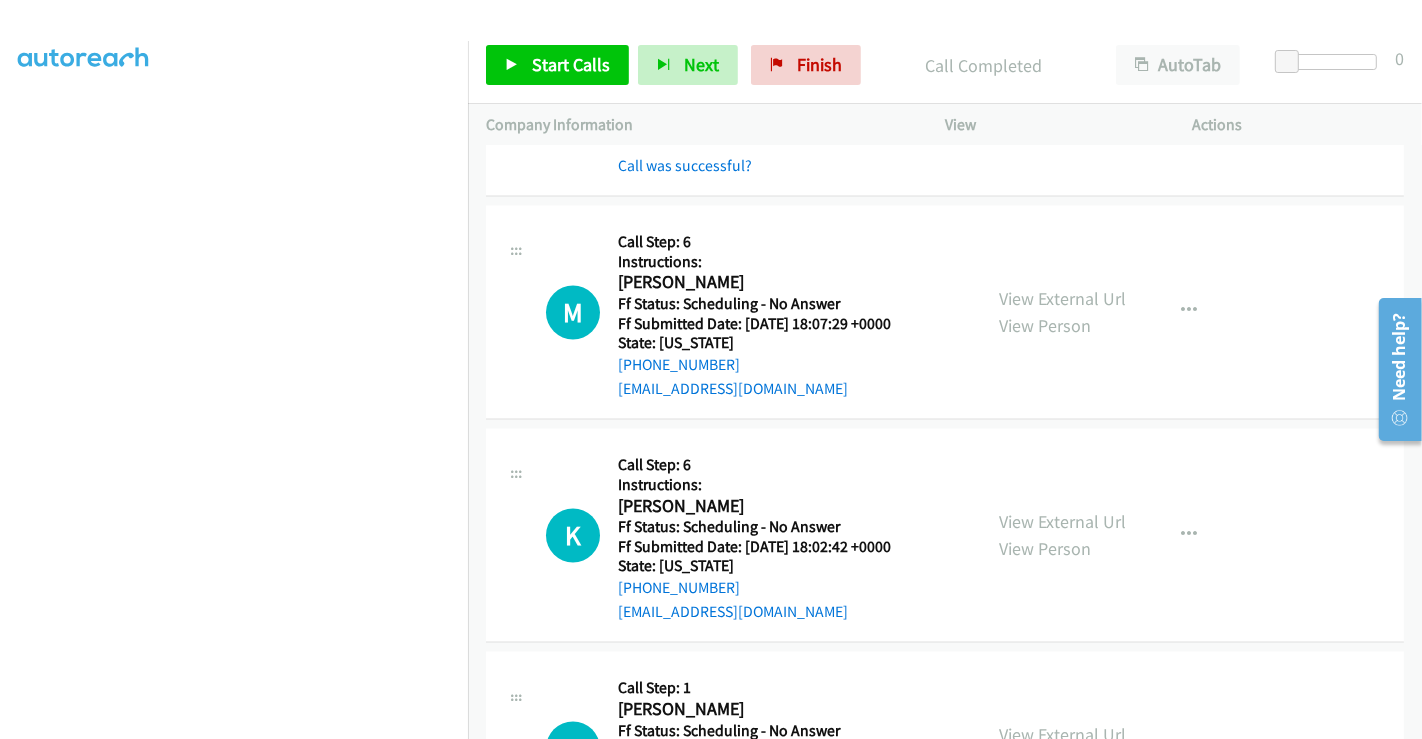 scroll, scrollTop: 3132, scrollLeft: 0, axis: vertical 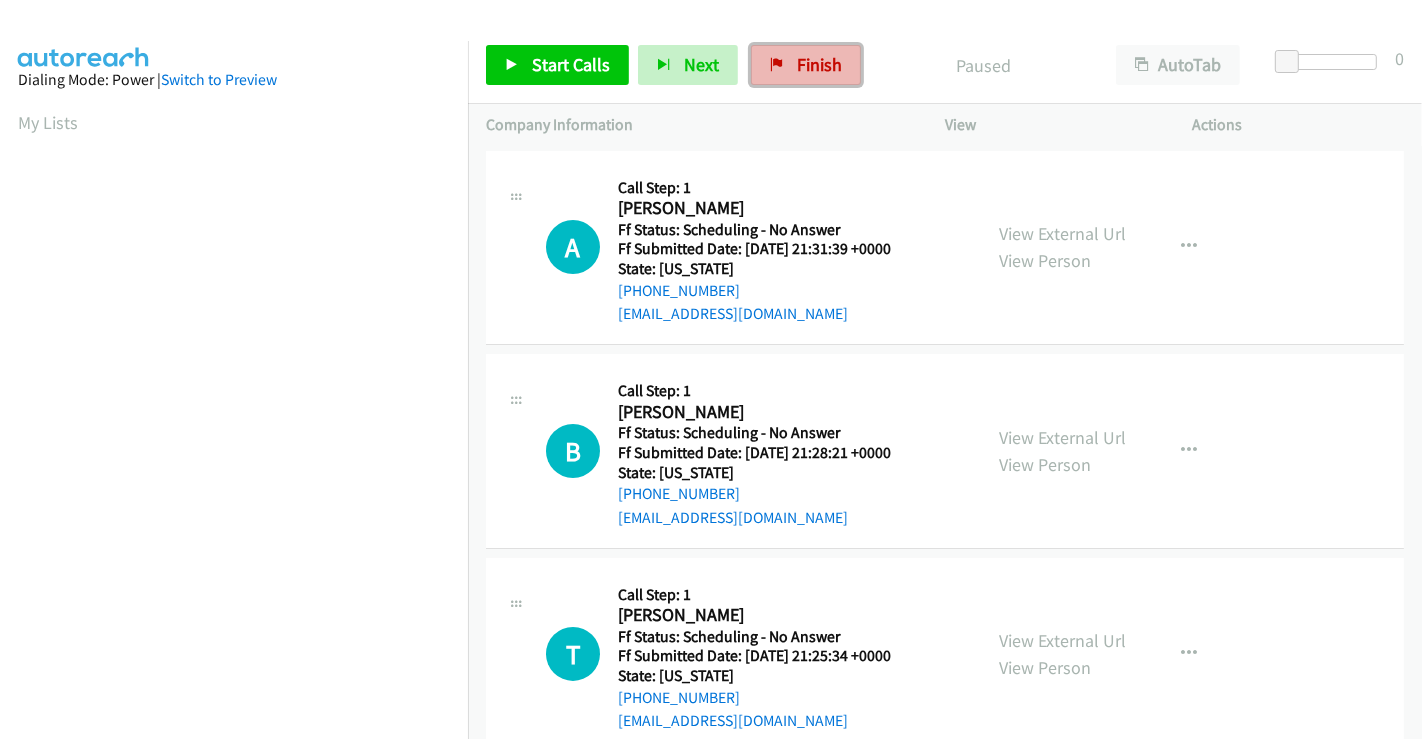click on "Finish" at bounding box center (819, 64) 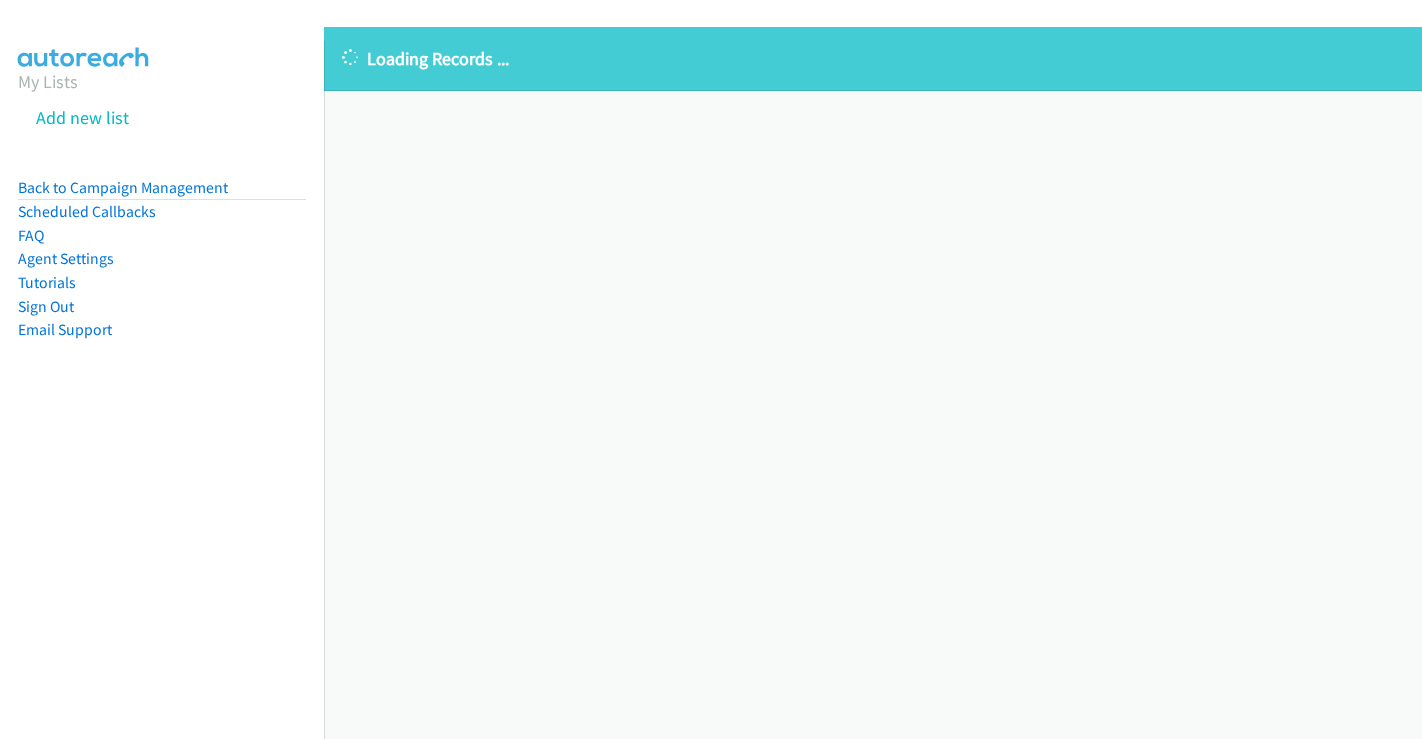 scroll, scrollTop: 0, scrollLeft: 0, axis: both 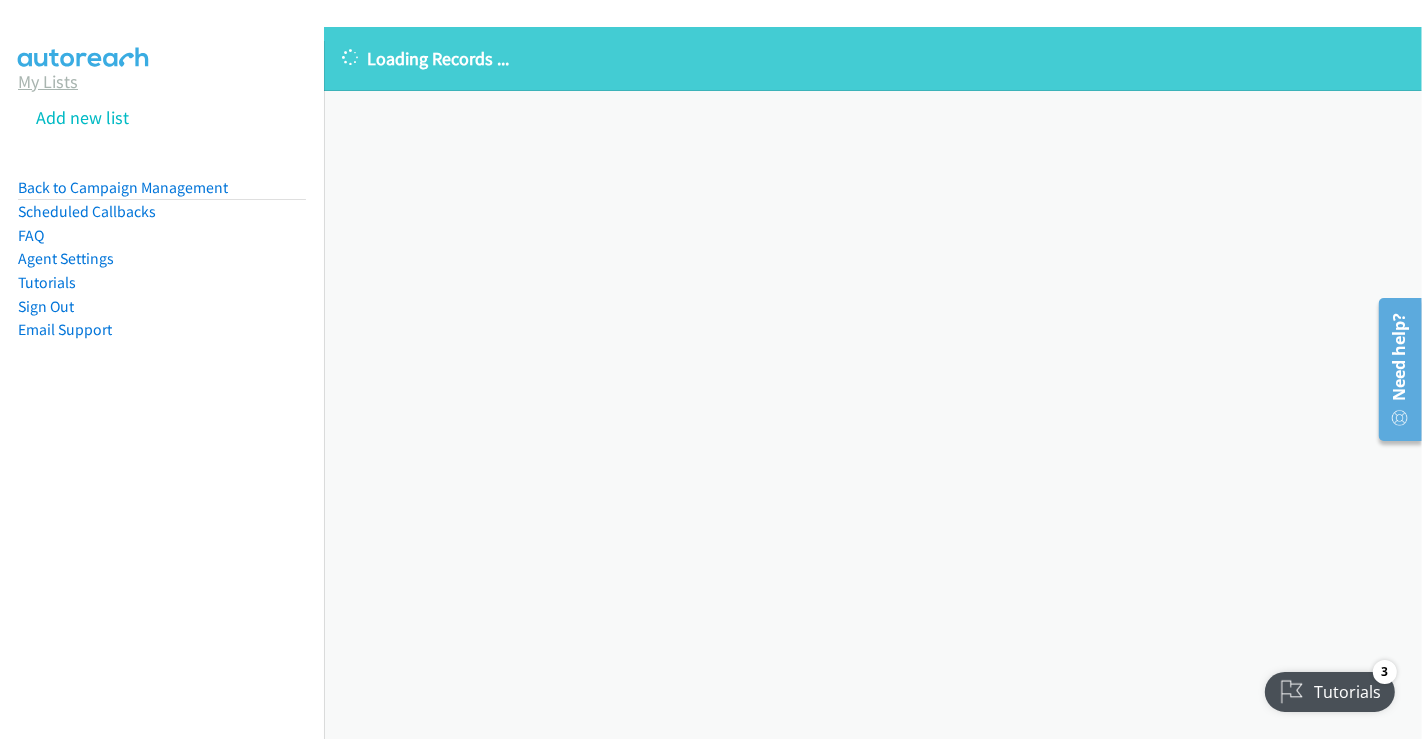 click on "My Lists" at bounding box center (48, 81) 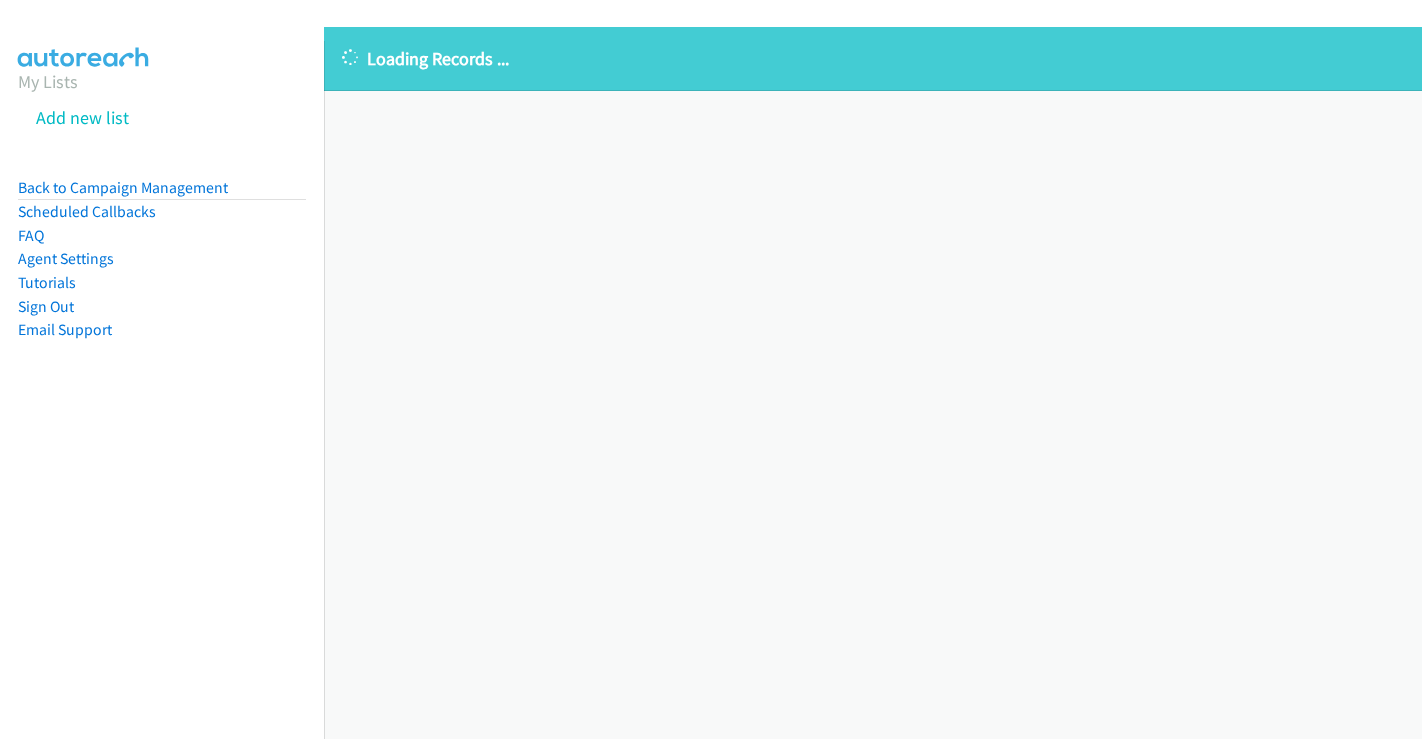 scroll, scrollTop: 0, scrollLeft: 0, axis: both 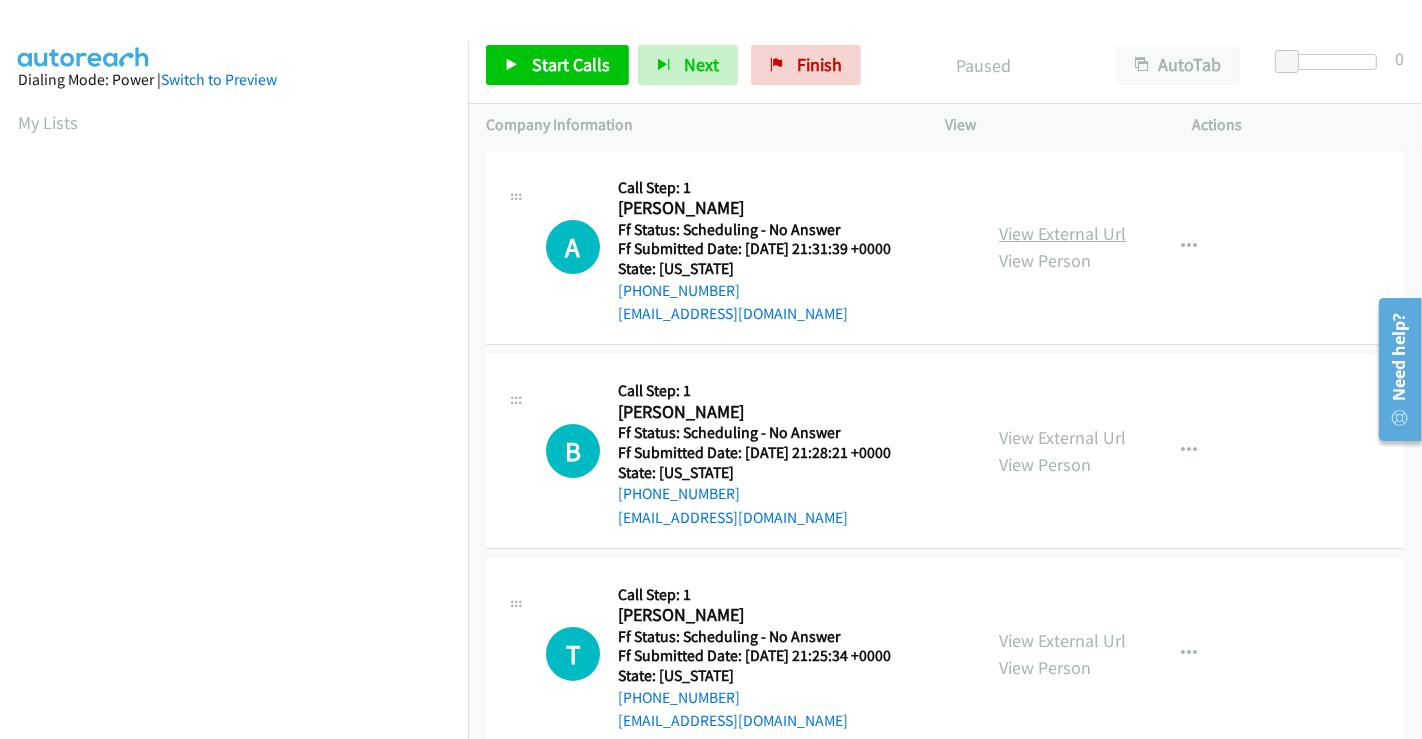 click on "View External Url" at bounding box center (1062, 233) 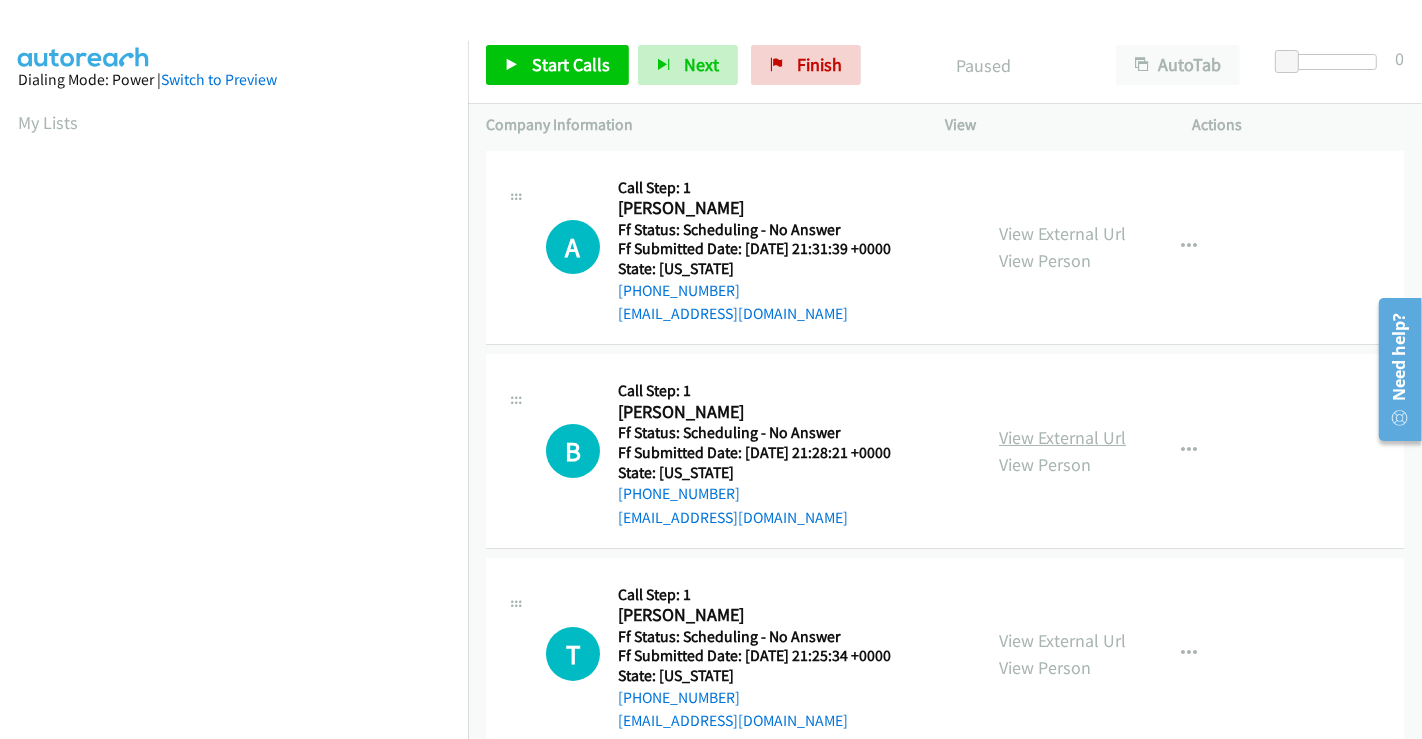 click on "View External Url" at bounding box center (1062, 437) 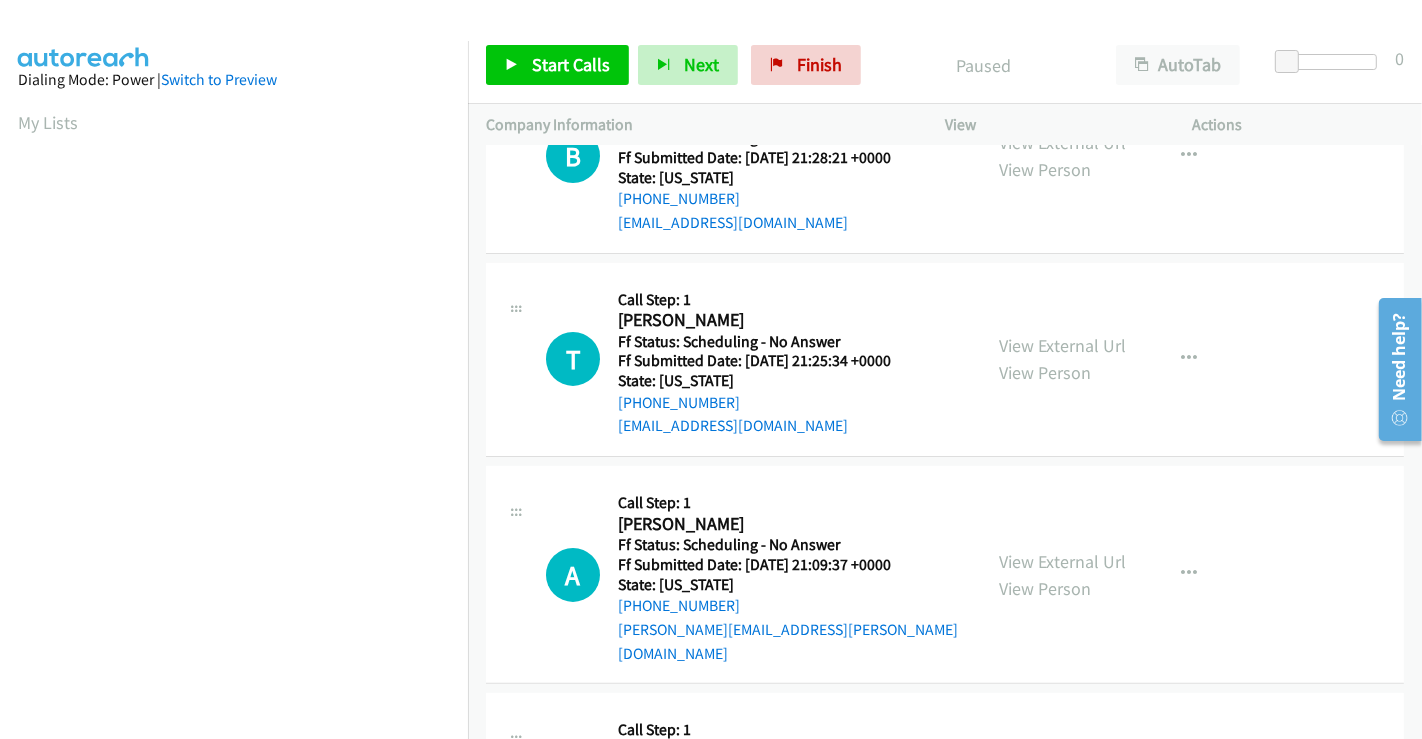 scroll, scrollTop: 333, scrollLeft: 0, axis: vertical 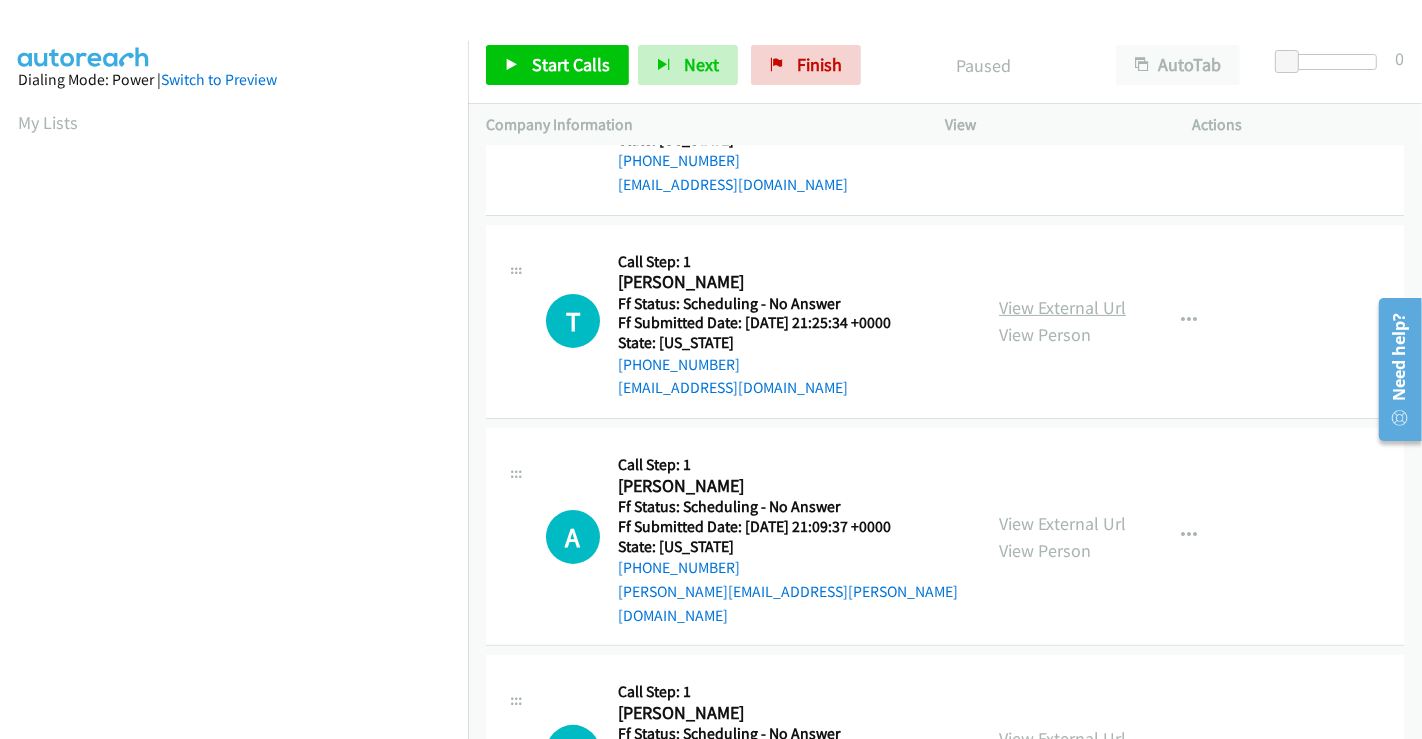 click on "View External Url" at bounding box center [1062, 307] 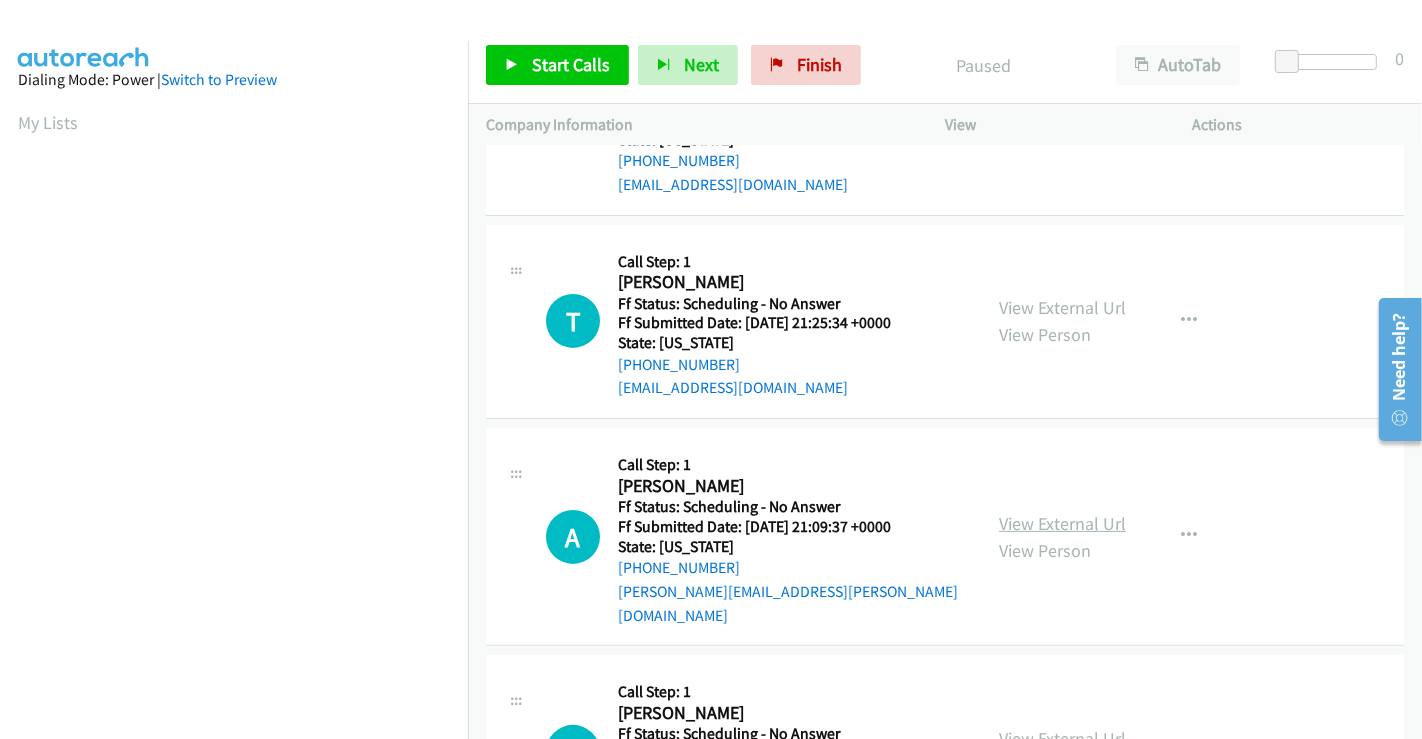 click on "View External Url" at bounding box center [1062, 523] 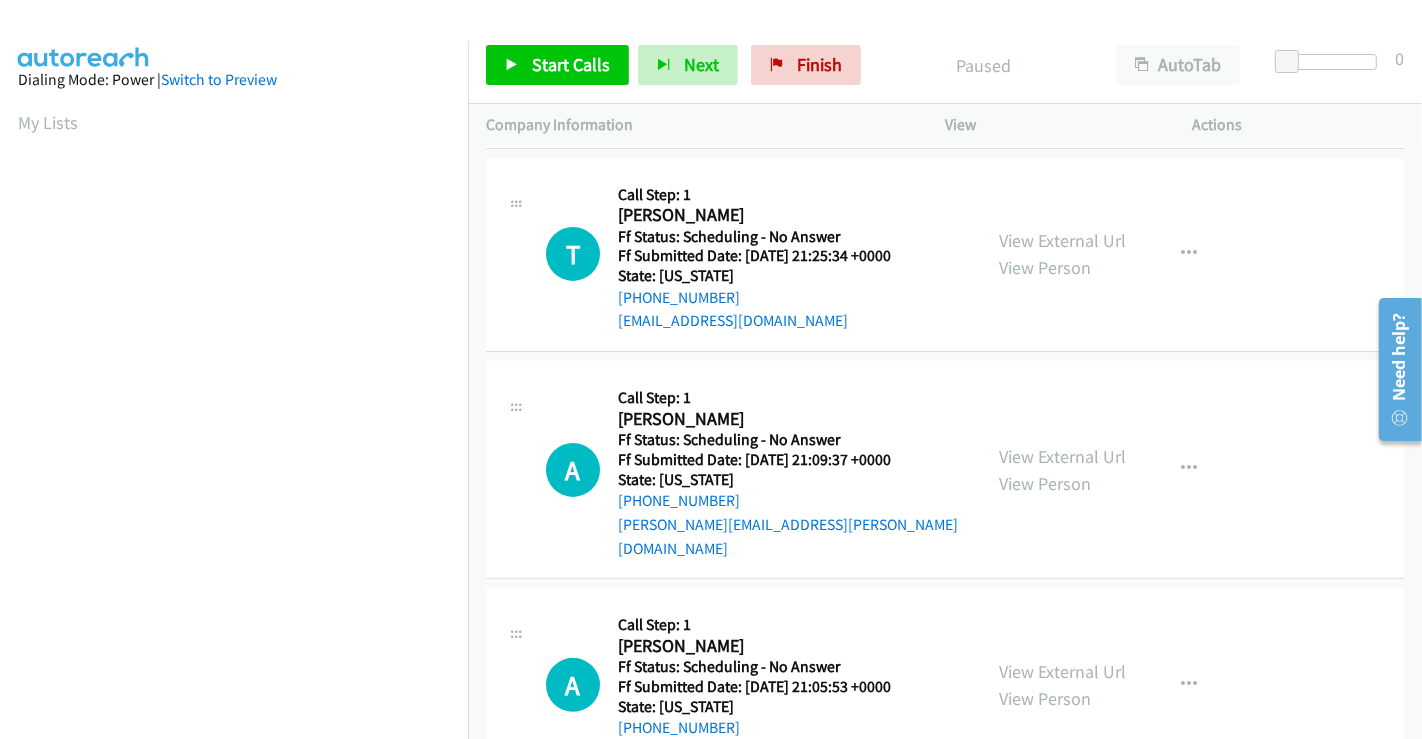 scroll, scrollTop: 555, scrollLeft: 0, axis: vertical 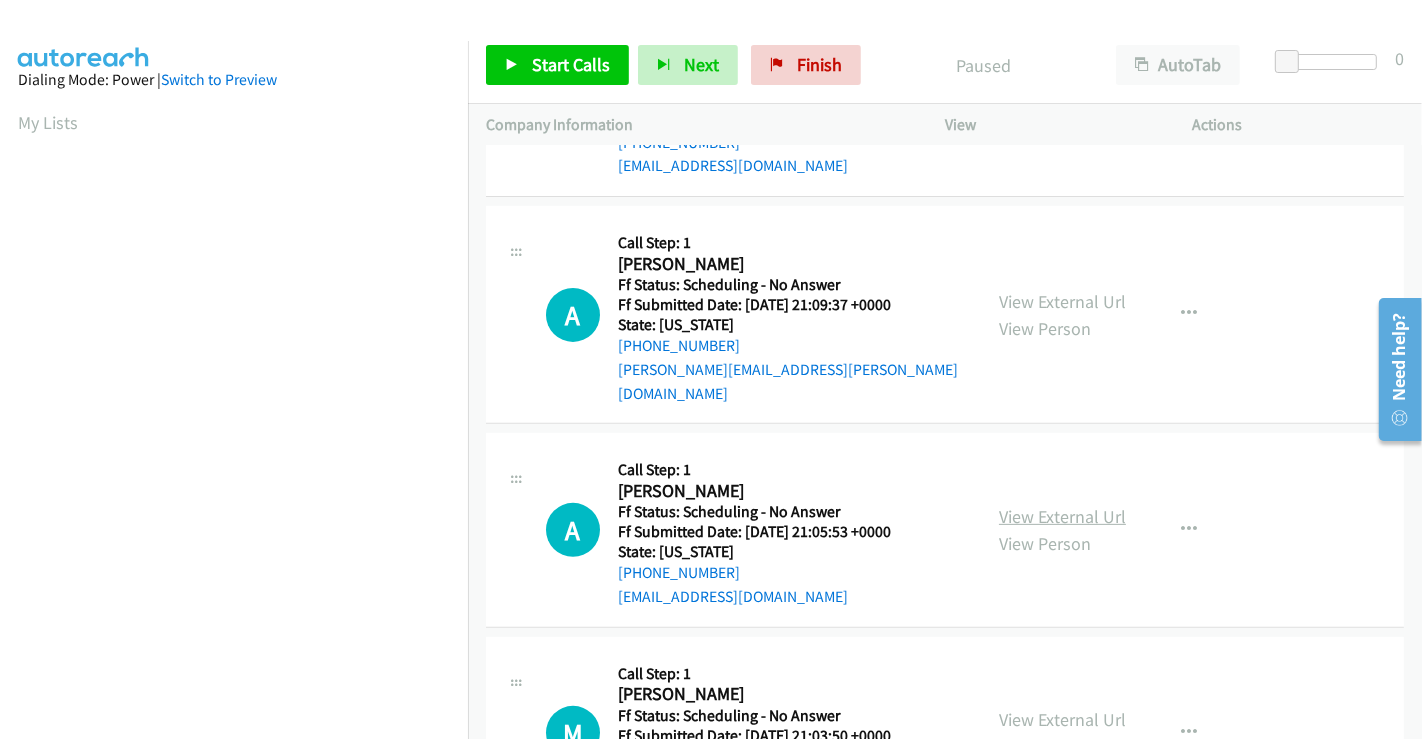 click on "View External Url" at bounding box center [1062, 516] 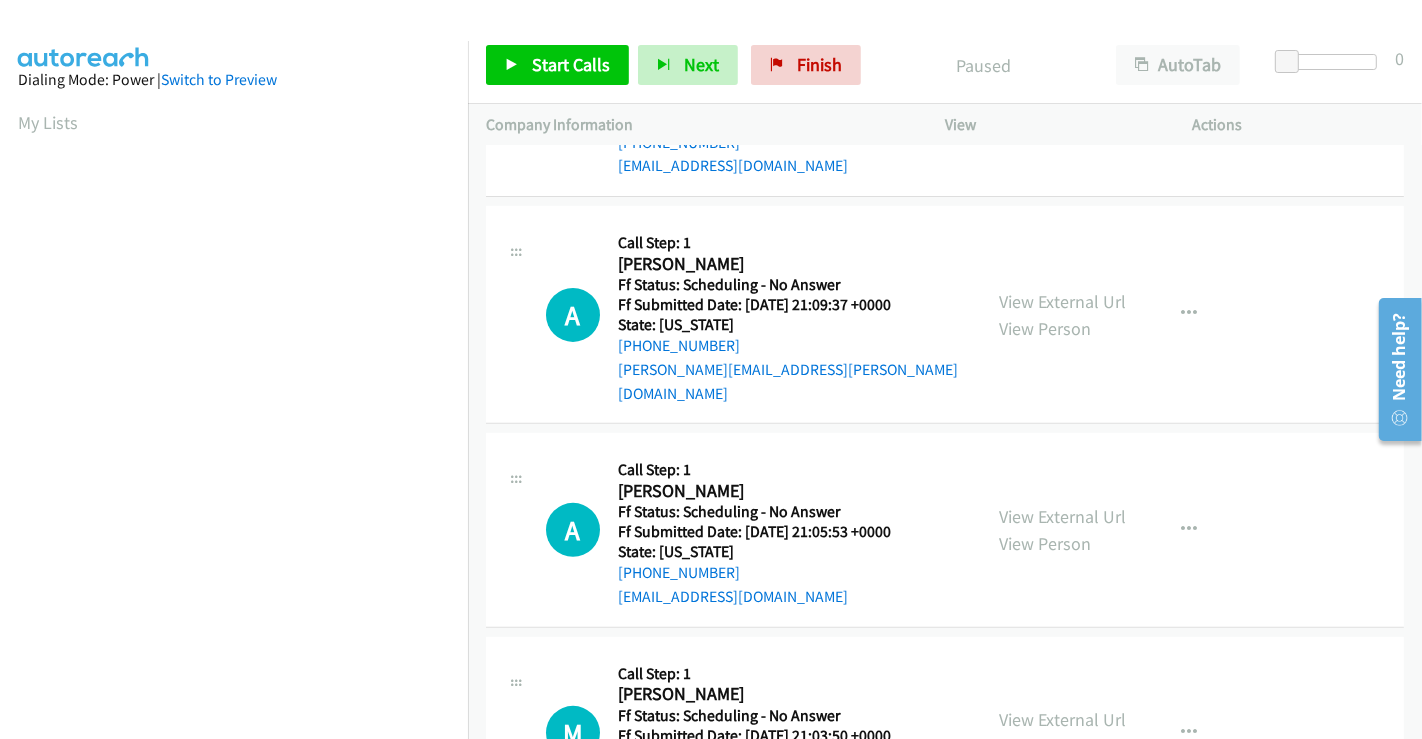 scroll, scrollTop: 0, scrollLeft: 0, axis: both 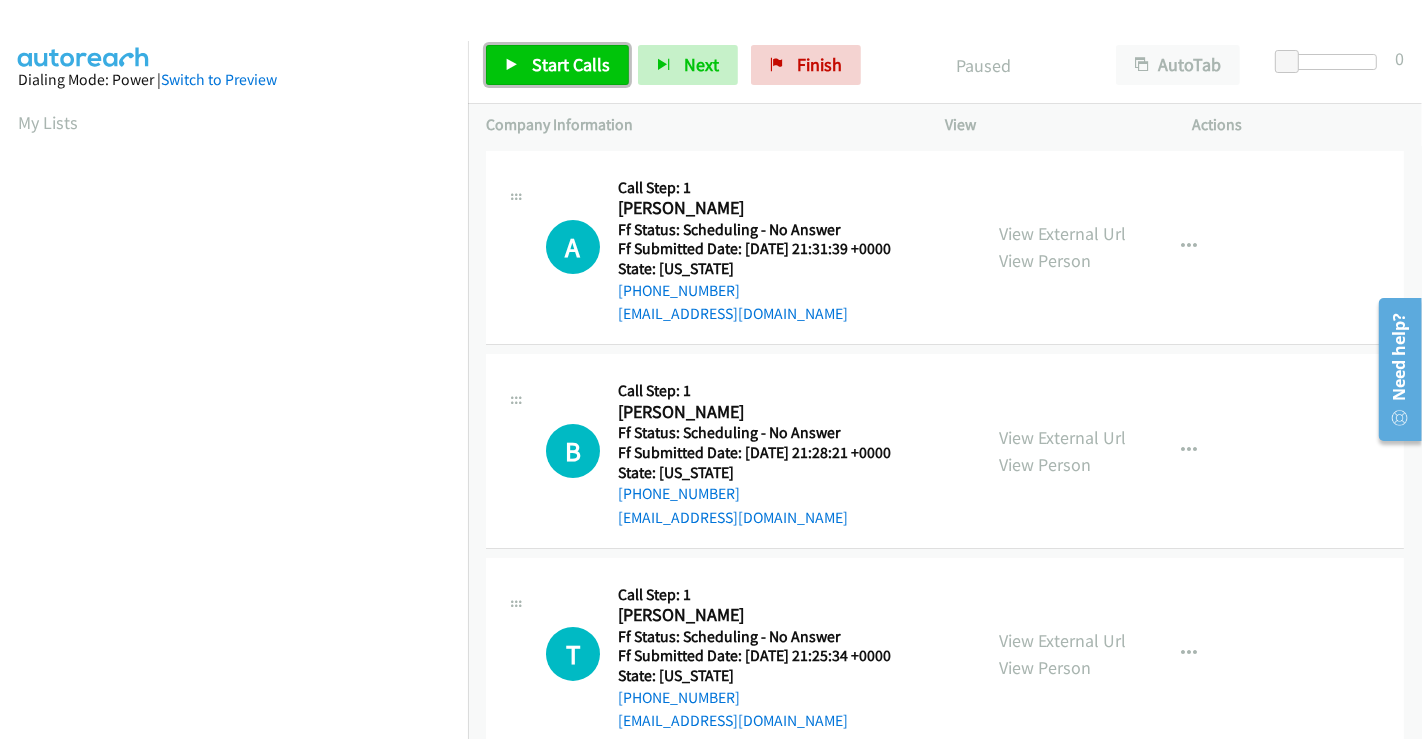 click on "Start Calls" at bounding box center [571, 64] 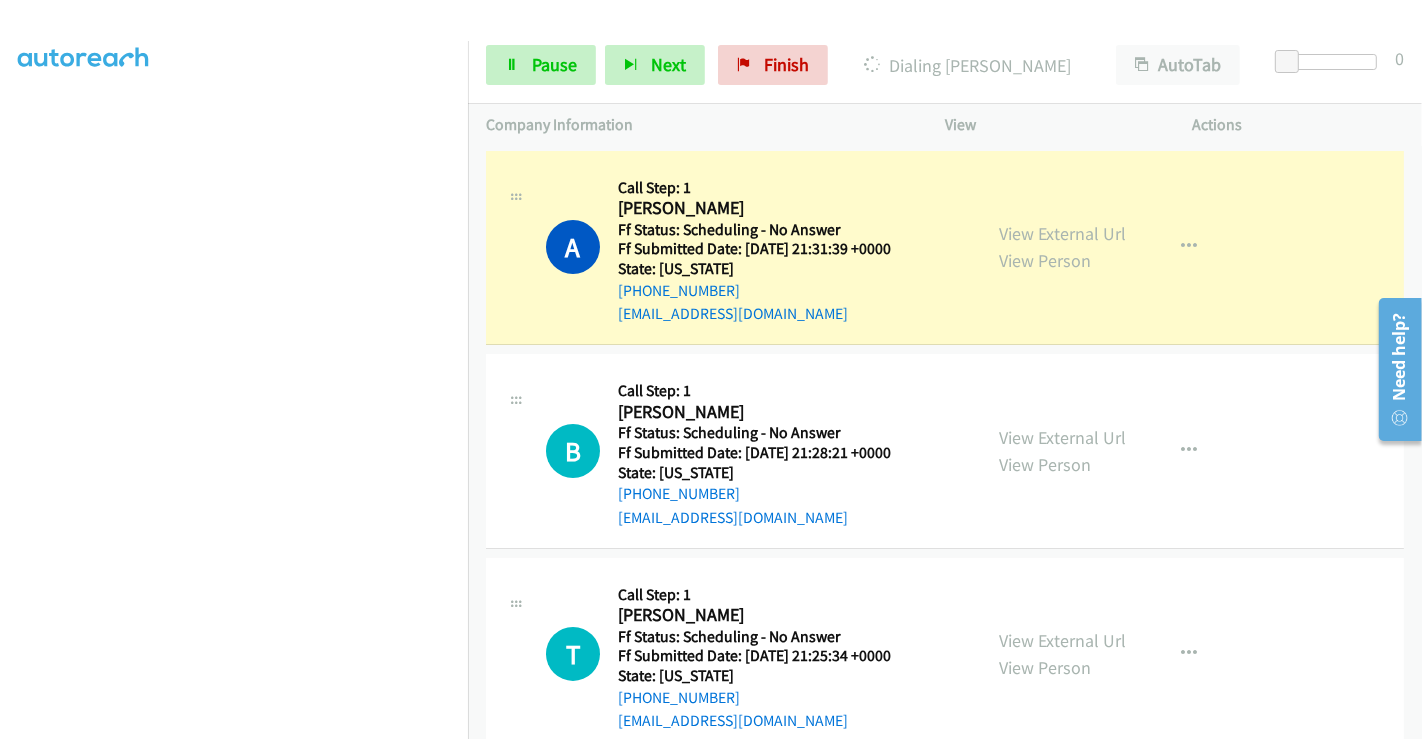 scroll, scrollTop: 385, scrollLeft: 0, axis: vertical 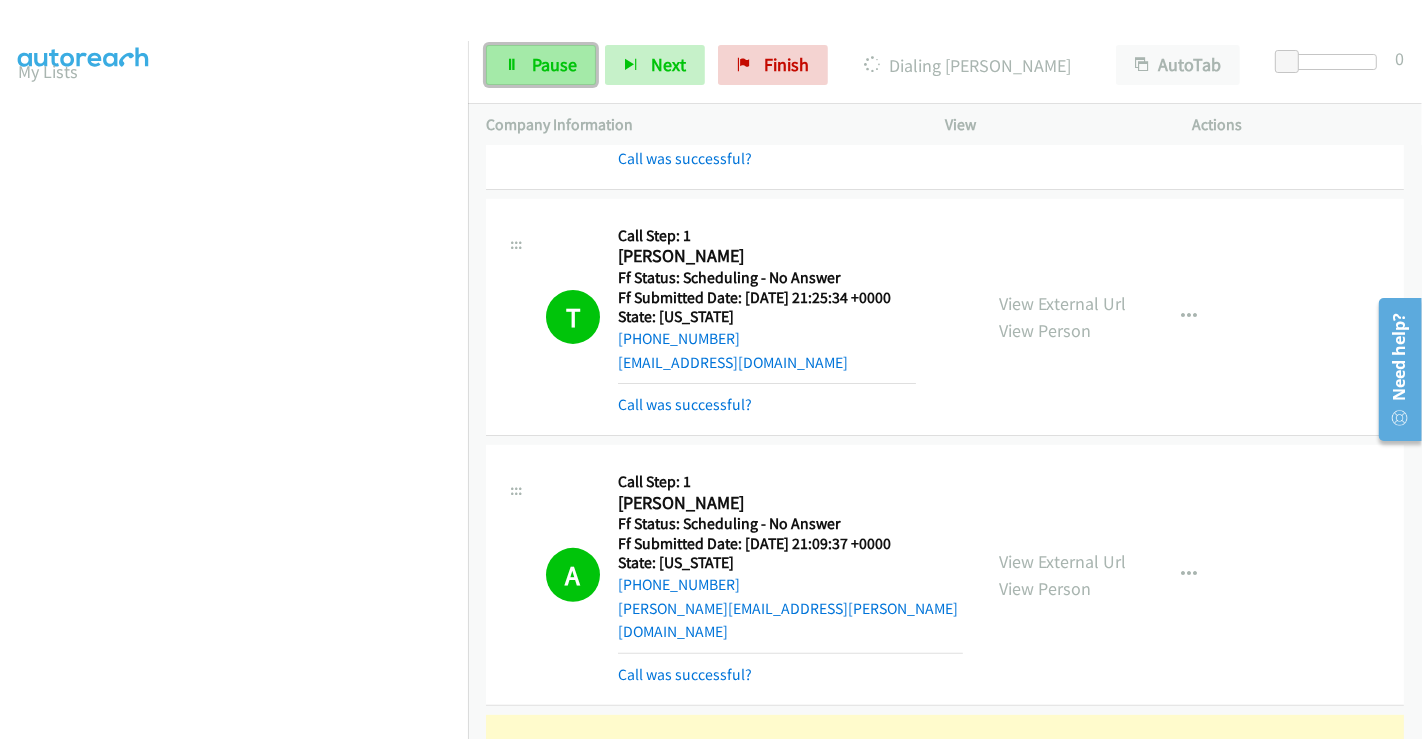 click on "Pause" at bounding box center (554, 64) 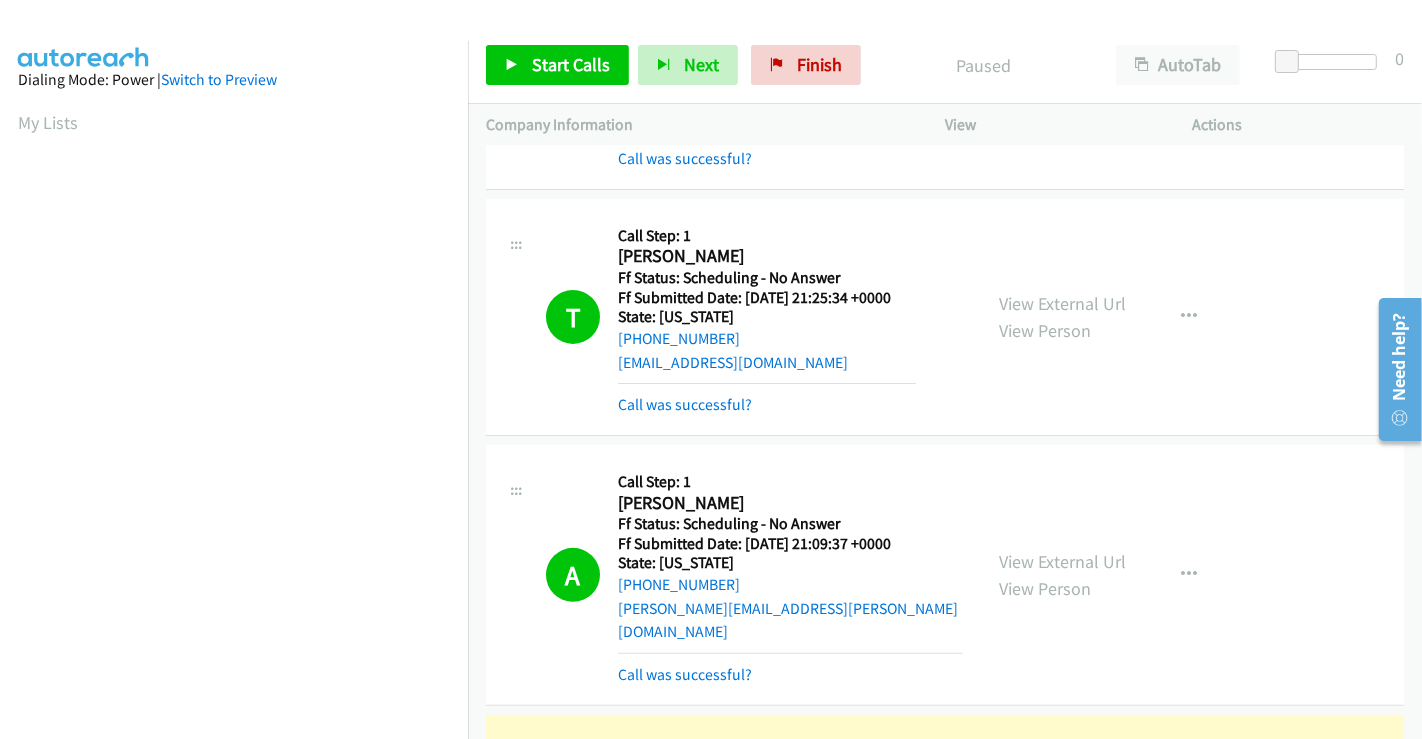 scroll, scrollTop: 385, scrollLeft: 0, axis: vertical 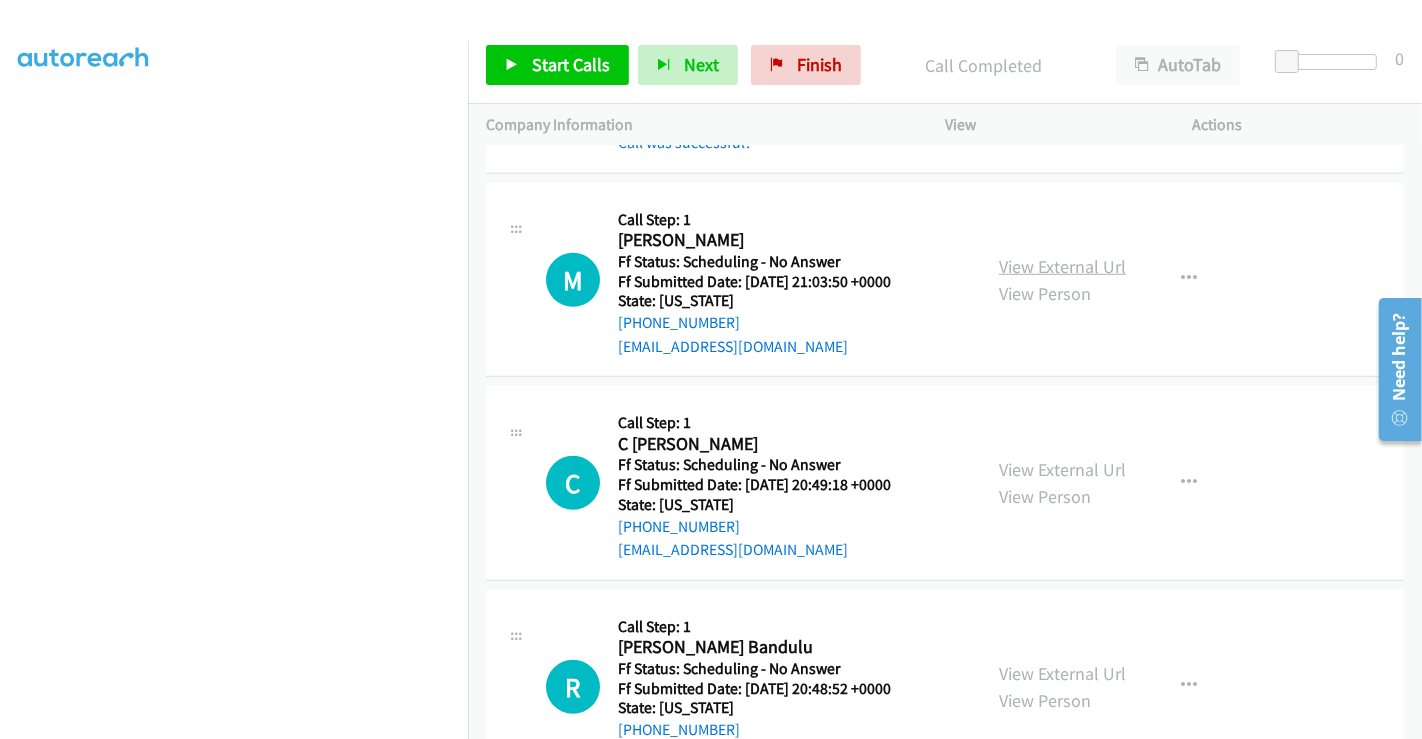 click on "View External Url" at bounding box center [1062, 266] 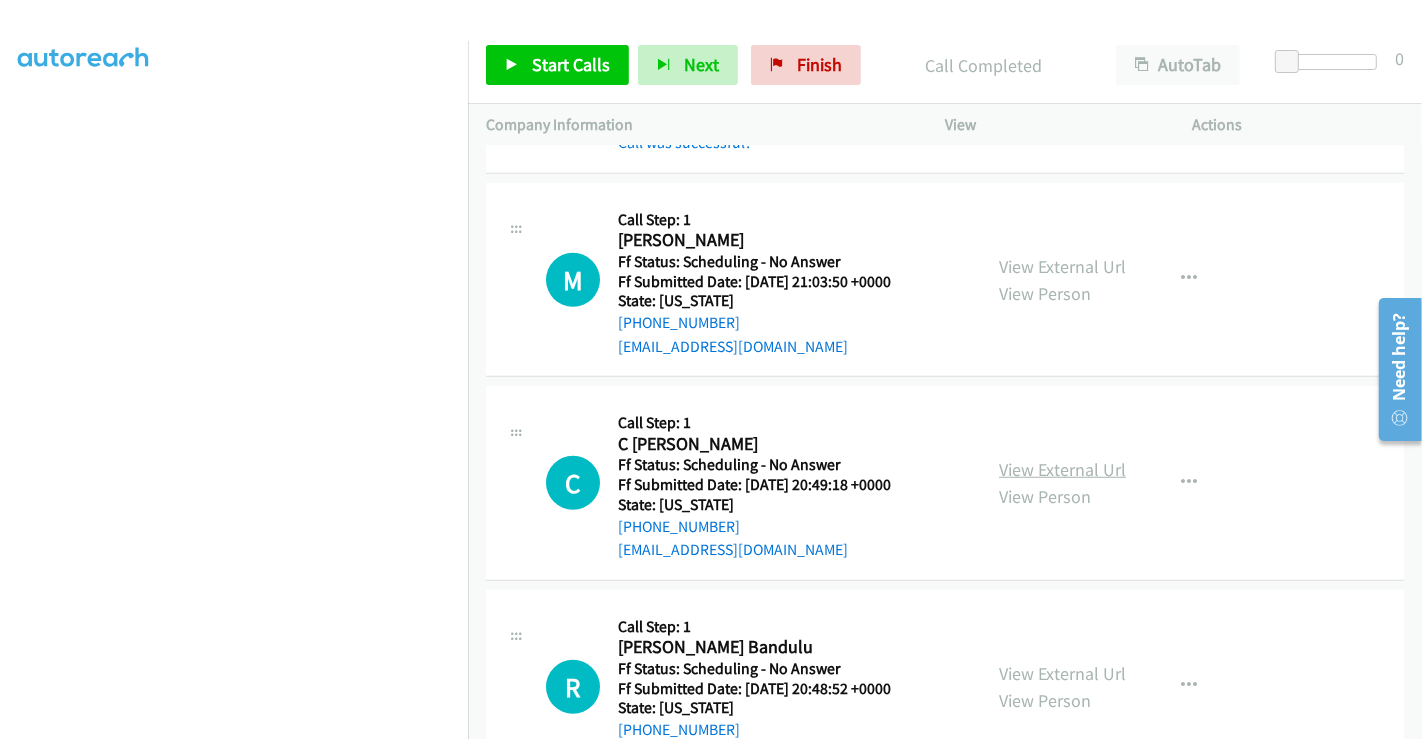 click on "View External Url" at bounding box center [1062, 469] 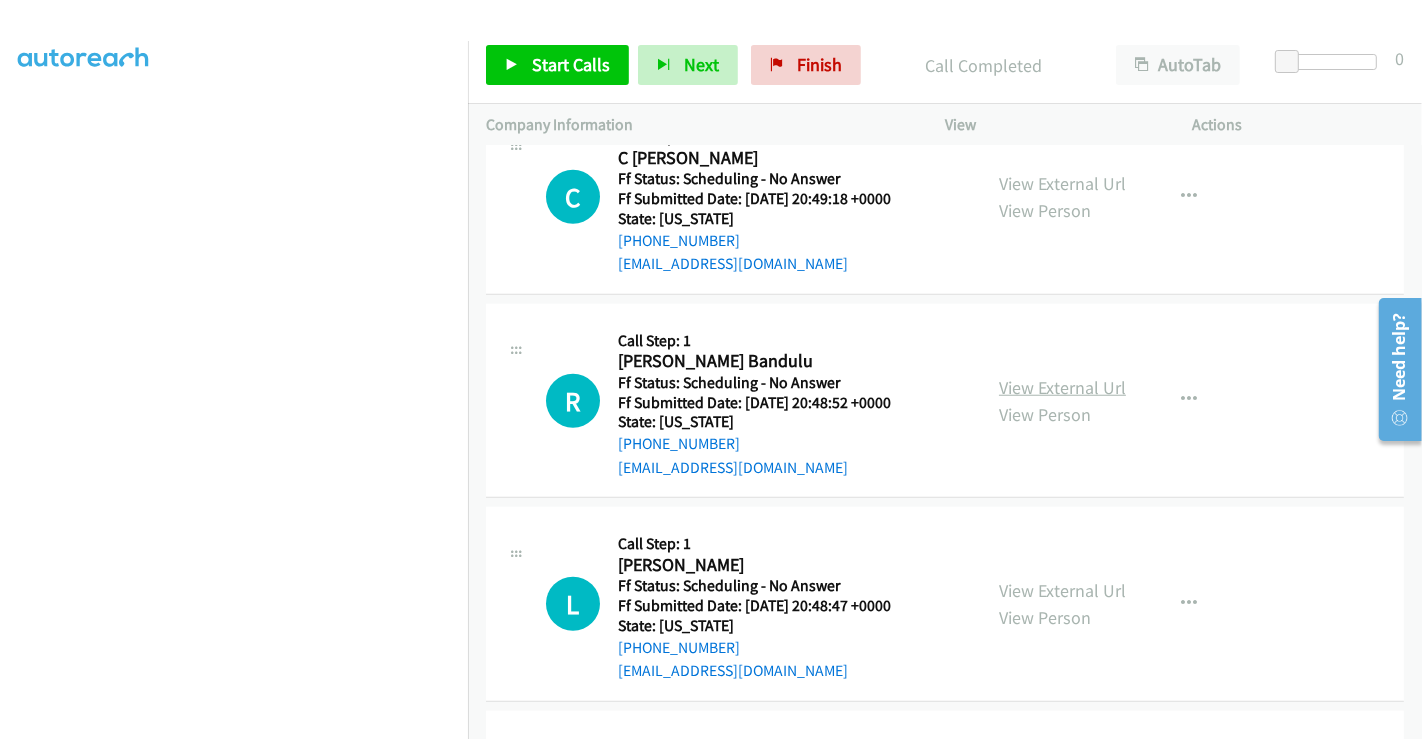 scroll, scrollTop: 1555, scrollLeft: 0, axis: vertical 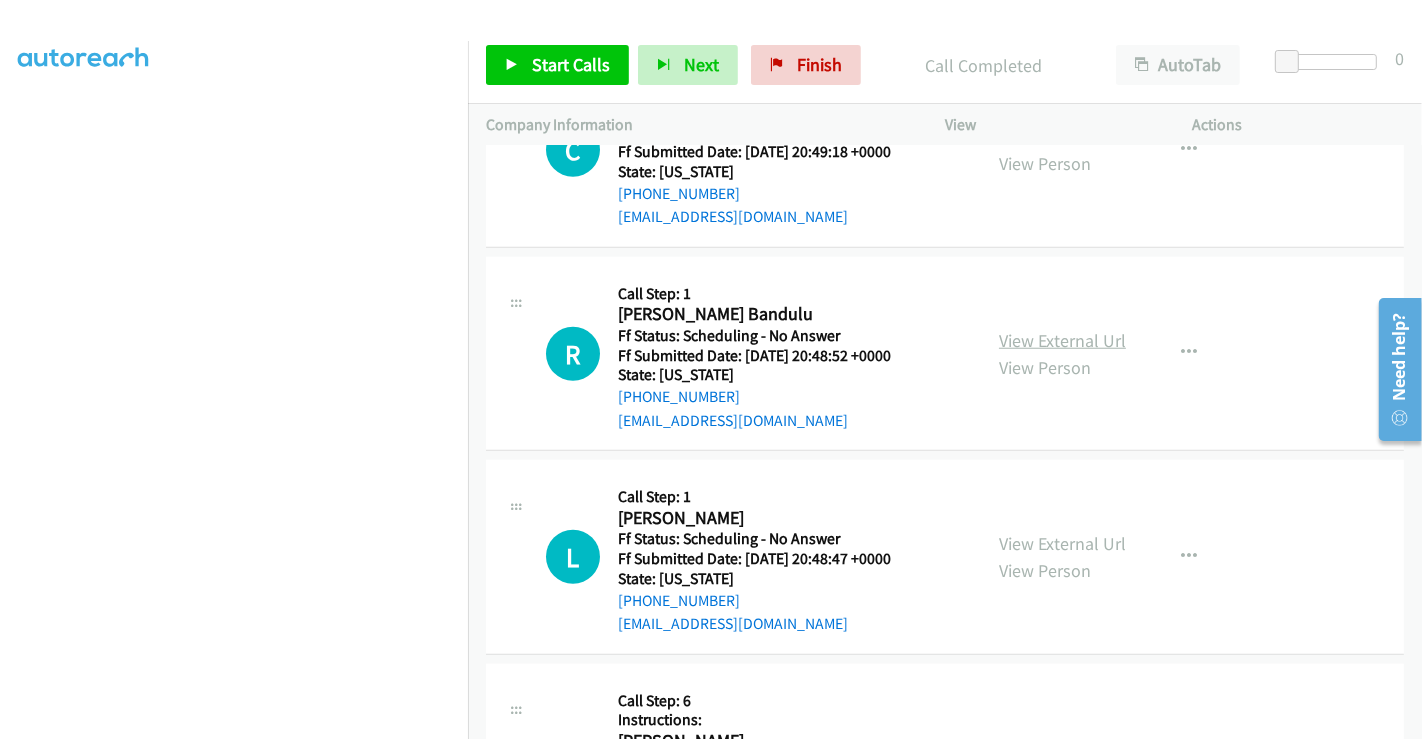 click on "View External Url" at bounding box center (1062, 340) 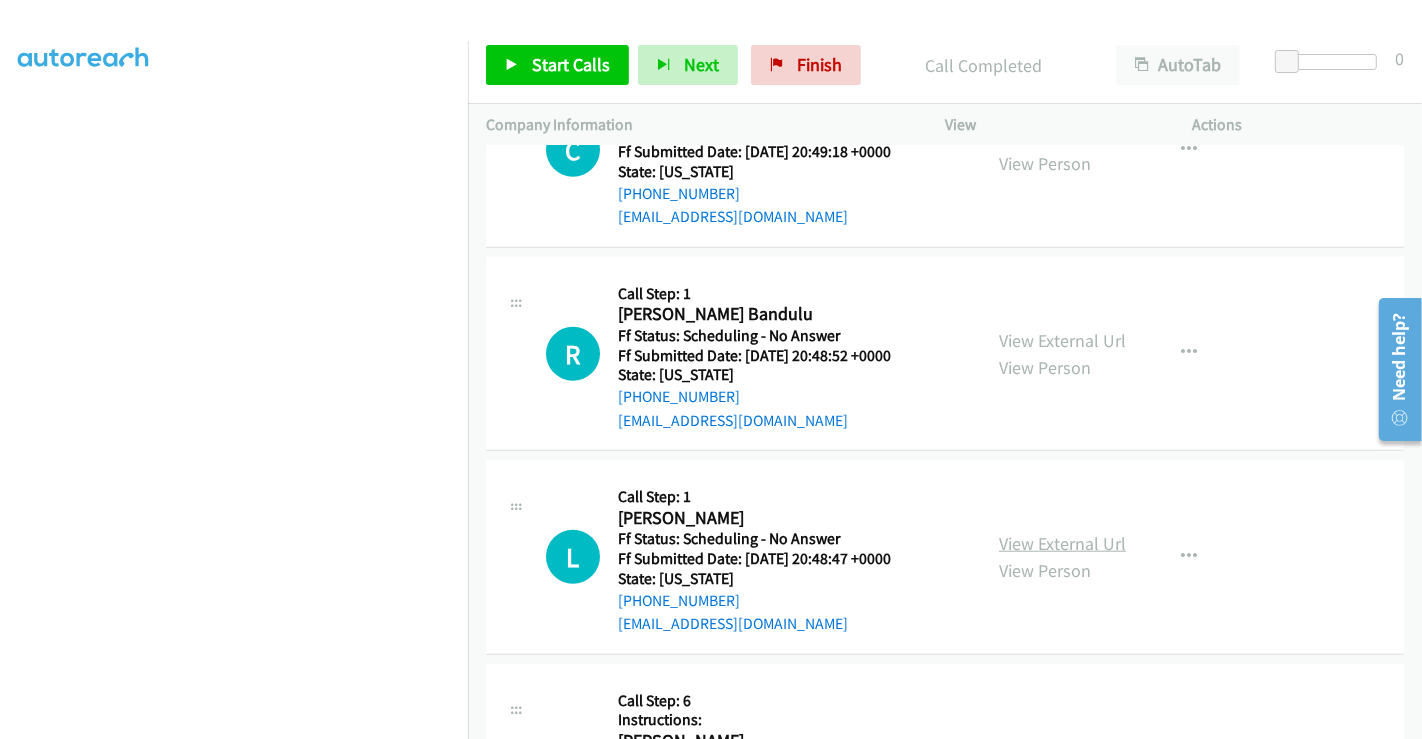 click on "View External Url" at bounding box center (1062, 543) 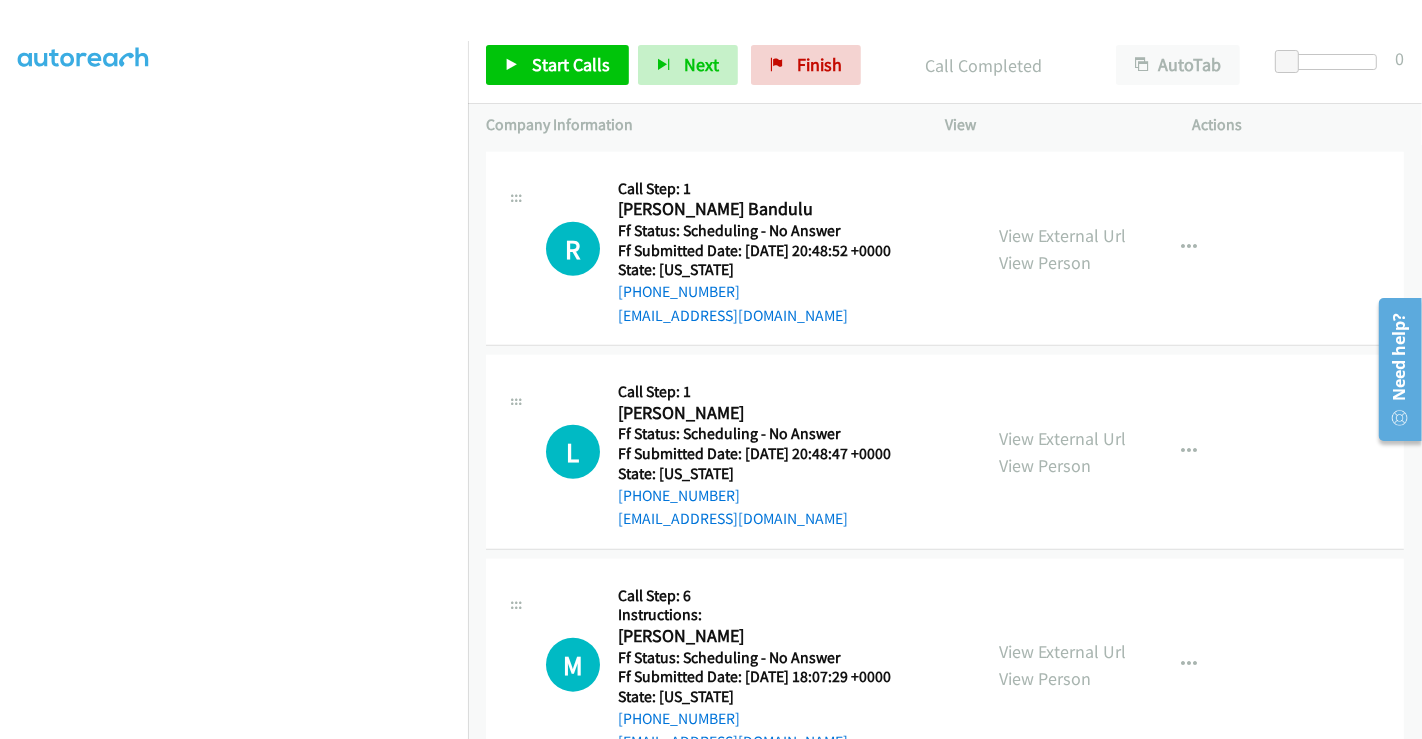 scroll, scrollTop: 1888, scrollLeft: 0, axis: vertical 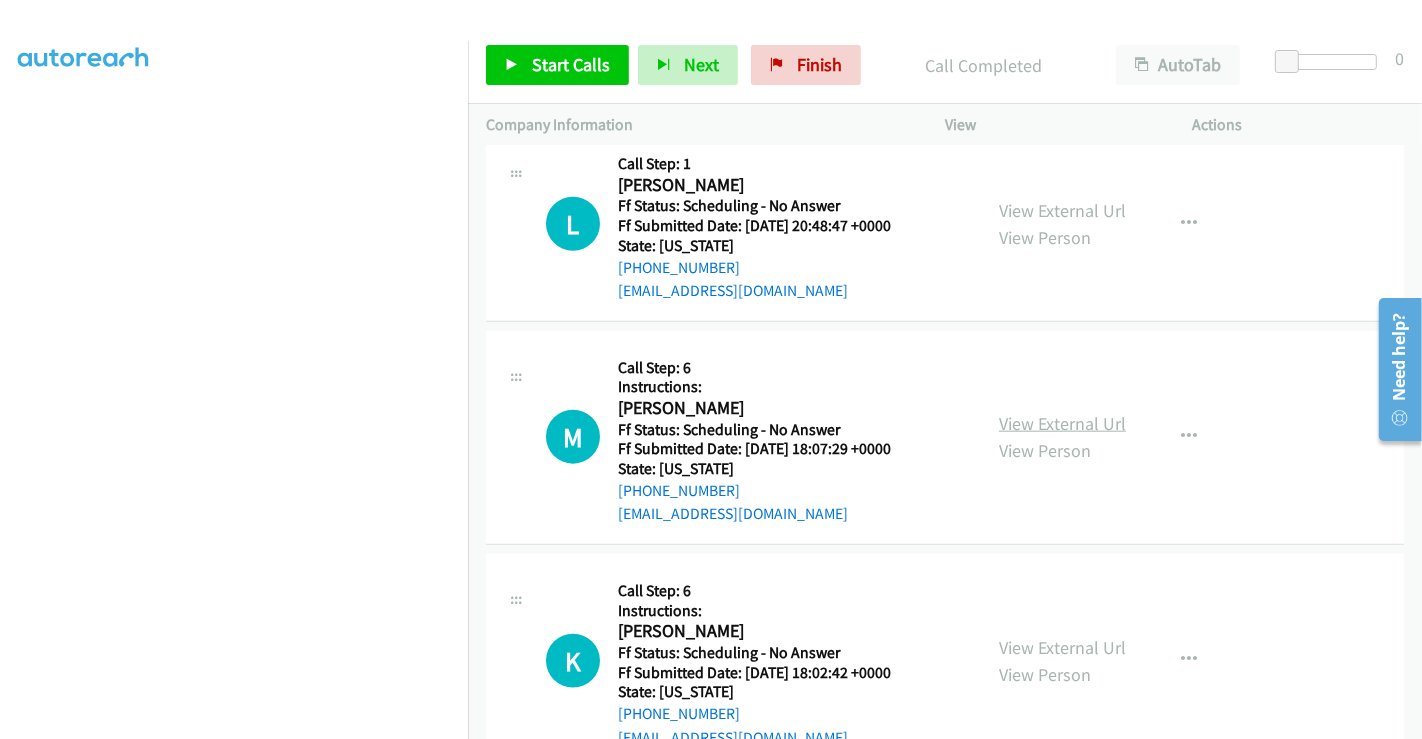 click on "View External Url" at bounding box center [1062, 423] 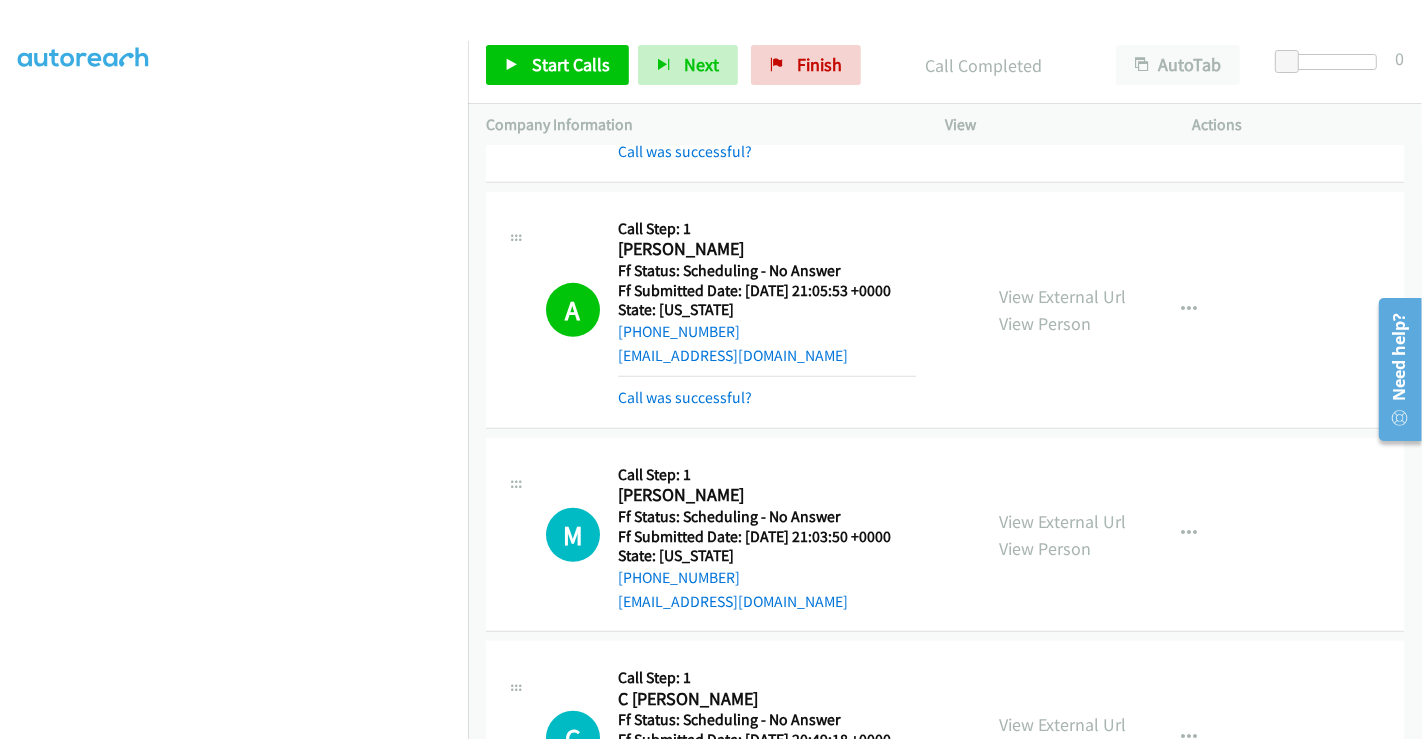 scroll, scrollTop: 1000, scrollLeft: 0, axis: vertical 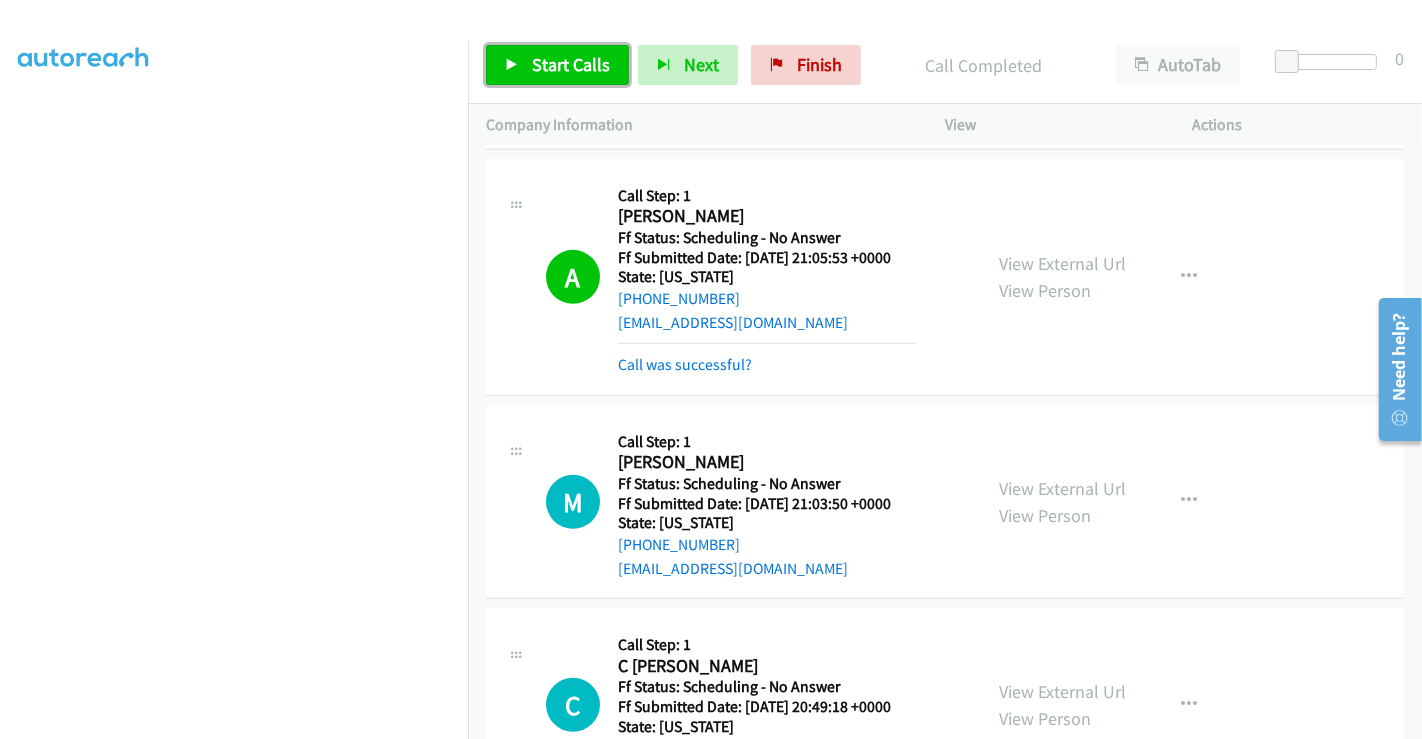click on "Start Calls" at bounding box center [571, 64] 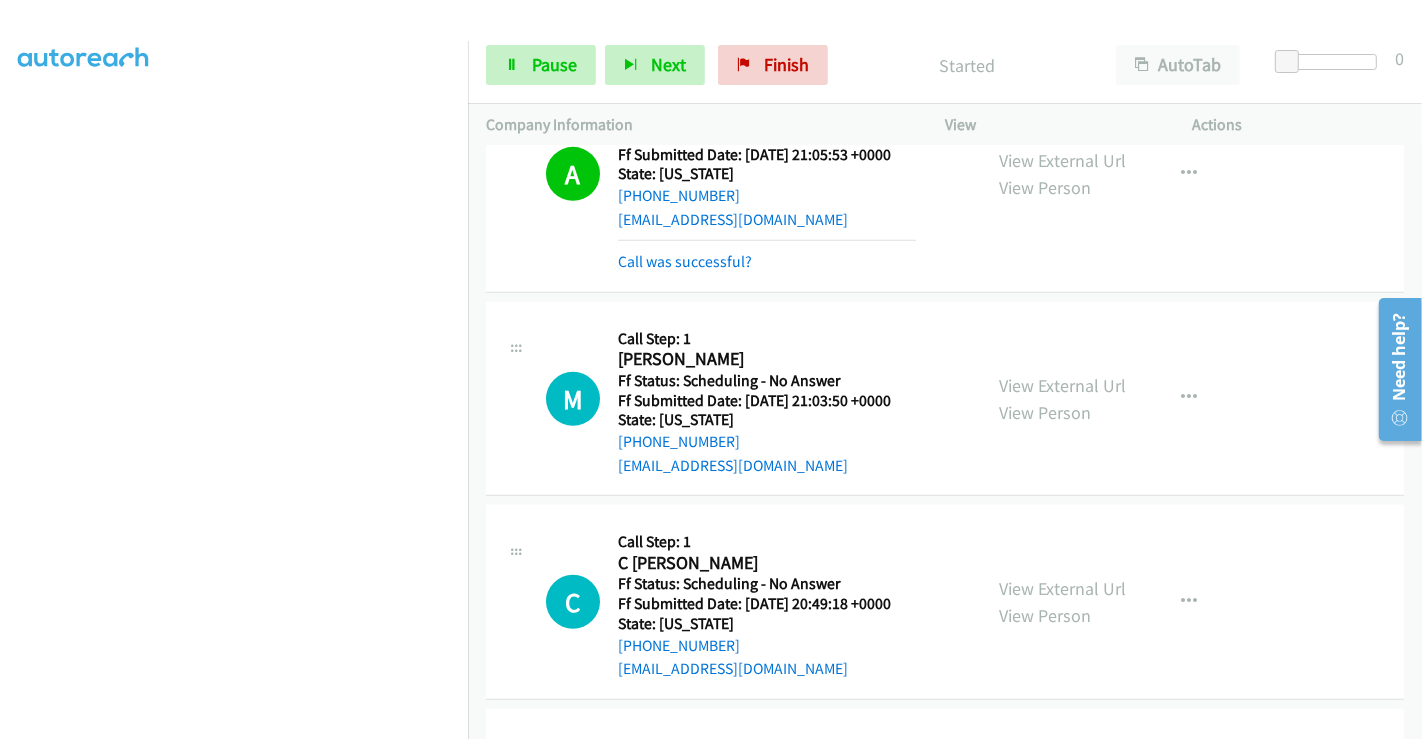 scroll, scrollTop: 1222, scrollLeft: 0, axis: vertical 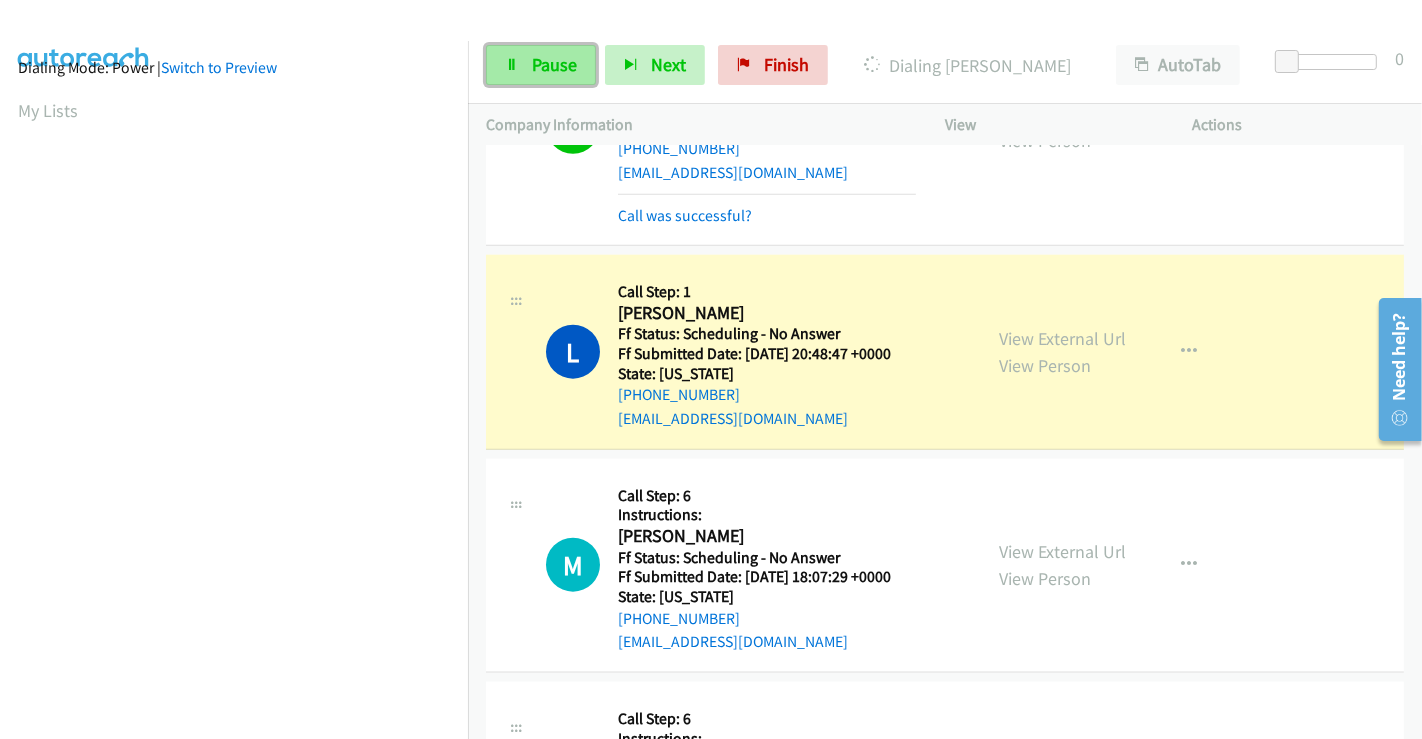 click on "Pause" at bounding box center [554, 64] 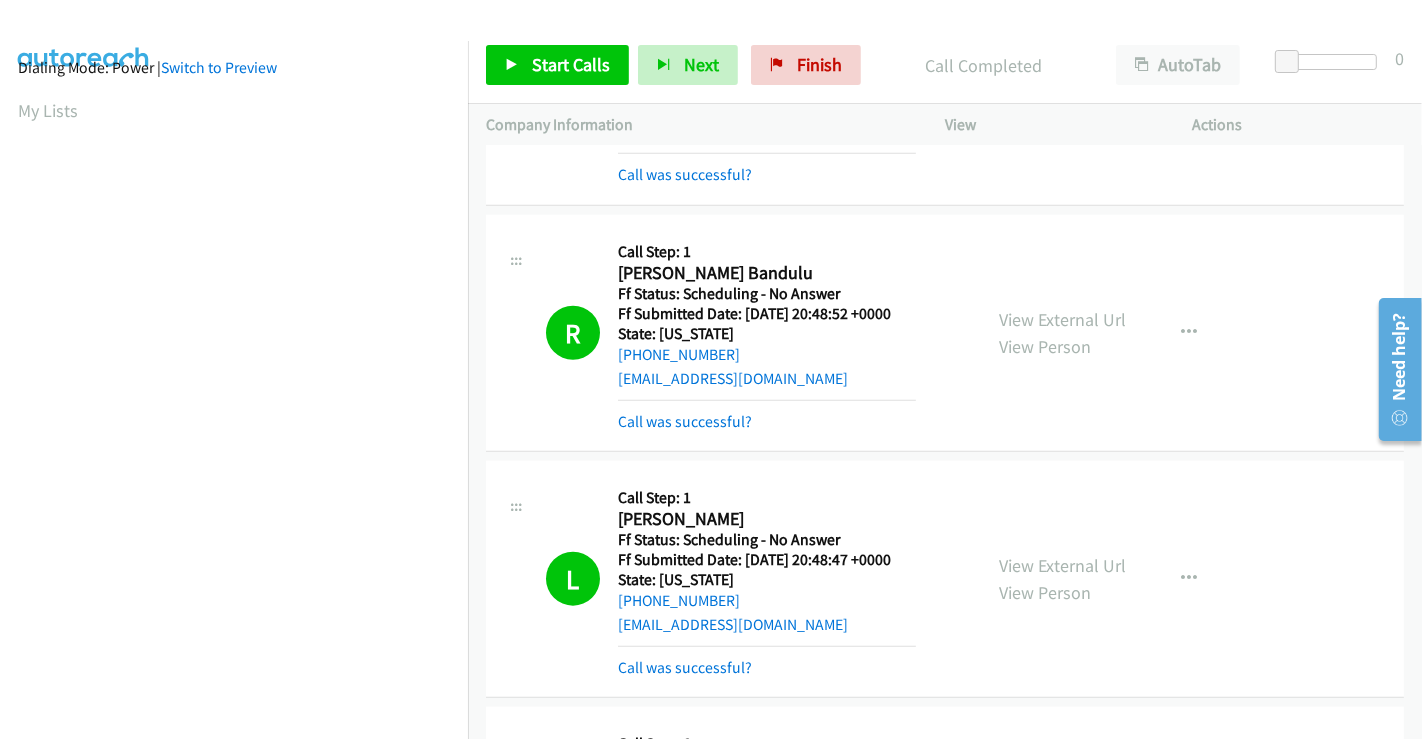 scroll, scrollTop: 1555, scrollLeft: 0, axis: vertical 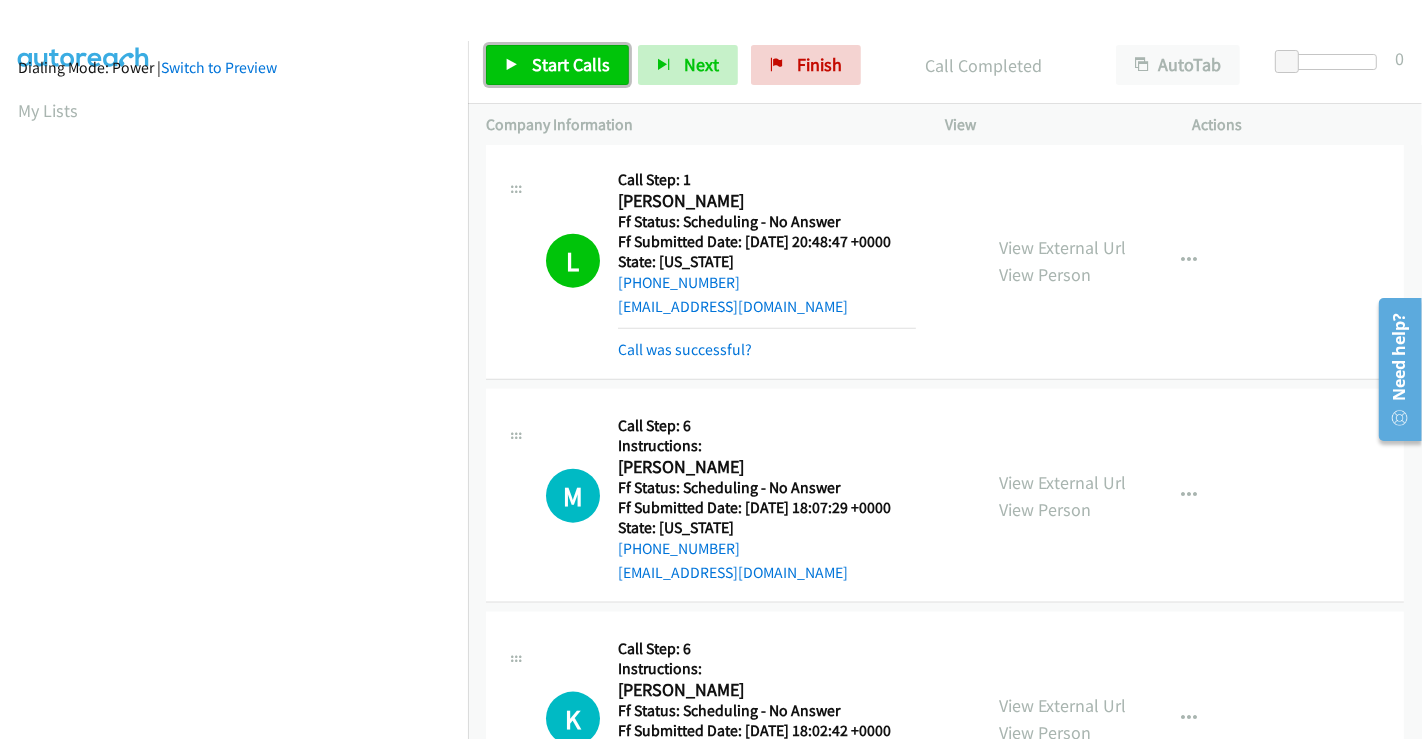 click on "Start Calls" at bounding box center (571, 64) 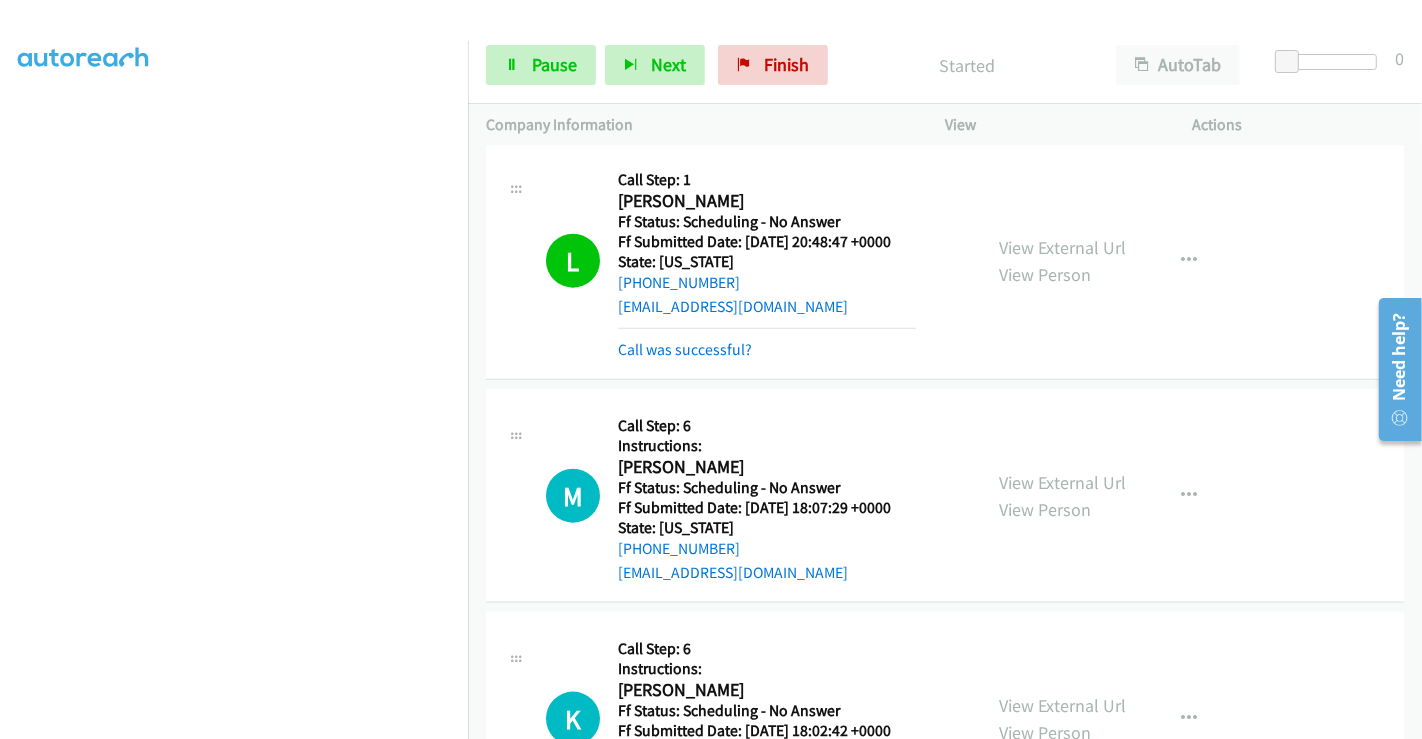 scroll, scrollTop: 345, scrollLeft: 0, axis: vertical 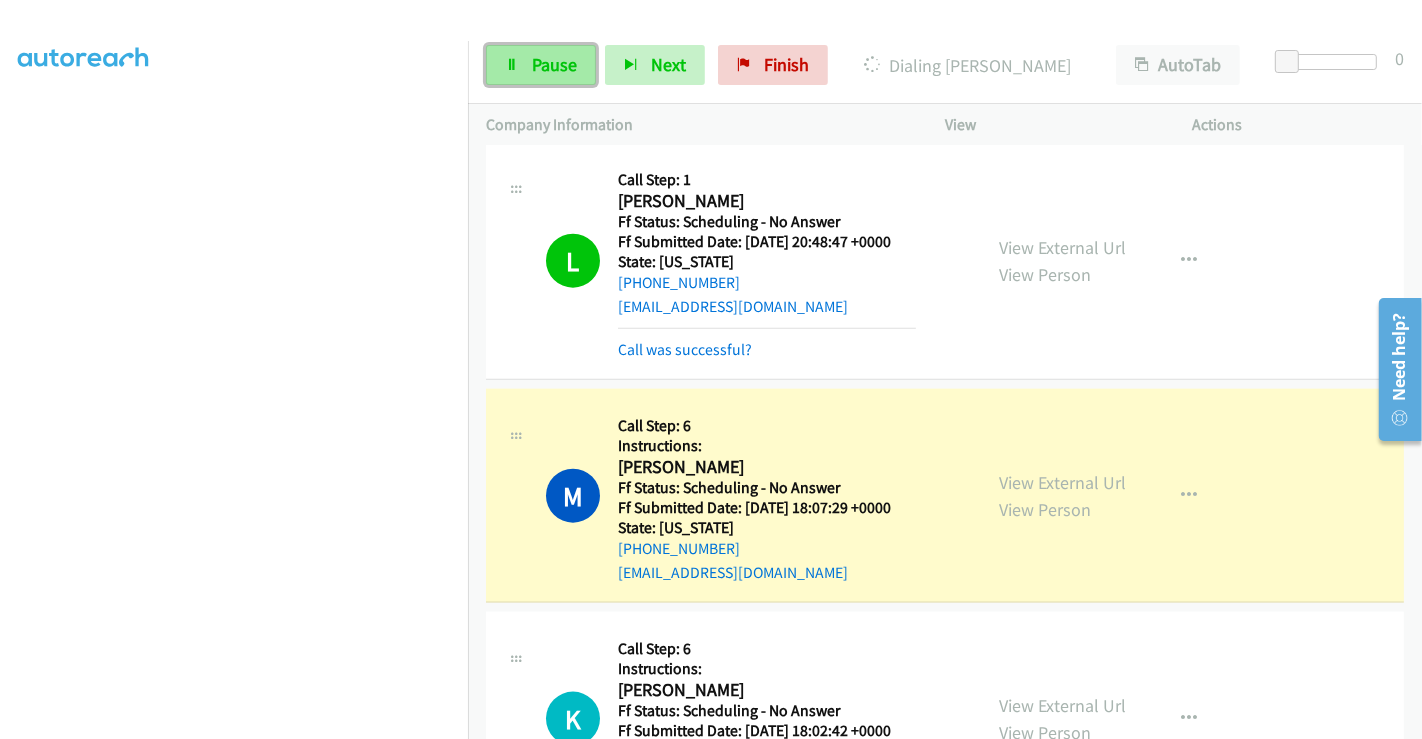 click on "Pause" at bounding box center (554, 64) 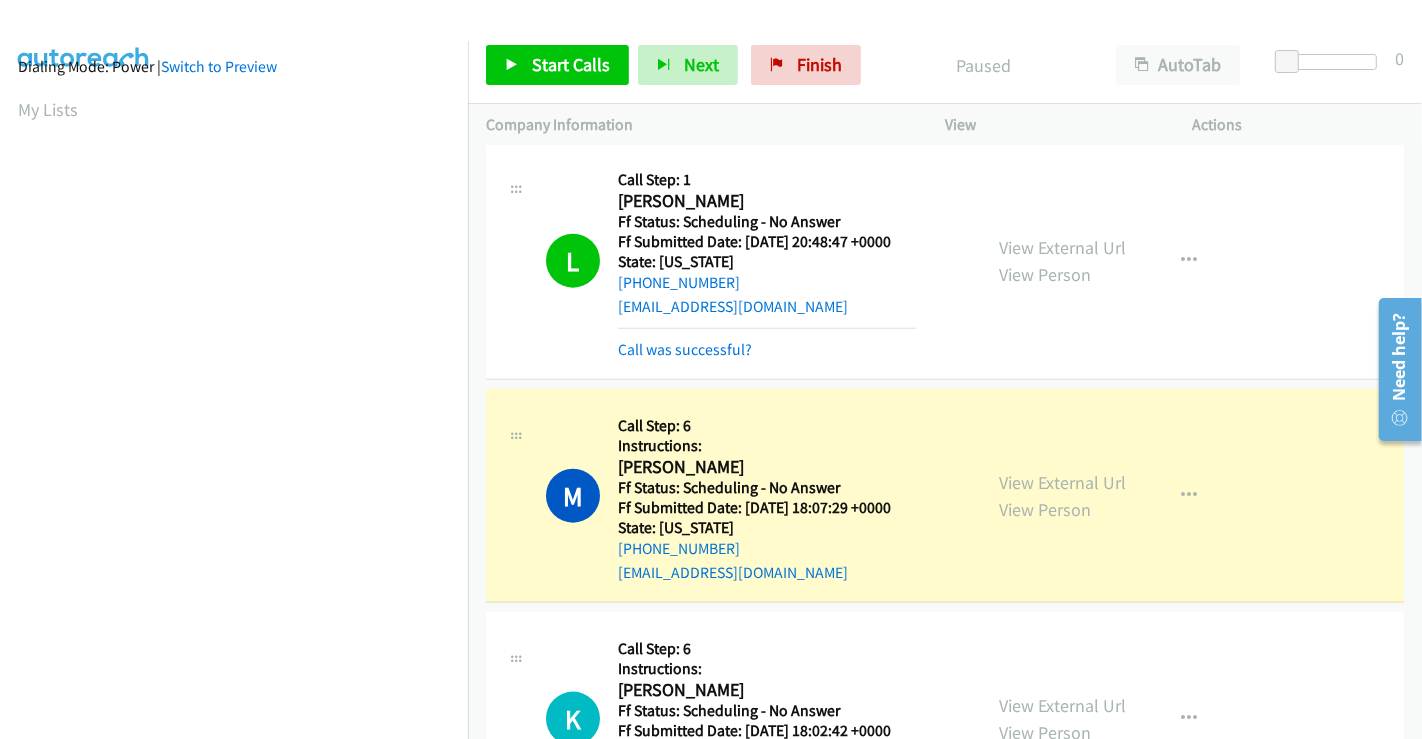 scroll, scrollTop: 12, scrollLeft: 0, axis: vertical 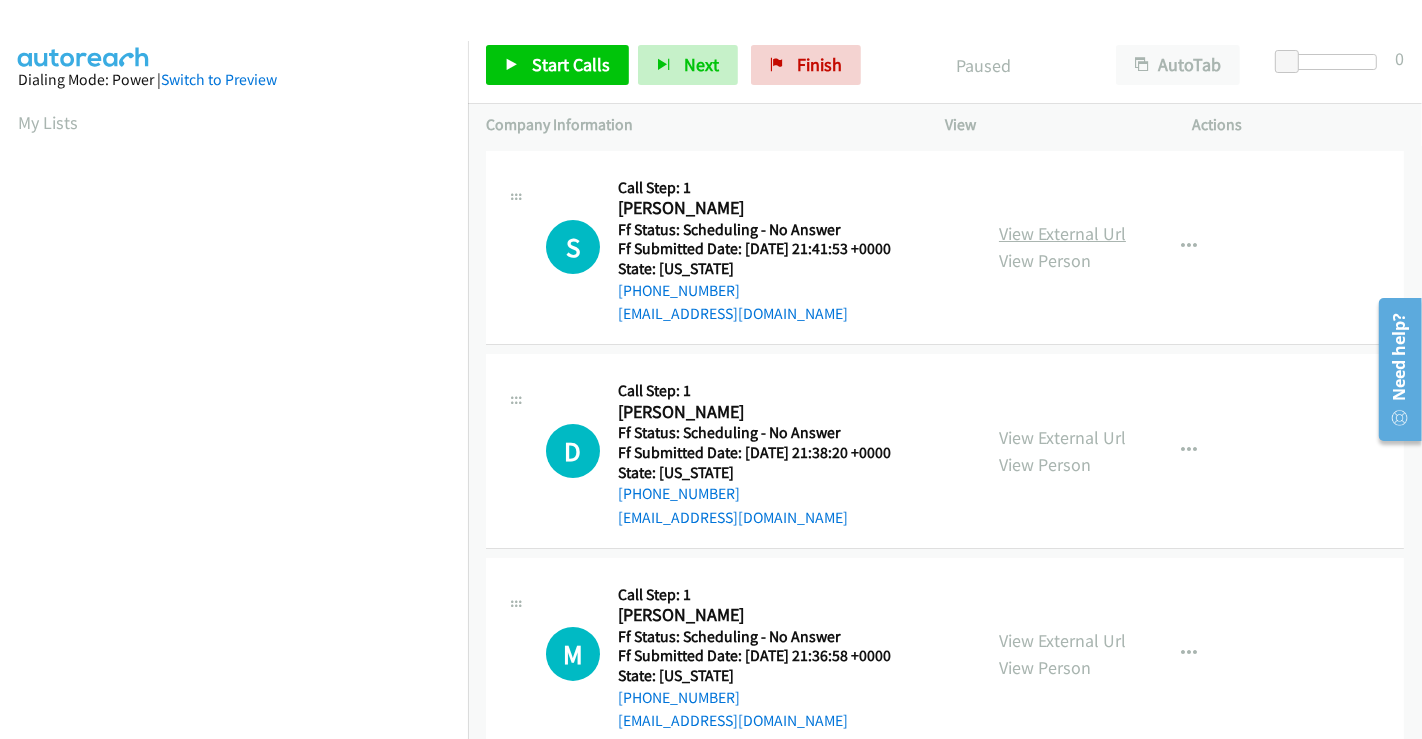 click on "View External Url" at bounding box center [1062, 233] 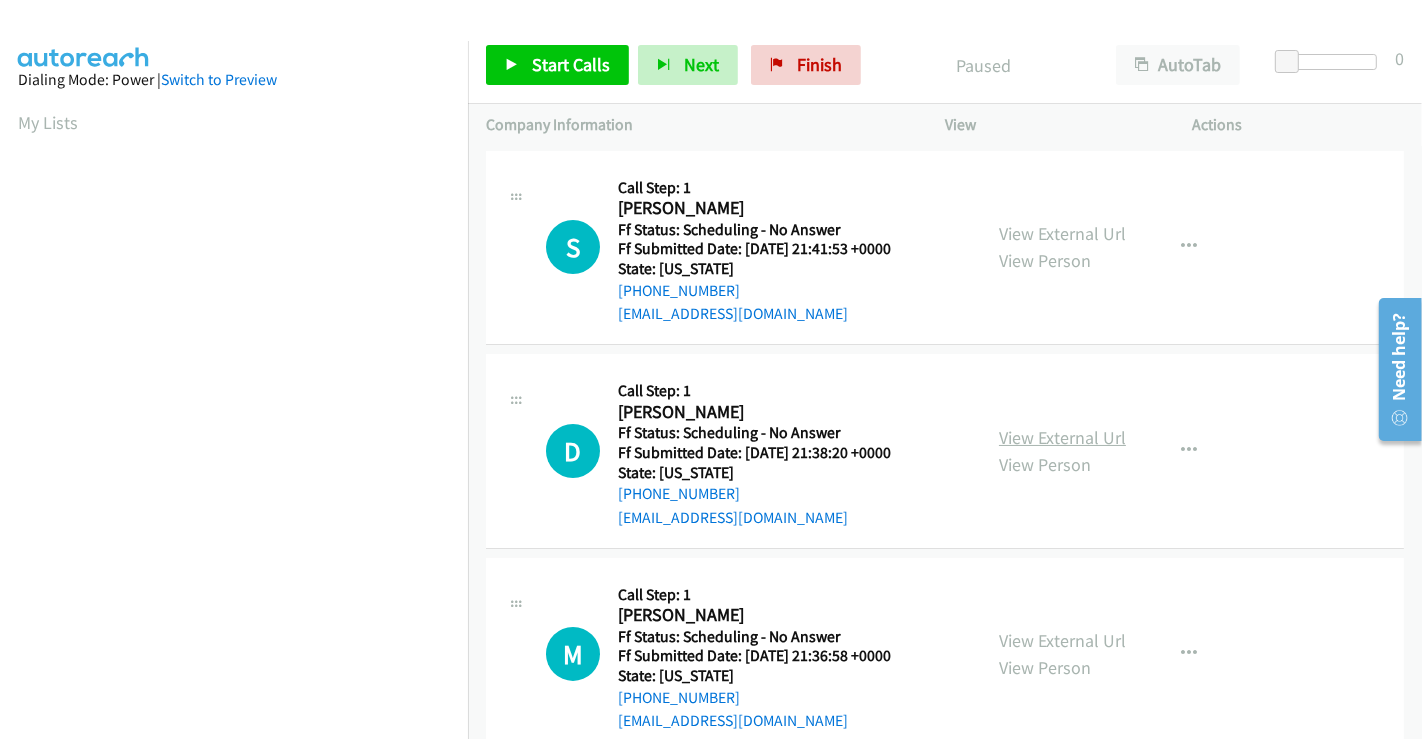 click on "View External Url" at bounding box center [1062, 437] 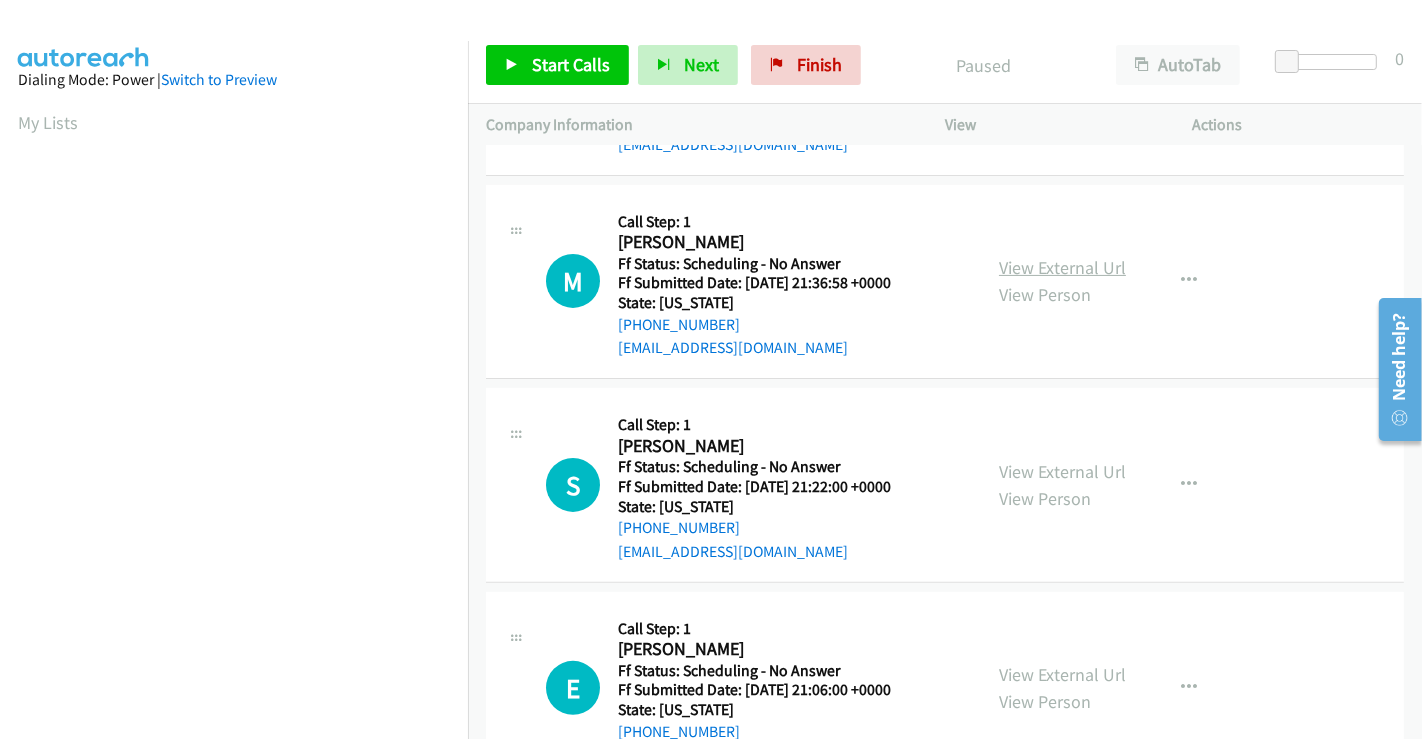 scroll, scrollTop: 444, scrollLeft: 0, axis: vertical 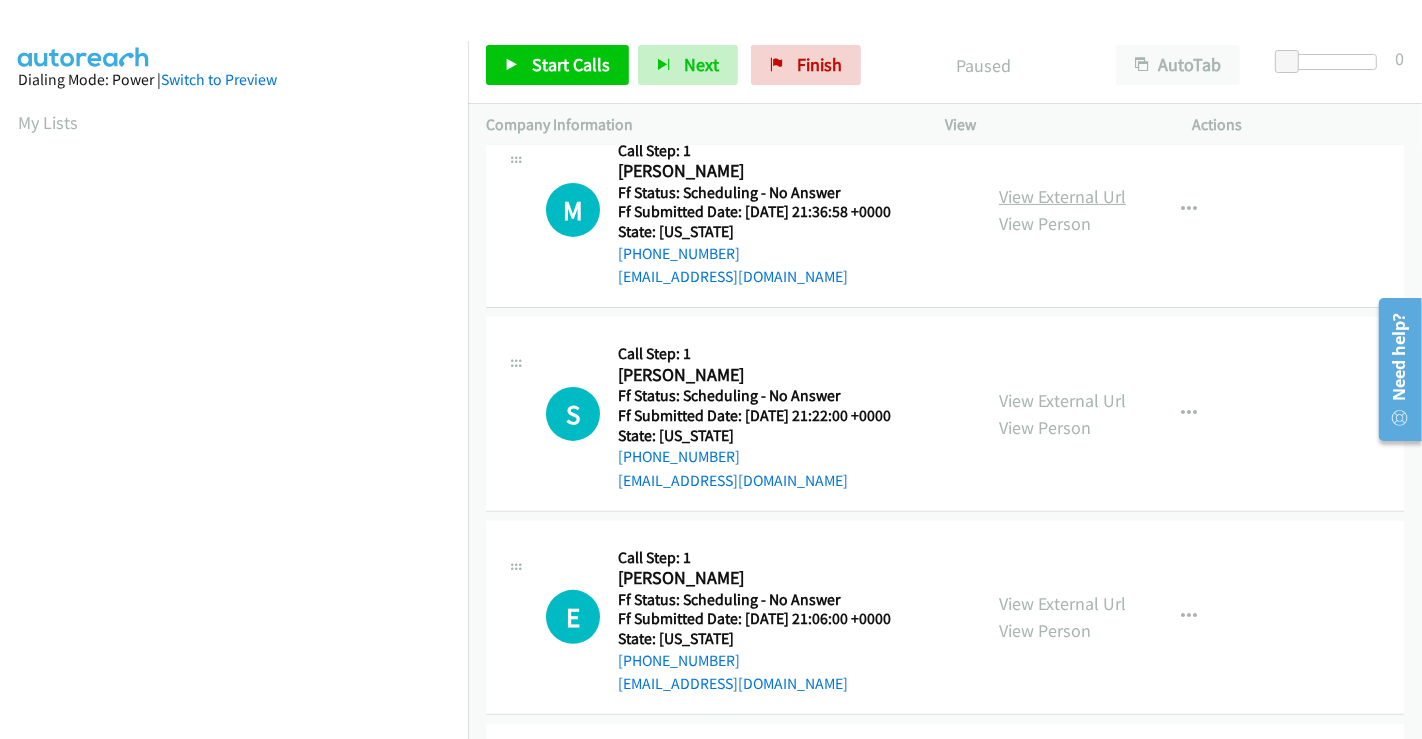 click on "View External Url" at bounding box center (1062, 196) 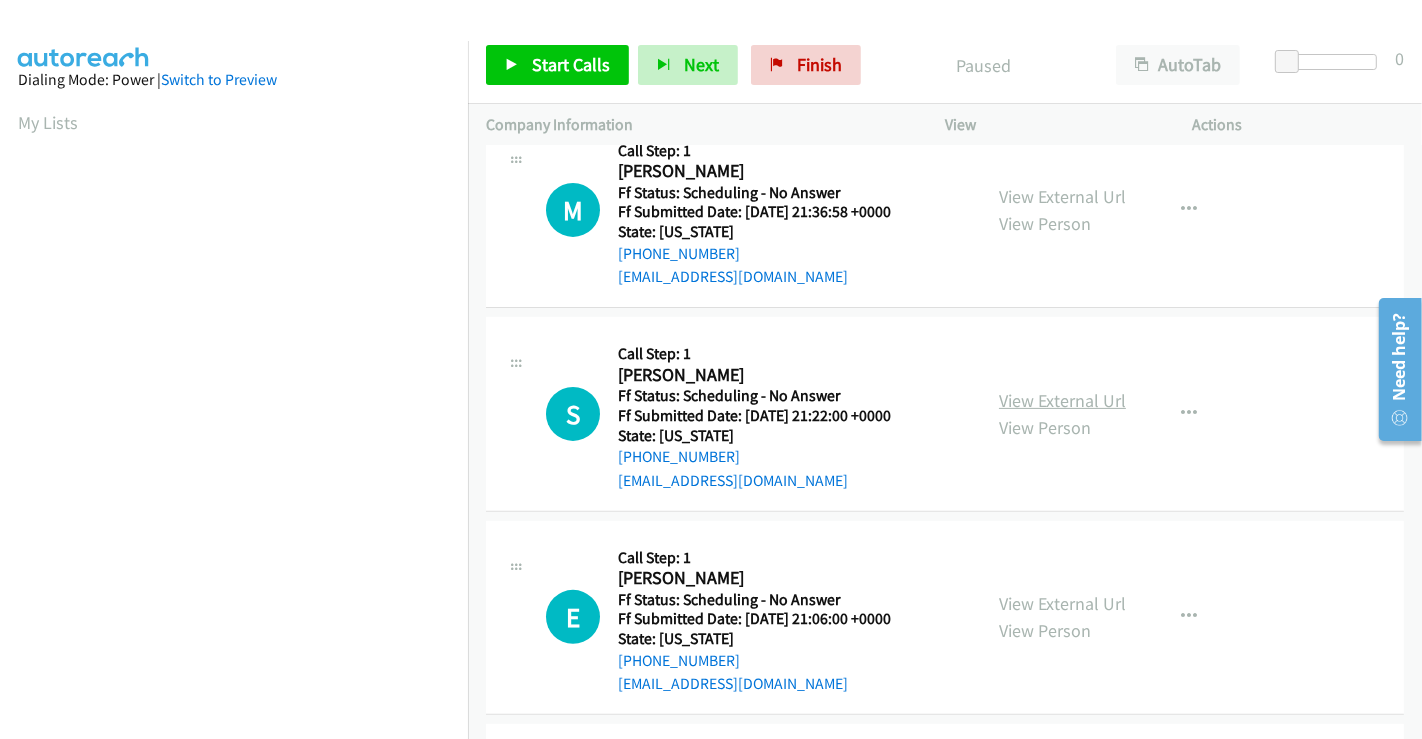 click on "View External Url" at bounding box center [1062, 400] 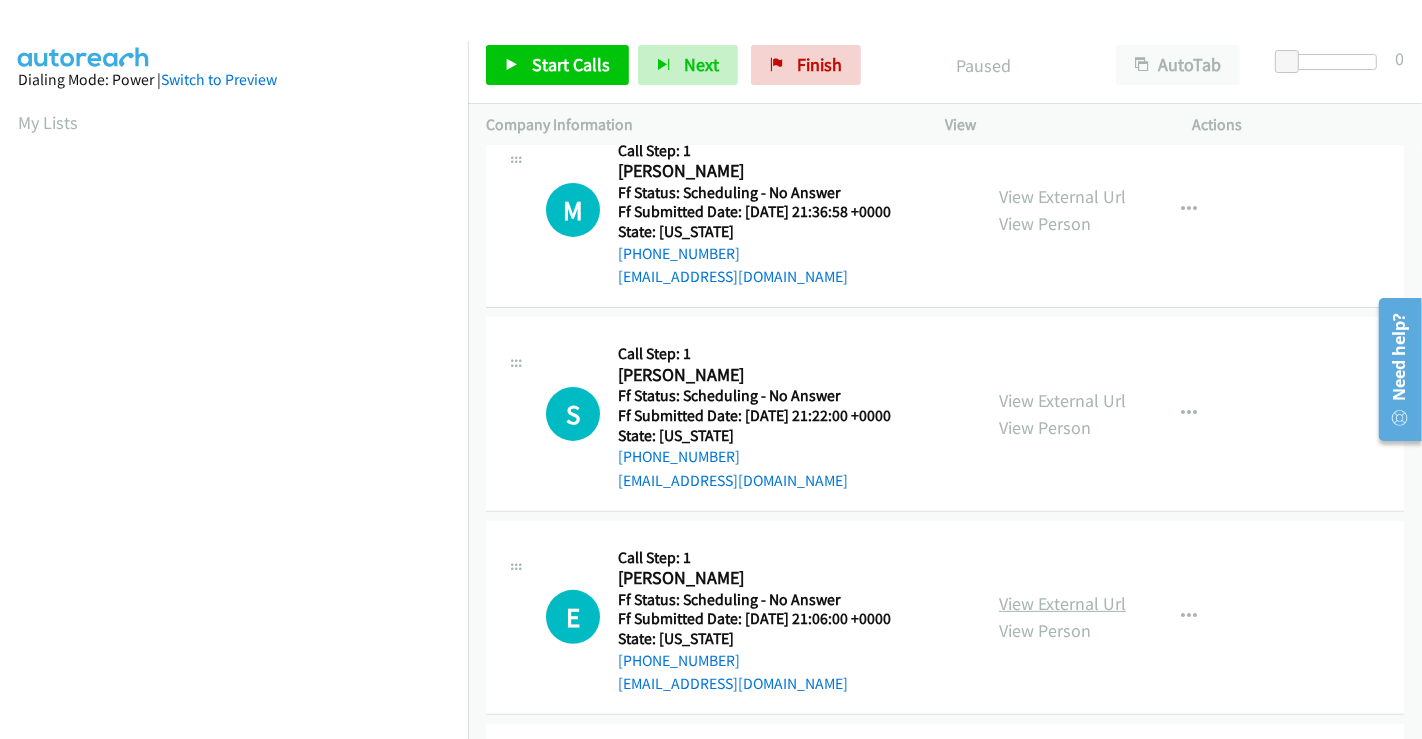 click on "View External Url" at bounding box center [1062, 603] 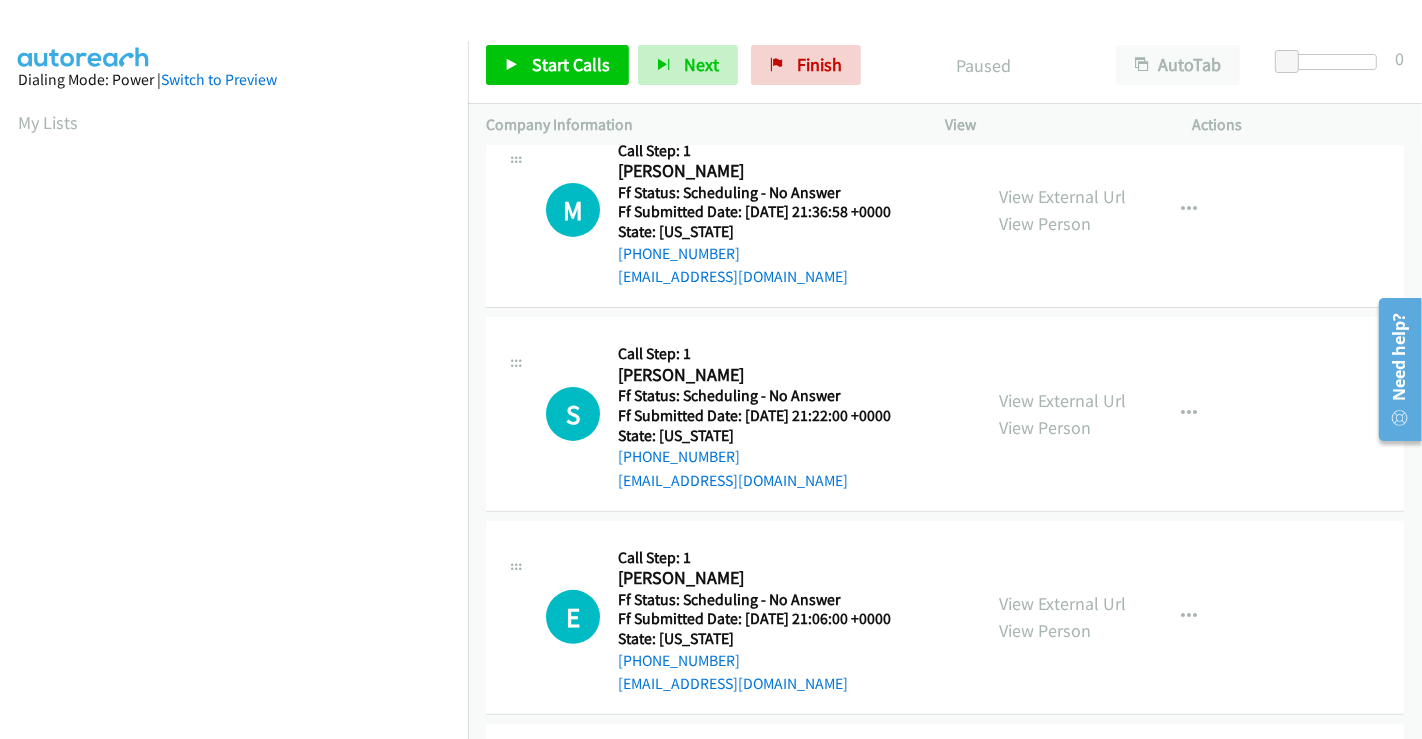 scroll, scrollTop: 0, scrollLeft: 0, axis: both 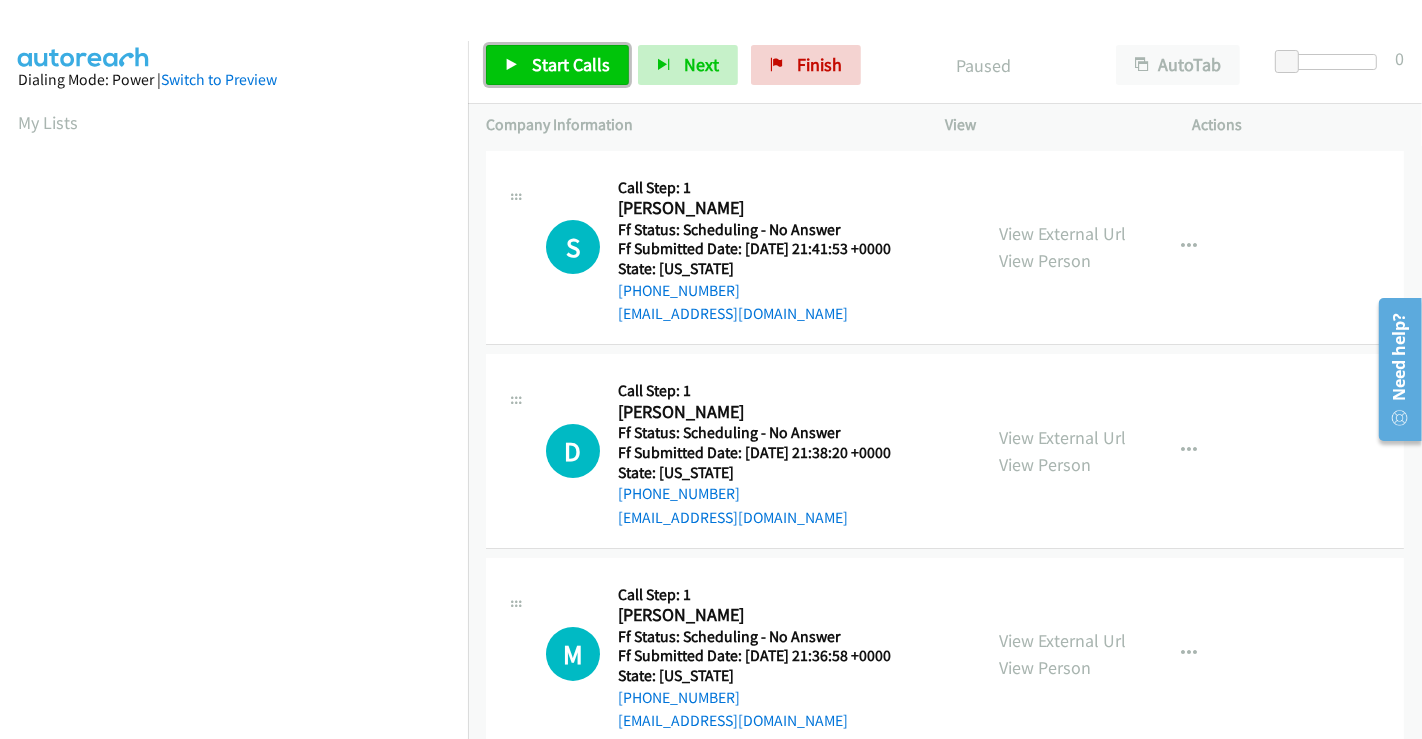 click on "Start Calls" at bounding box center (571, 64) 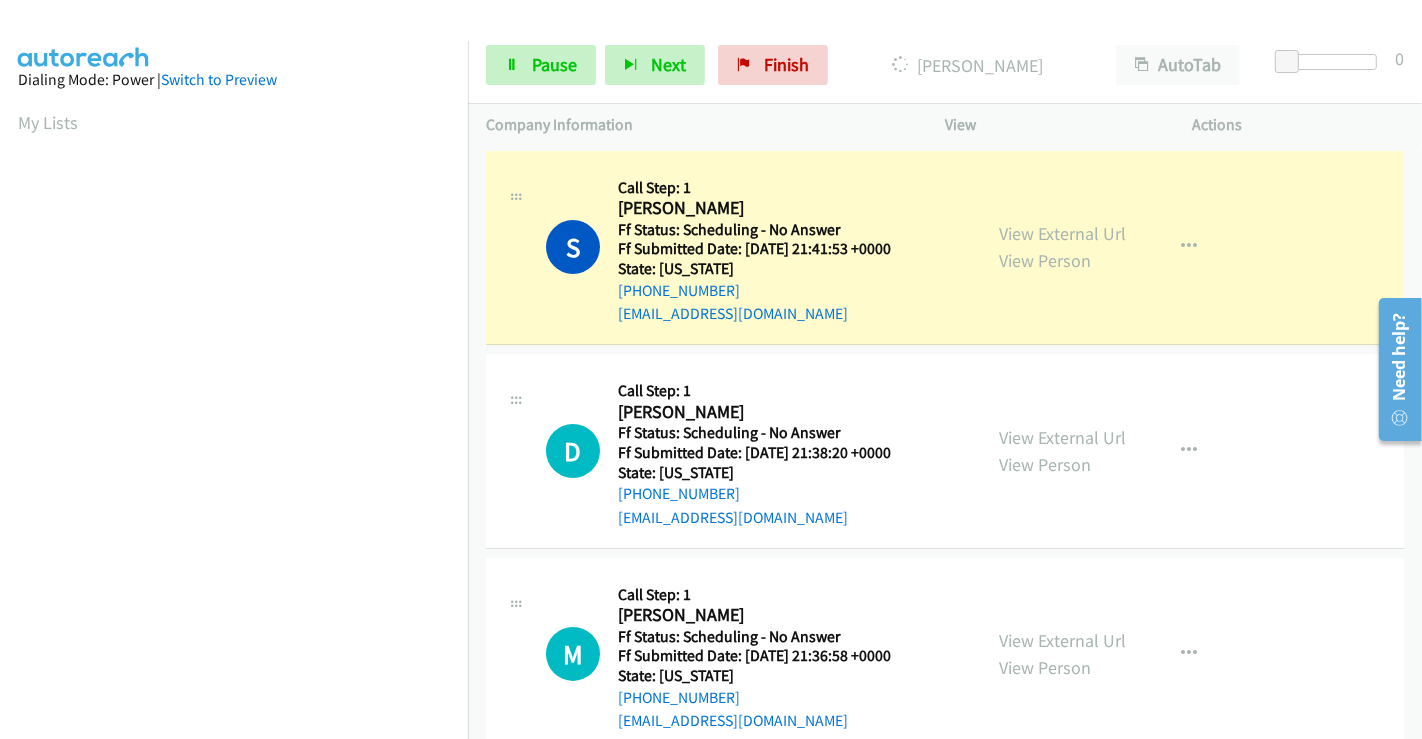 scroll, scrollTop: 385, scrollLeft: 0, axis: vertical 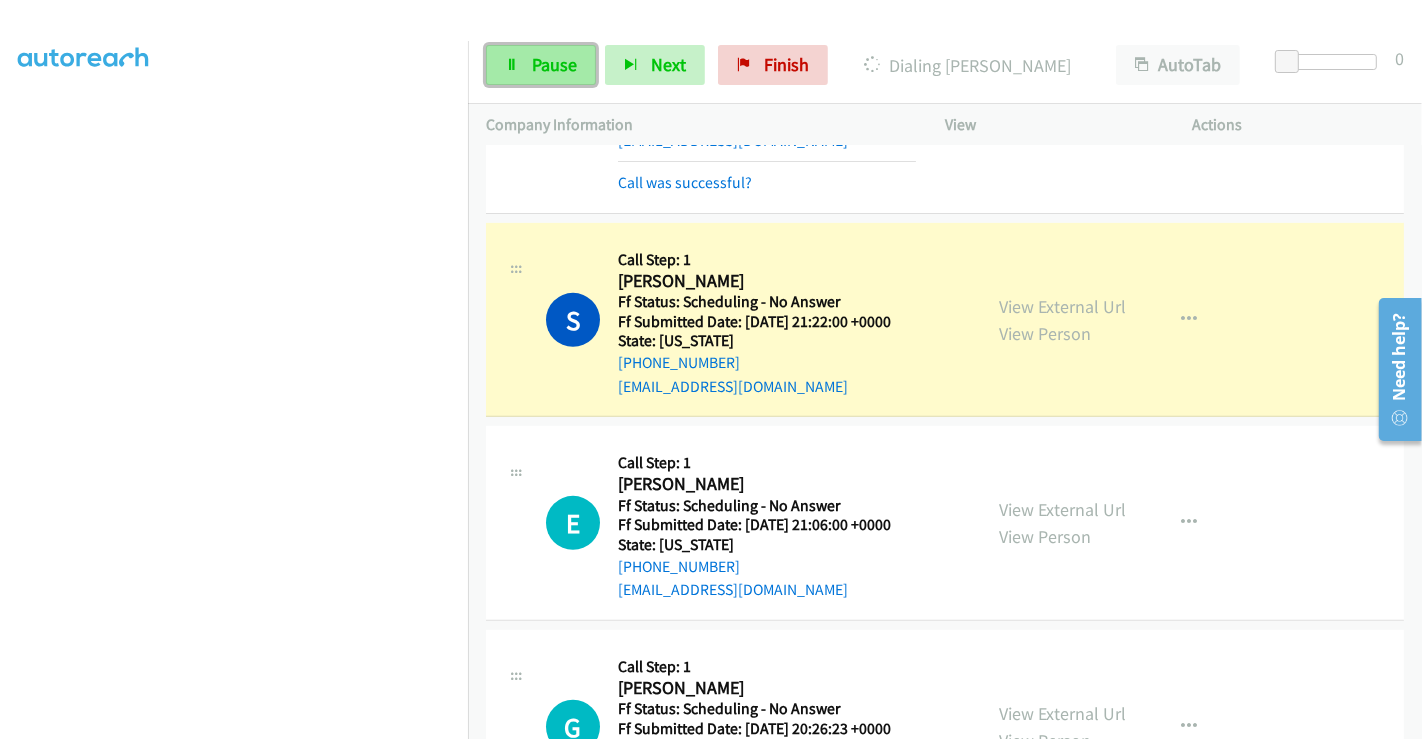 click on "Pause" at bounding box center (541, 65) 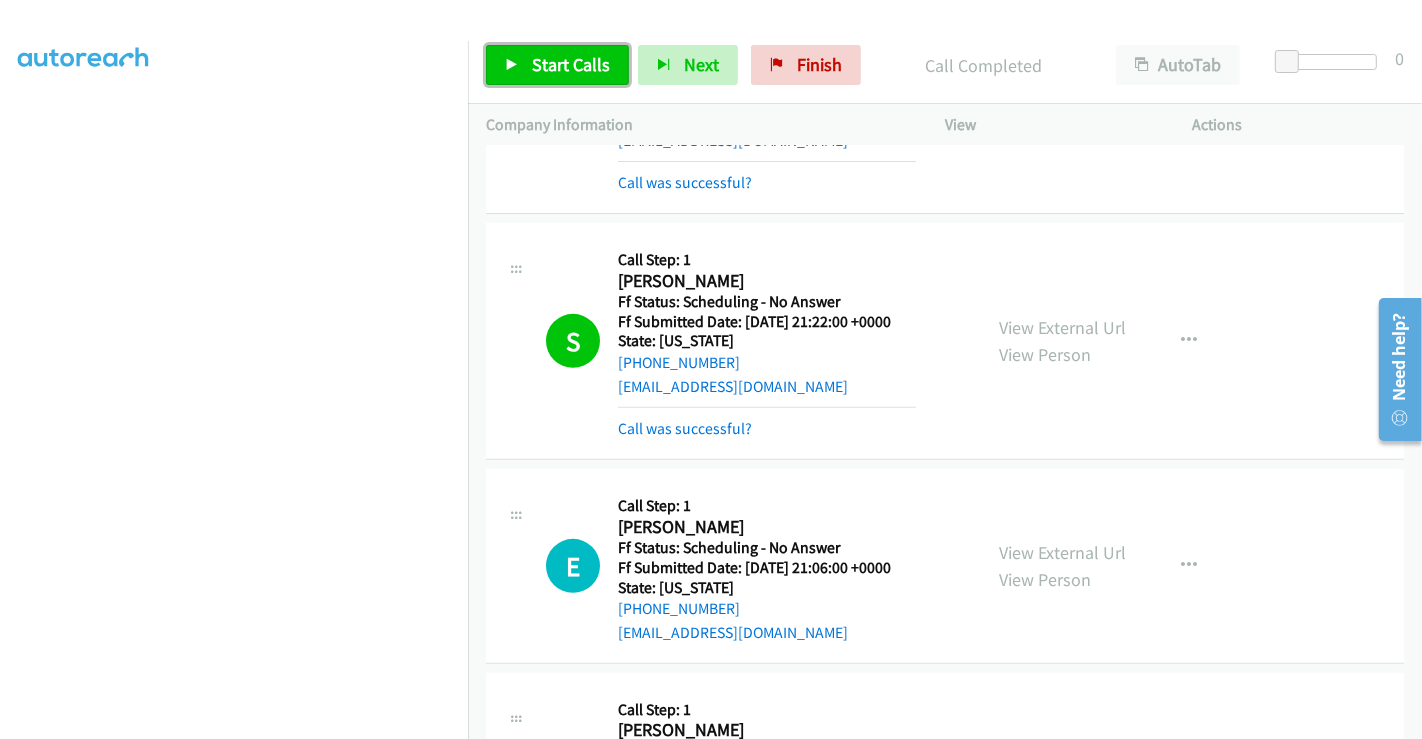 click on "Start Calls" at bounding box center (571, 64) 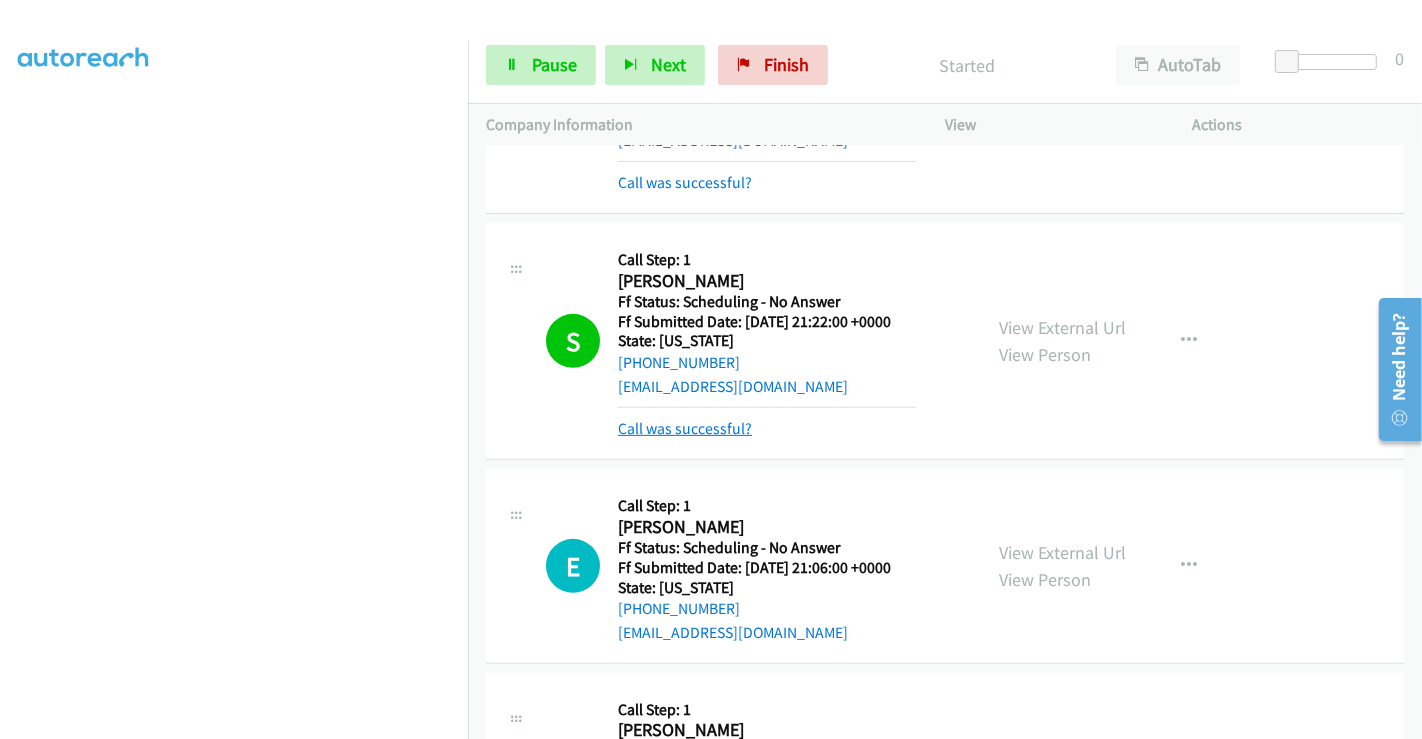 click on "Call was successful?" at bounding box center [685, 428] 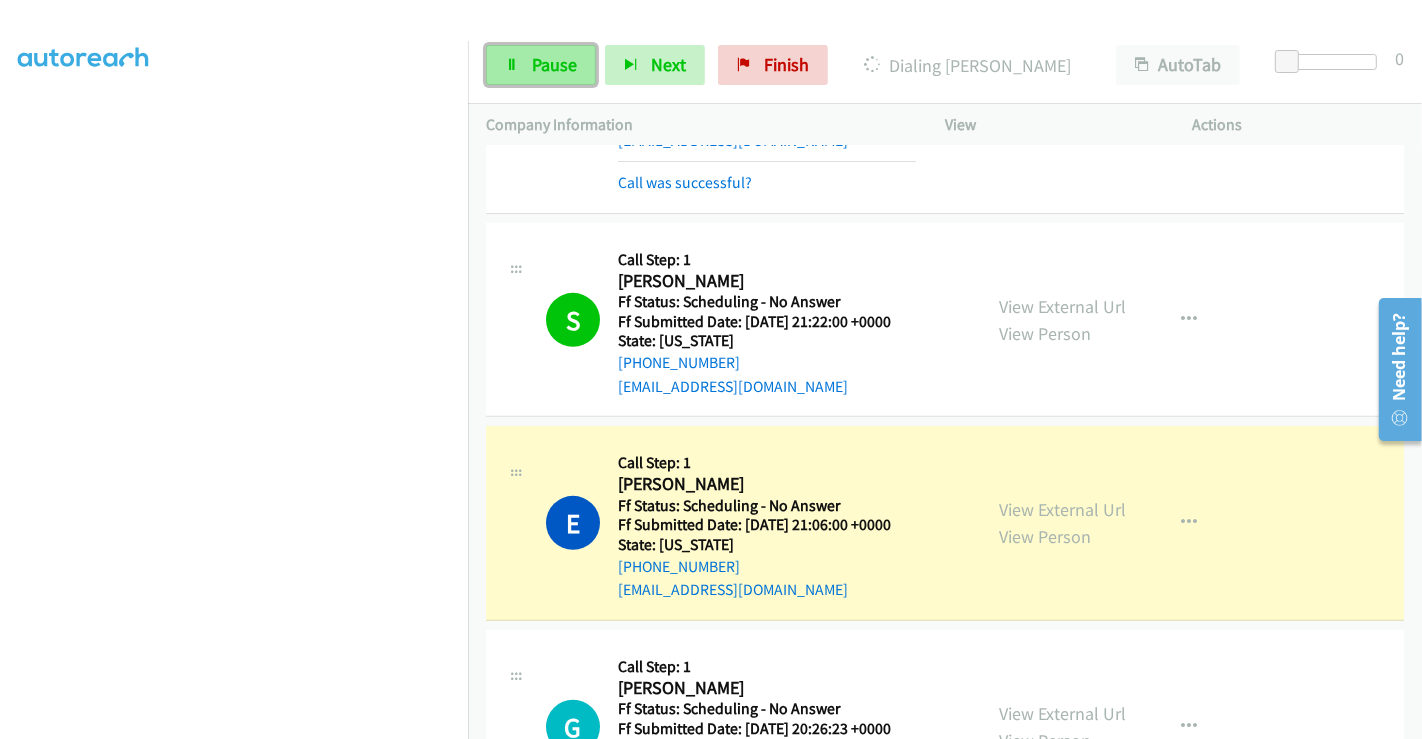click on "Pause" at bounding box center (554, 64) 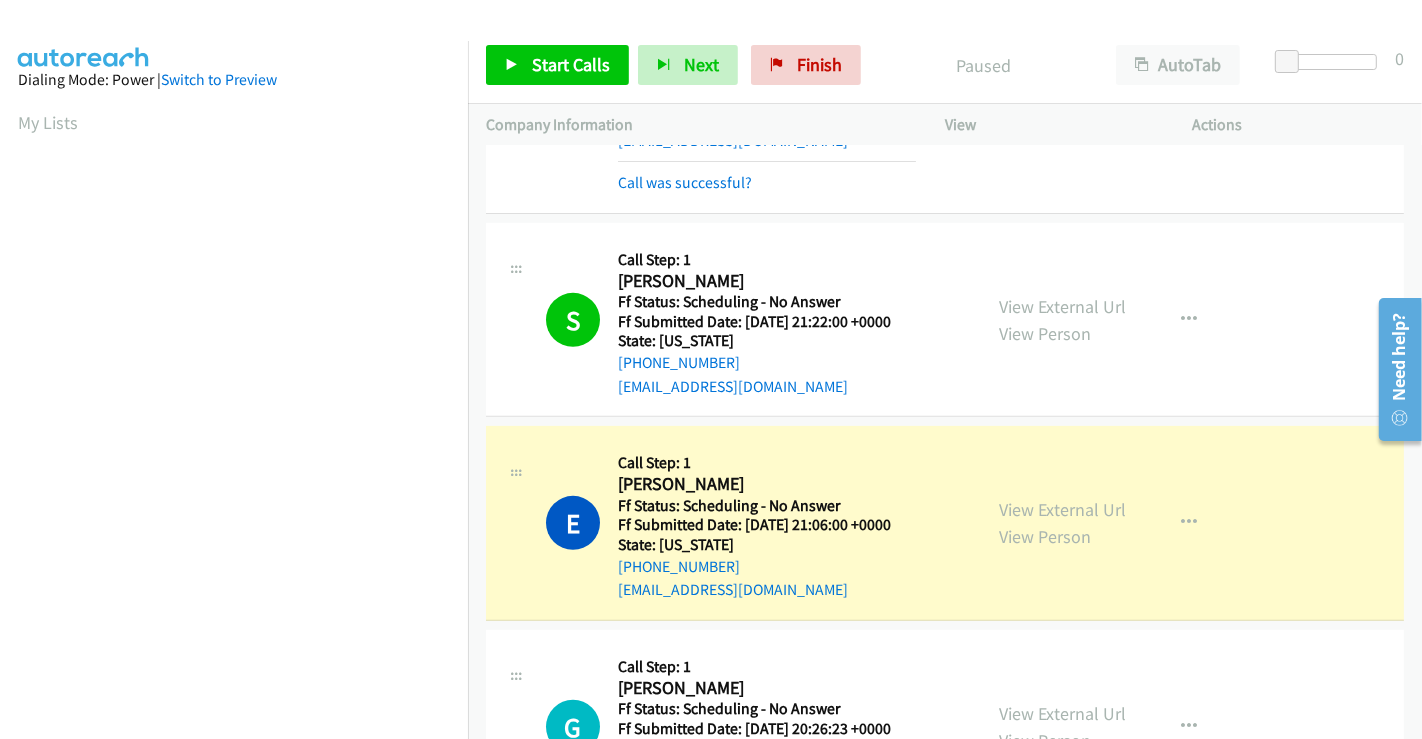 scroll, scrollTop: 385, scrollLeft: 0, axis: vertical 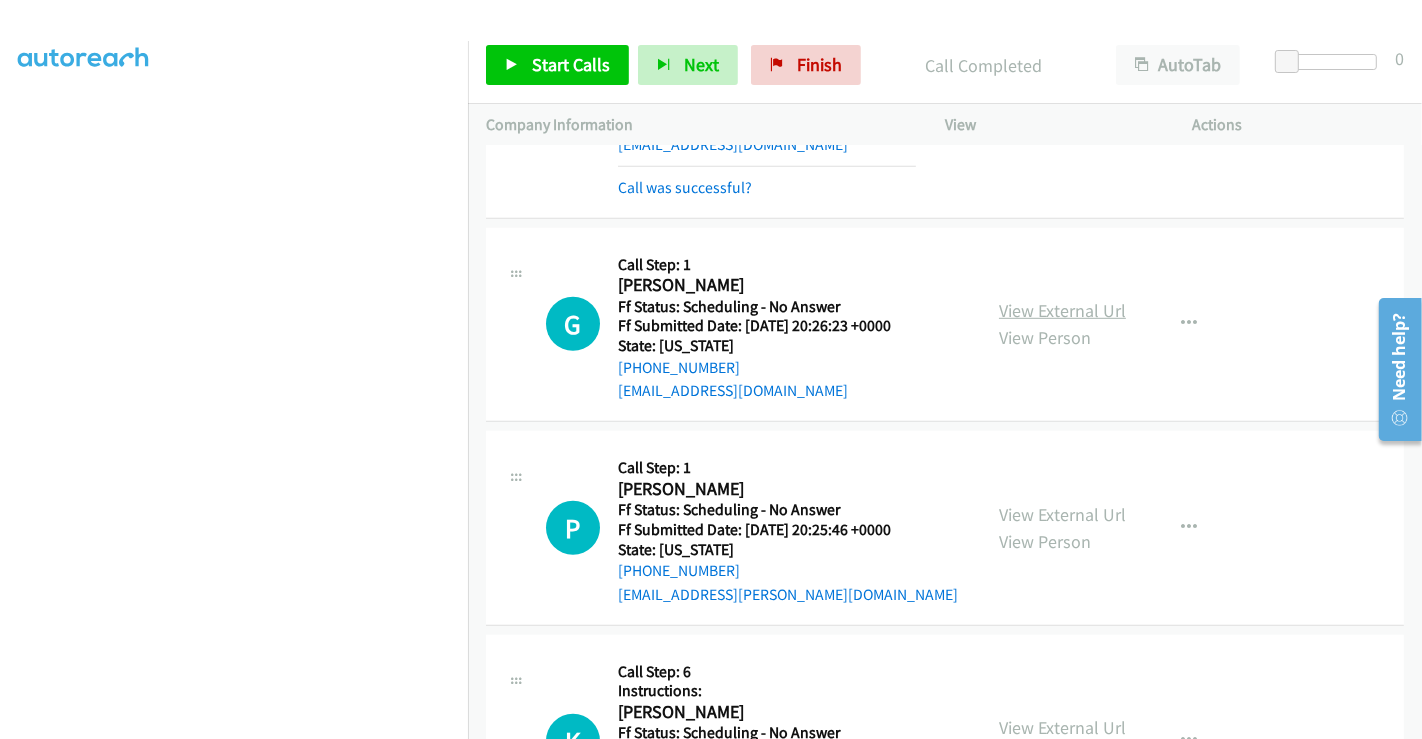 click on "View External Url" at bounding box center [1062, 310] 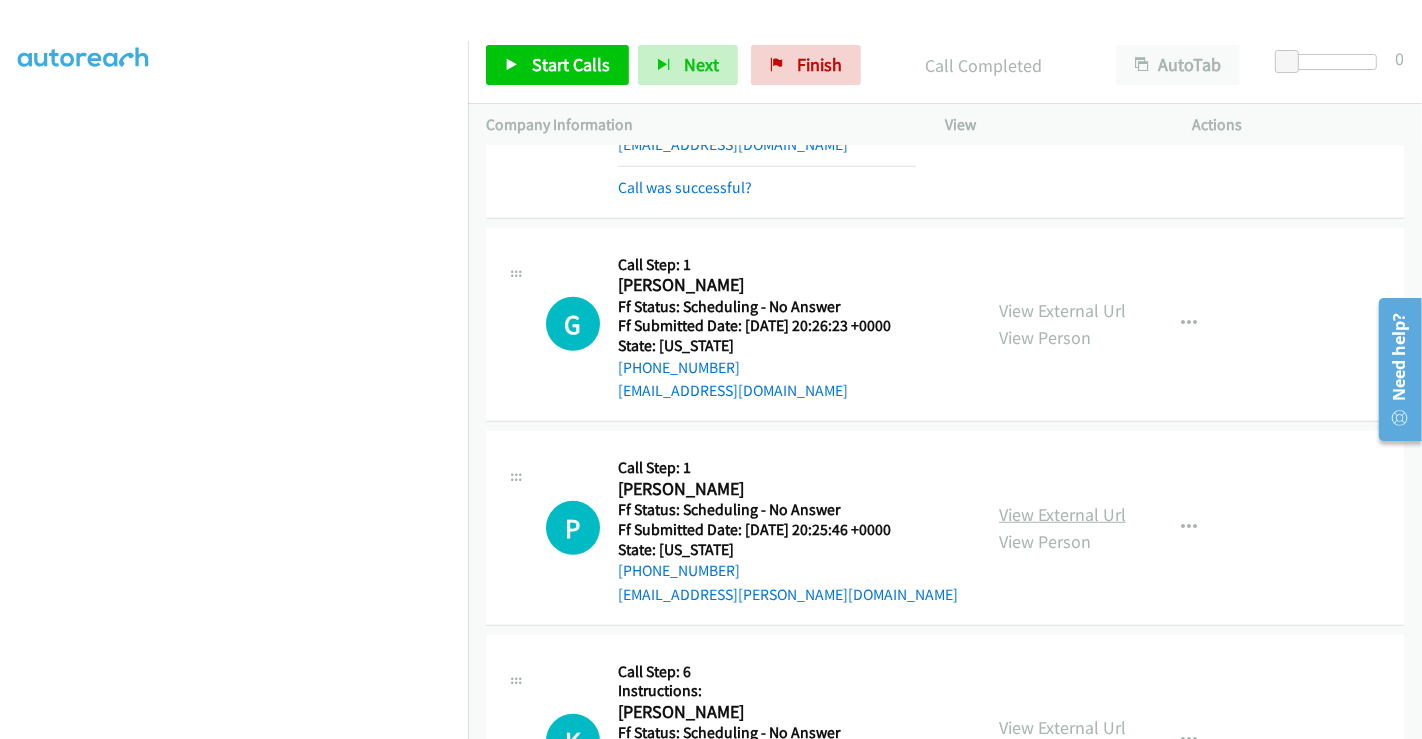 click on "View External Url" at bounding box center (1062, 514) 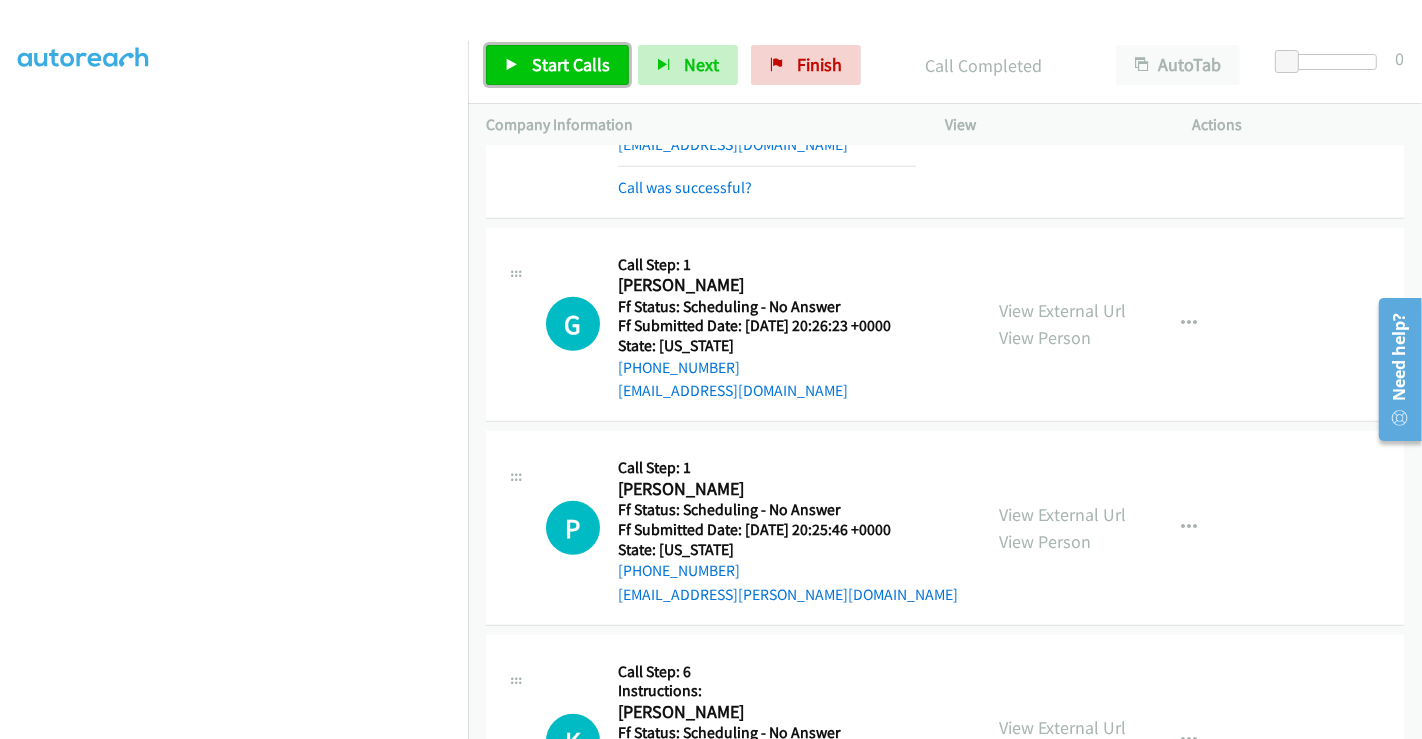 click on "Start Calls" at bounding box center [571, 64] 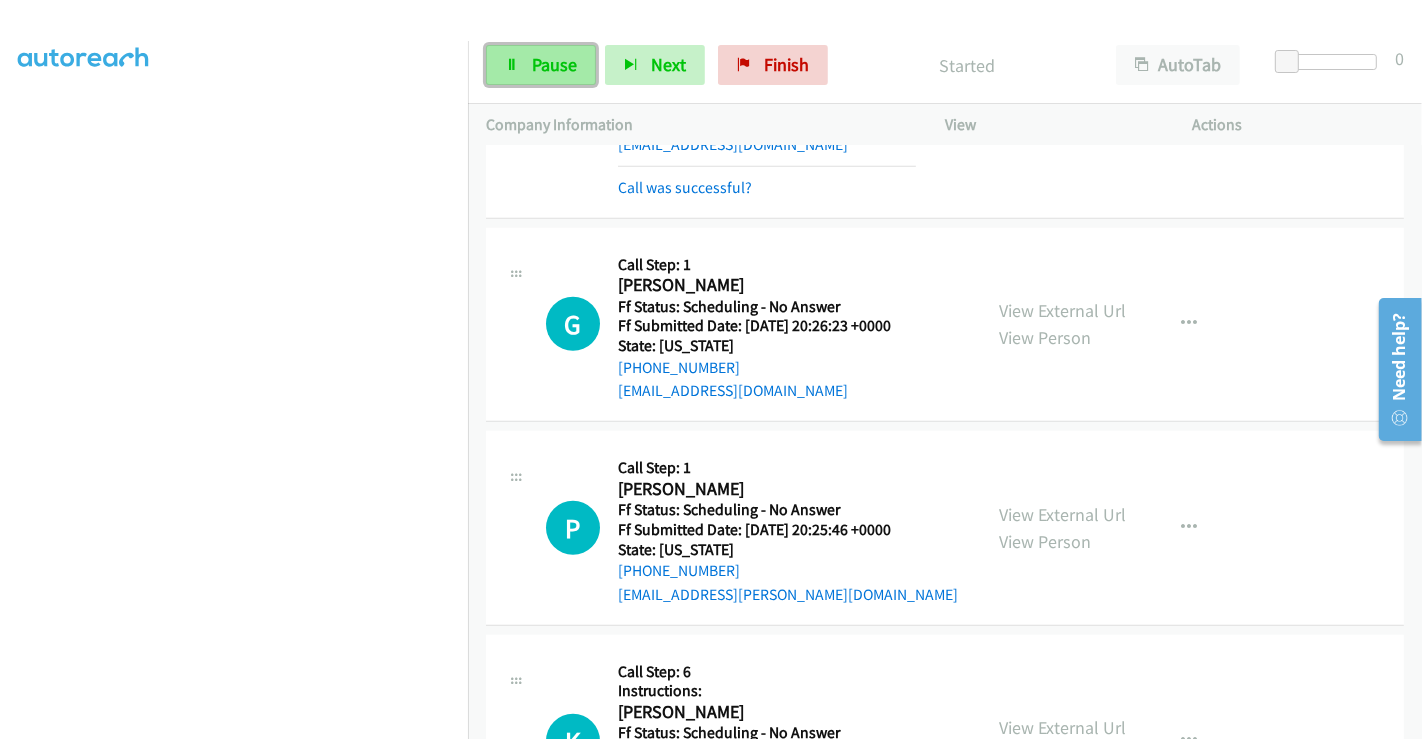 click on "Pause" at bounding box center [554, 64] 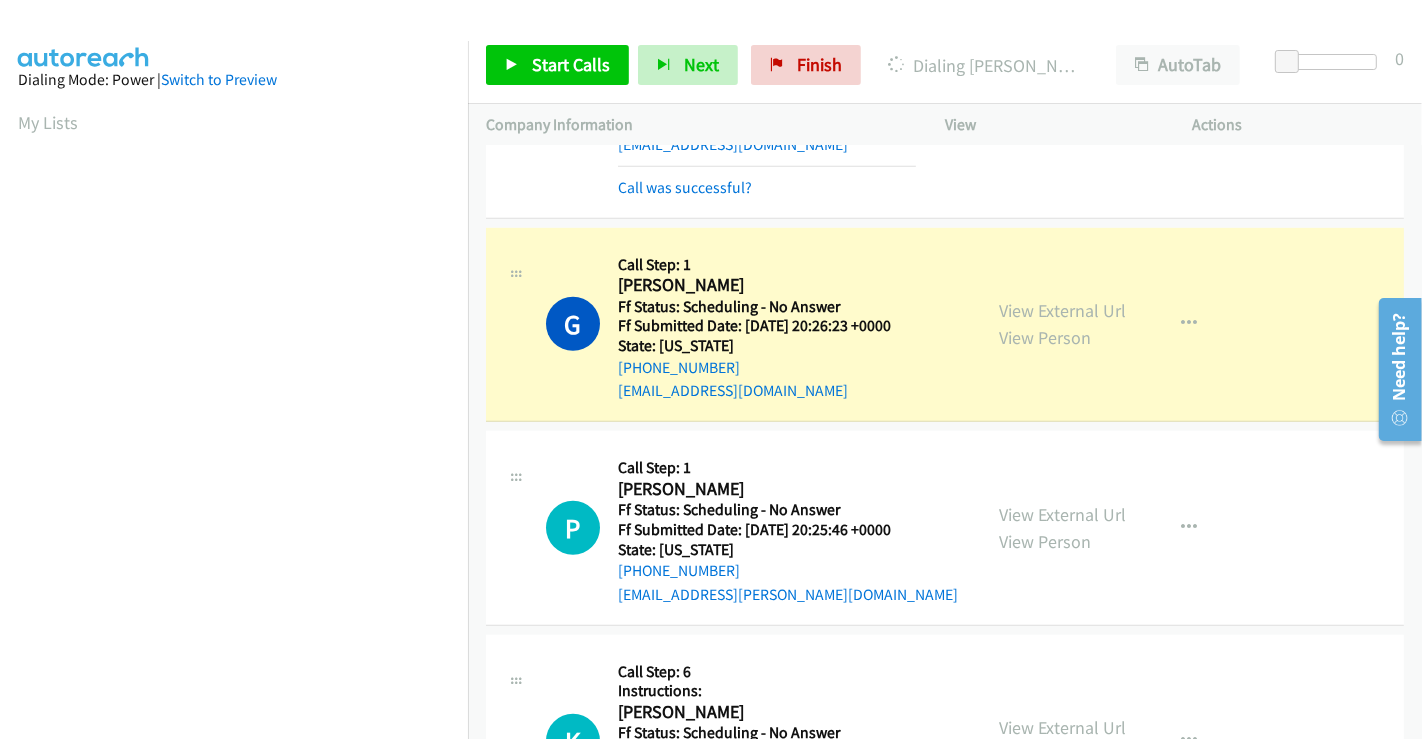 scroll, scrollTop: 385, scrollLeft: 0, axis: vertical 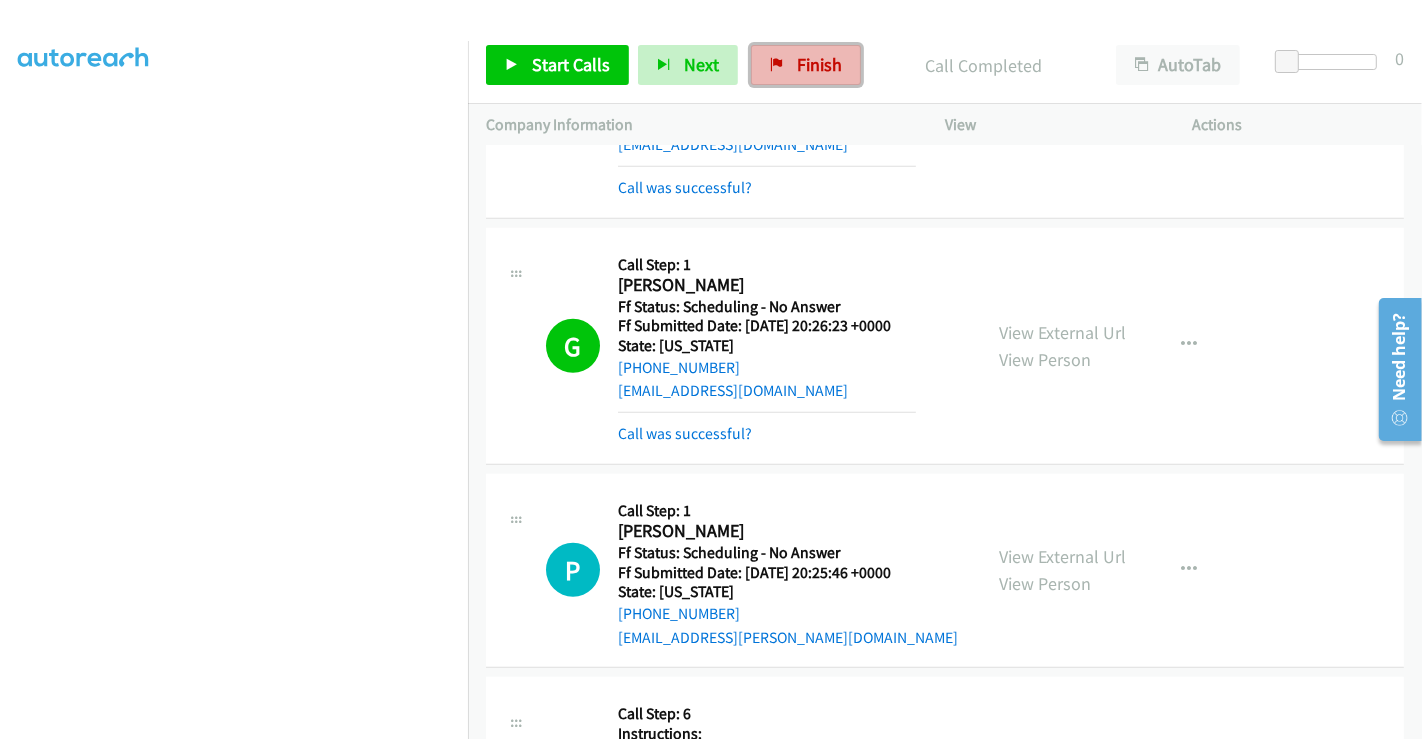 click on "Finish" at bounding box center [806, 65] 